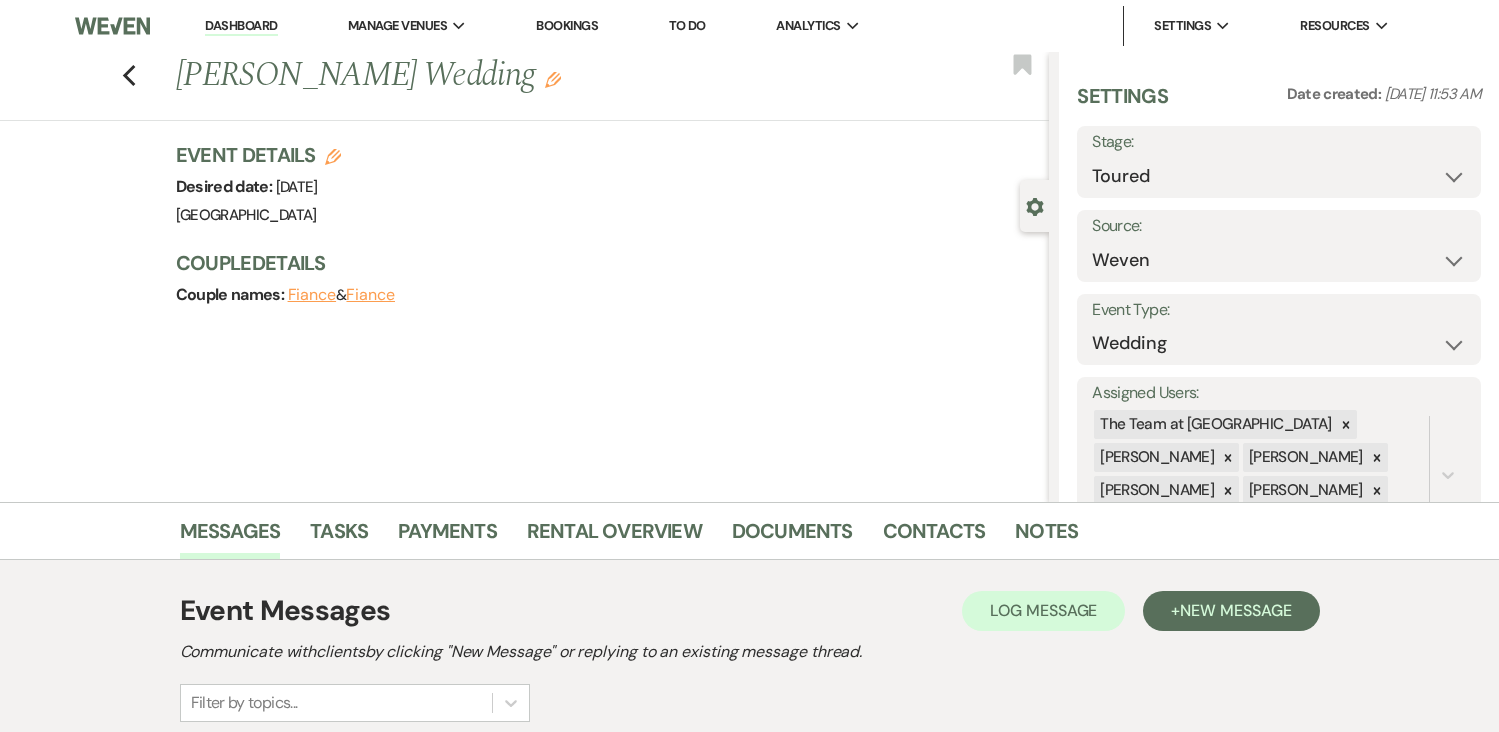 select on "5" 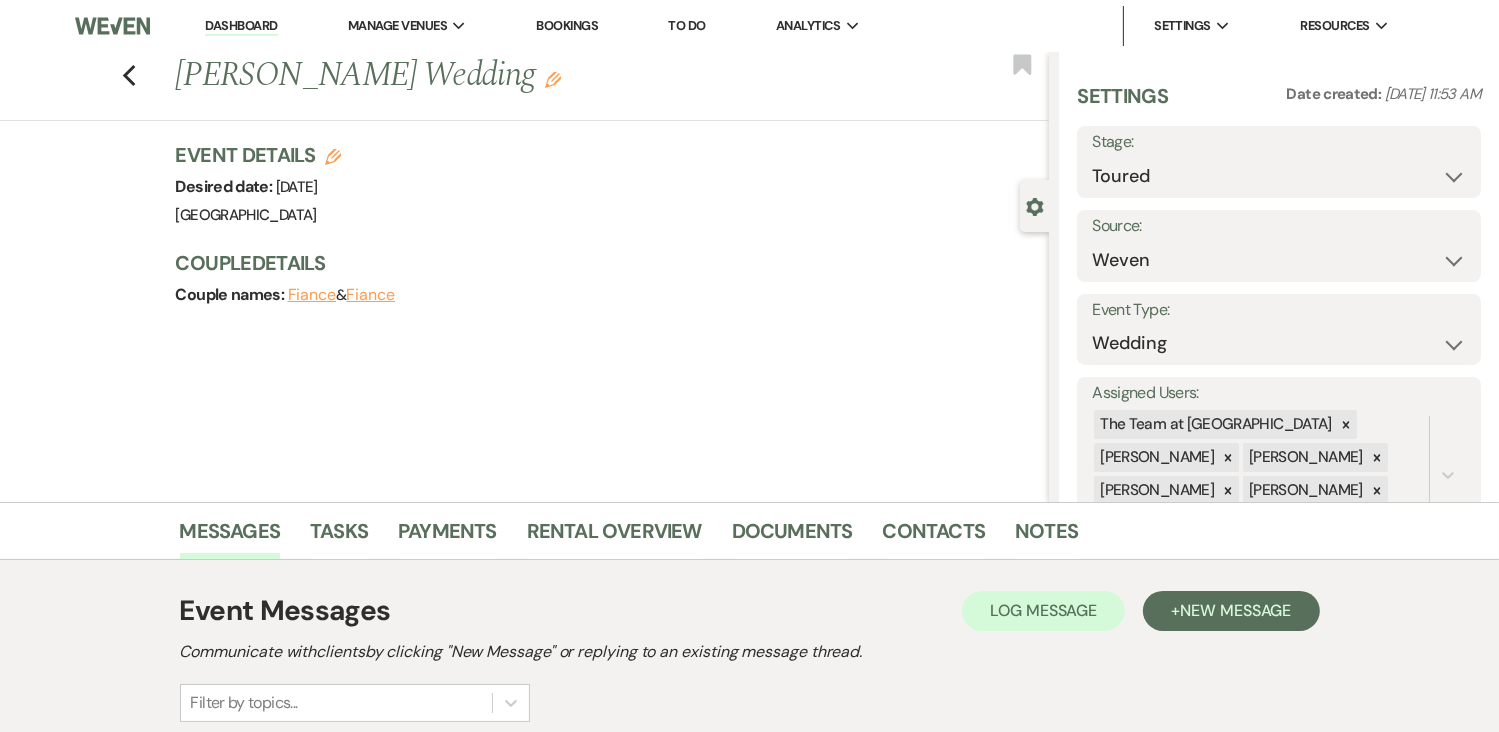 scroll, scrollTop: 0, scrollLeft: 0, axis: both 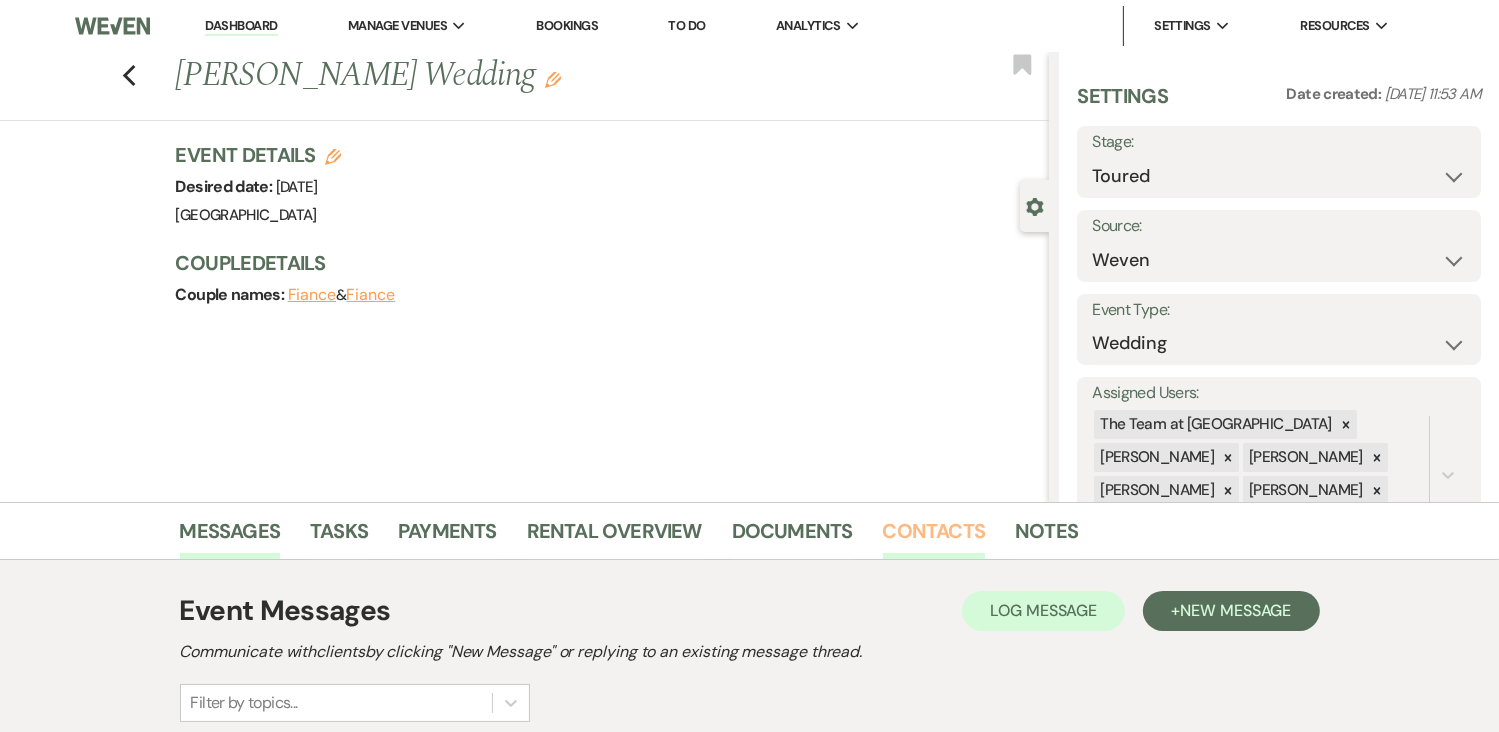 click on "Contacts" at bounding box center (934, 537) 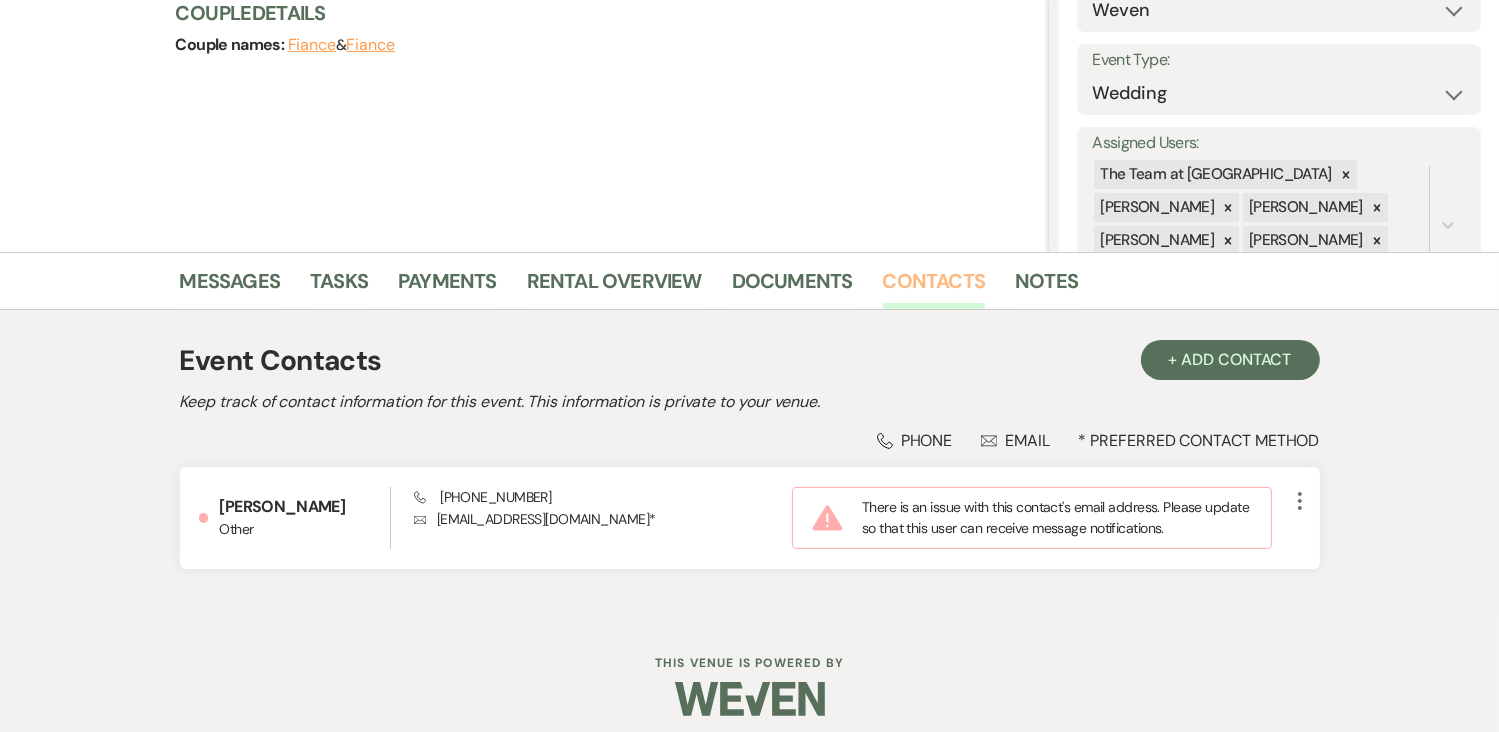 scroll, scrollTop: 263, scrollLeft: 0, axis: vertical 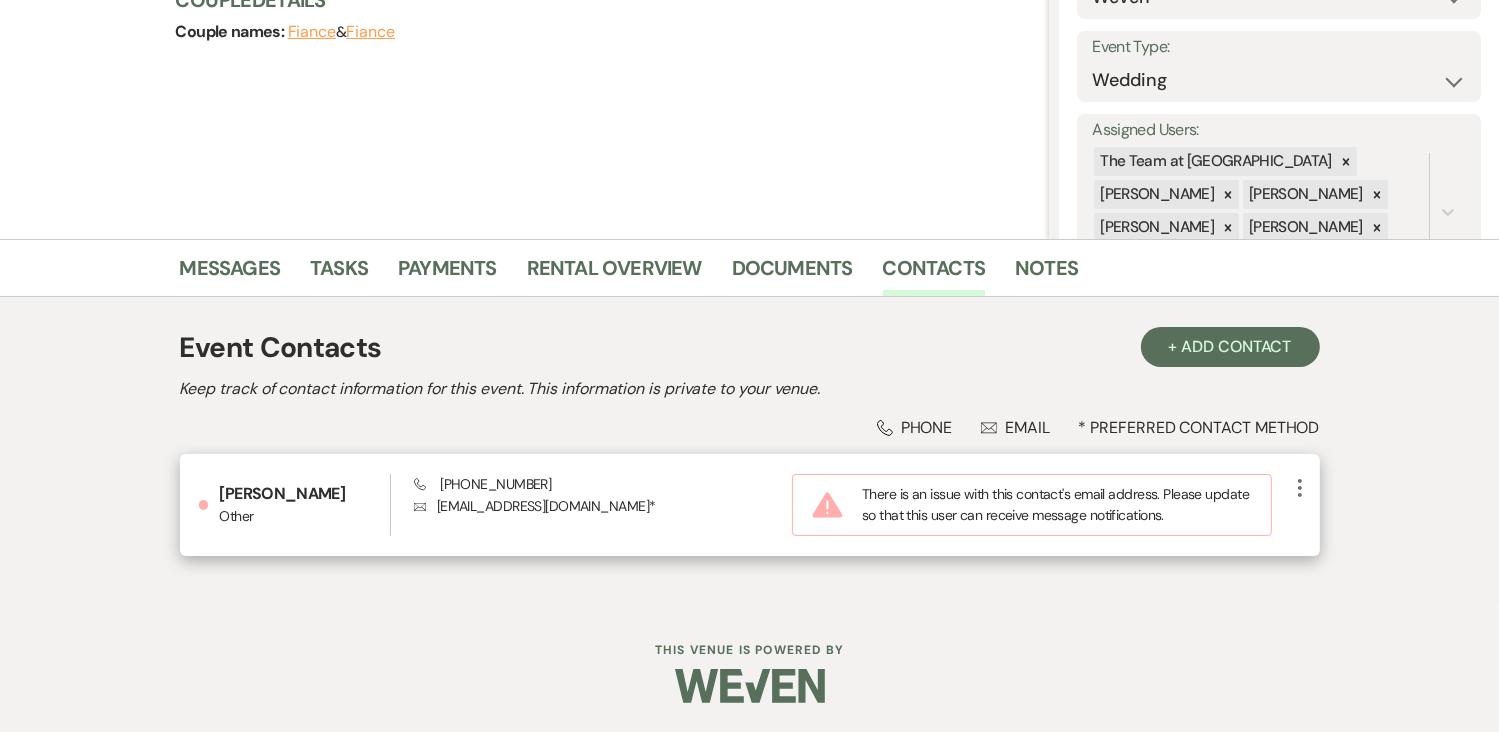 click on "More" 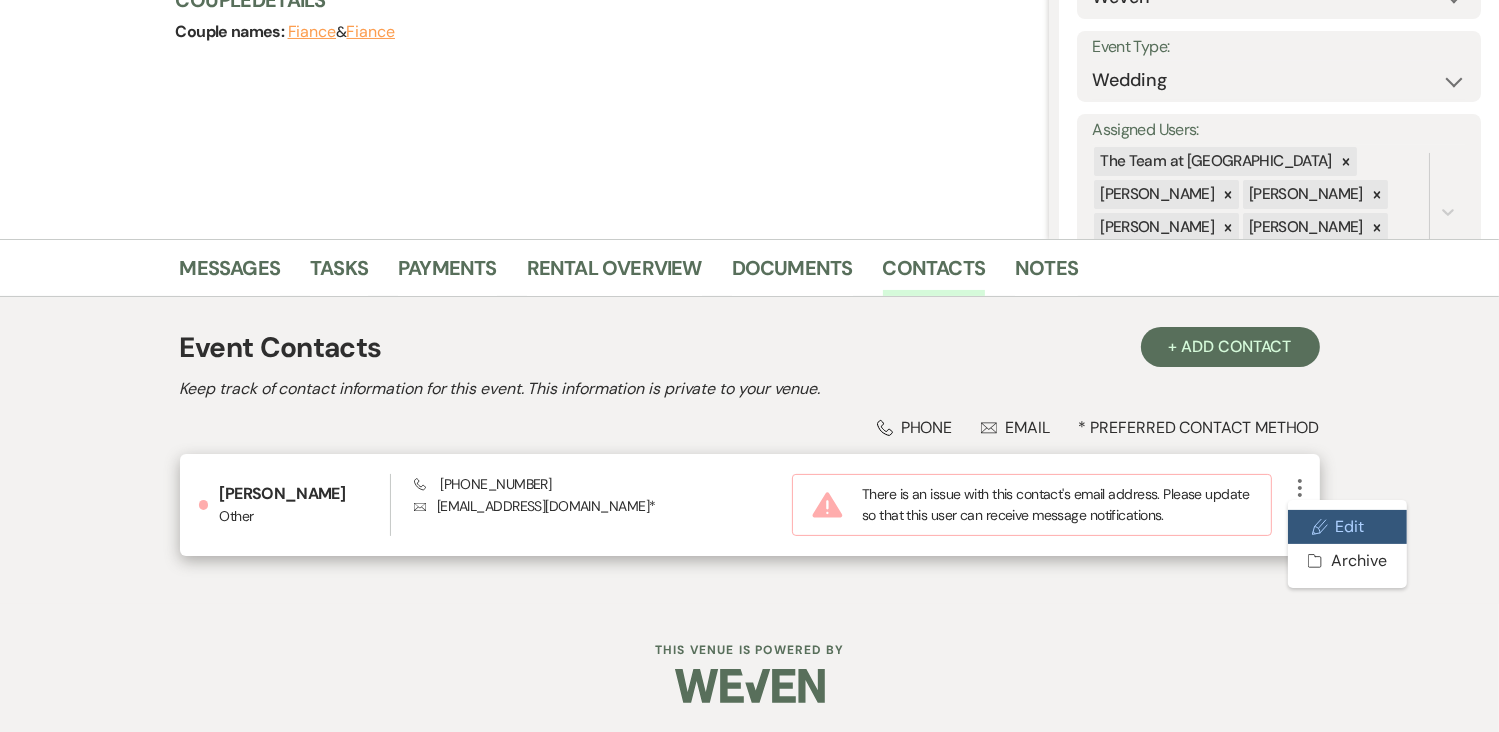 click on "Pencil" 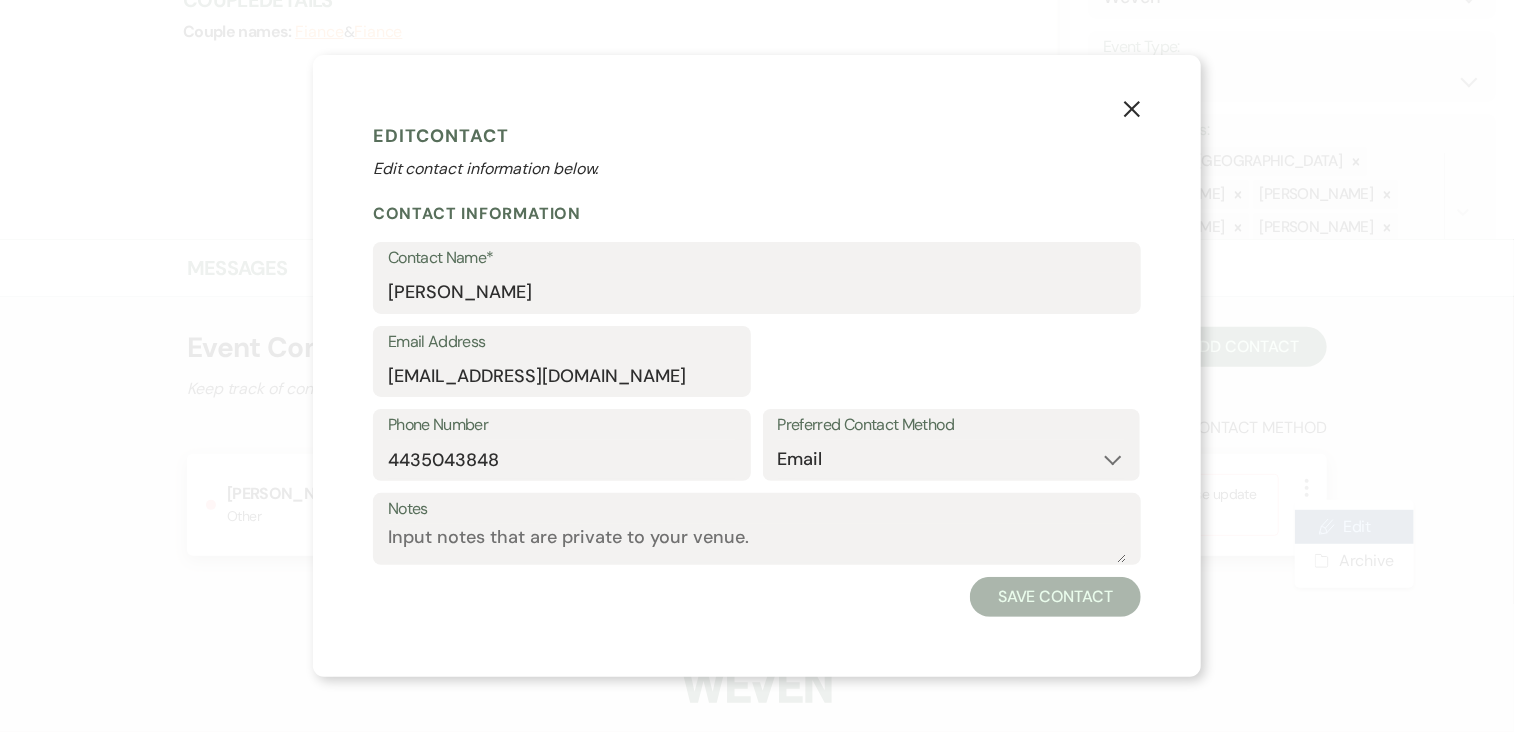select on "6" 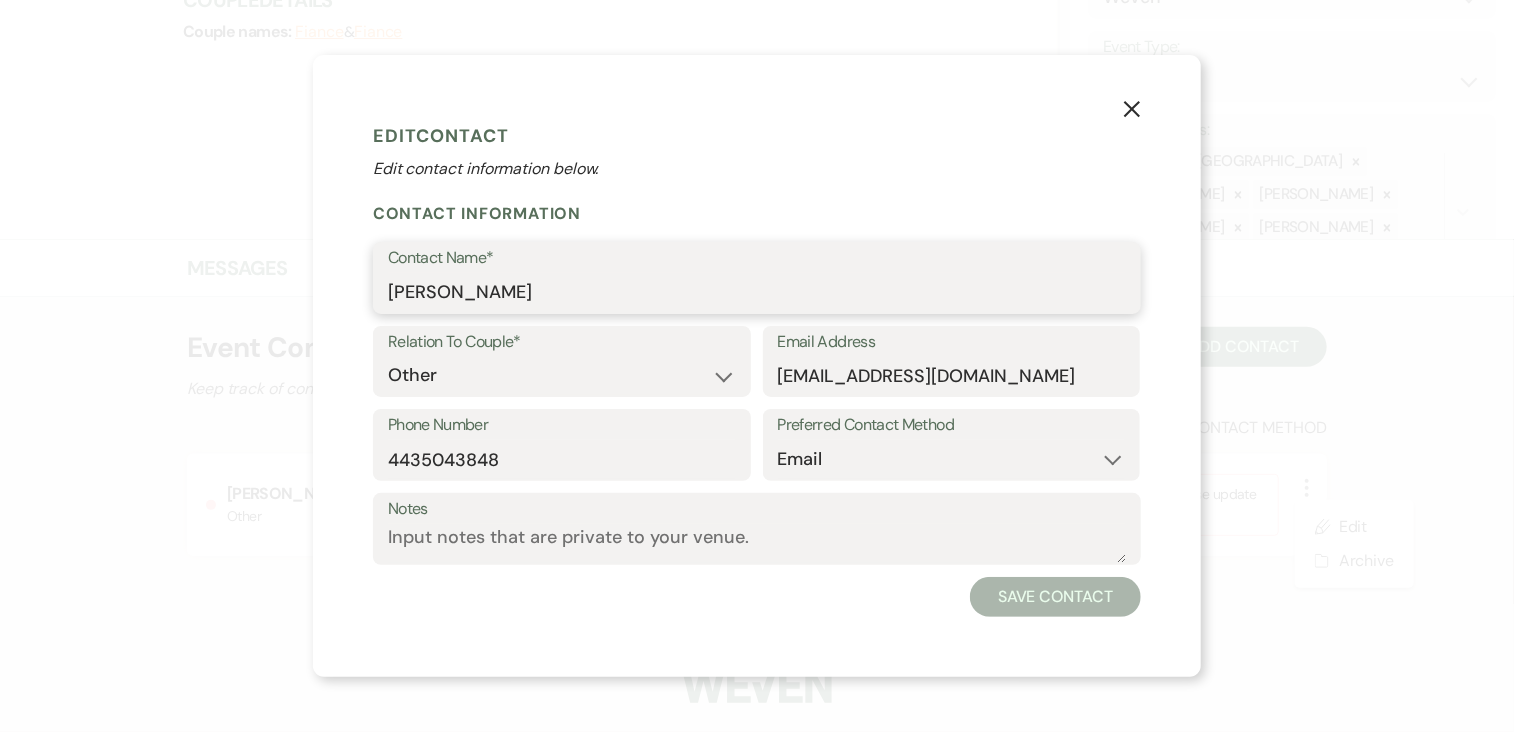 click on "[PERSON_NAME]" at bounding box center [757, 292] 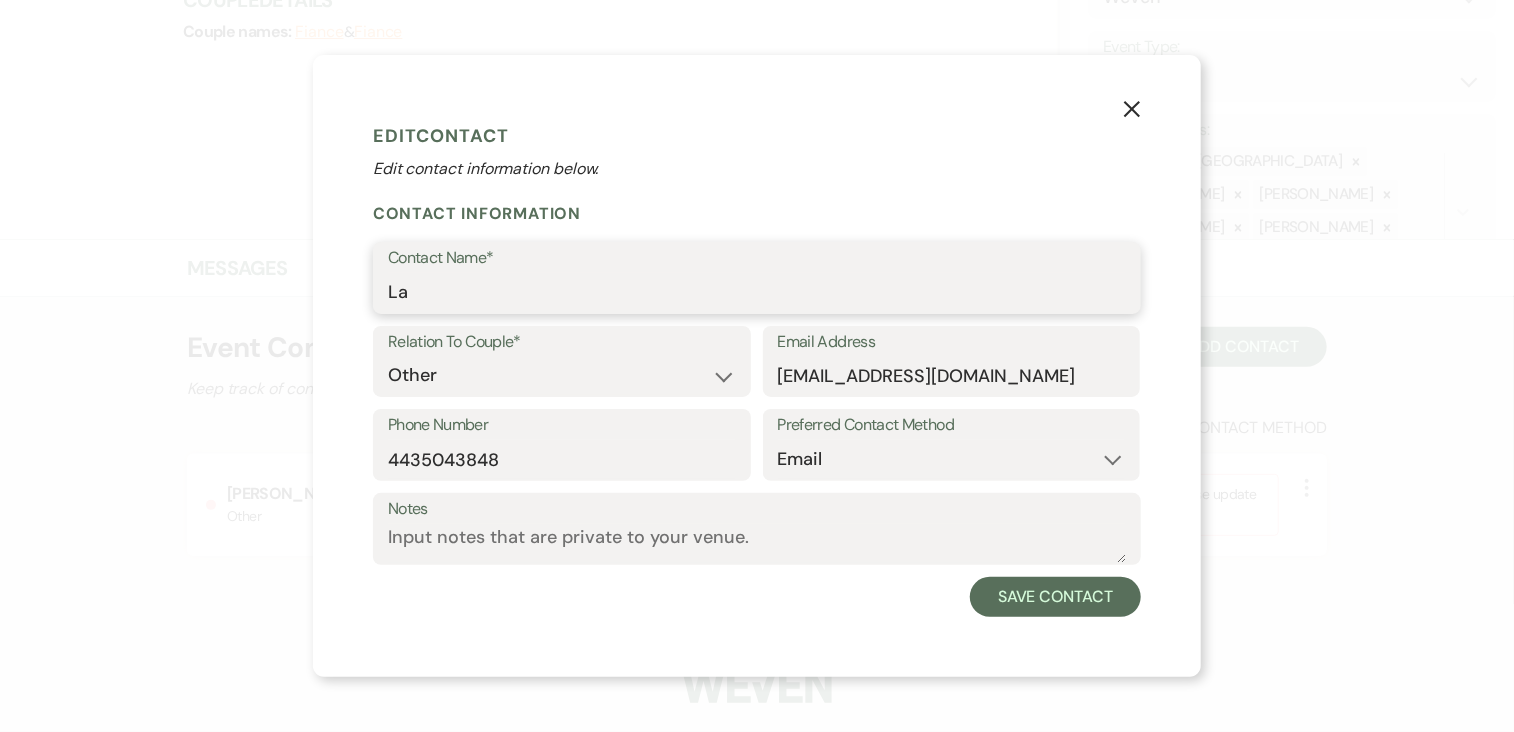 type on "L" 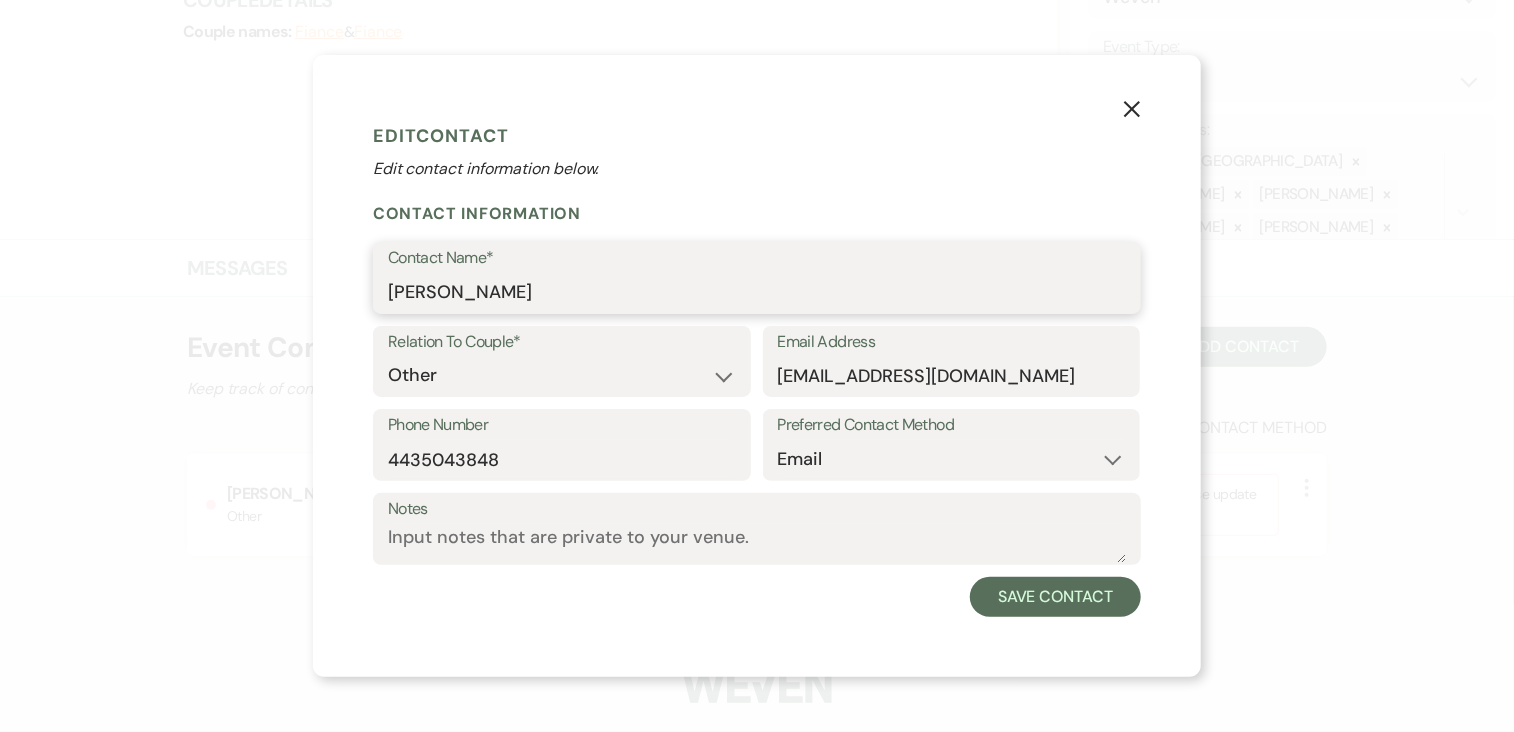 click on "[PERSON_NAME]" at bounding box center (757, 292) 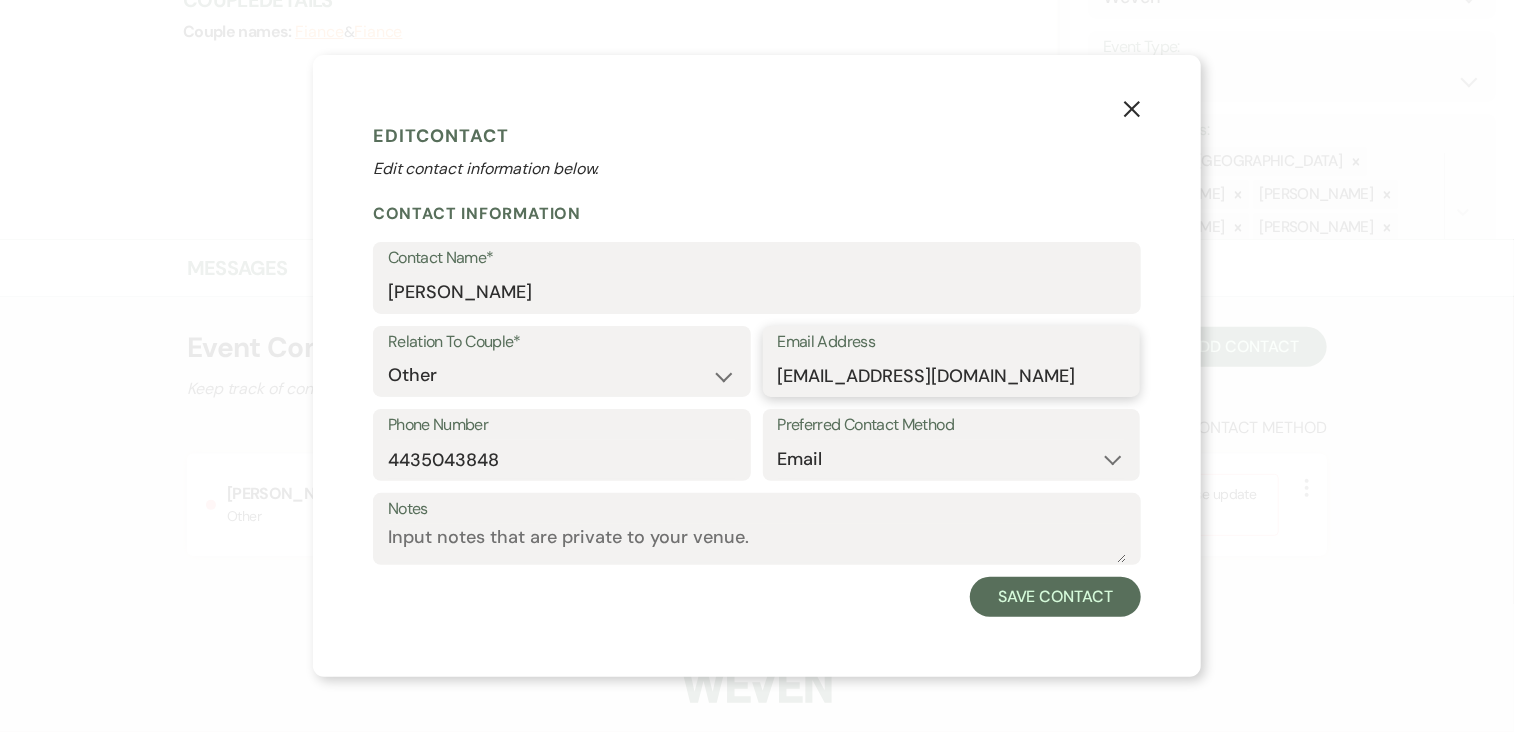 click on "[EMAIL_ADDRESS][DOMAIN_NAME]" at bounding box center (952, 375) 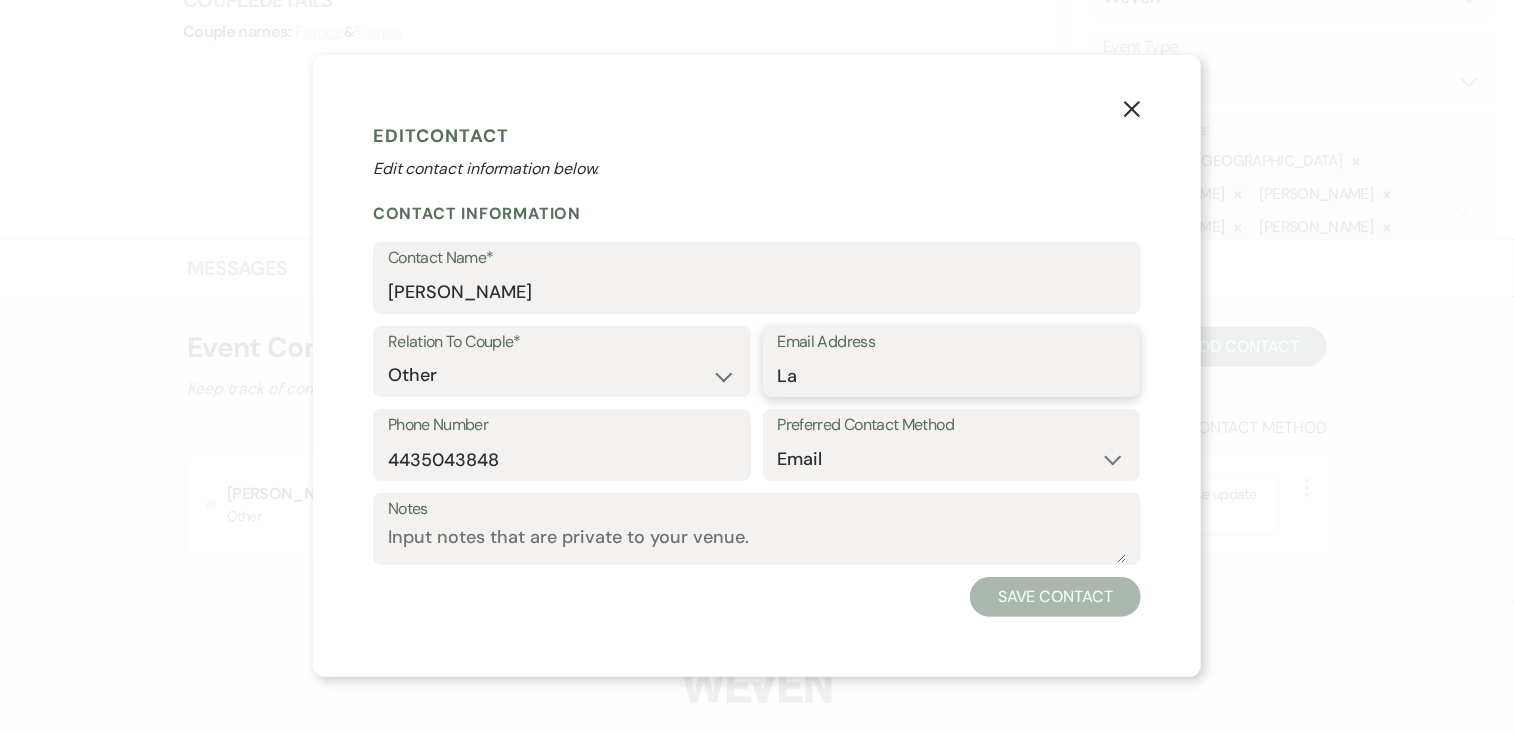 type on "L" 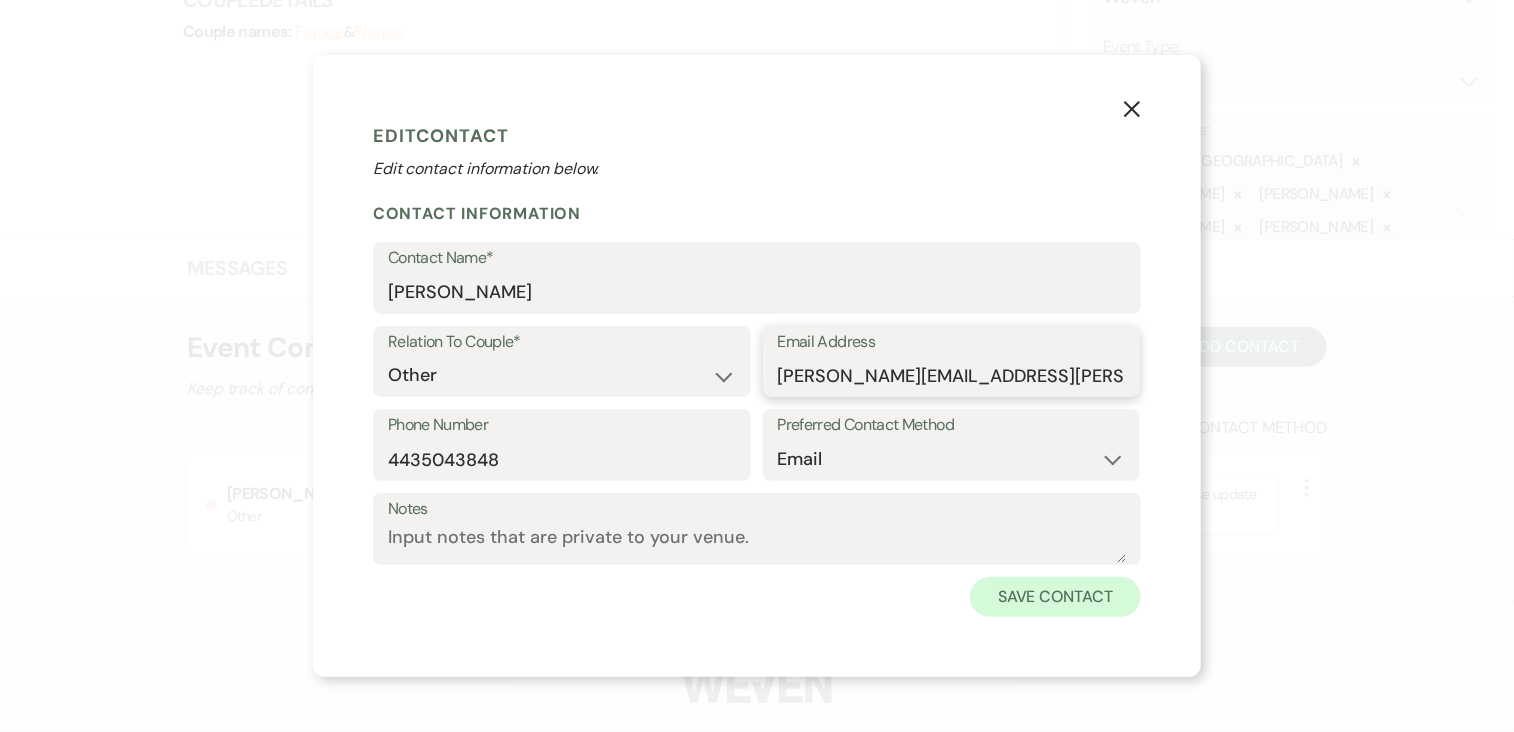 type on "[PERSON_NAME][EMAIL_ADDRESS][PERSON_NAME][DOMAIN_NAME]" 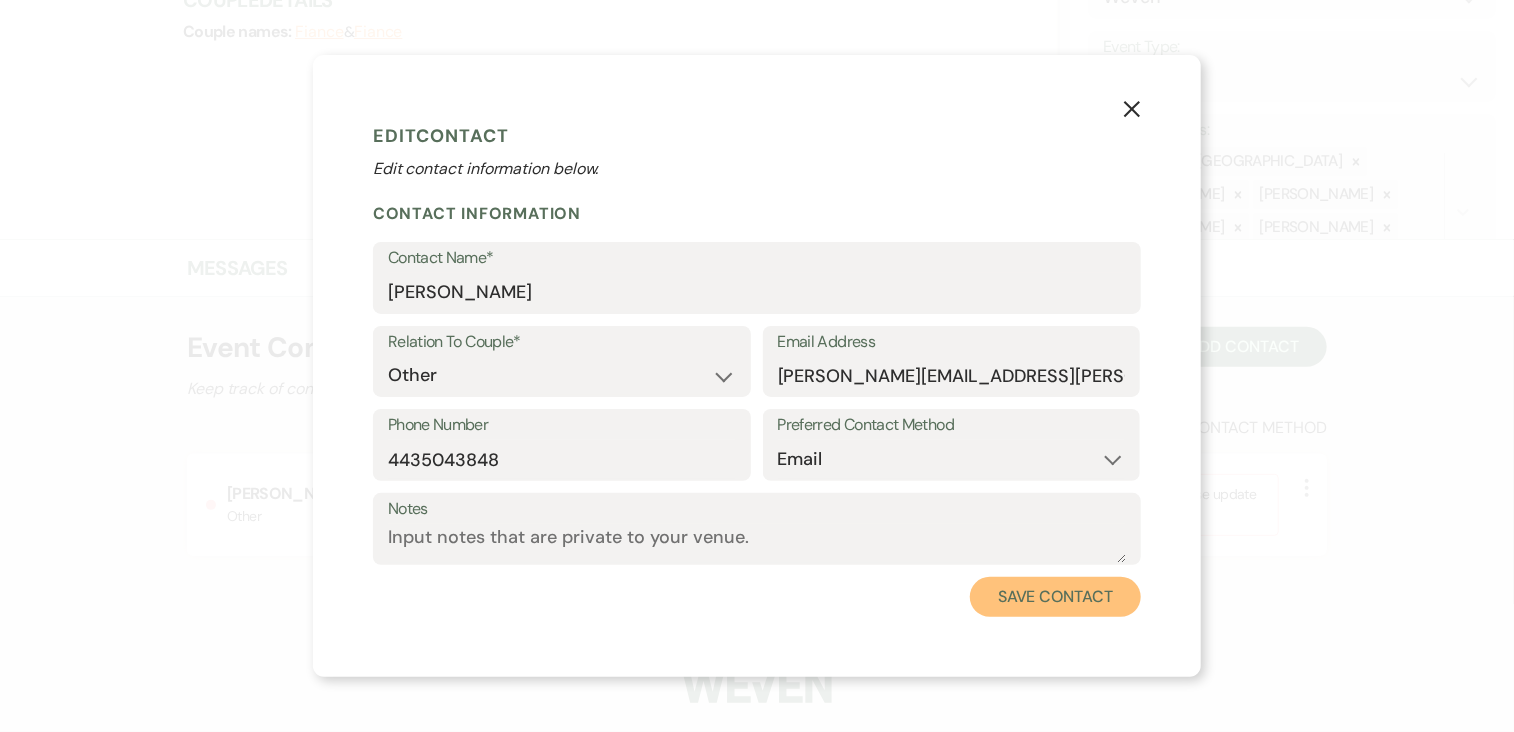 click on "Save Contact" at bounding box center [1055, 597] 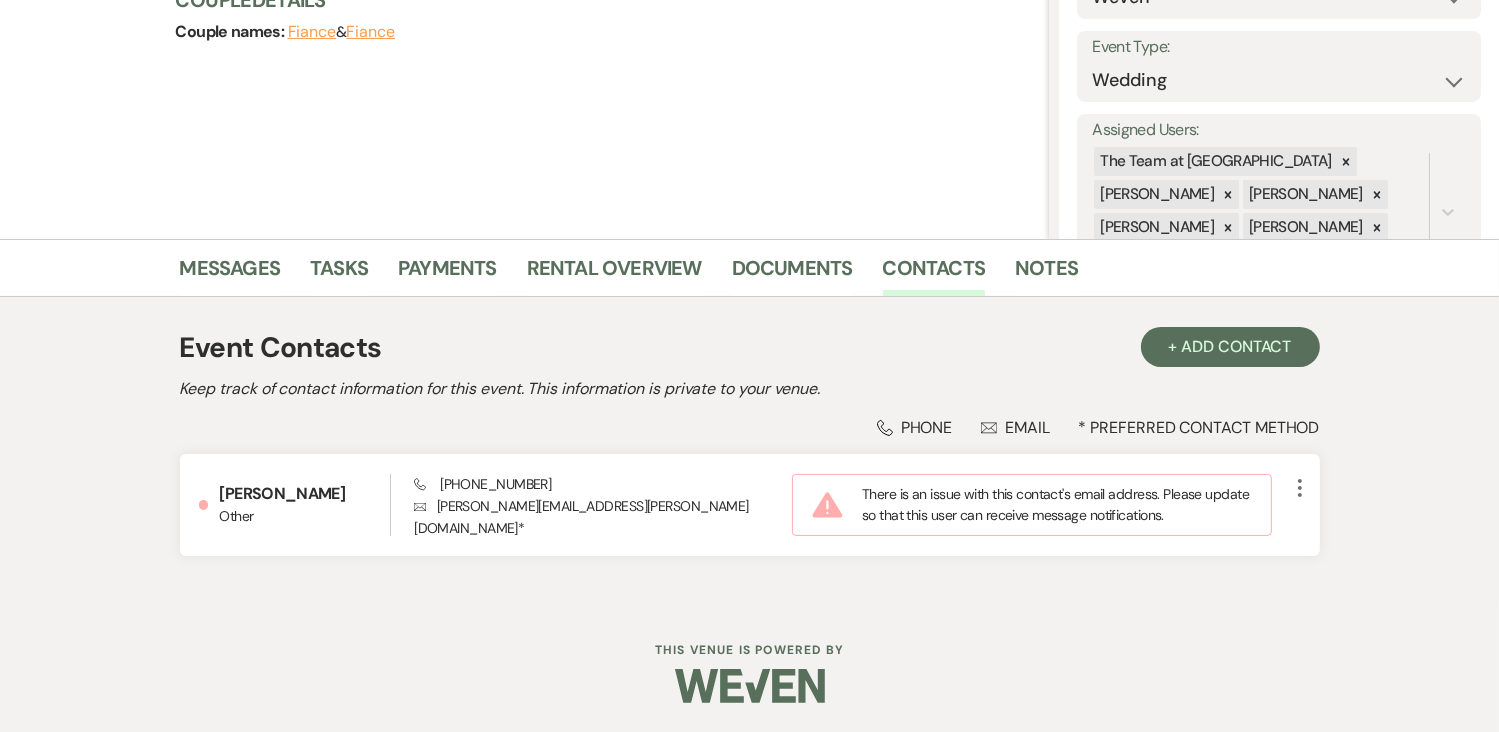 scroll, scrollTop: 244, scrollLeft: 0, axis: vertical 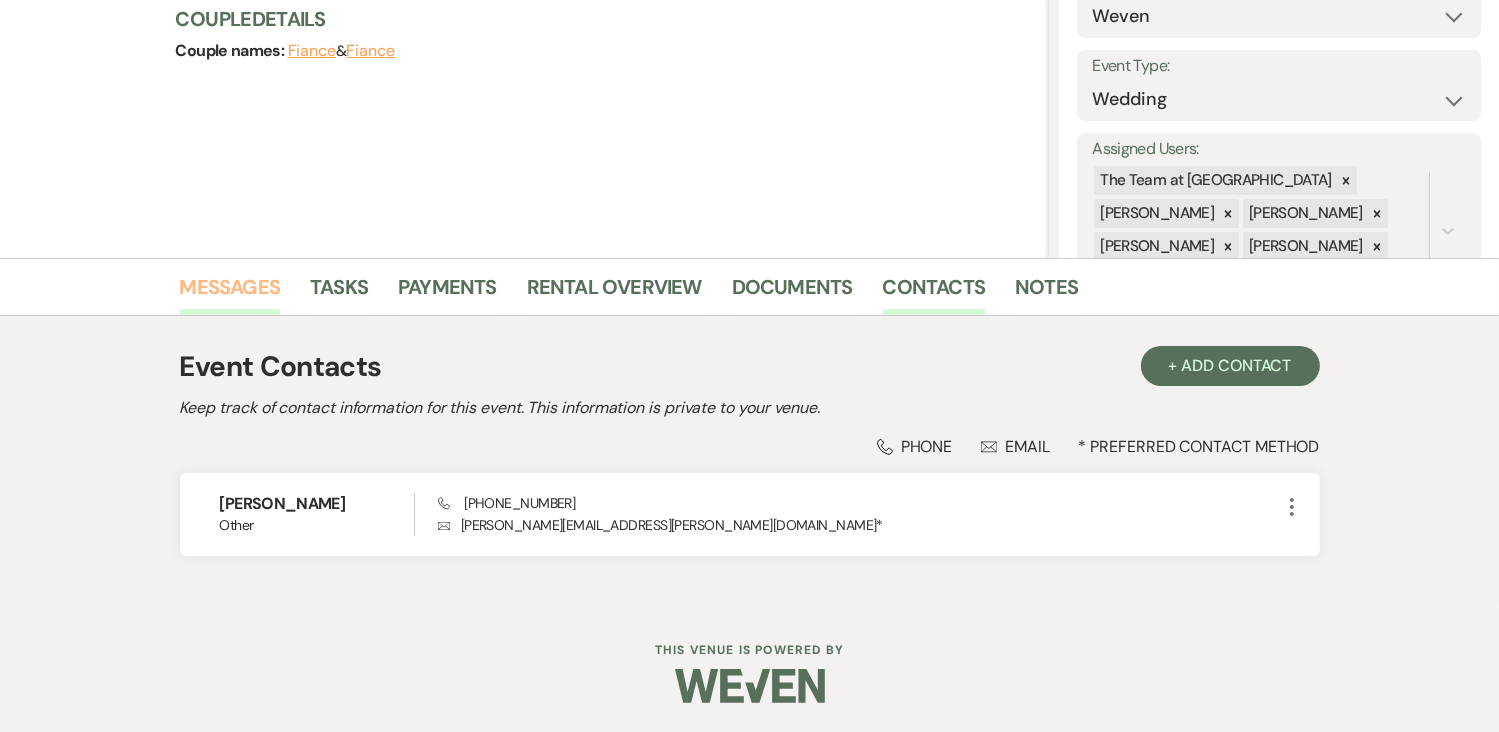 click on "Messages" at bounding box center (230, 293) 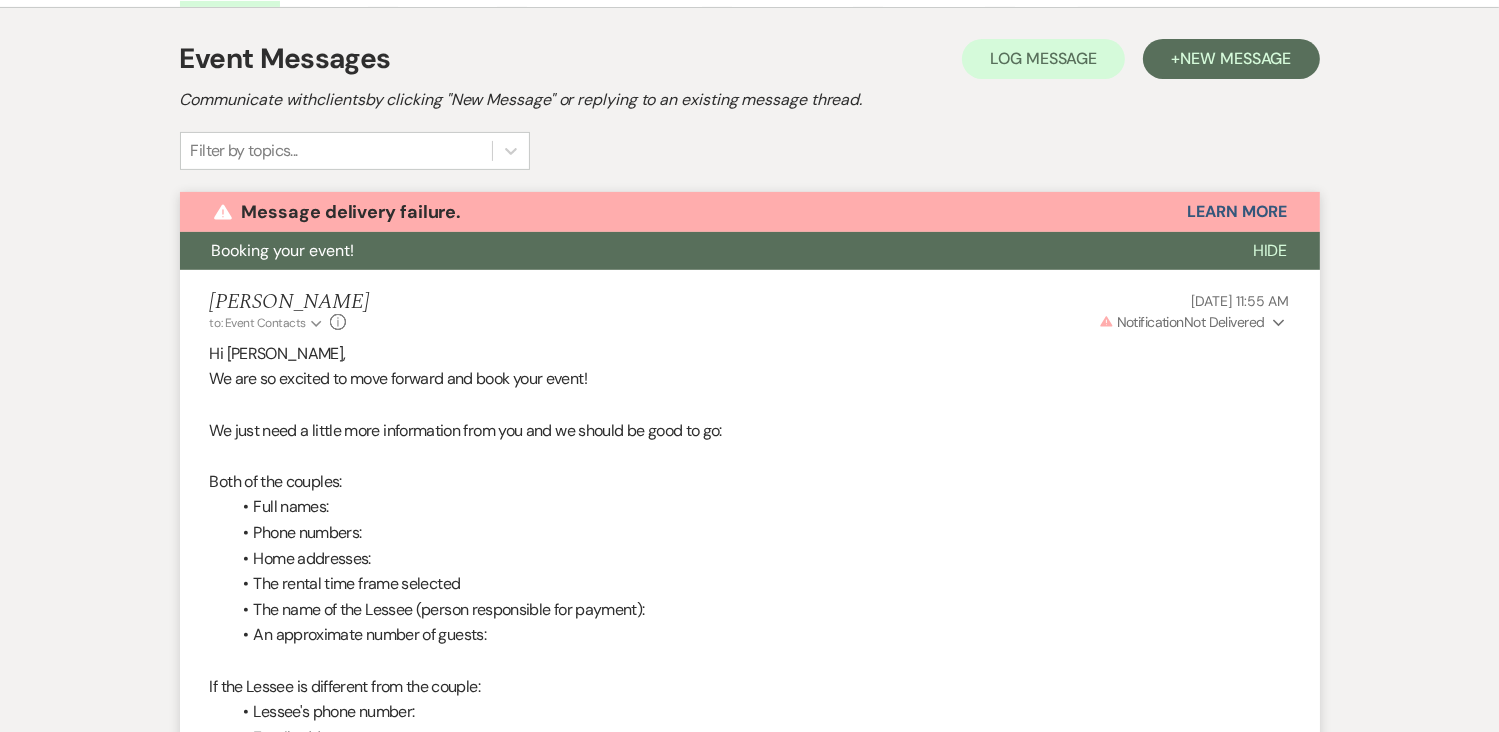 scroll, scrollTop: 809, scrollLeft: 0, axis: vertical 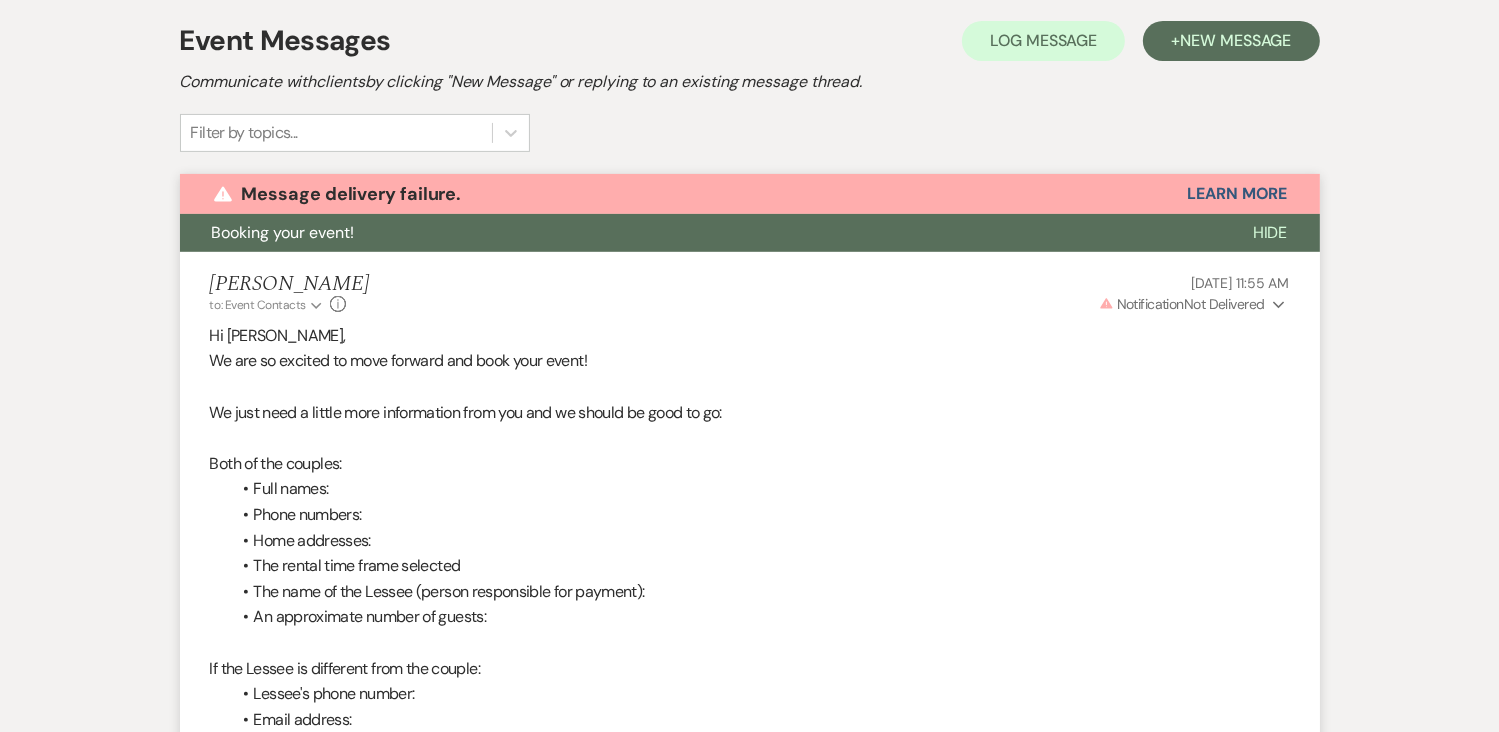 click on "Warning Notification  Not Delivered" at bounding box center [1182, 304] 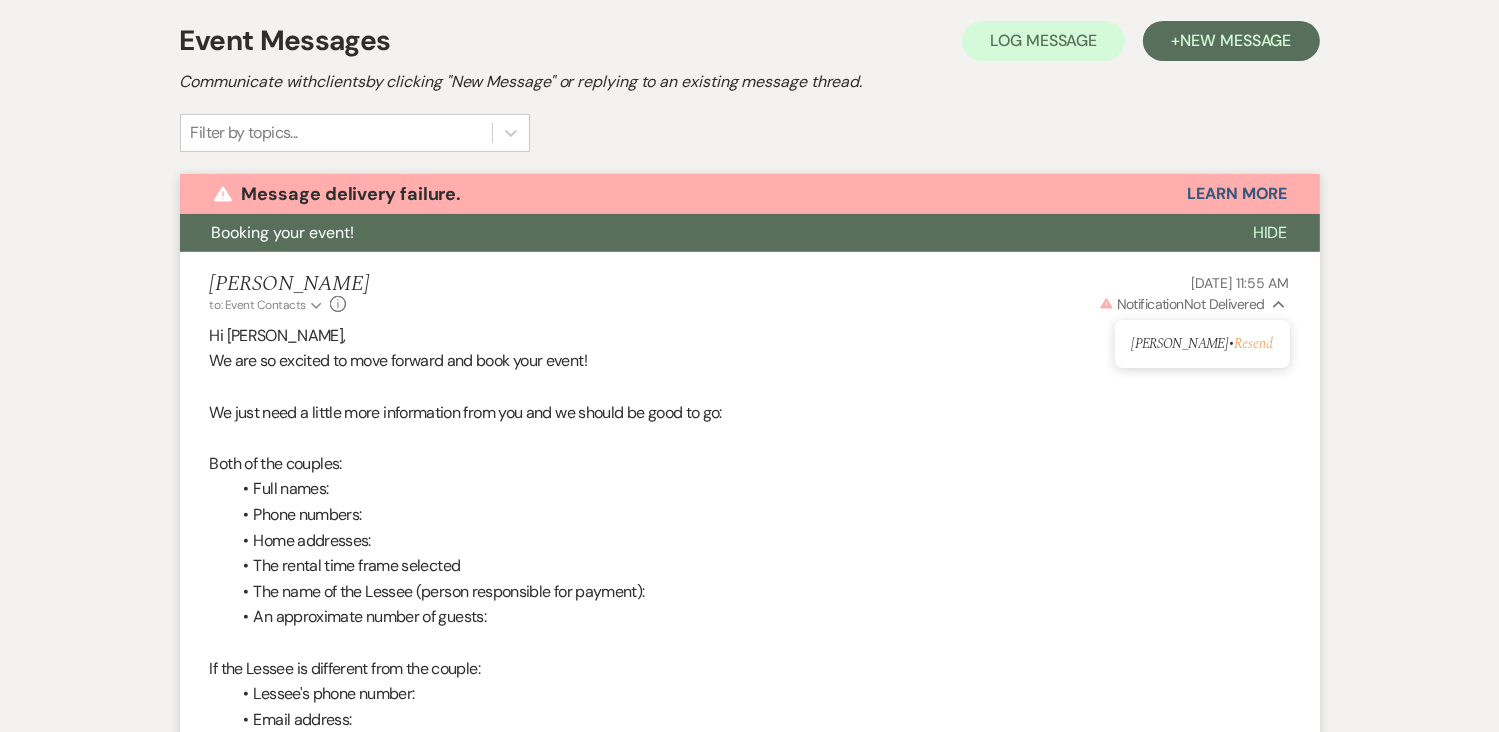 click on "Resend" at bounding box center (1254, 344) 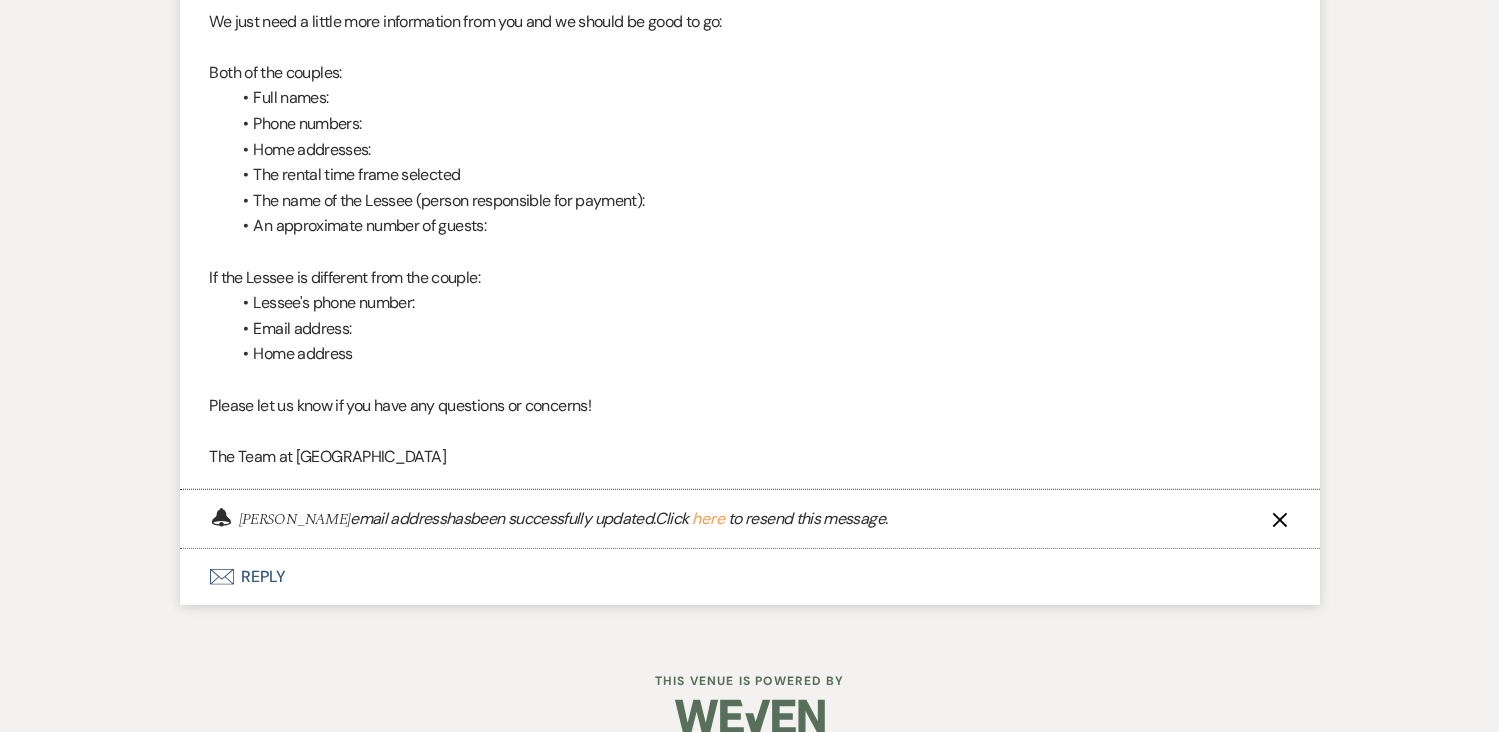 scroll, scrollTop: 992, scrollLeft: 0, axis: vertical 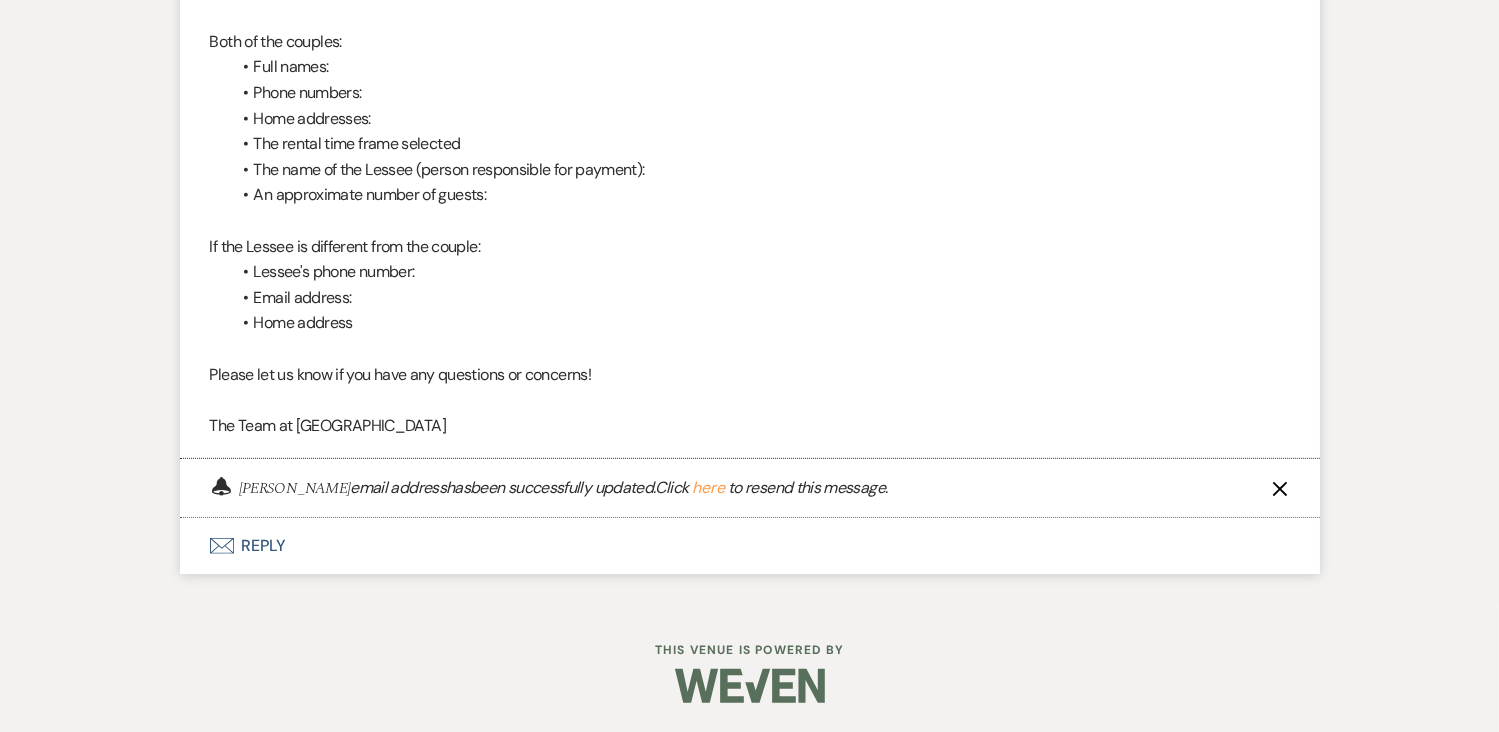 click on "here" at bounding box center [708, 488] 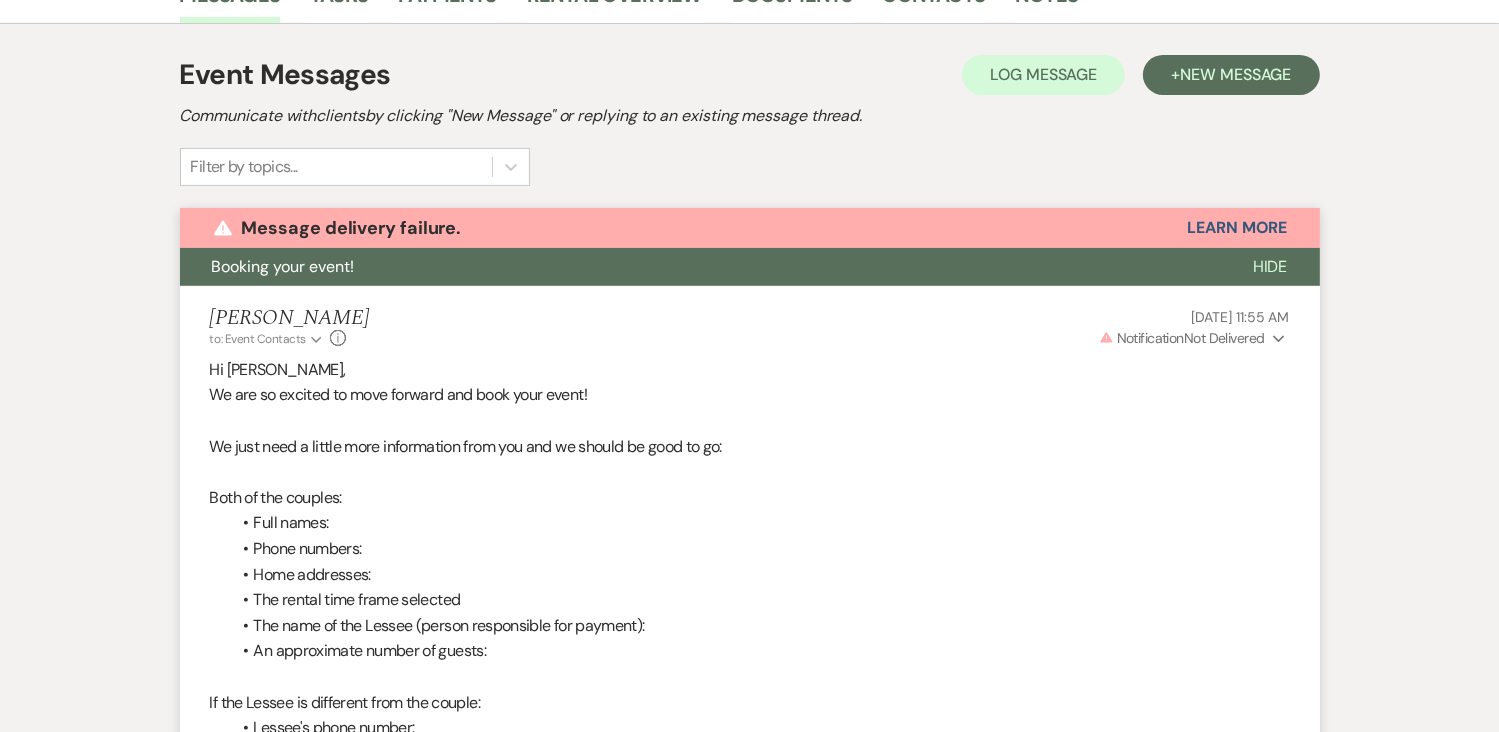 scroll, scrollTop: 475, scrollLeft: 0, axis: vertical 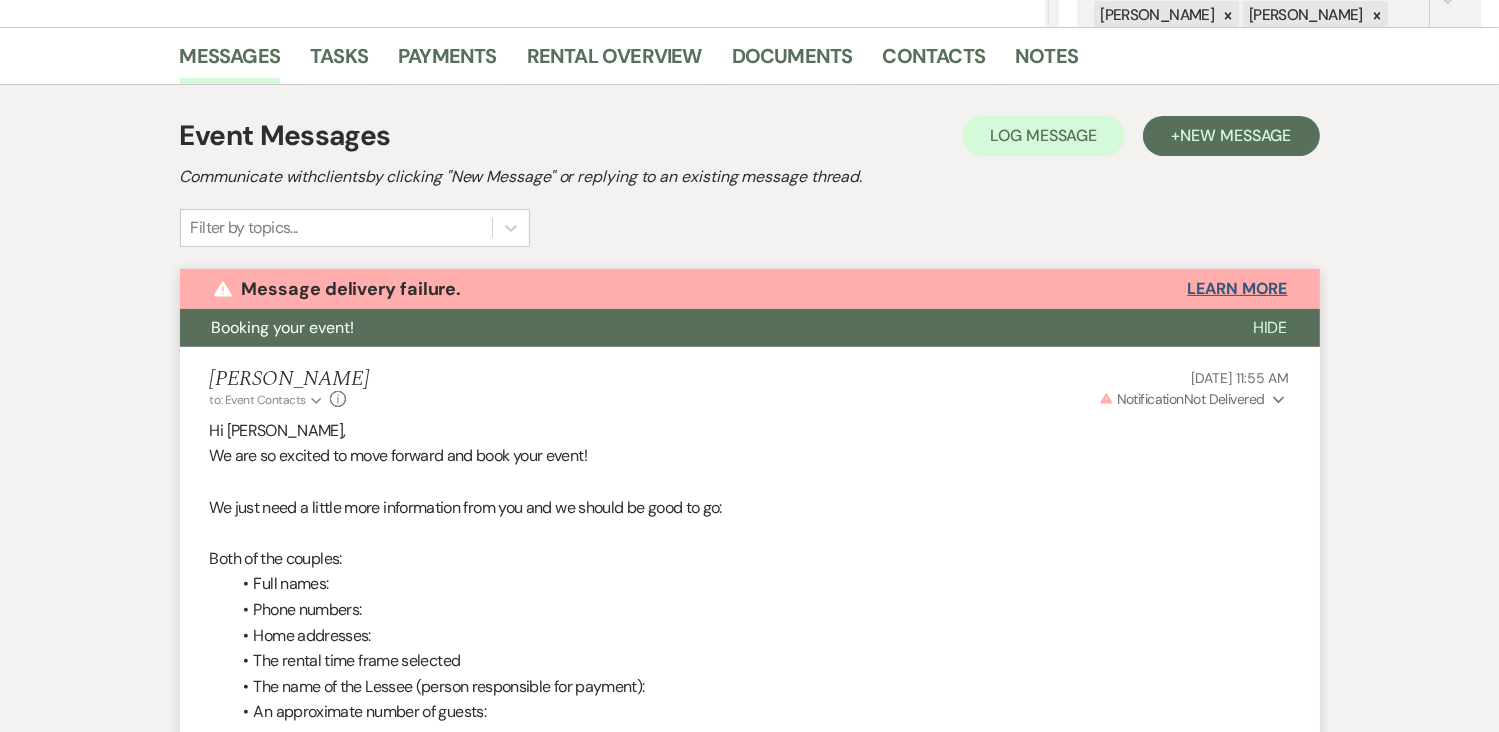 click on "Learn More" at bounding box center (1237, 289) 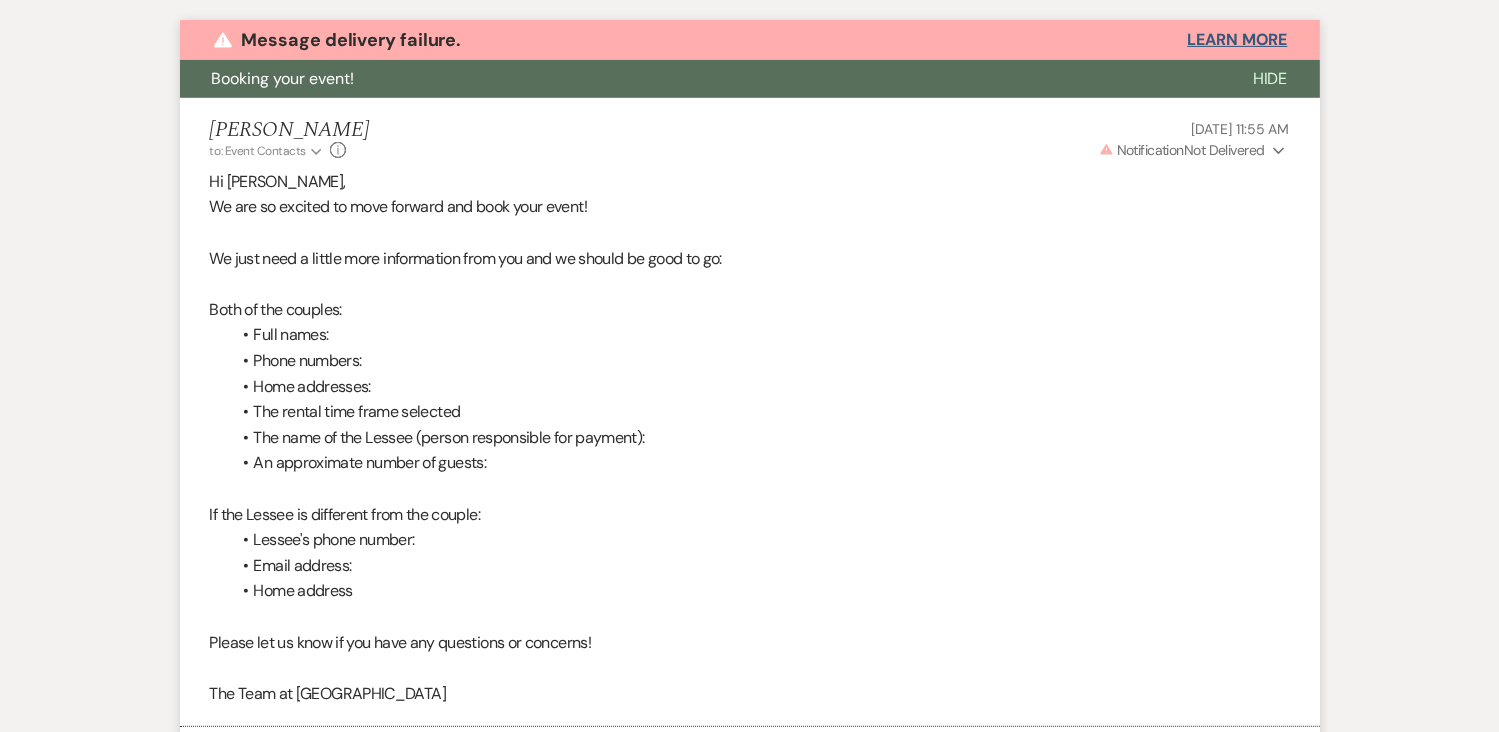 scroll, scrollTop: 769, scrollLeft: 0, axis: vertical 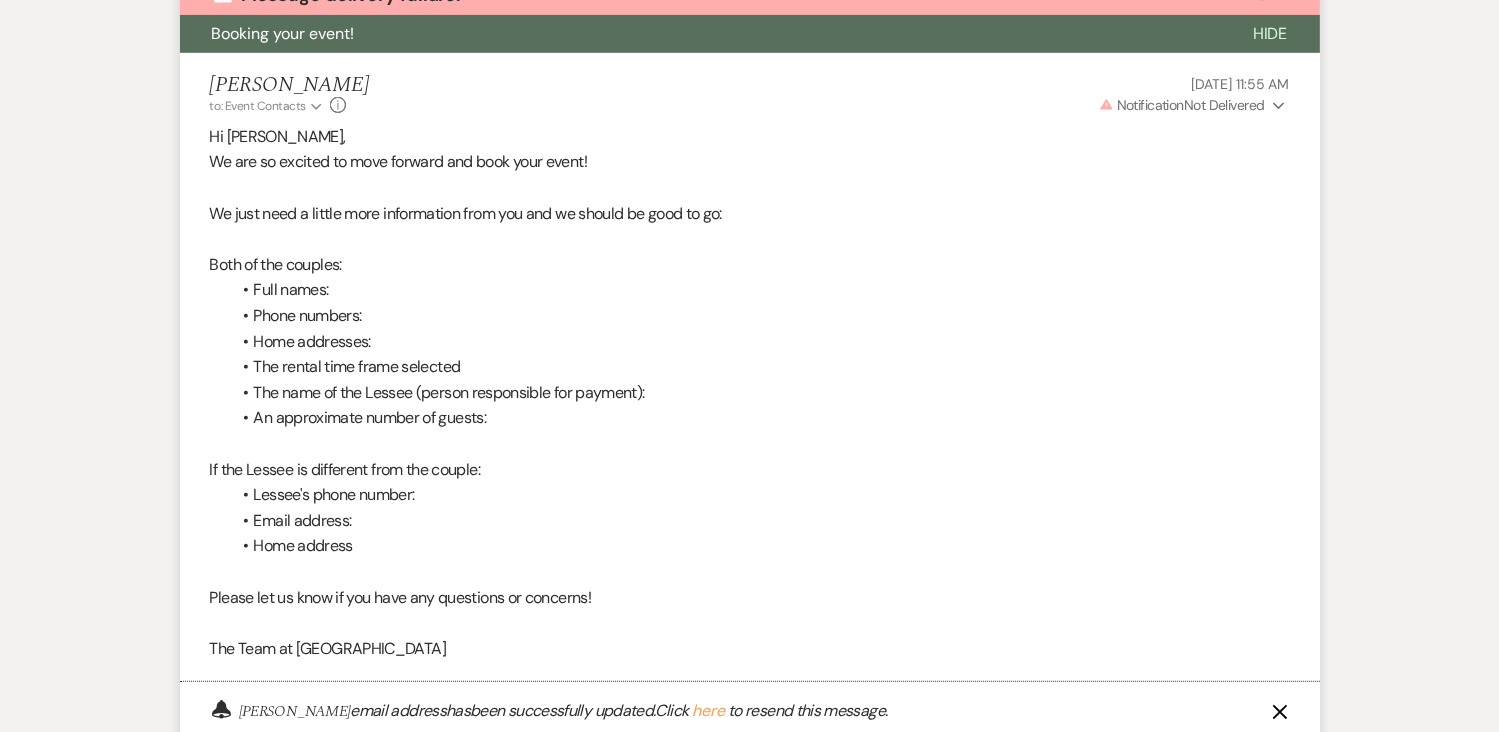 click on "here" at bounding box center [708, 711] 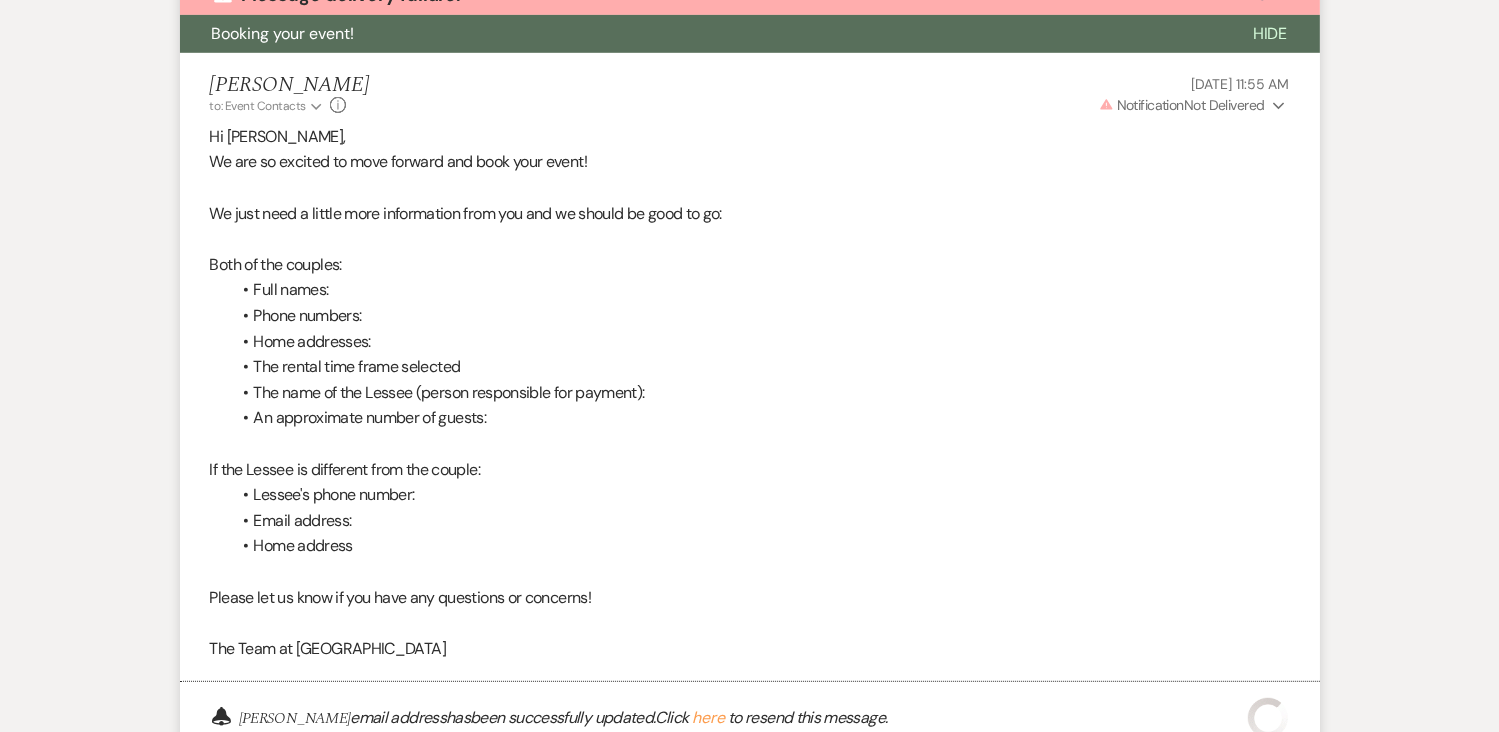 scroll, scrollTop: 730, scrollLeft: 0, axis: vertical 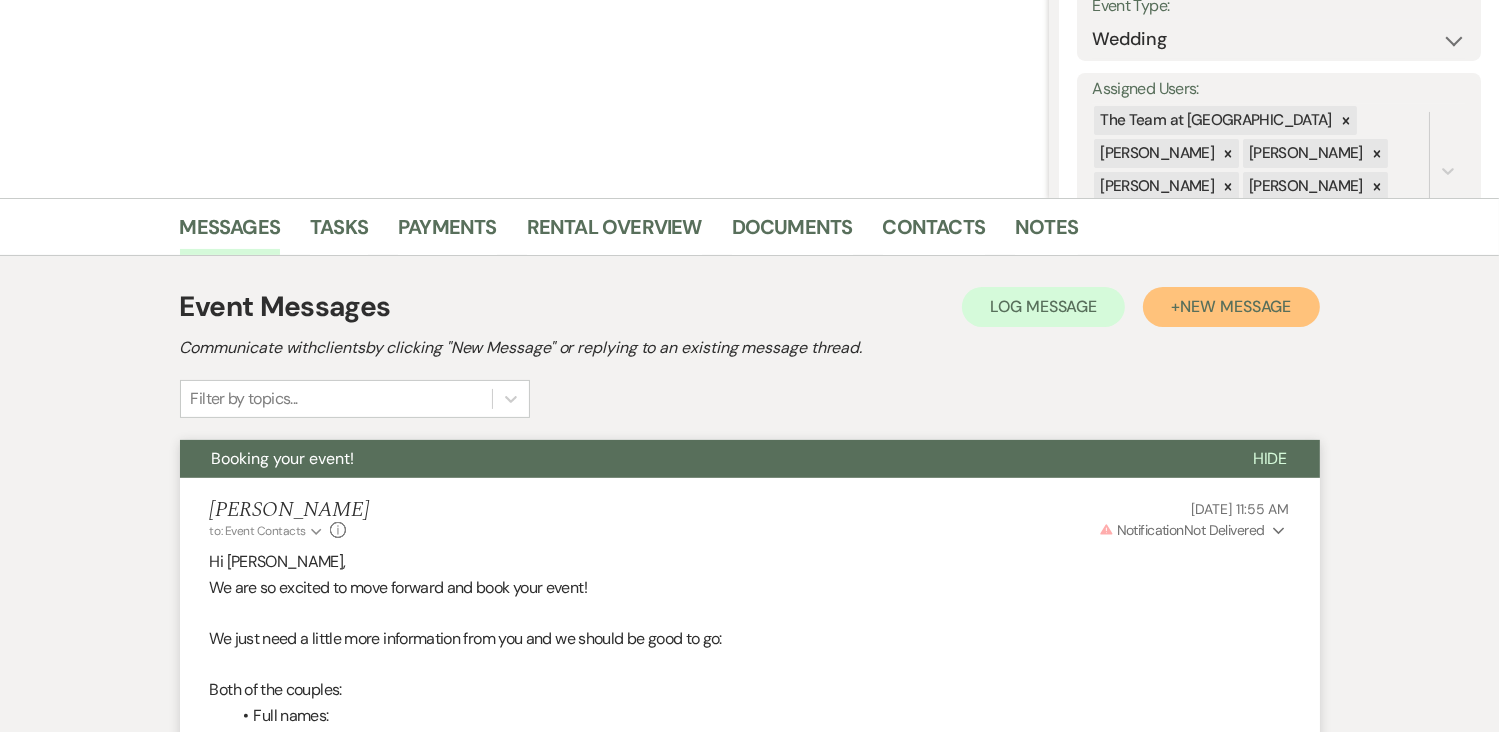 click on "New Message" at bounding box center (1235, 306) 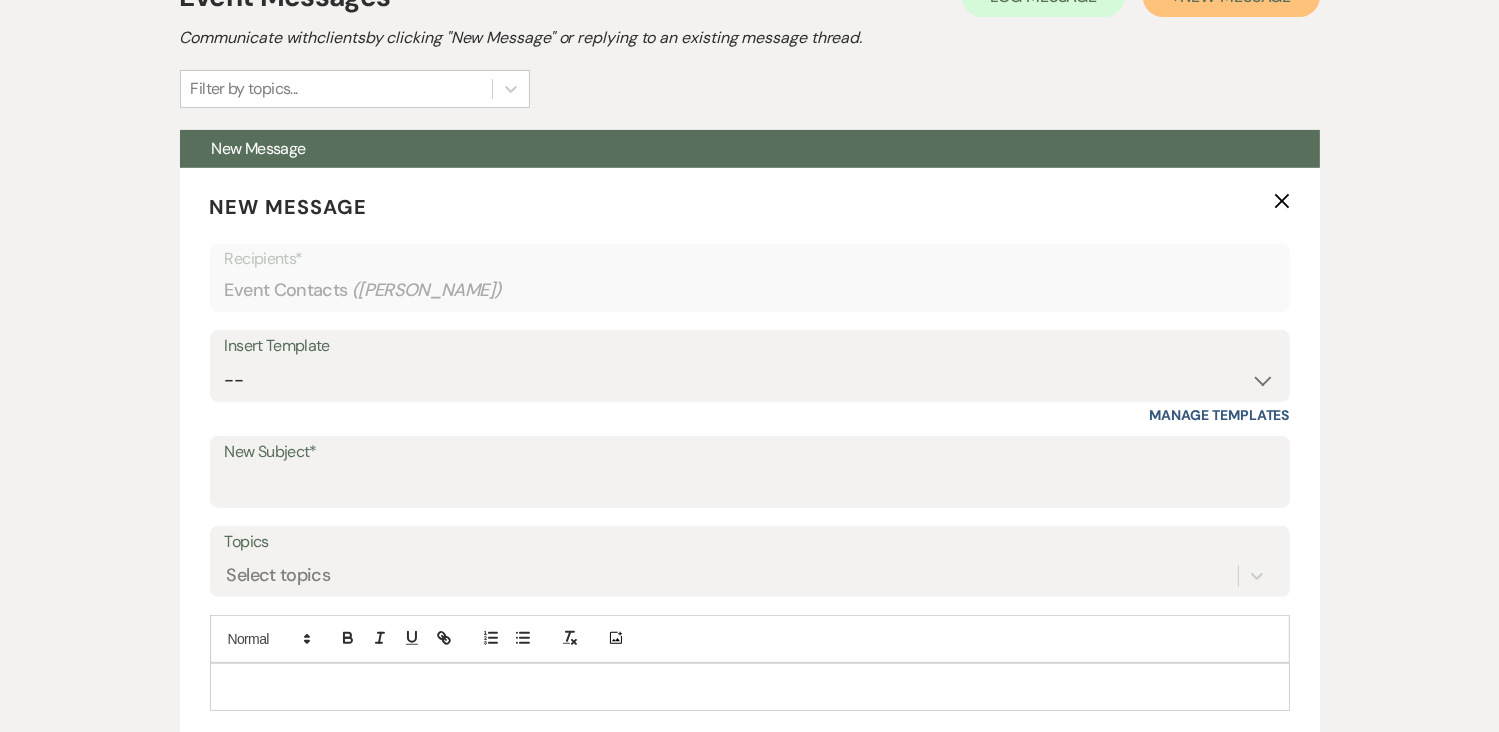 scroll, scrollTop: 622, scrollLeft: 0, axis: vertical 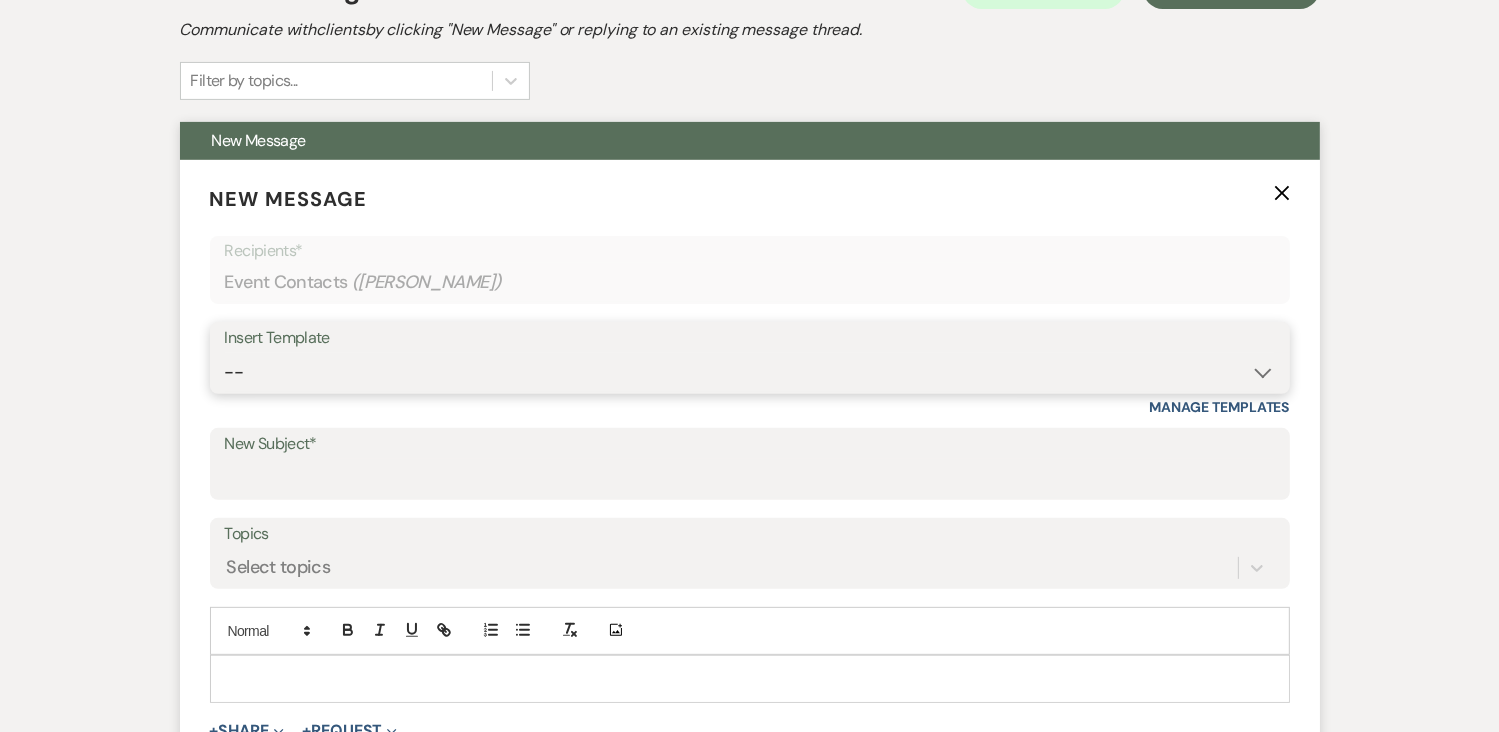 click on "-- Initial Inquiry Auto Response - Weddings Contract - Corporate & Private Events Contract - Weddings Initial Inquiry Auto Response - Corporate & Private Events Tour Request Response Tour Follow Up Inquiry Follow Up Corporate Event Follow Up Weven Planning Portal Introduction Decor Tour Inquiry Booking Information (Weddings) Booking Information (Corporate/Private Events) Tour-  NO CALL/NO SHOW Booking Event Template Scheduling Template Decor Invoice Your Upcoming Tour Final Walkthrough Scheduling Initial Inquiry Auto Response - EVENT FLYER - Weddings Tour Follow Up - Event Flyer Added Upcoming Event Tempate Request for Security Deposit Inquiry Follow Up - EVENT FLYER Sample Floor Plan Request for Final Payment" at bounding box center [750, 372] 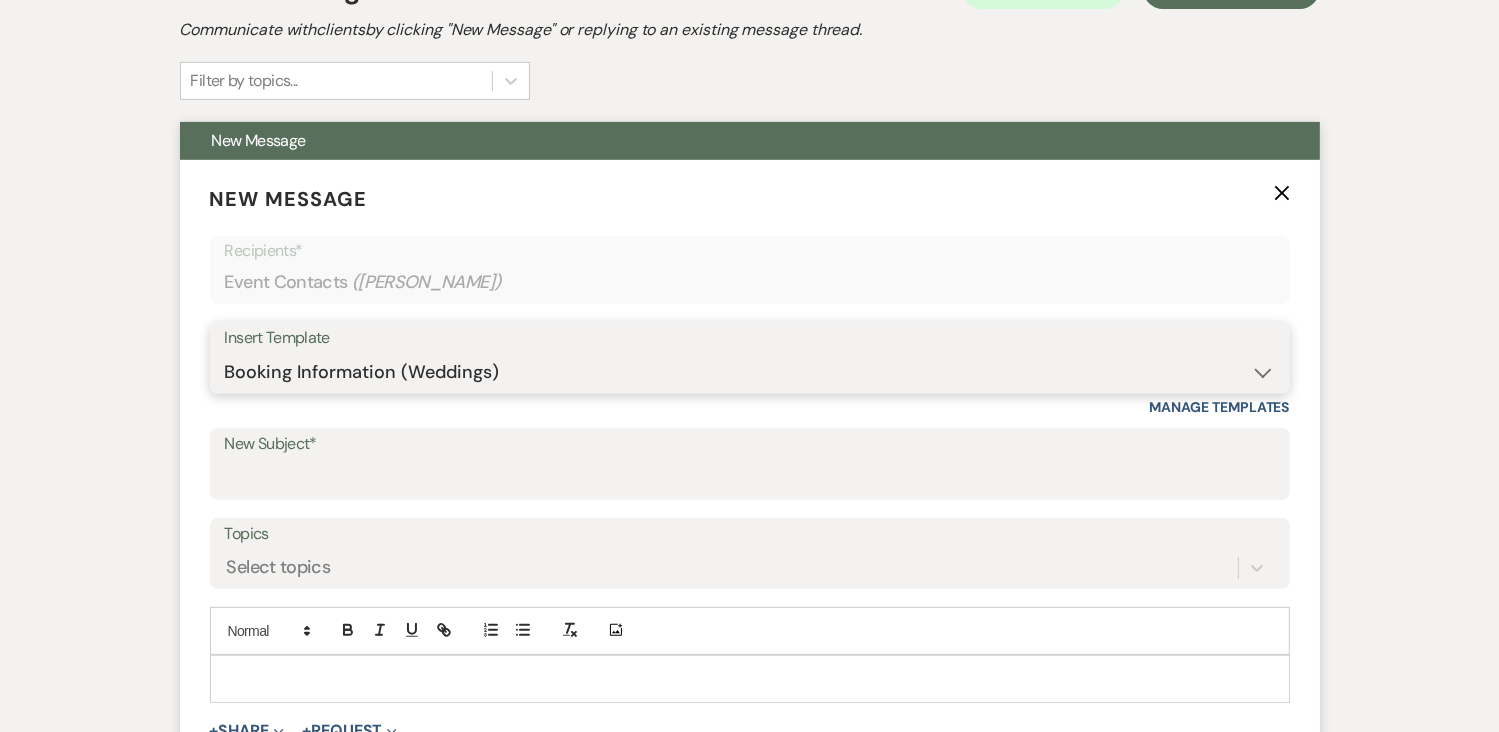 click on "-- Initial Inquiry Auto Response - Weddings Contract - Corporate & Private Events Contract - Weddings Initial Inquiry Auto Response - Corporate & Private Events Tour Request Response Tour Follow Up Inquiry Follow Up Corporate Event Follow Up Weven Planning Portal Introduction Decor Tour Inquiry Booking Information (Weddings) Booking Information (Corporate/Private Events) Tour-  NO CALL/NO SHOW Booking Event Template Scheduling Template Decor Invoice Your Upcoming Tour Final Walkthrough Scheduling Initial Inquiry Auto Response - EVENT FLYER - Weddings Tour Follow Up - Event Flyer Added Upcoming Event Tempate Request for Security Deposit Inquiry Follow Up - EVENT FLYER Sample Floor Plan Request for Final Payment" at bounding box center [750, 372] 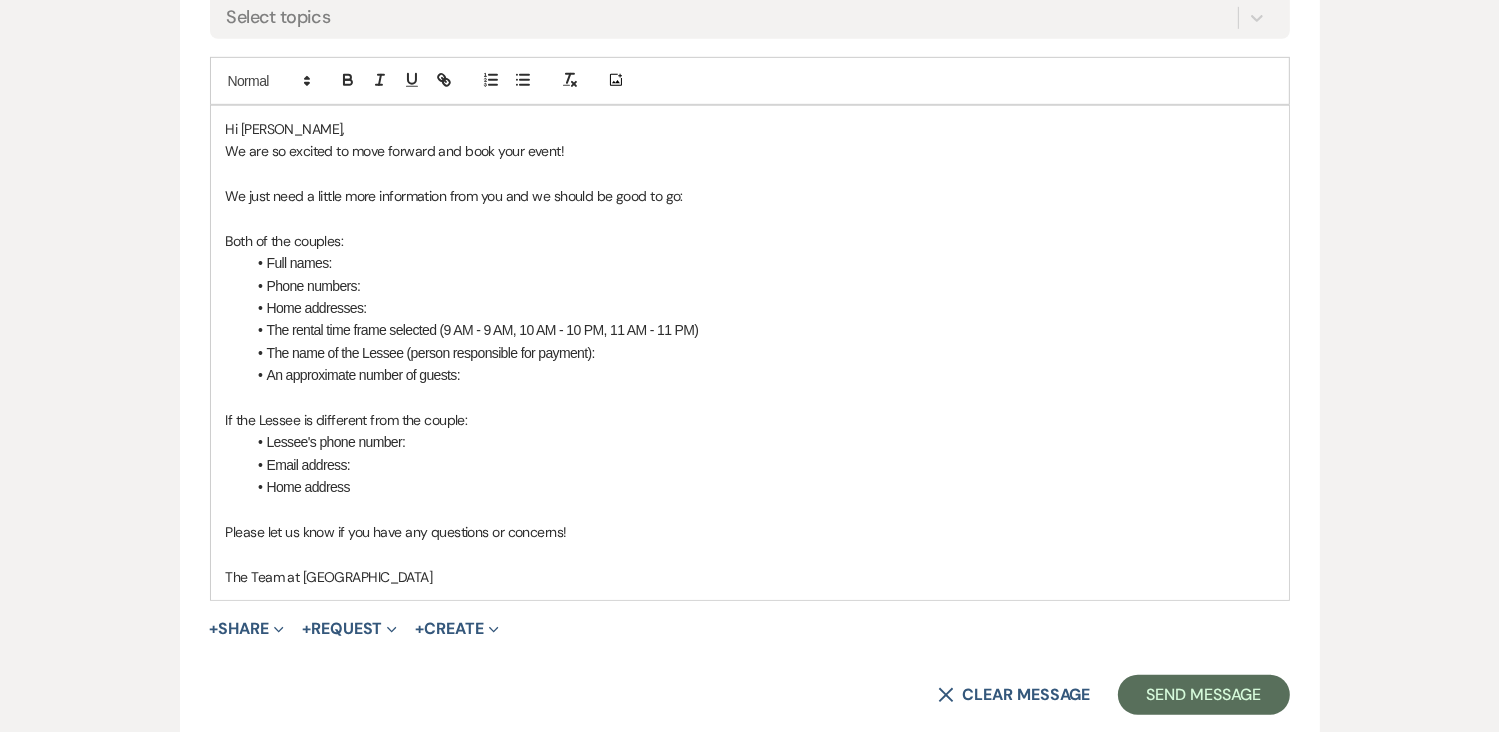 scroll, scrollTop: 1247, scrollLeft: 0, axis: vertical 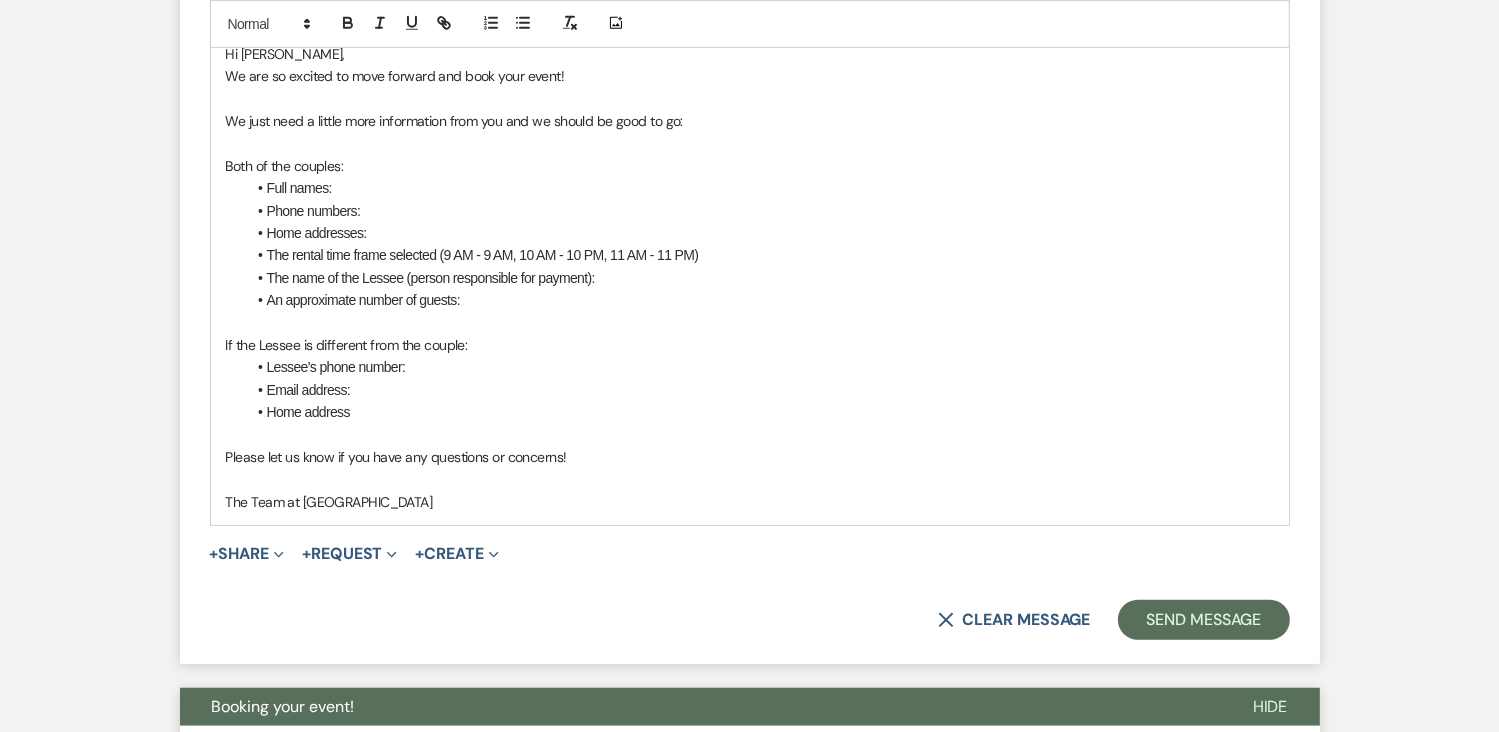 click on "The rental time frame selected (9 AM - 9 AM, 10 AM - 10 PM, 11 AM - 11 PM)" at bounding box center [760, 255] 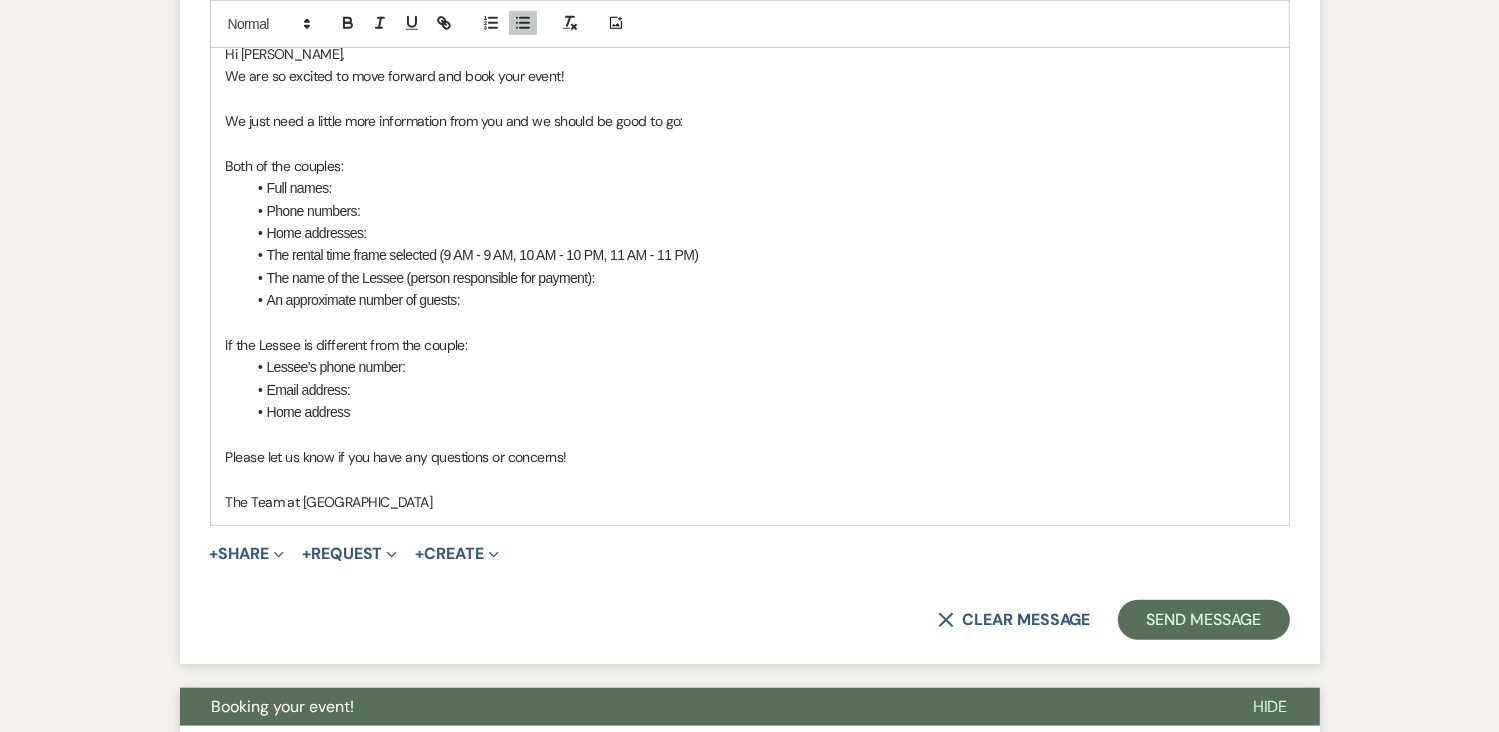 type 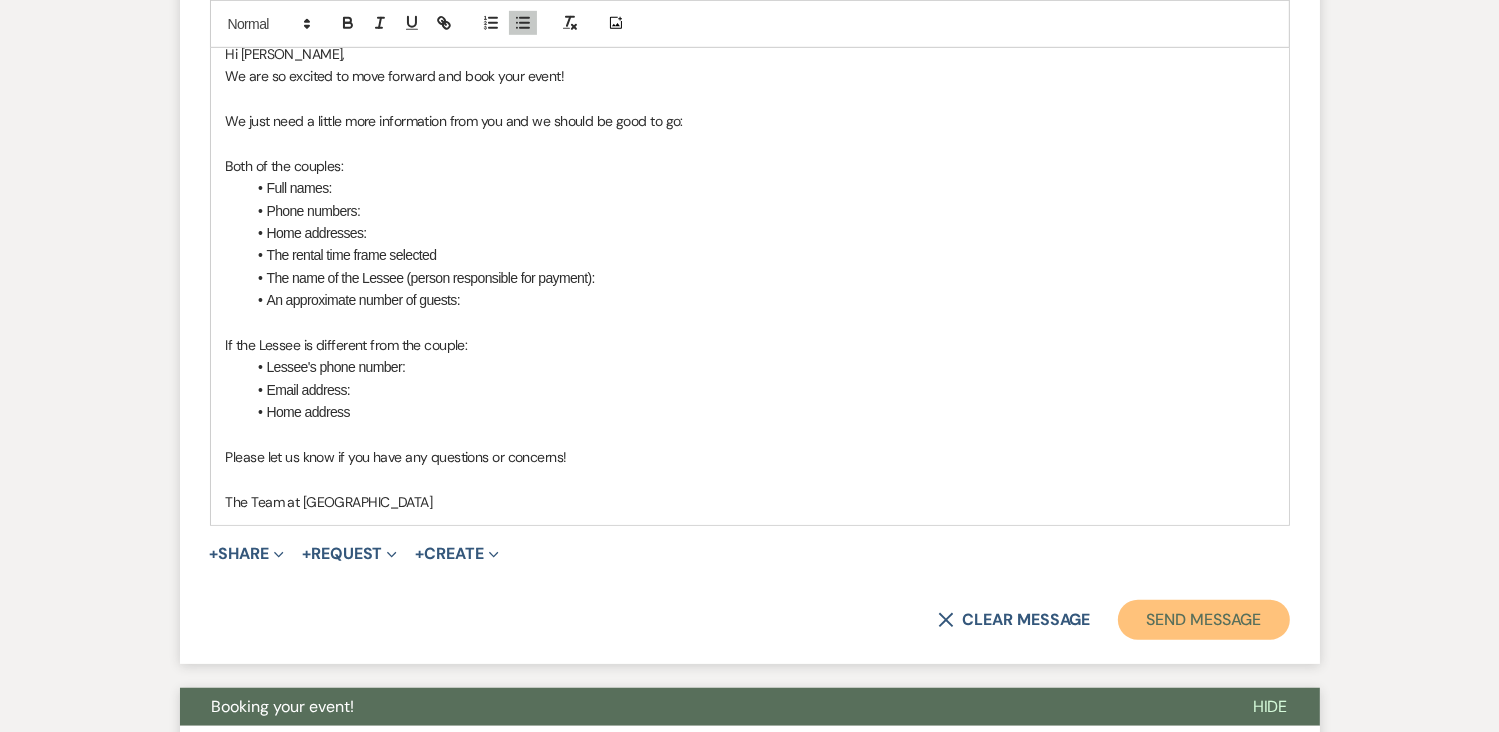 click on "Send Message" at bounding box center [1203, 620] 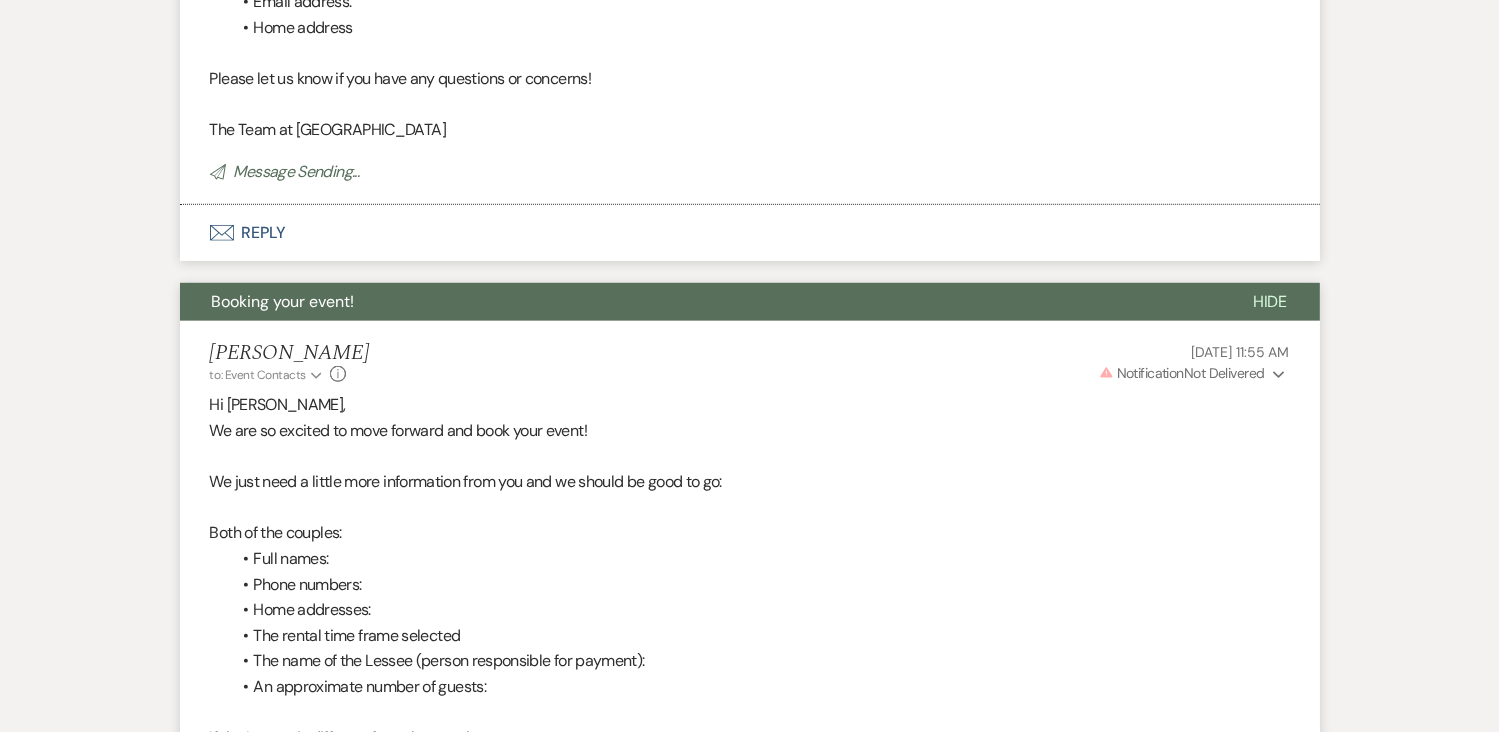 scroll, scrollTop: 505, scrollLeft: 0, axis: vertical 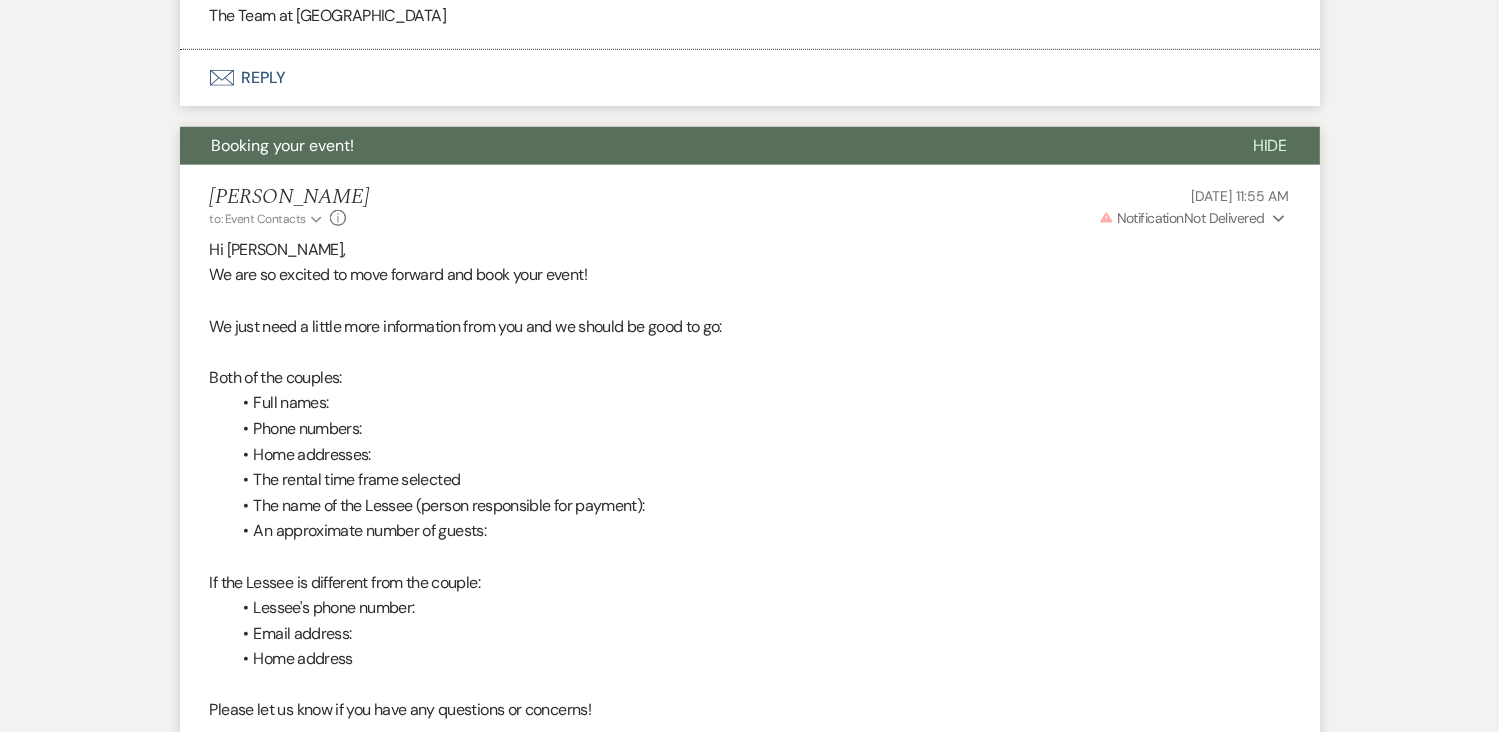 click on "Hide" at bounding box center (1270, 146) 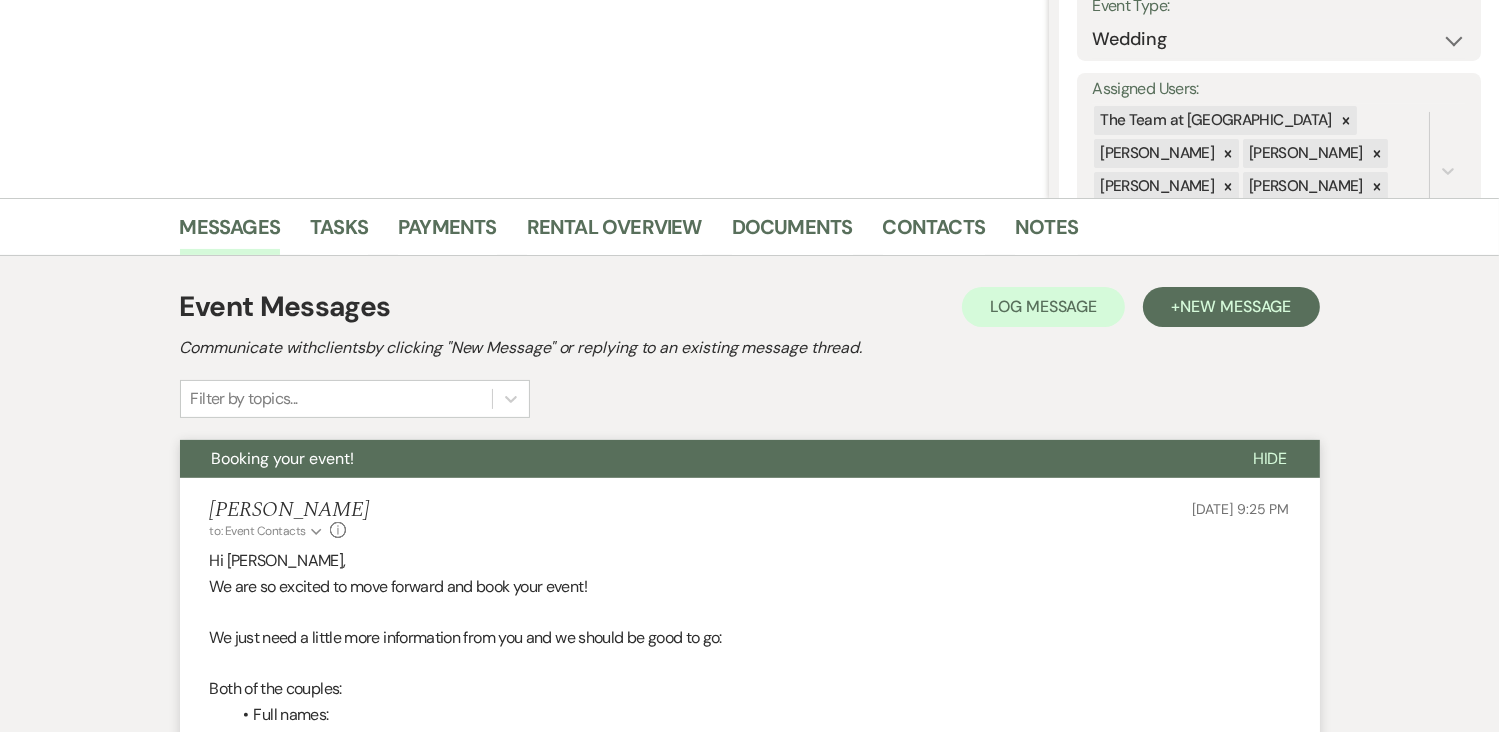 scroll, scrollTop: 244, scrollLeft: 0, axis: vertical 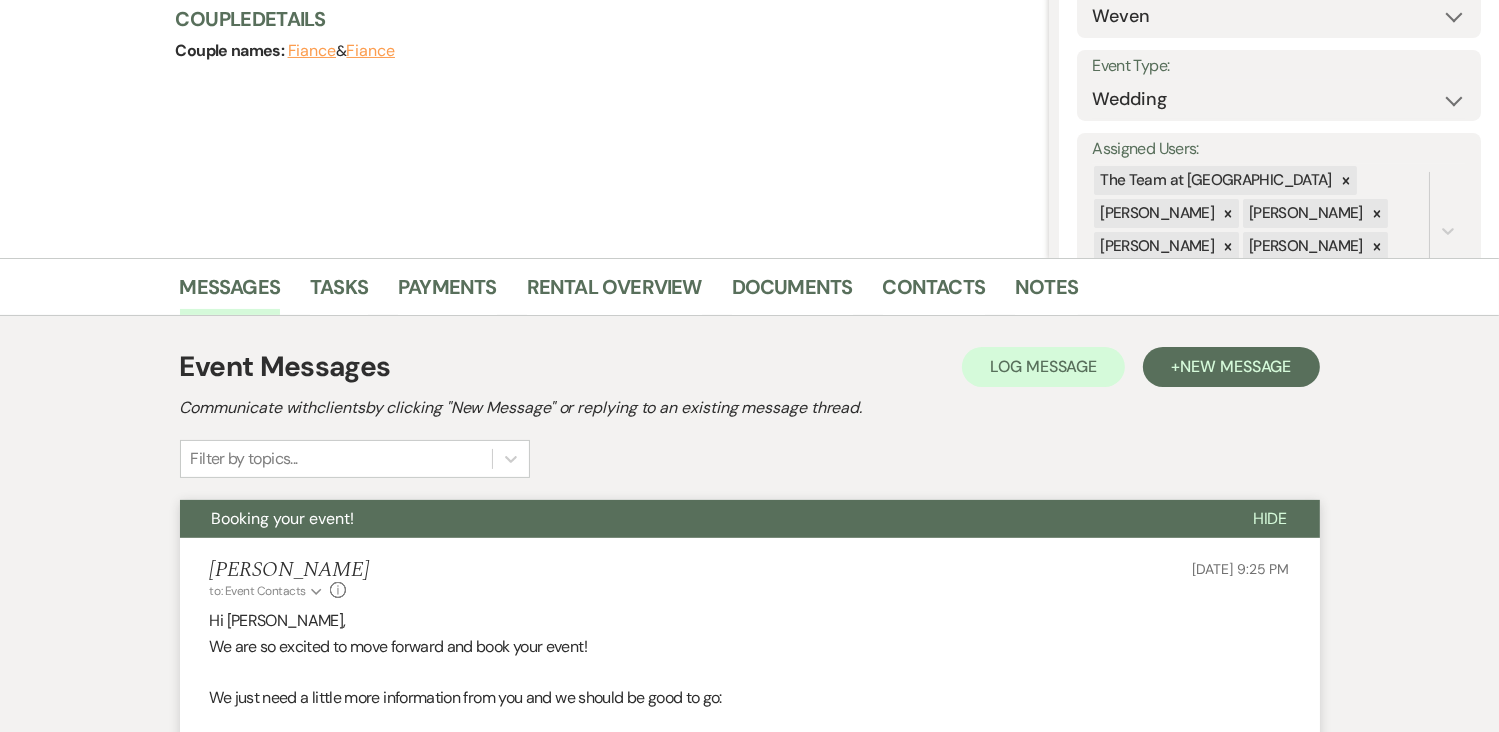 click on "Hide" at bounding box center (1270, 518) 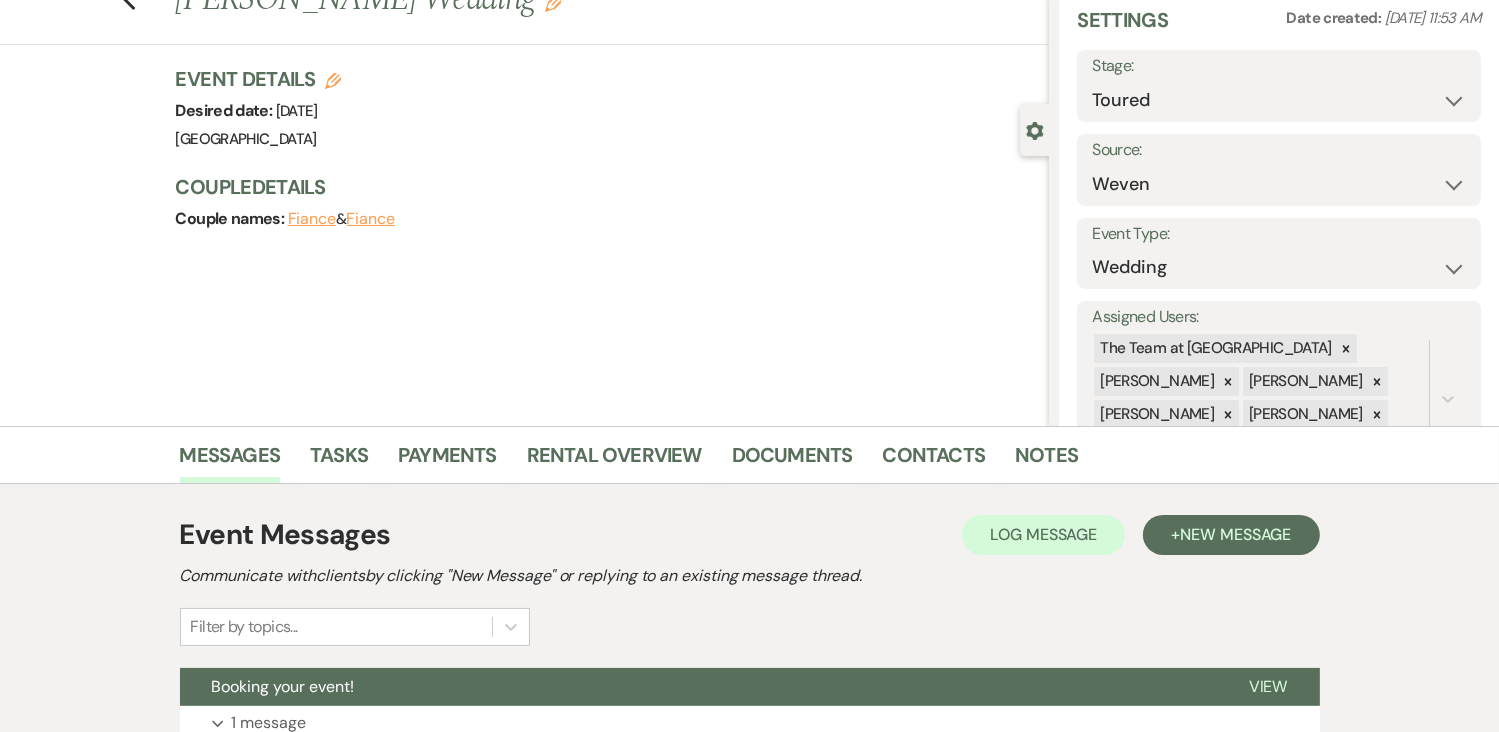 scroll, scrollTop: 0, scrollLeft: 0, axis: both 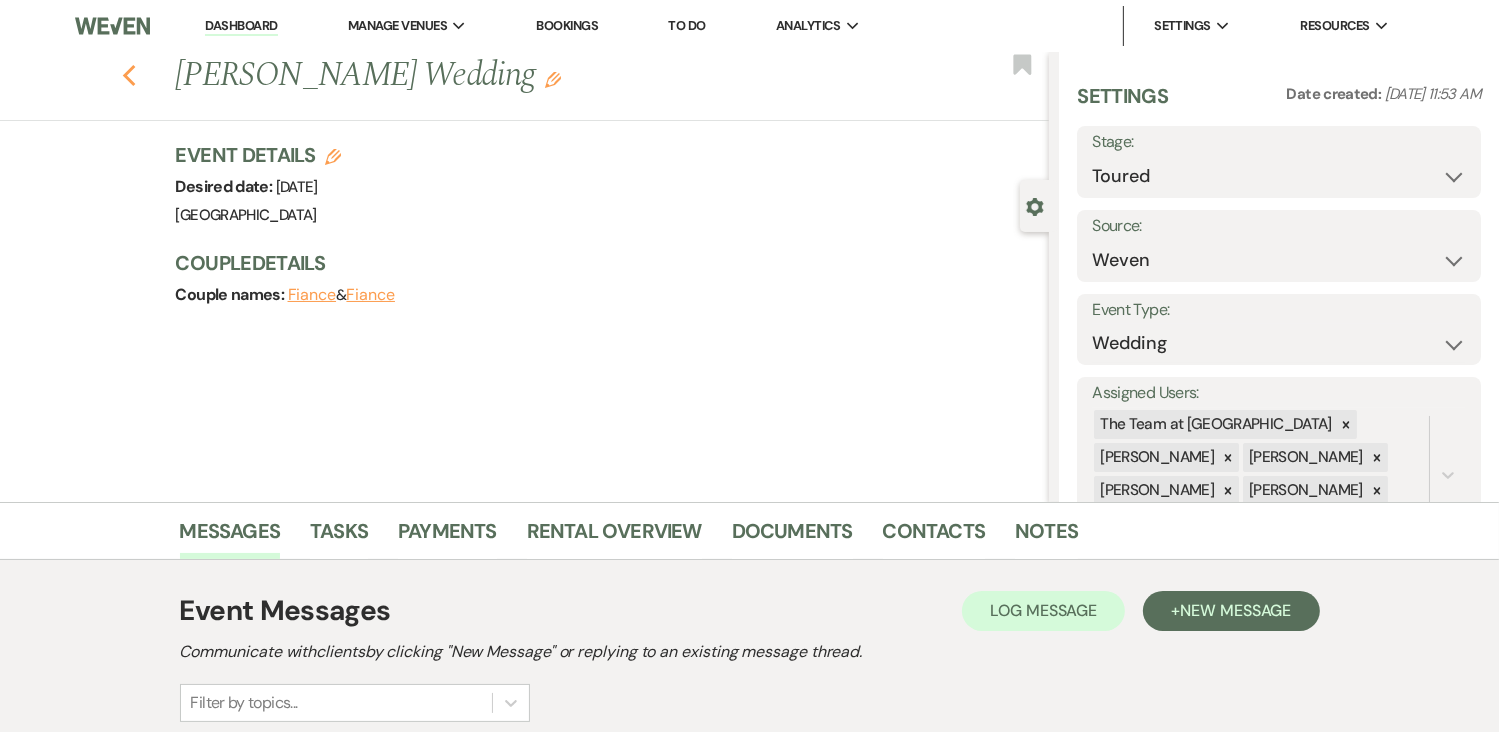 click 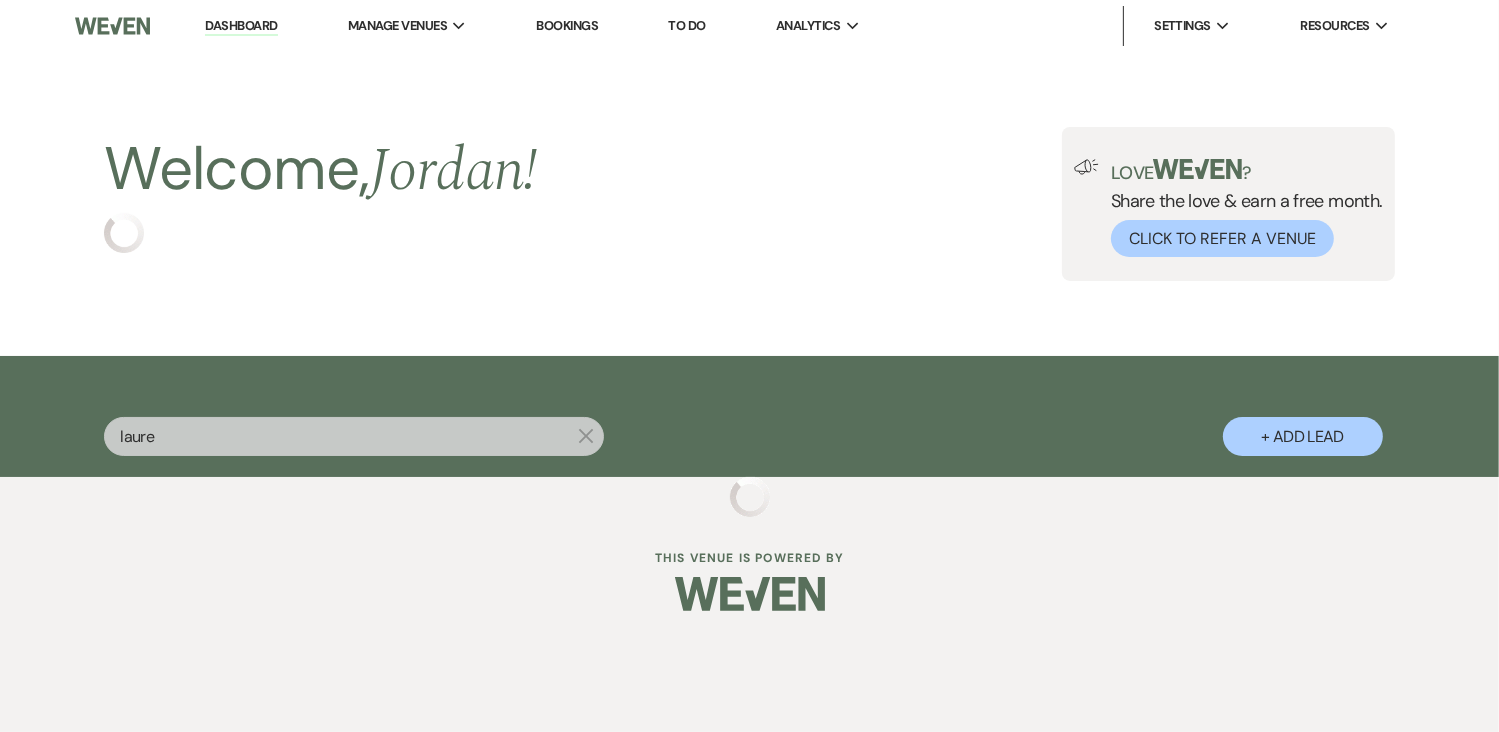 select on "5" 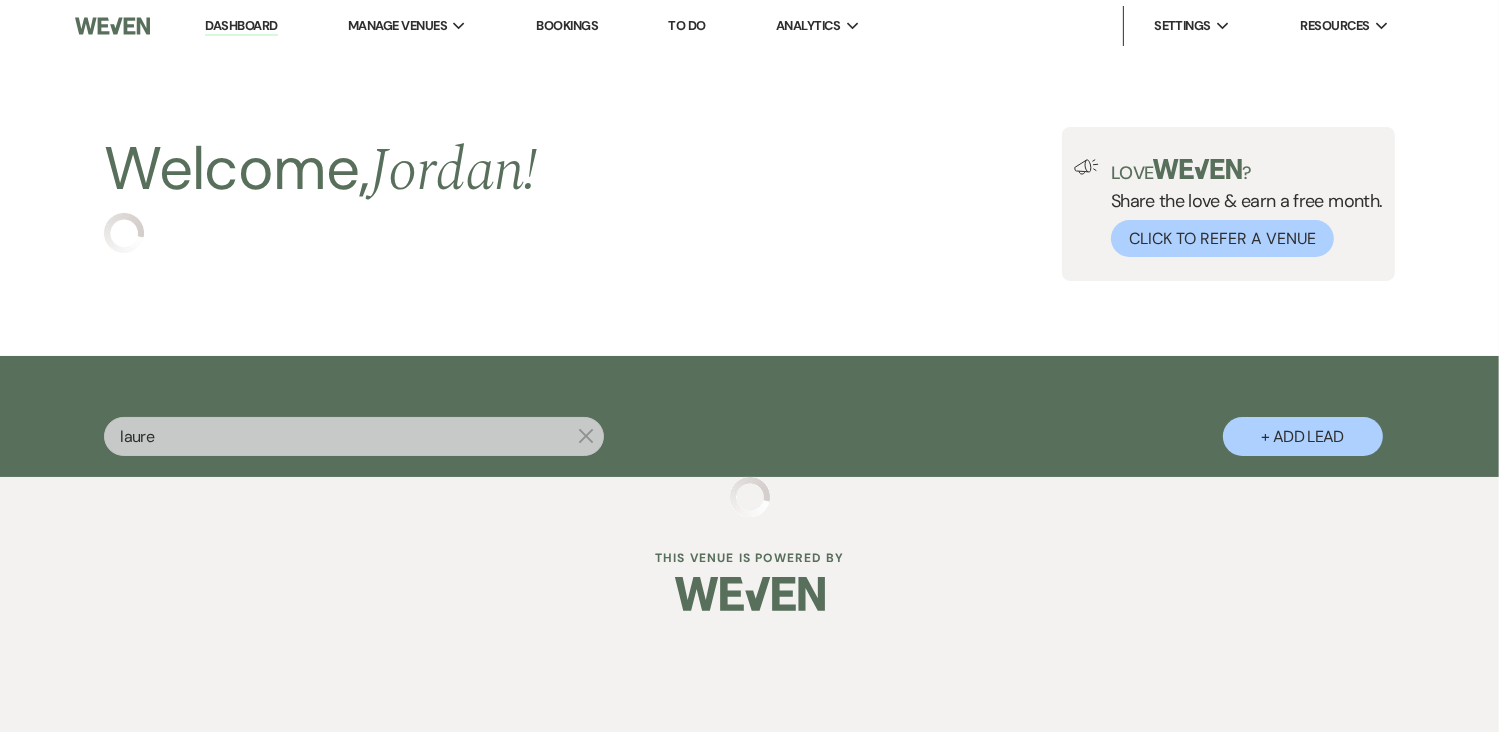 select on "2" 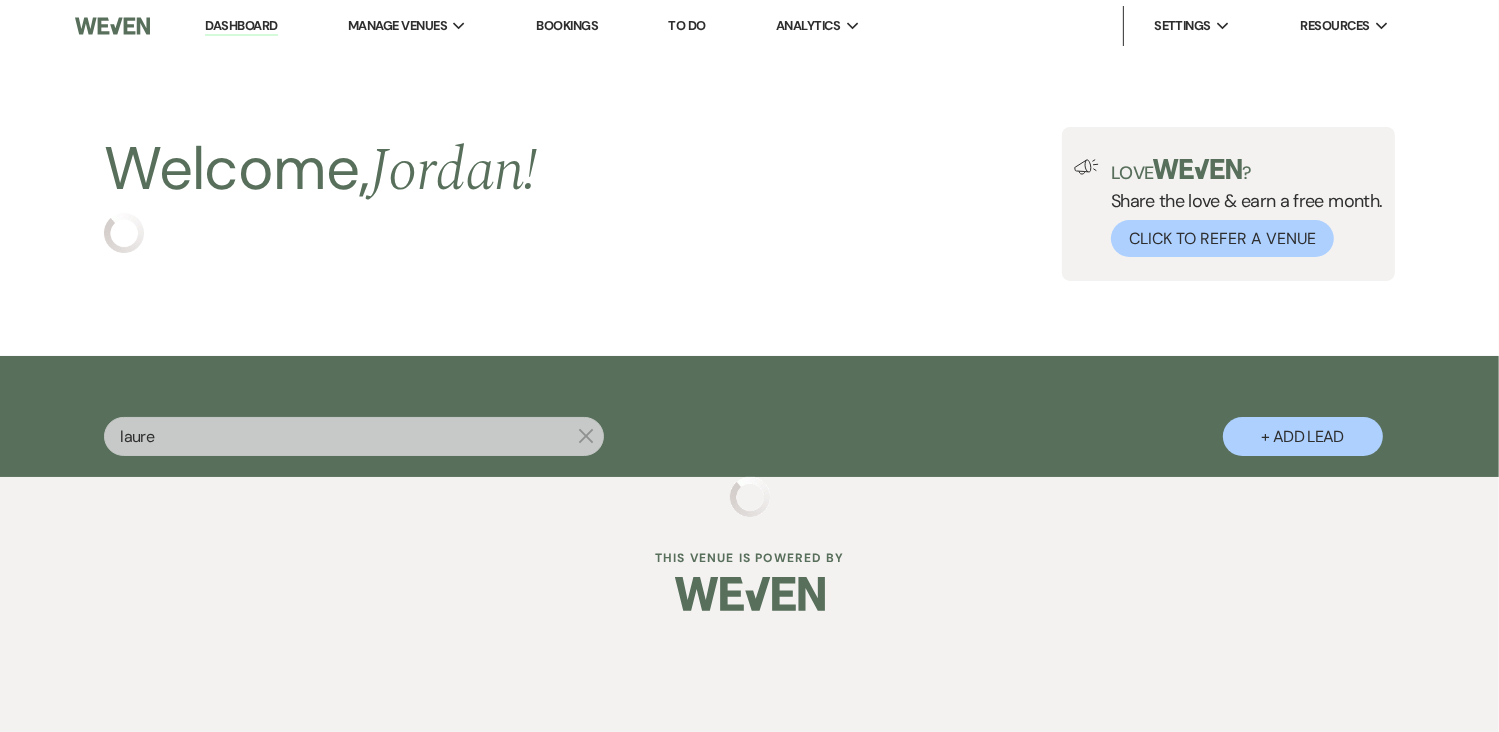 select on "8" 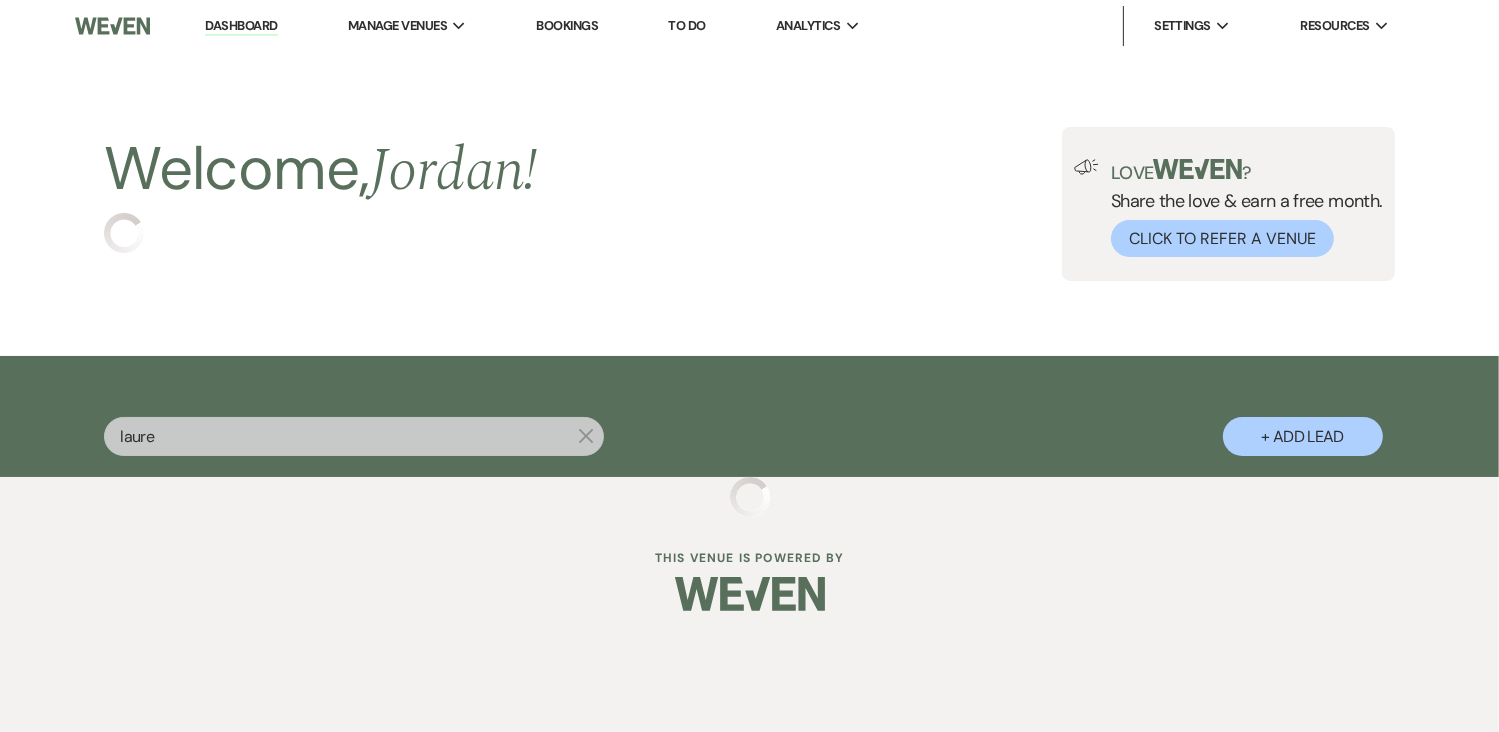 select on "8" 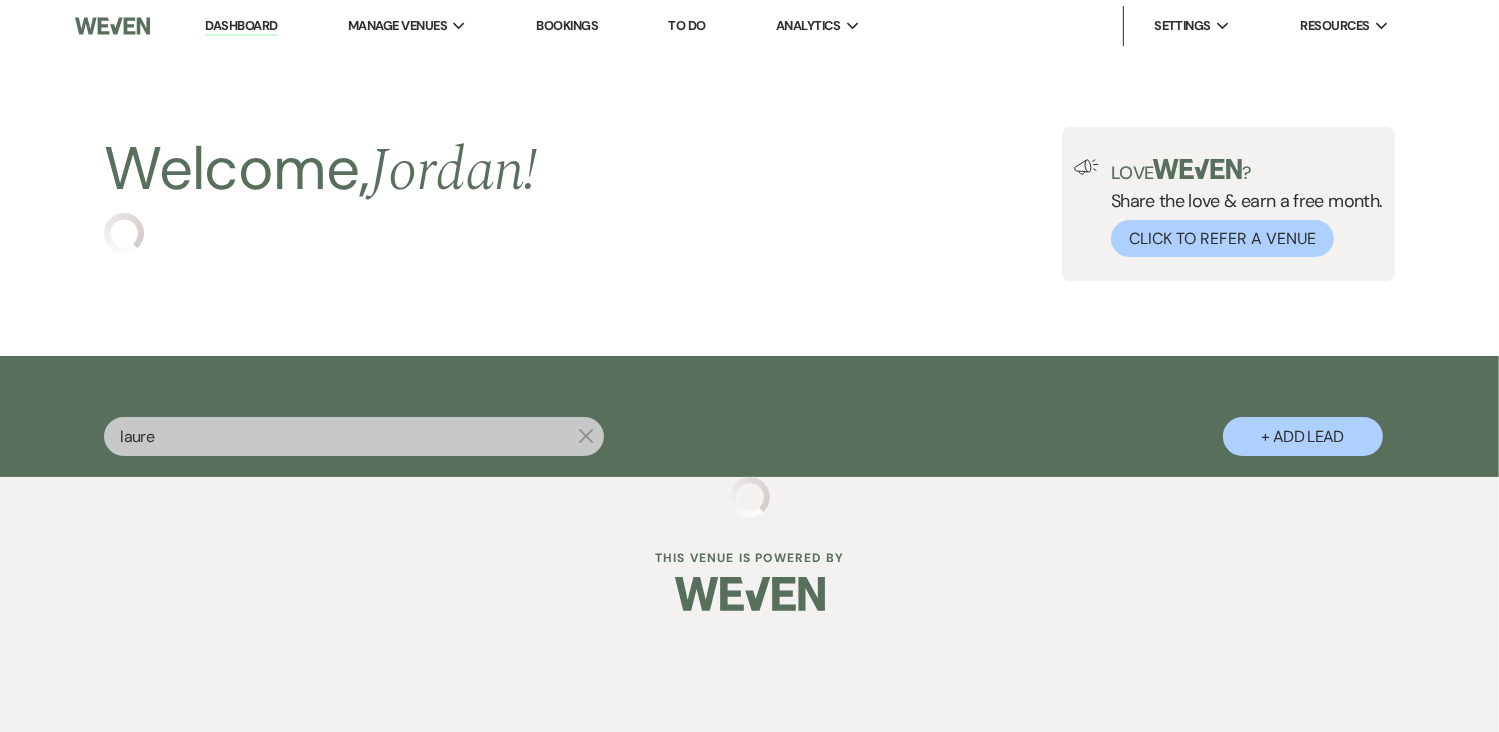 select on "5" 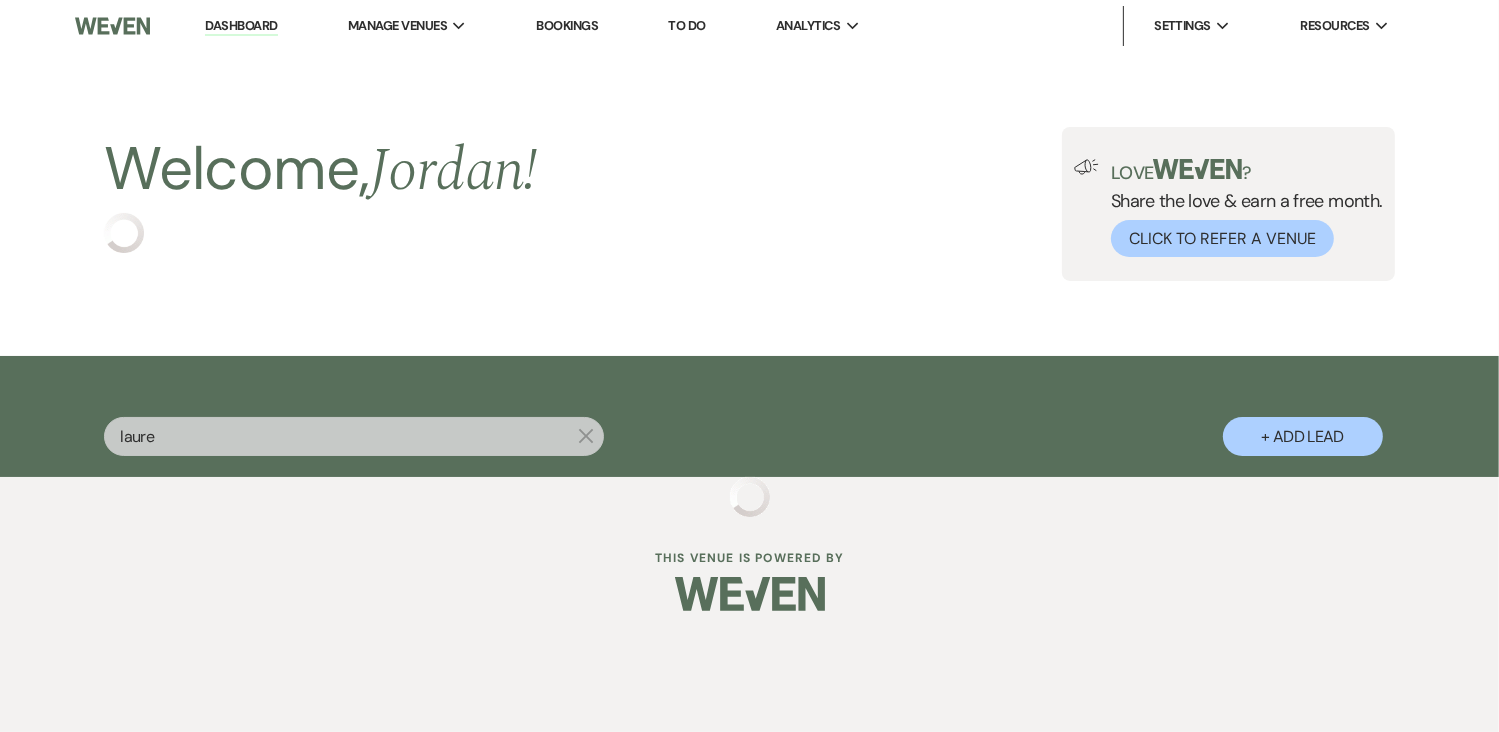 select on "8" 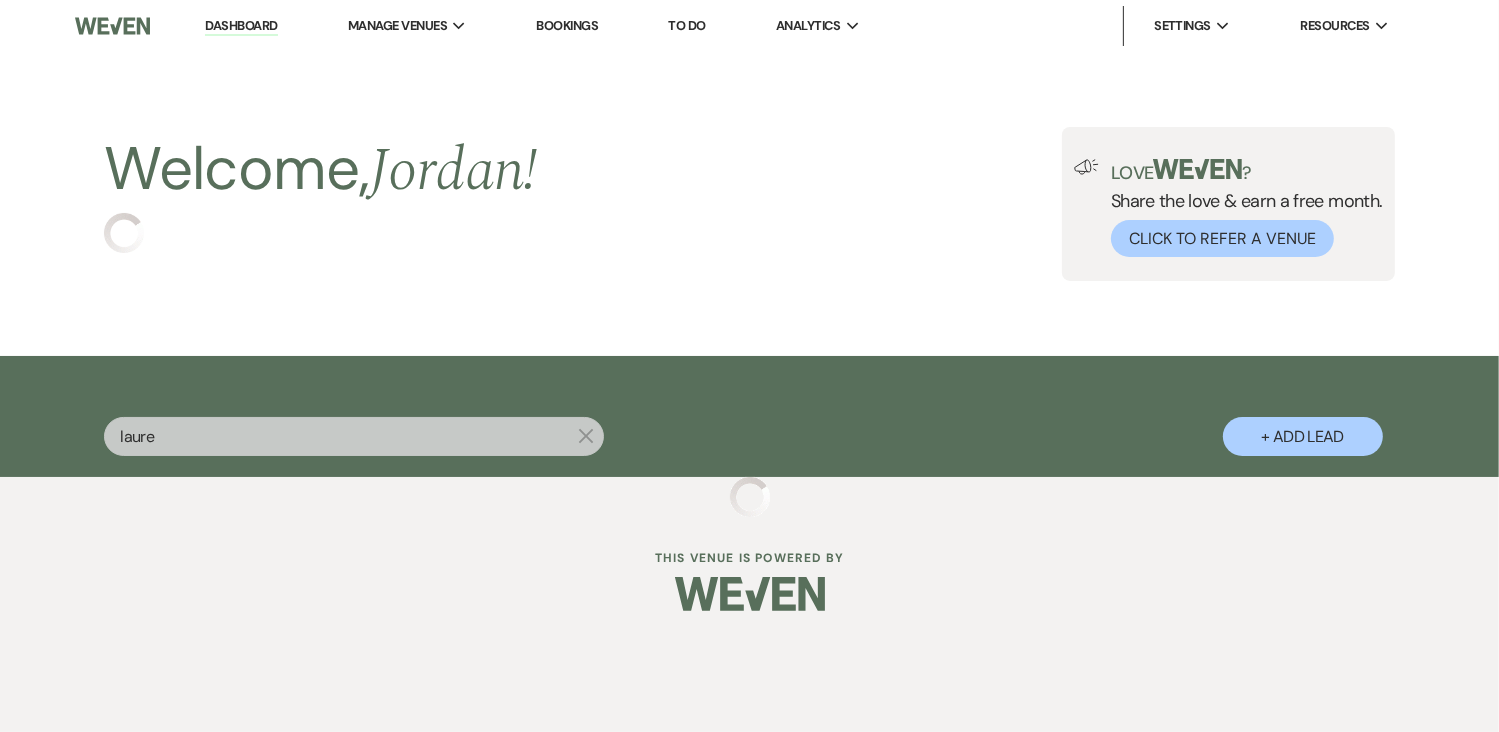 select on "8" 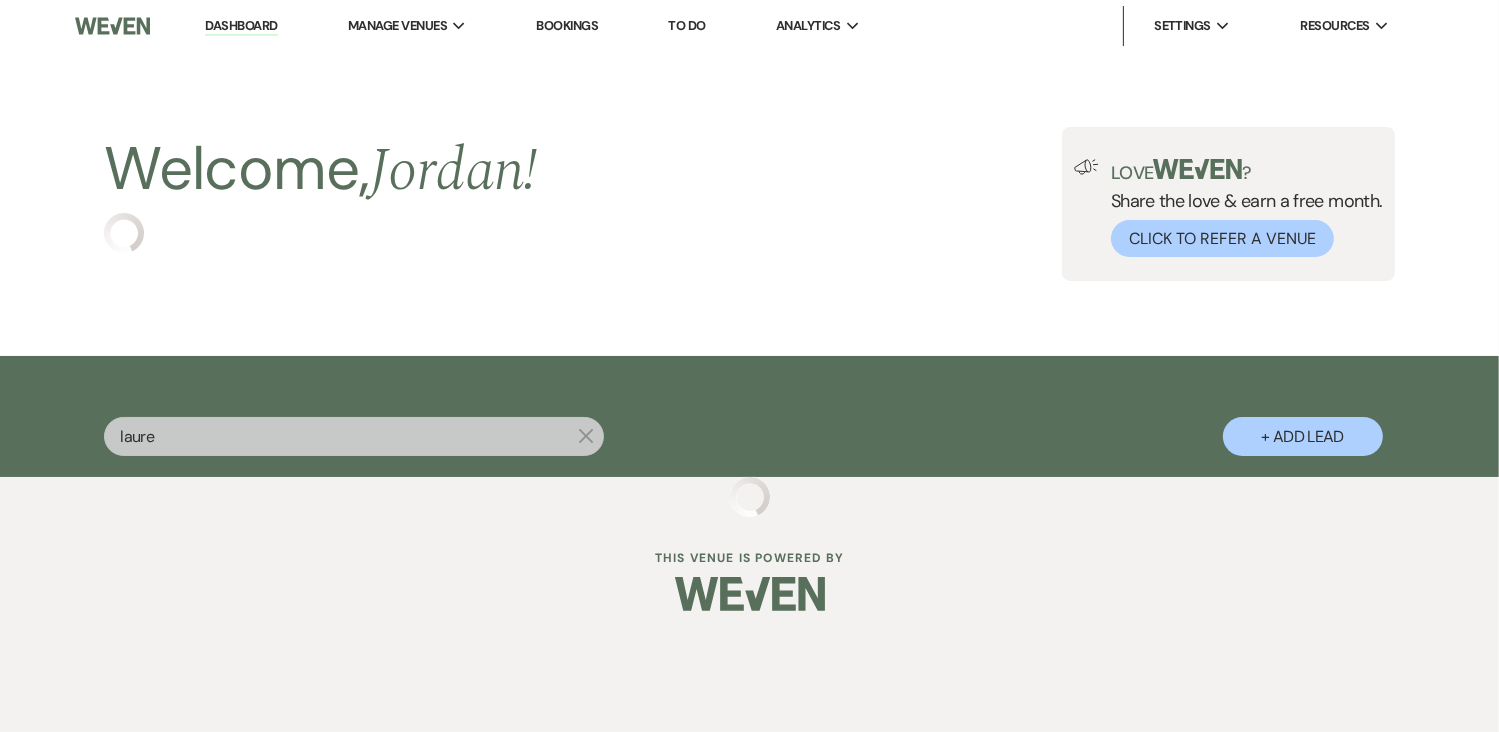 select on "8" 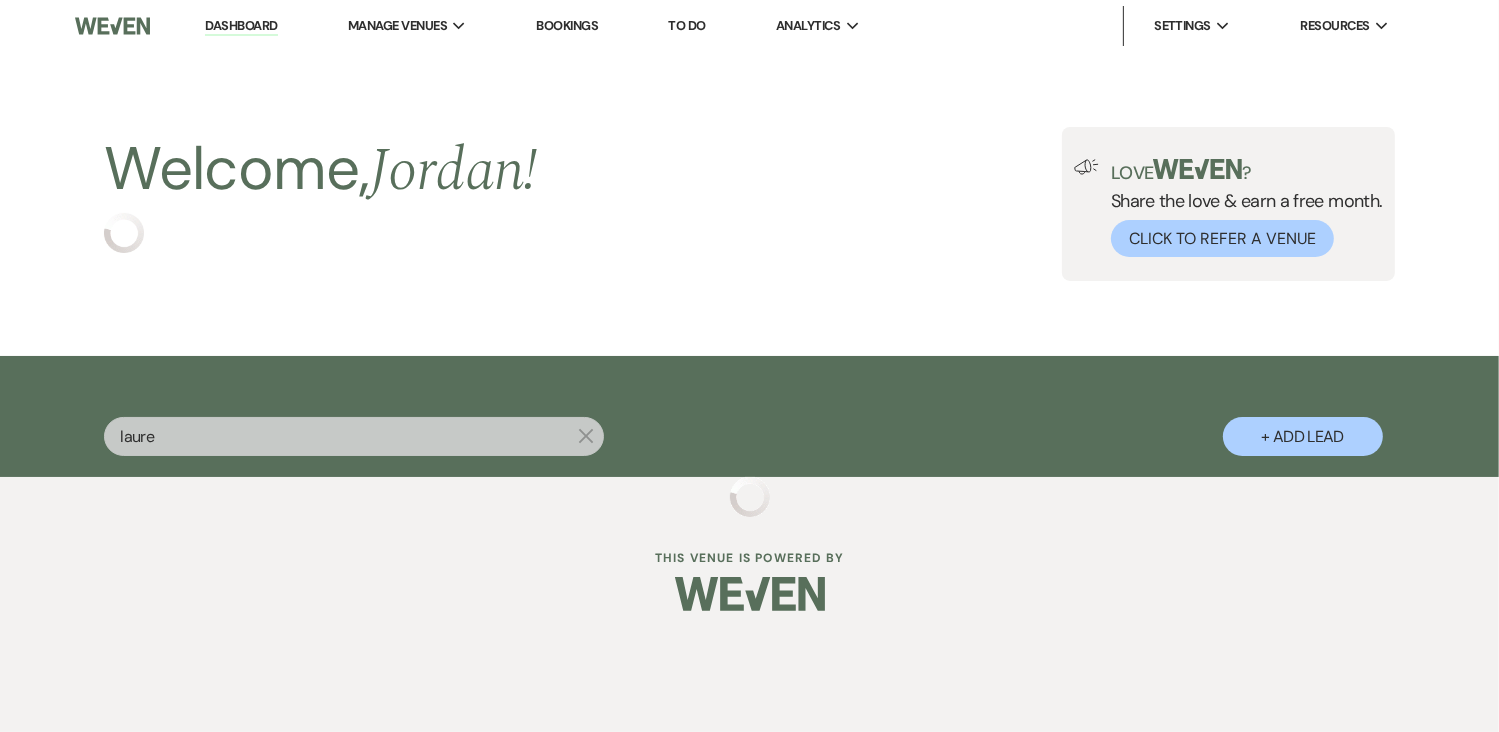 select on "1" 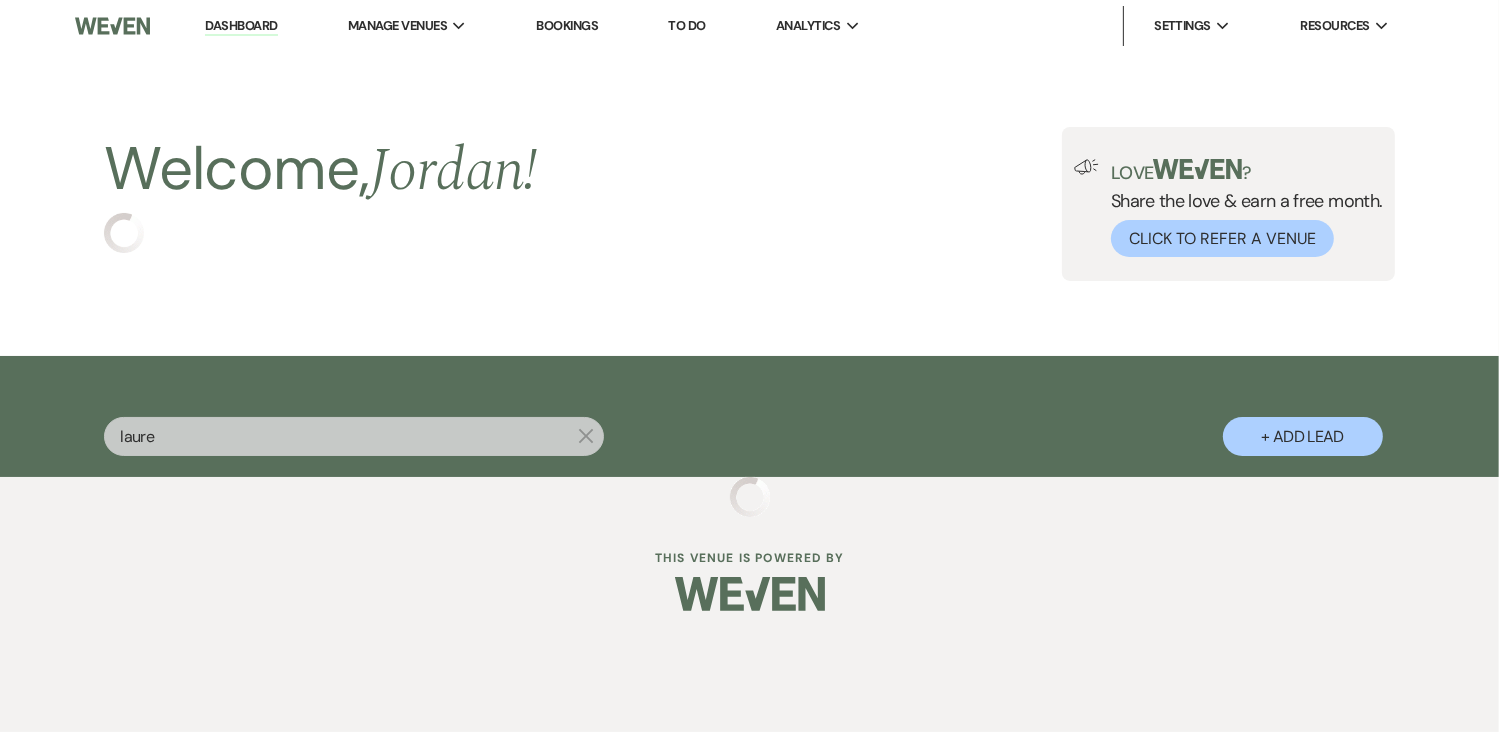 select on "8" 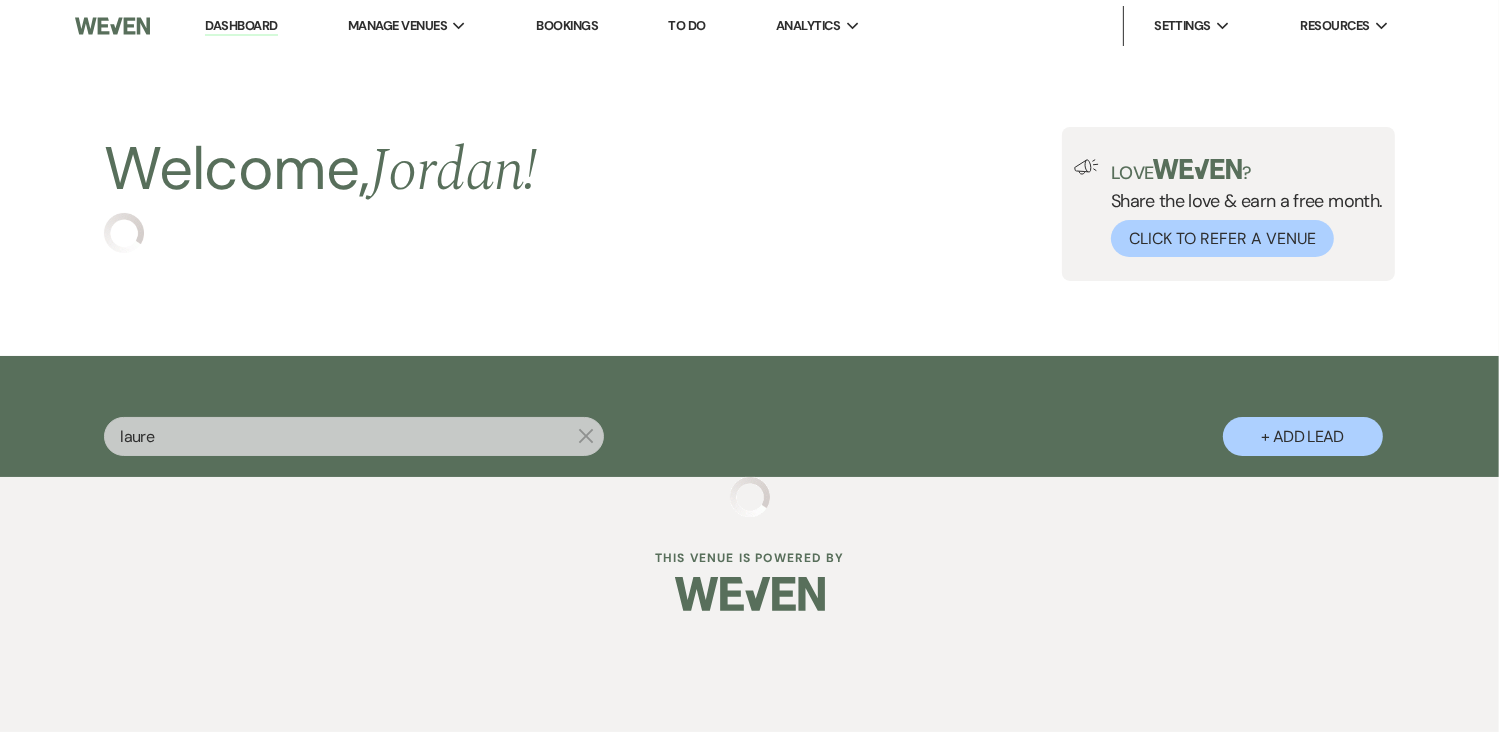 select on "5" 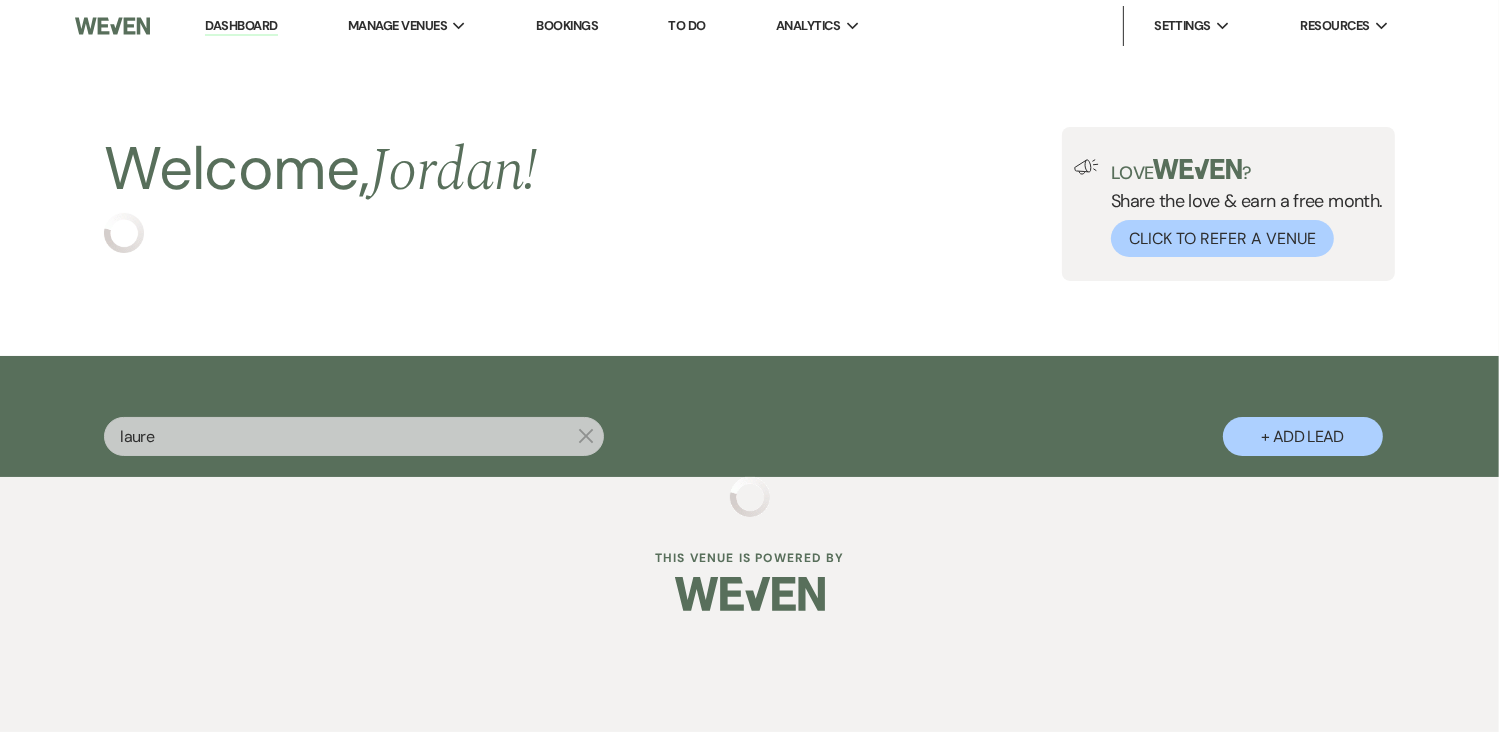 select on "8" 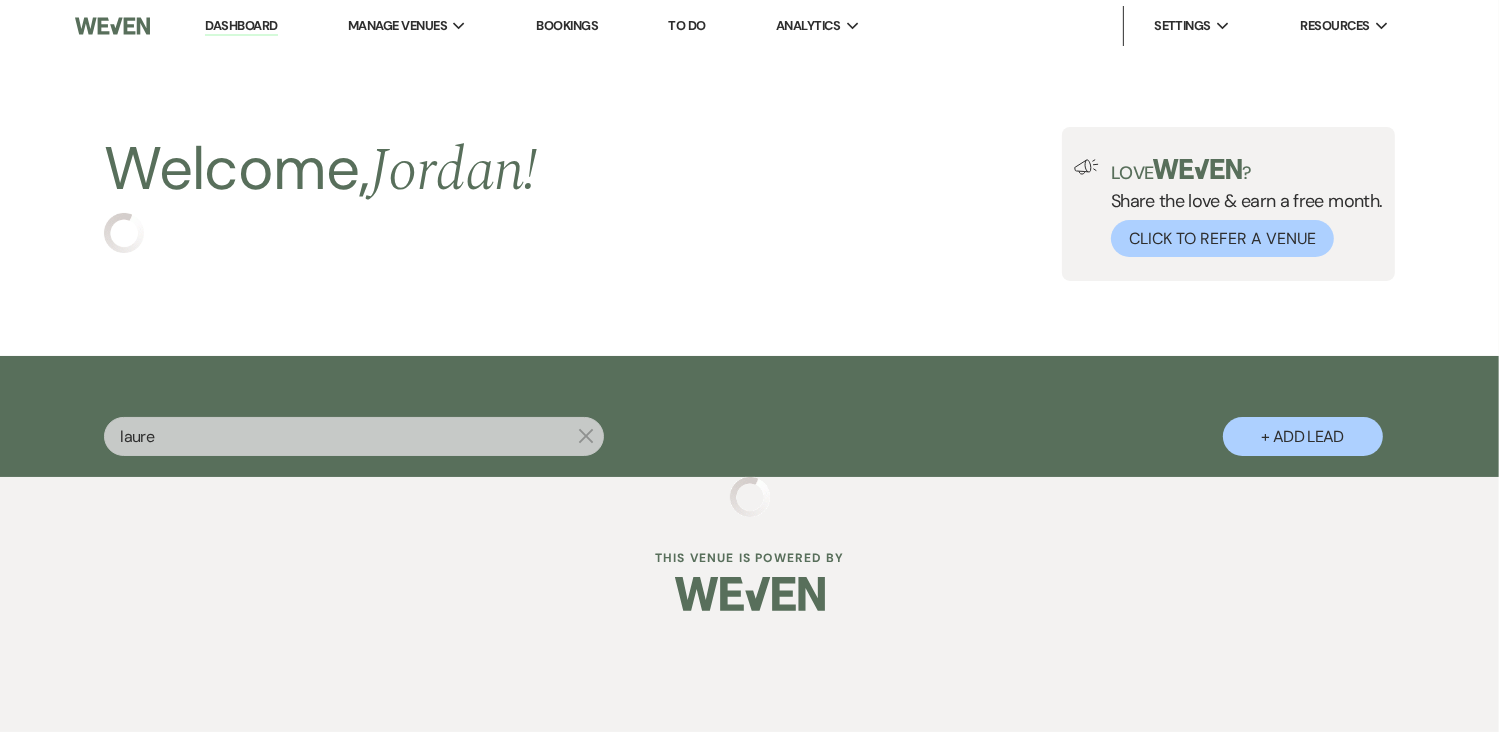 select on "8" 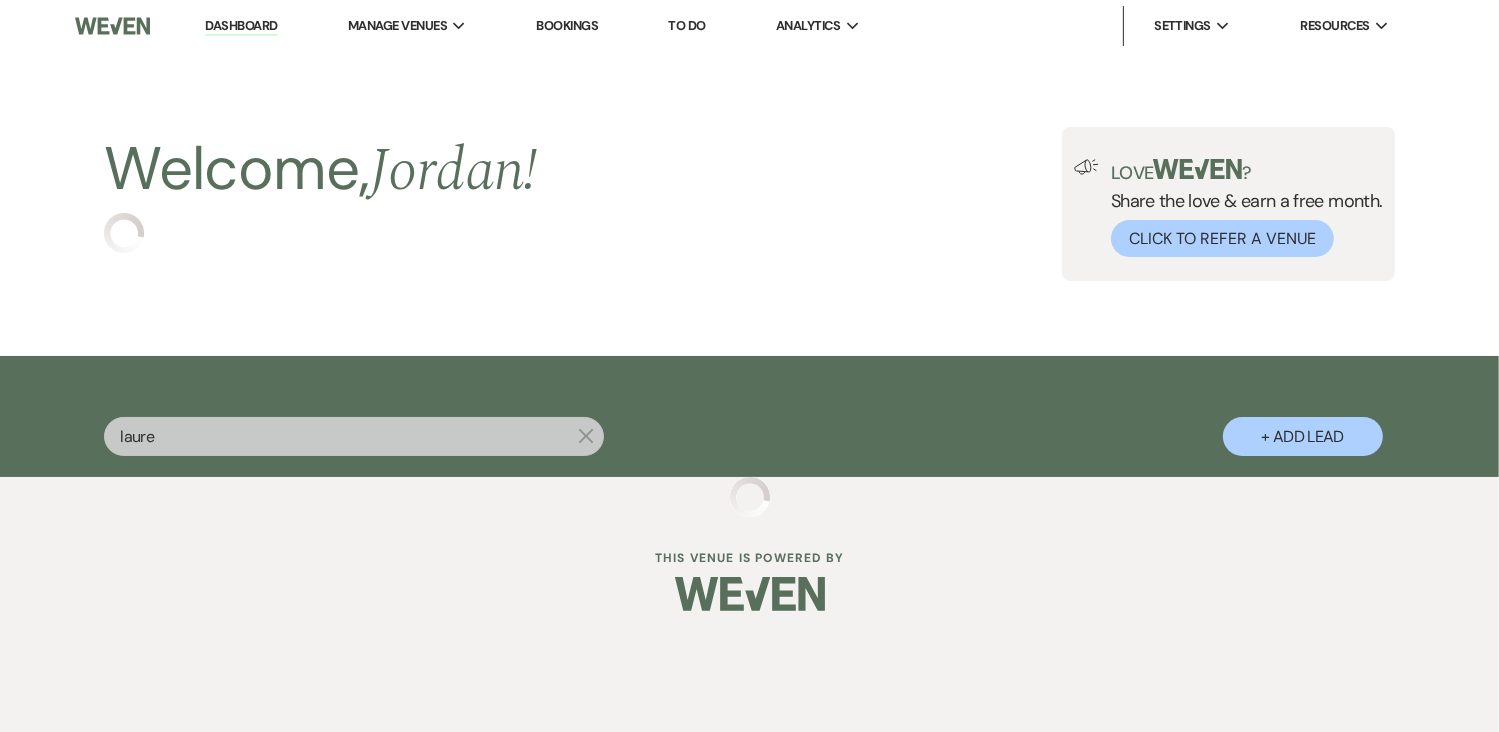 select on "4" 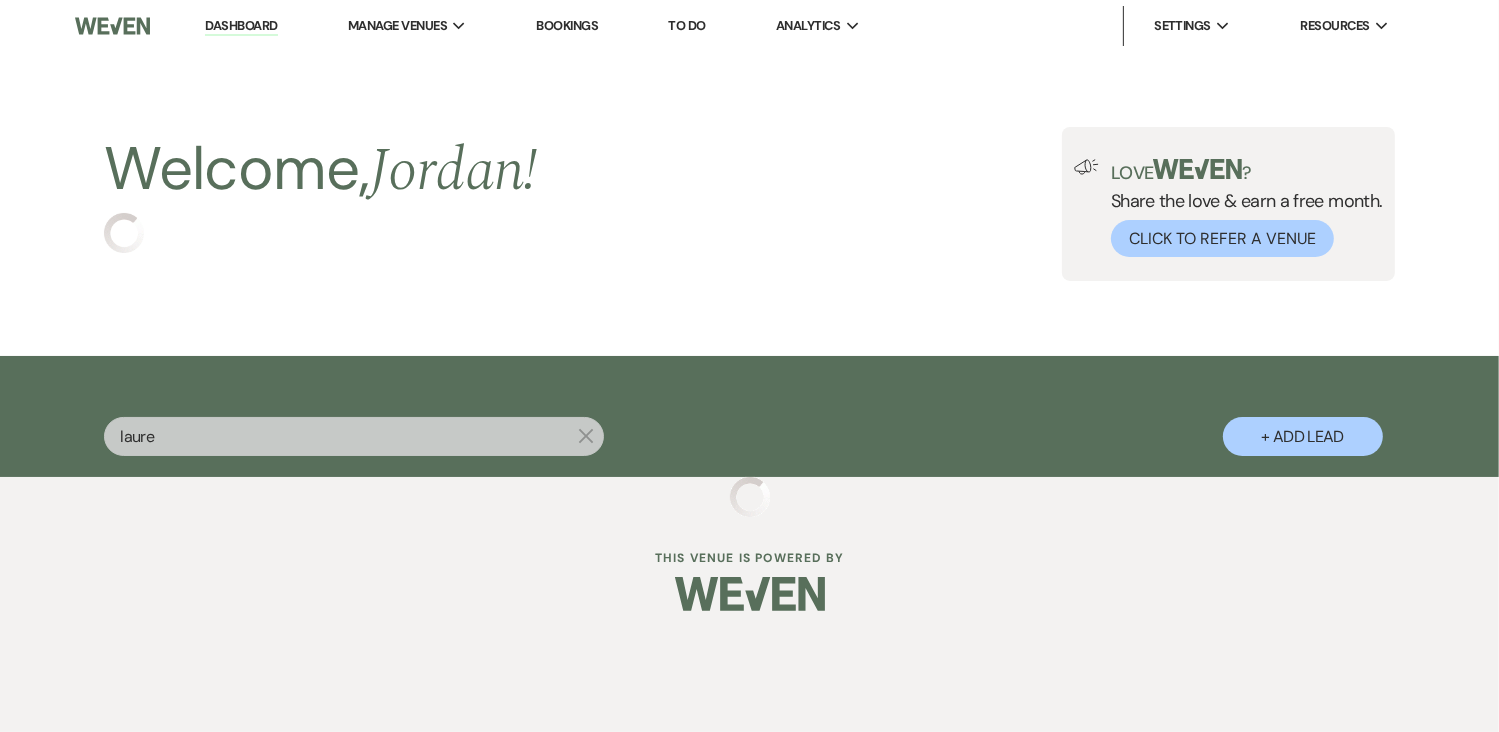 select on "8" 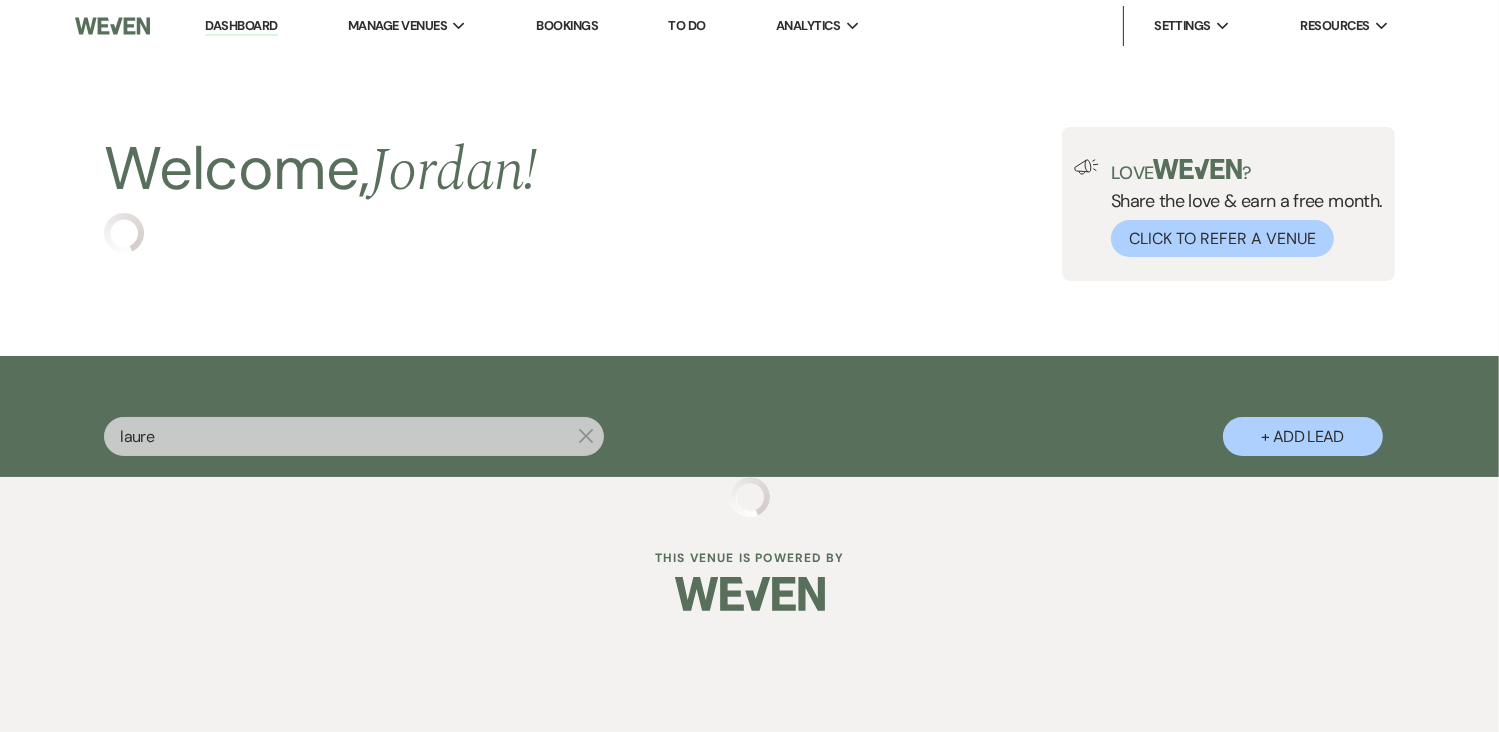 select on "8" 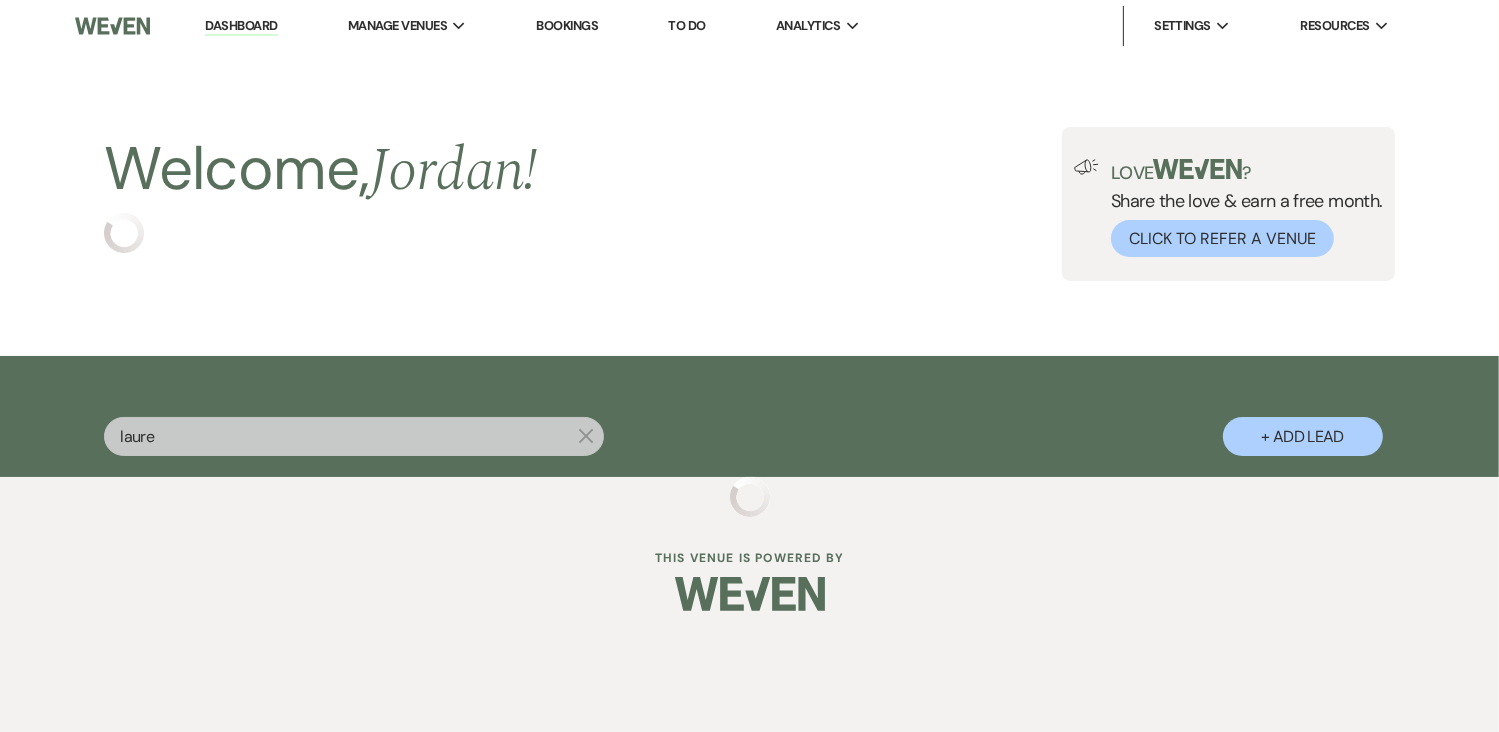 select on "8" 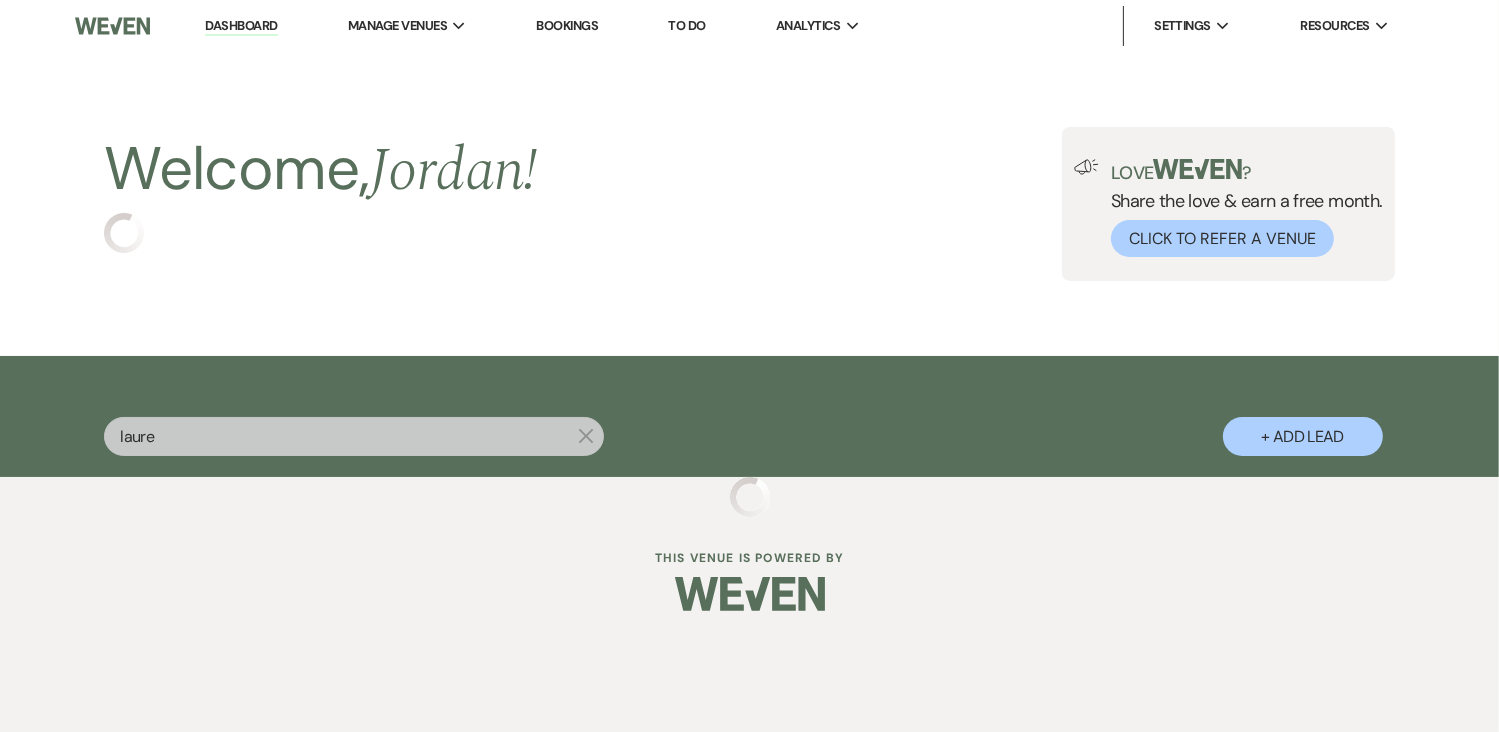 select on "8" 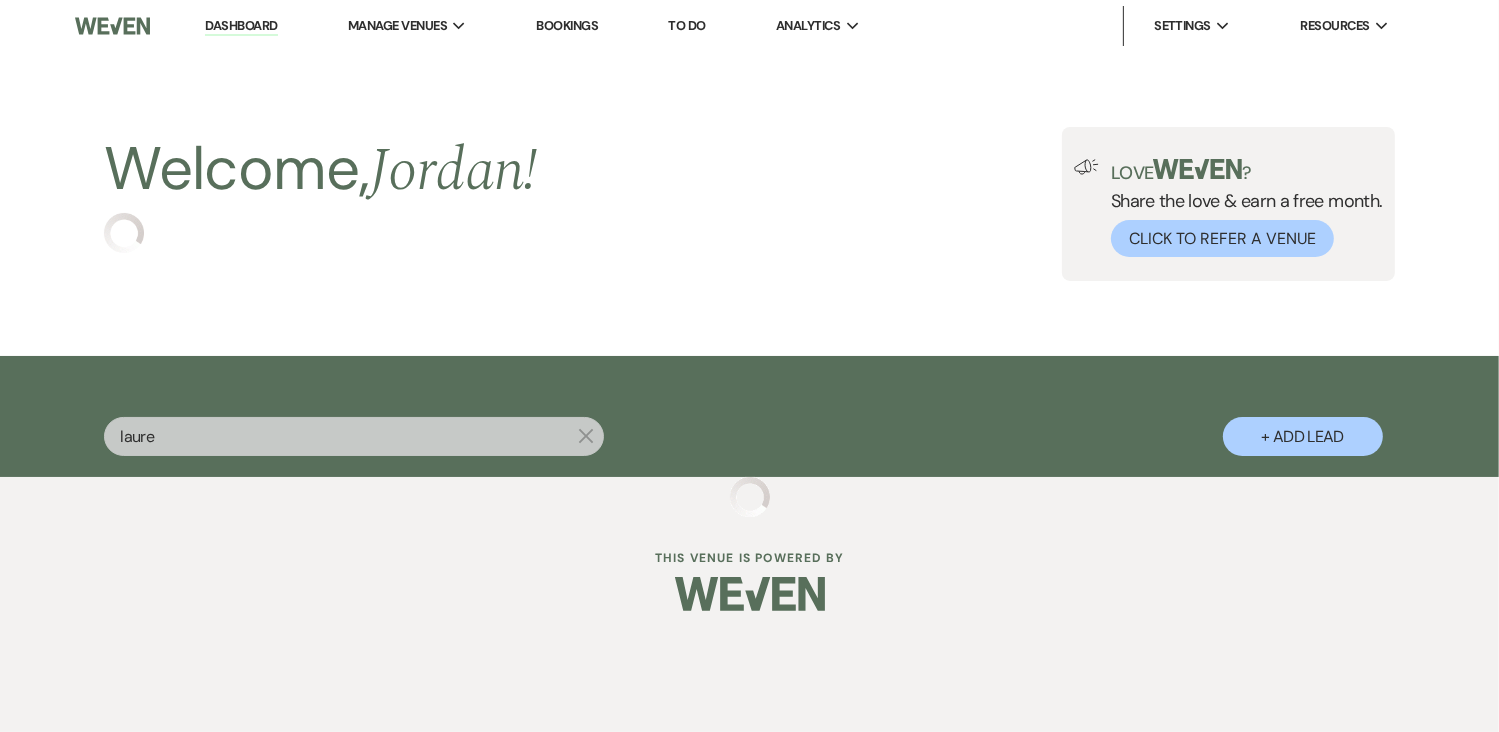 select on "8" 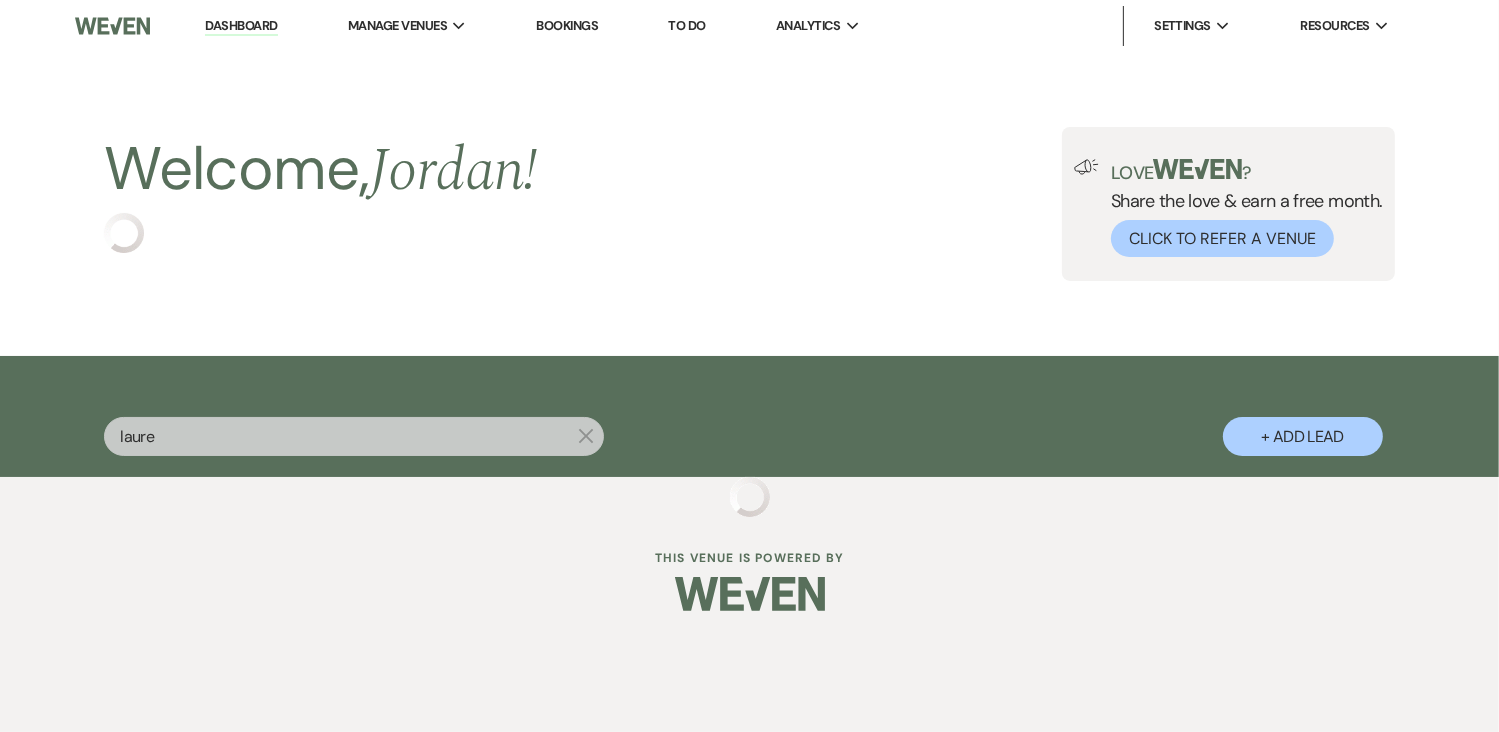 select on "8" 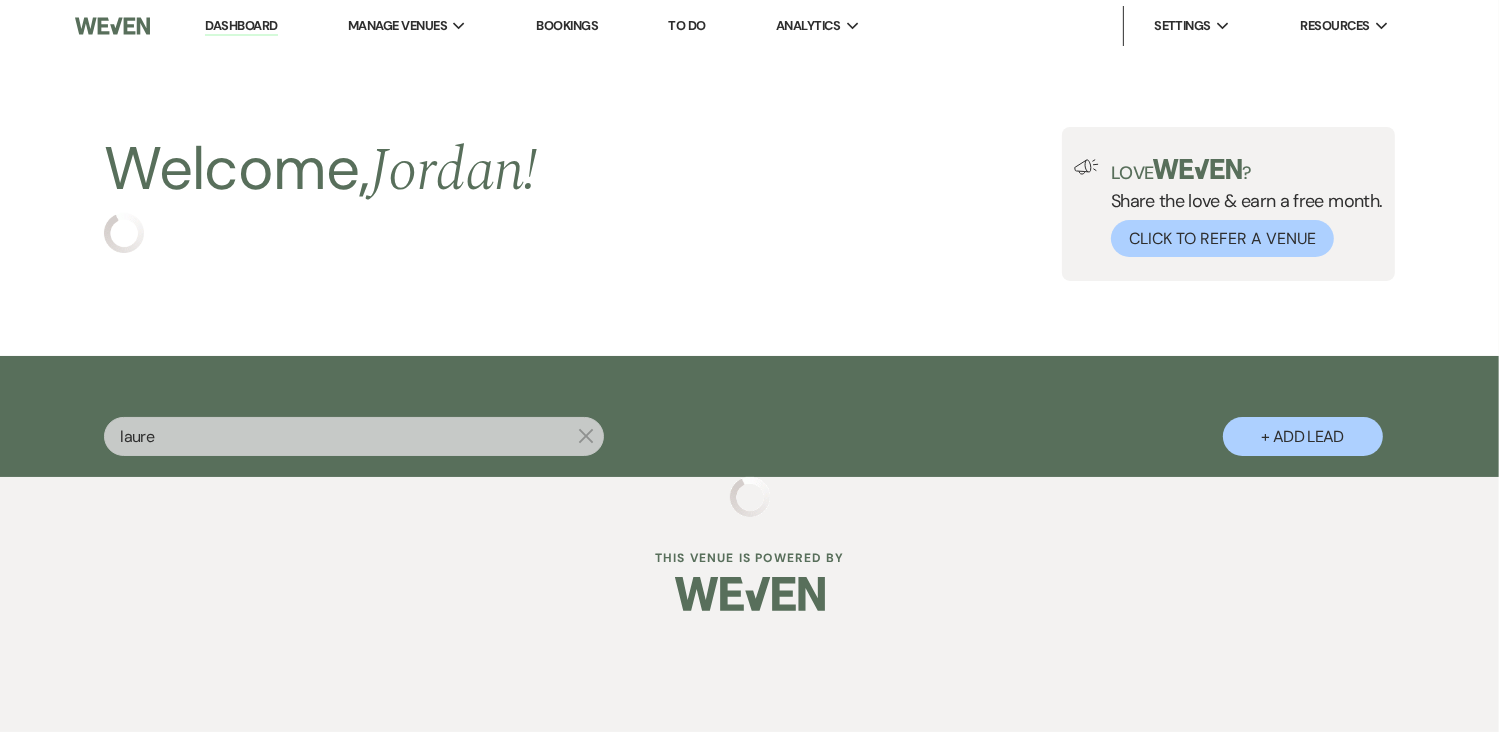 select on "8" 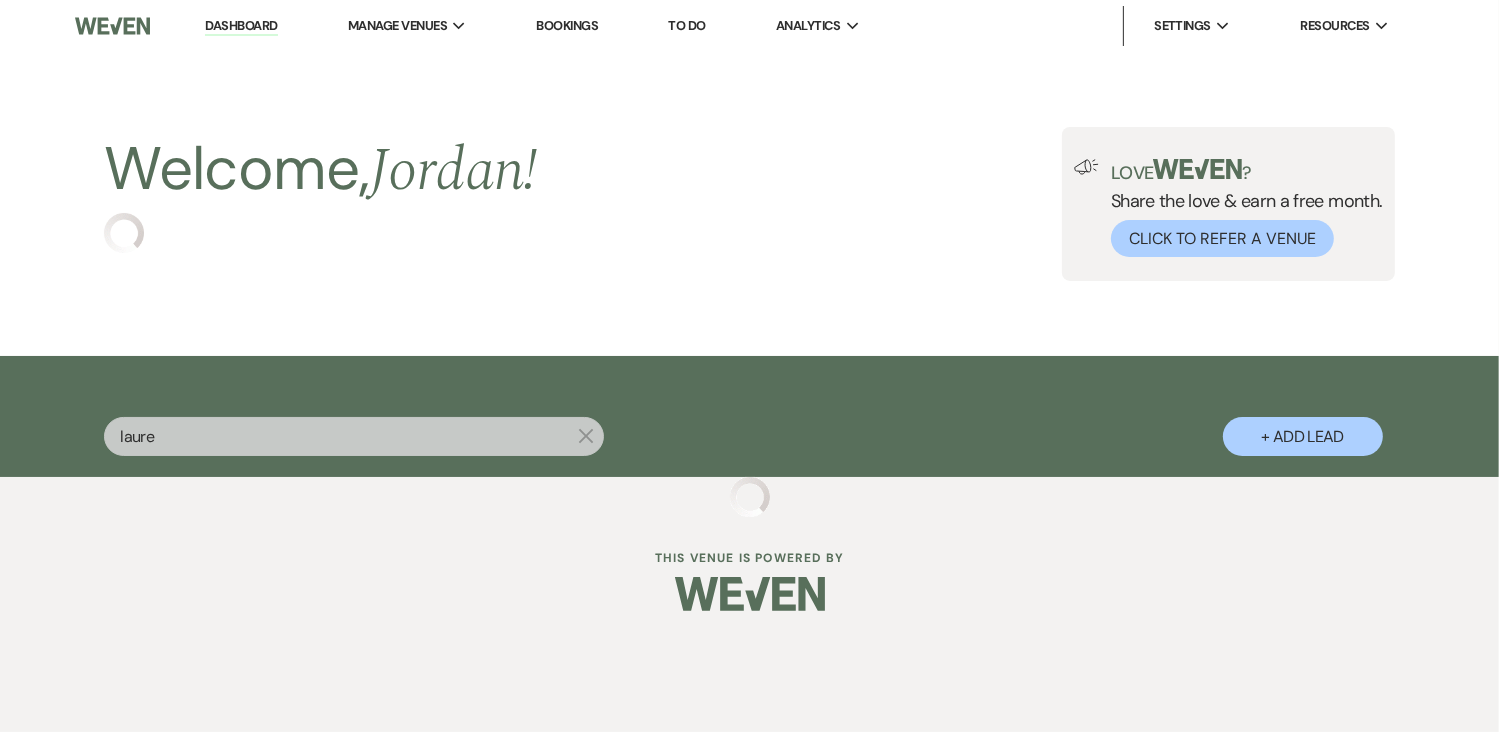 select on "5" 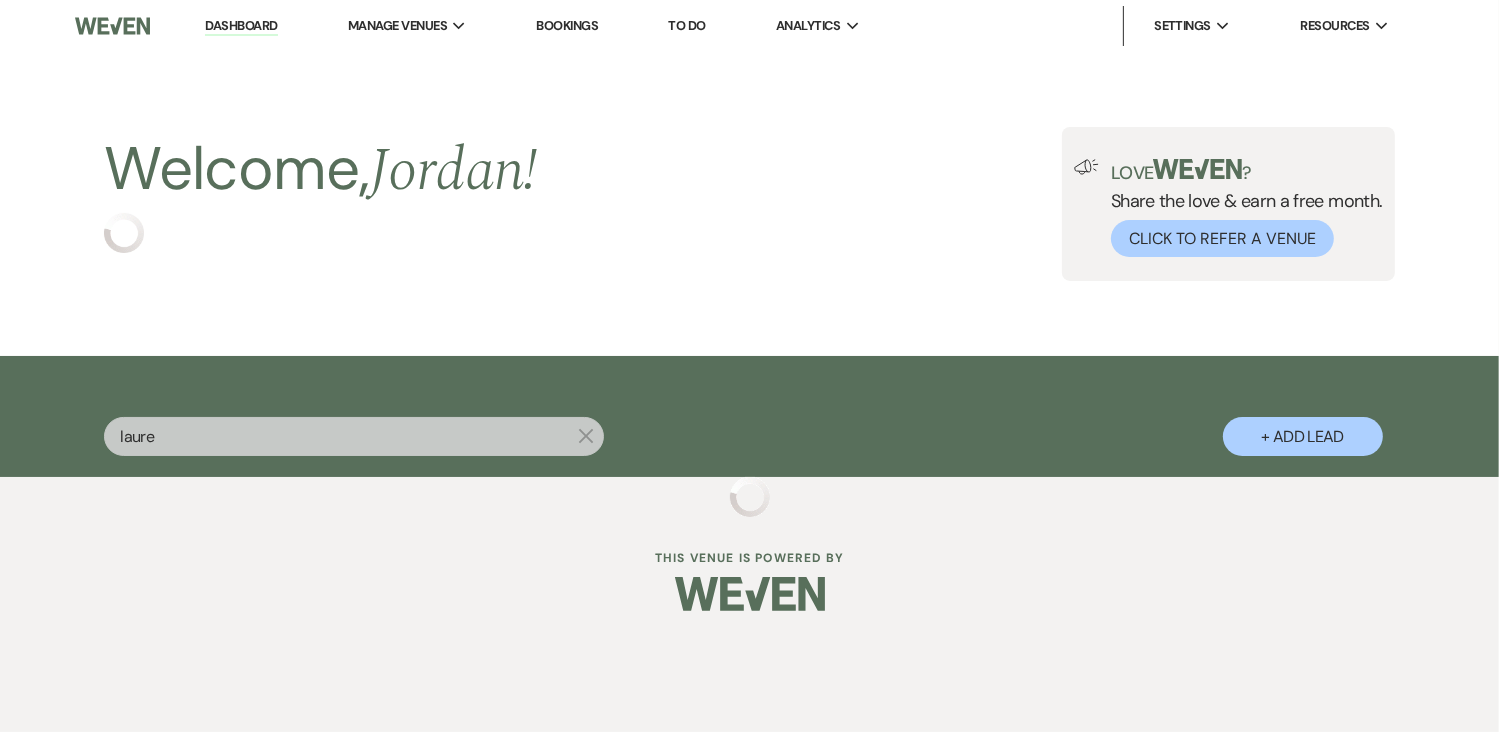 select on "8" 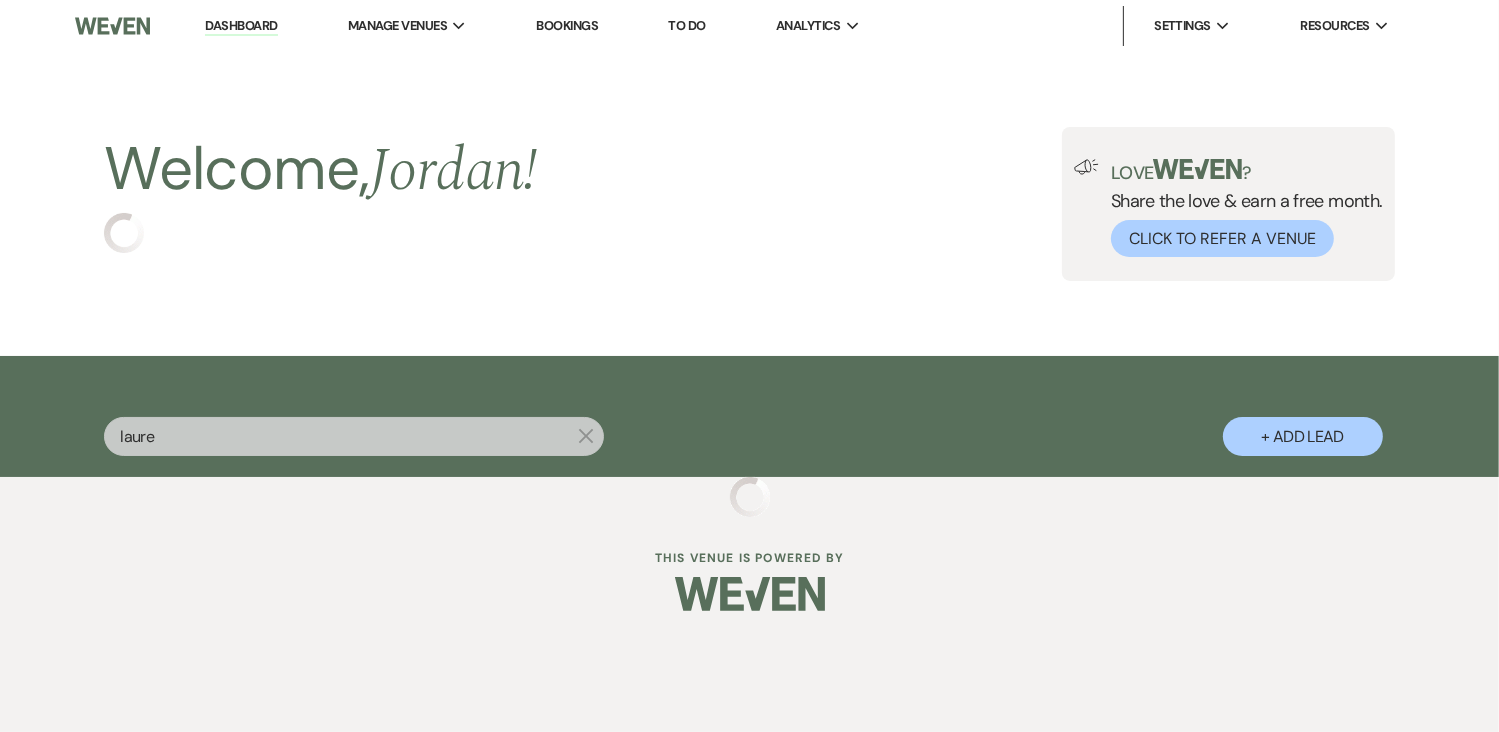 select on "8" 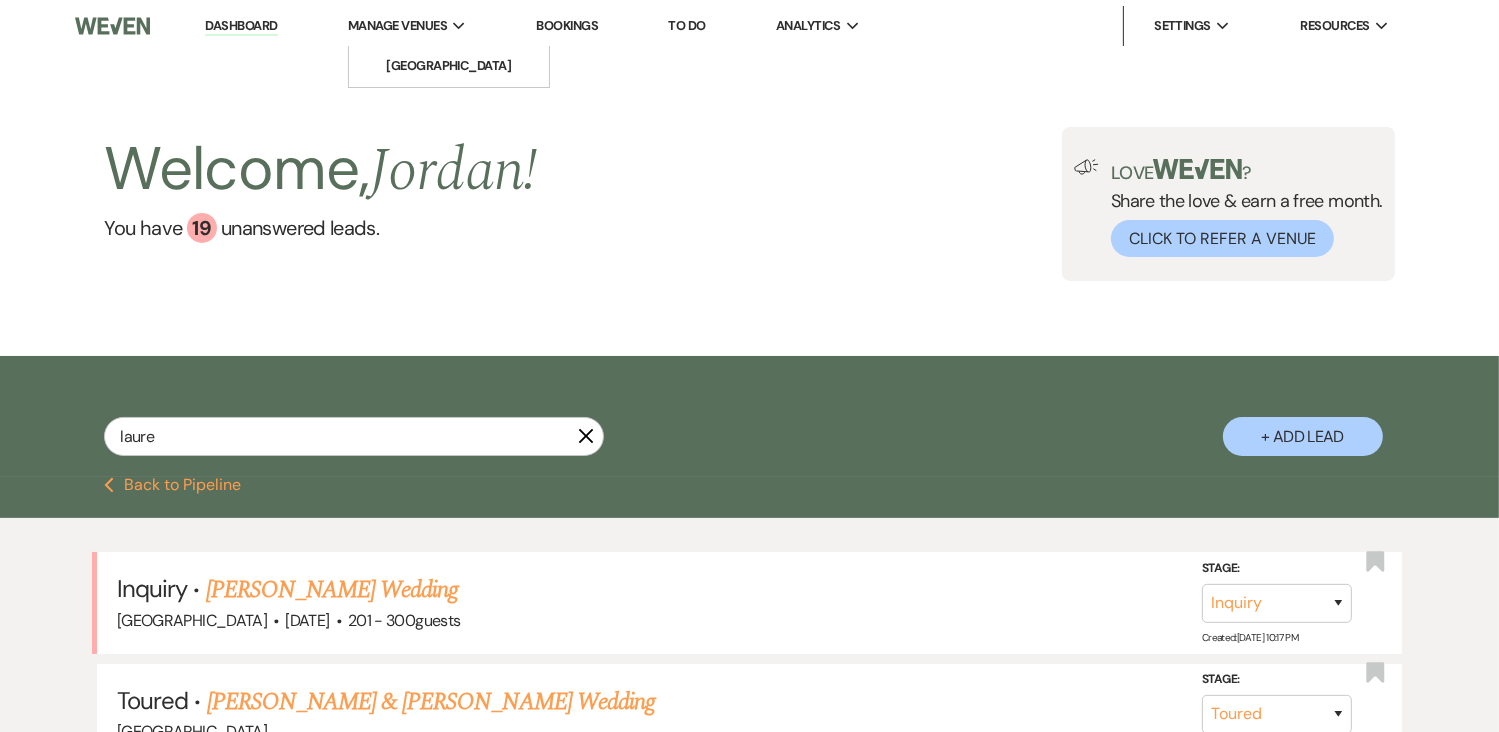 click on "Manage Venues" at bounding box center (397, 26) 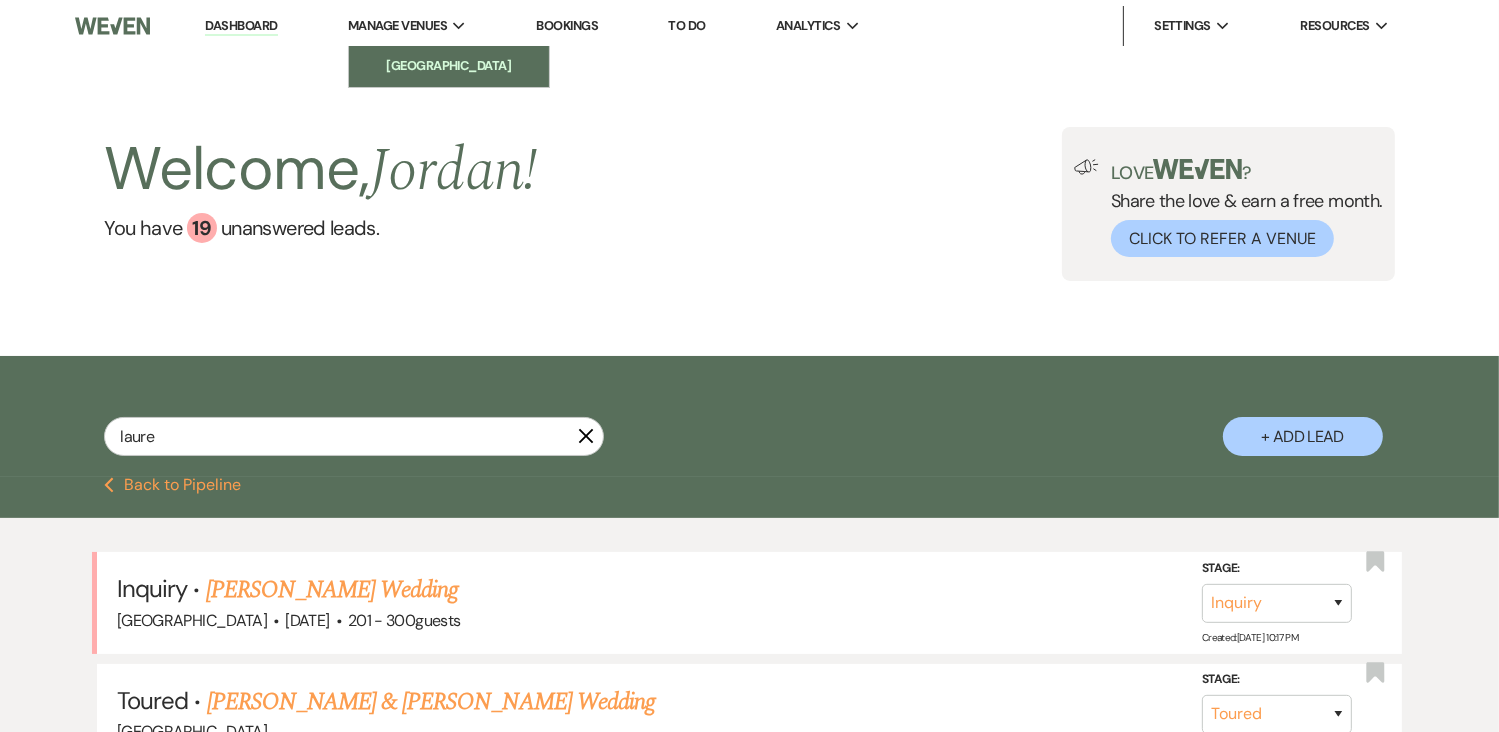 click on "[GEOGRAPHIC_DATA]" at bounding box center [449, 66] 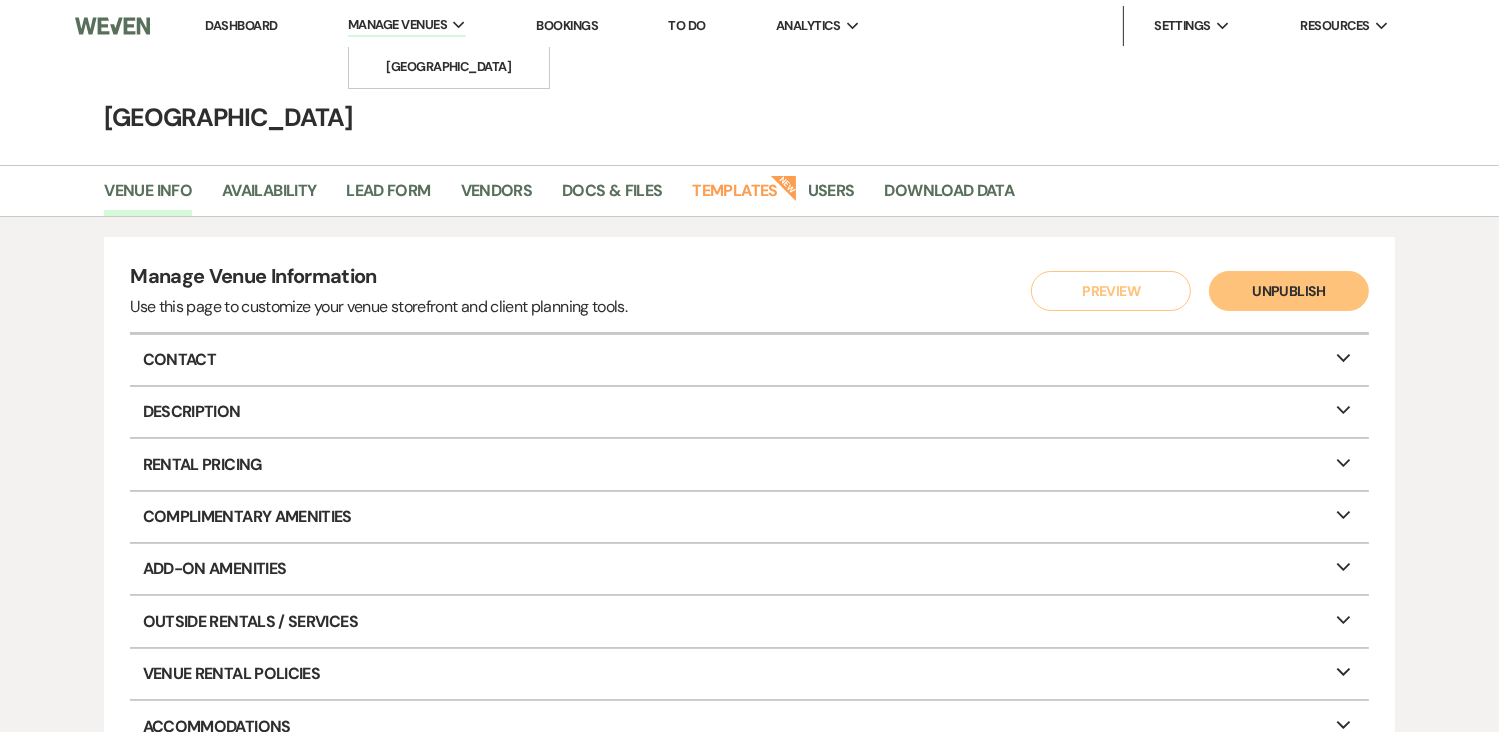 click on "Manage Venues" at bounding box center [397, 25] 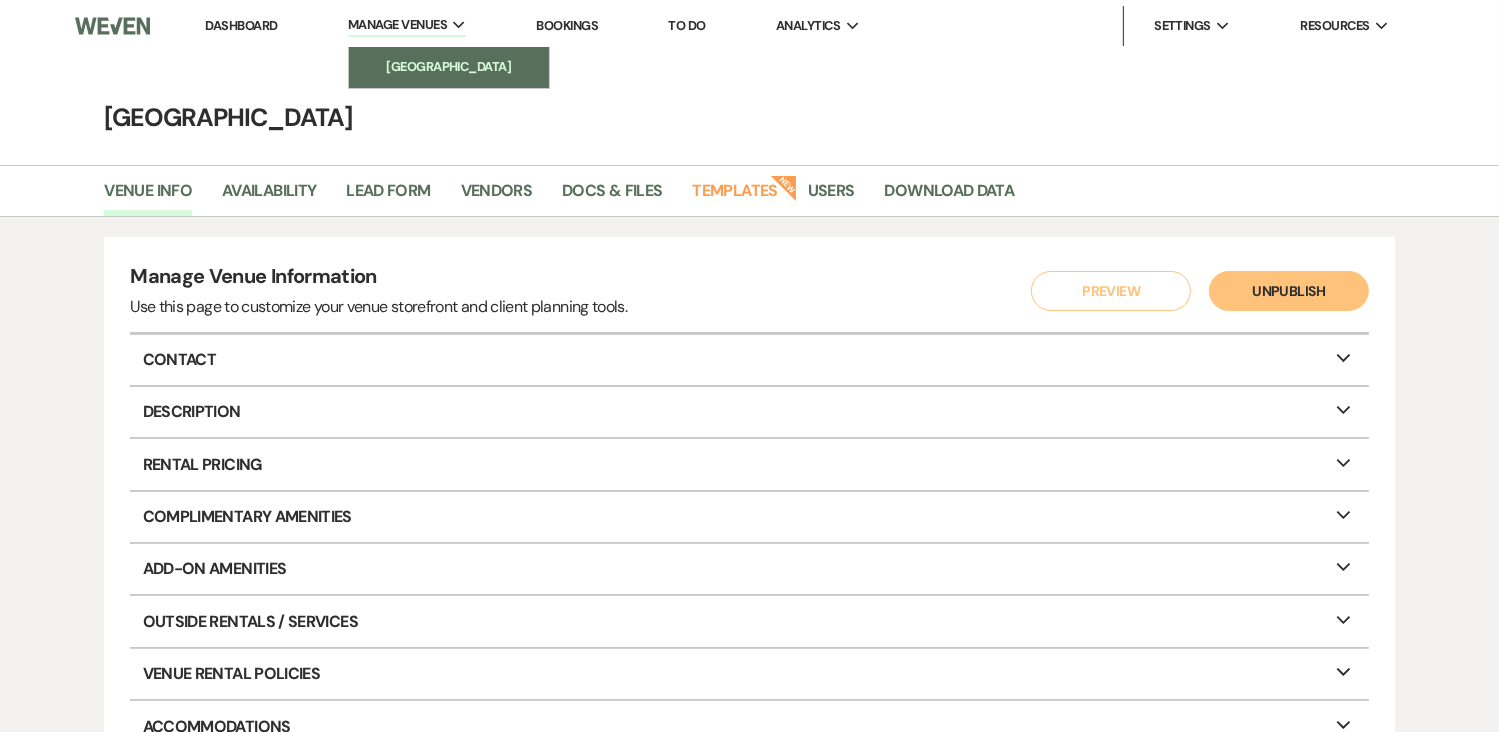 click on "[GEOGRAPHIC_DATA]" at bounding box center [449, 67] 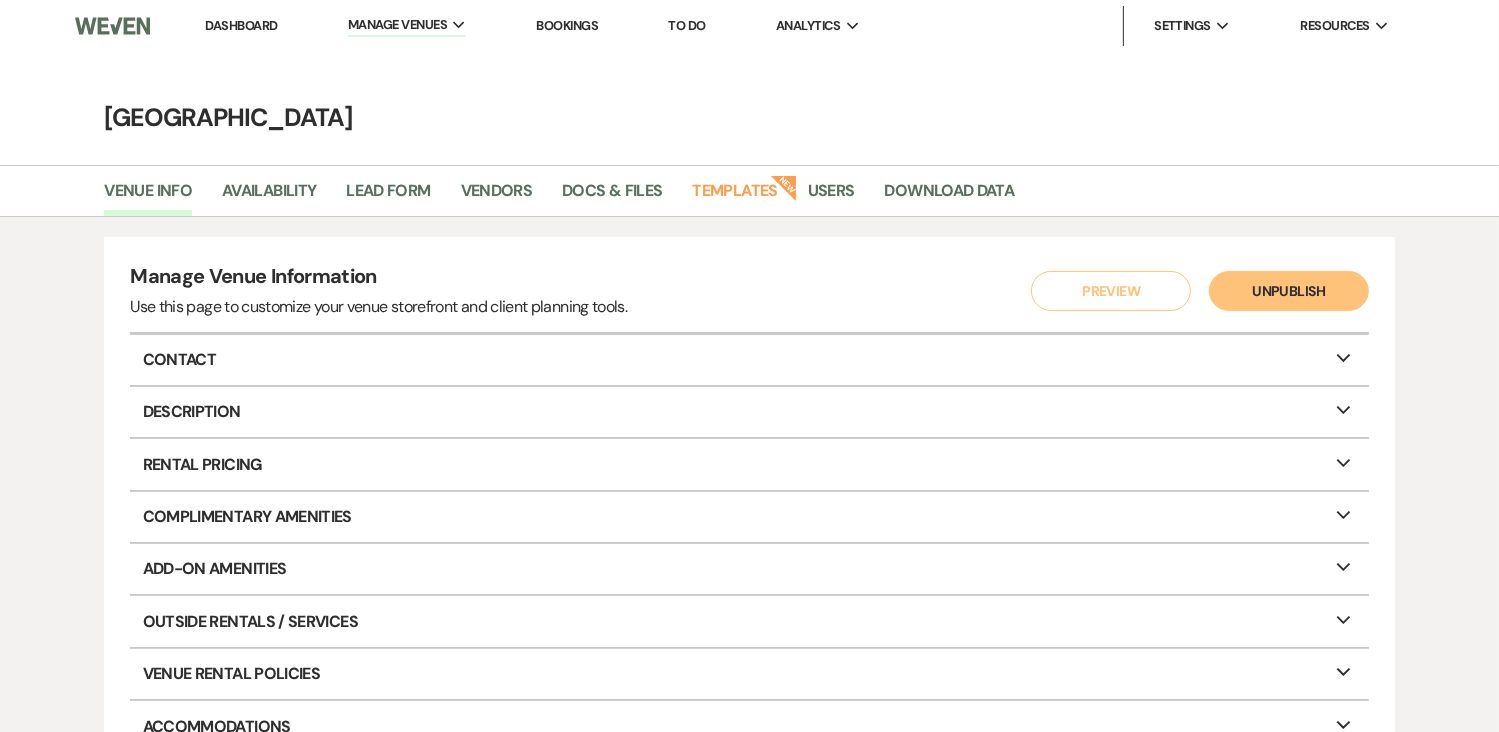 click on "Dashboard" at bounding box center (241, 25) 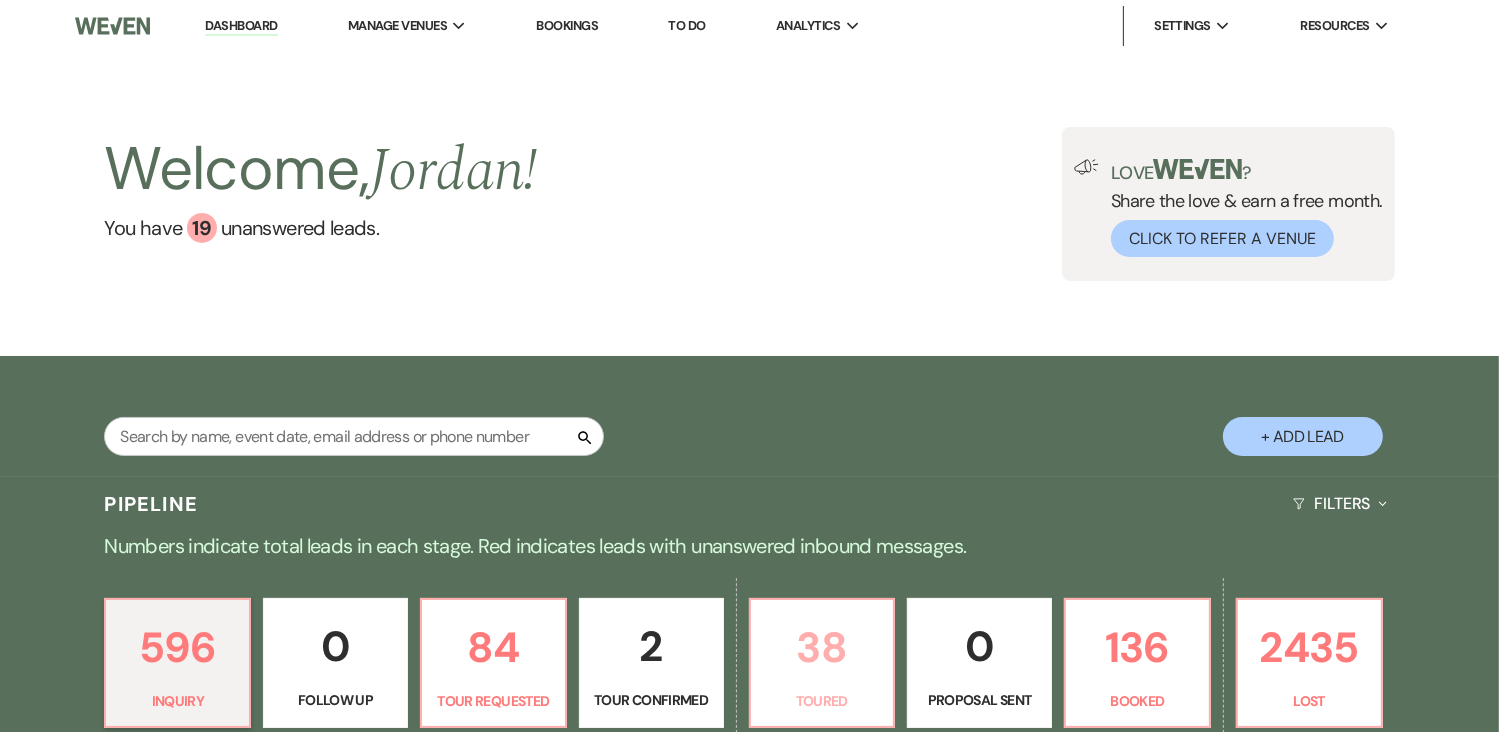scroll, scrollTop: 292, scrollLeft: 0, axis: vertical 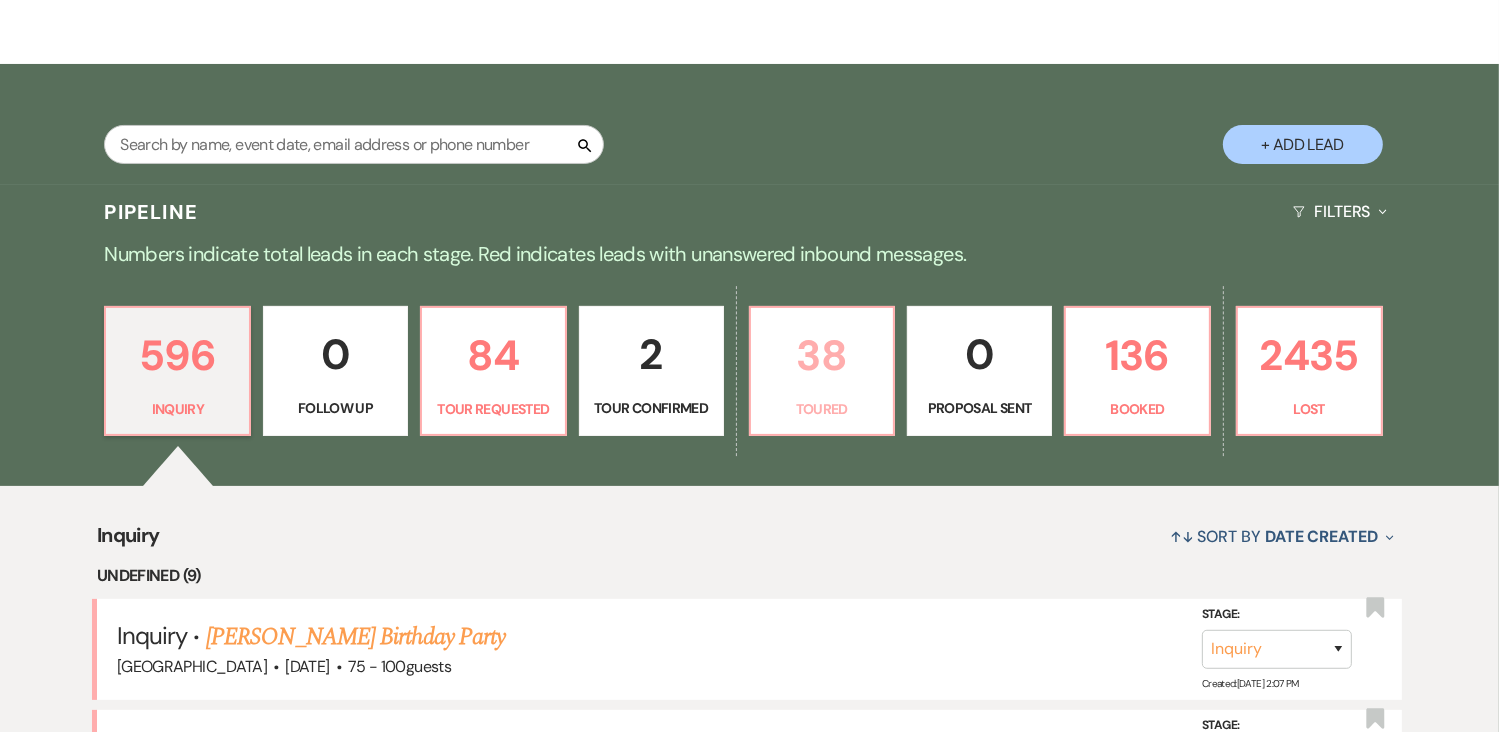 click on "Toured" at bounding box center (822, 409) 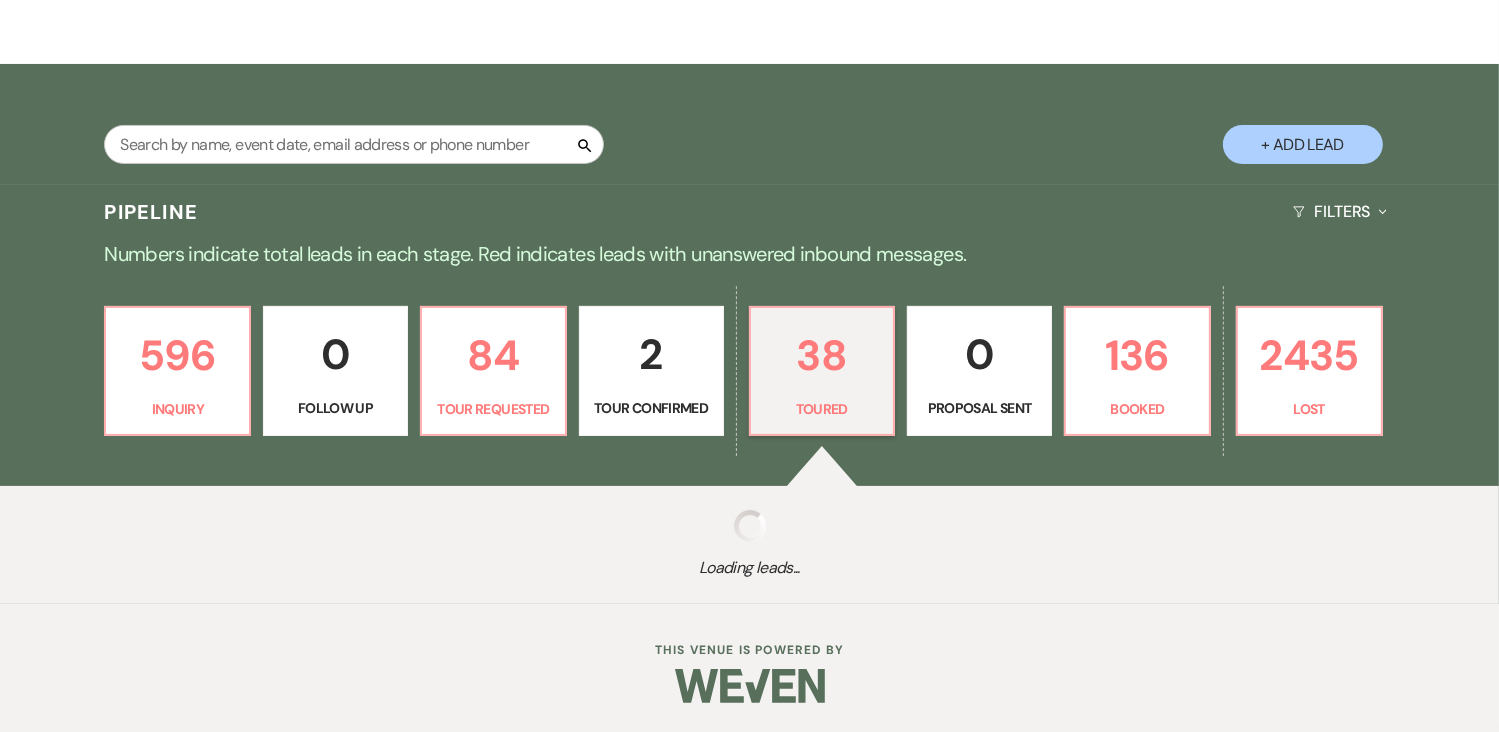 select on "5" 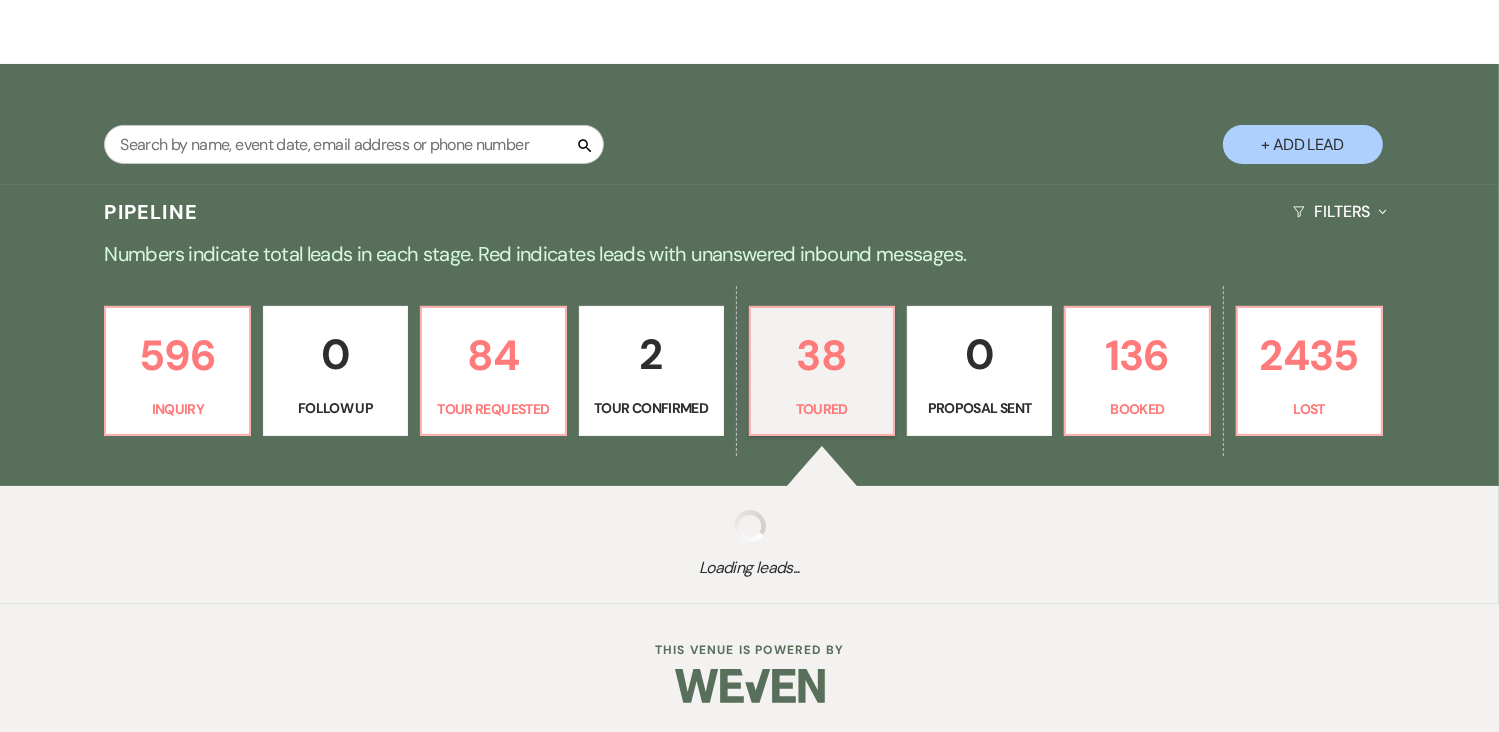 select on "5" 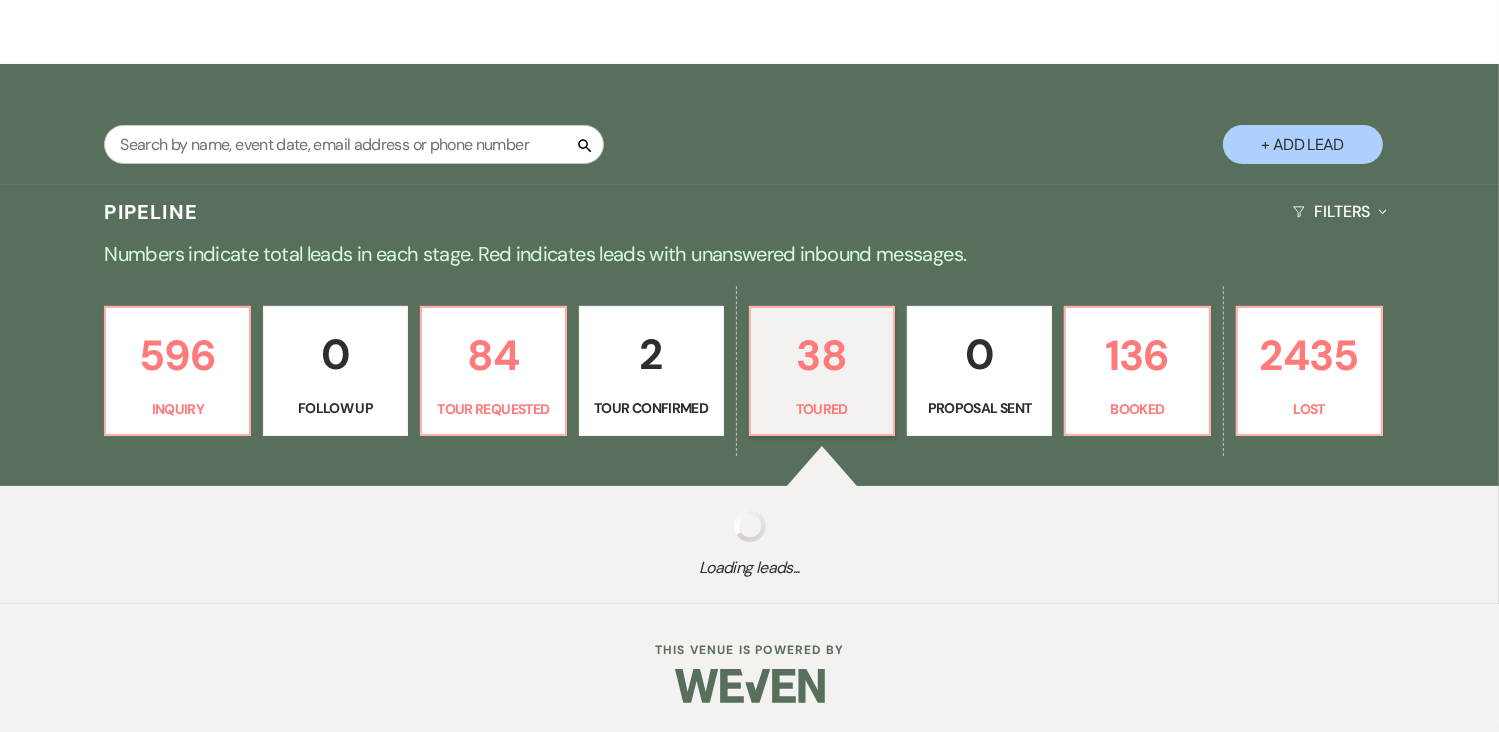 select on "5" 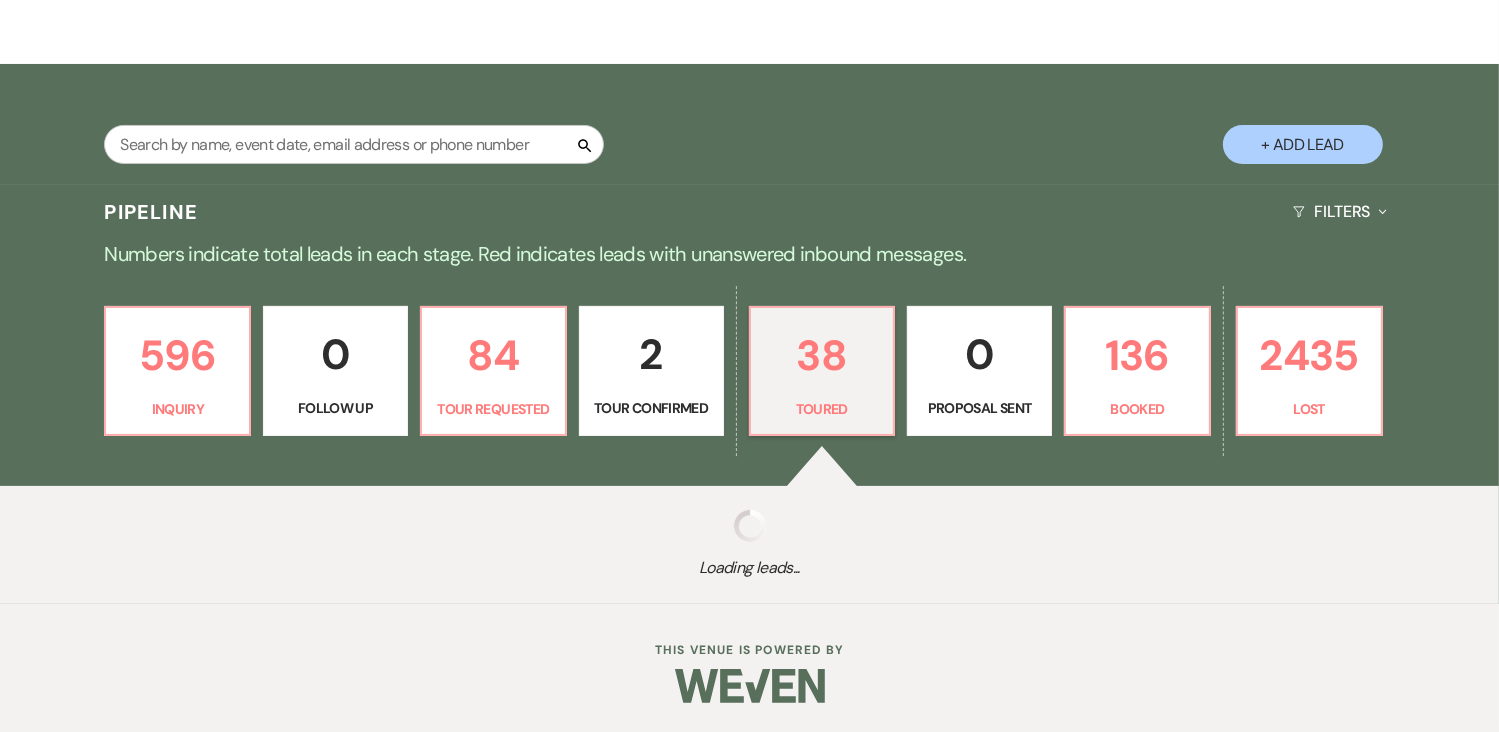 select on "5" 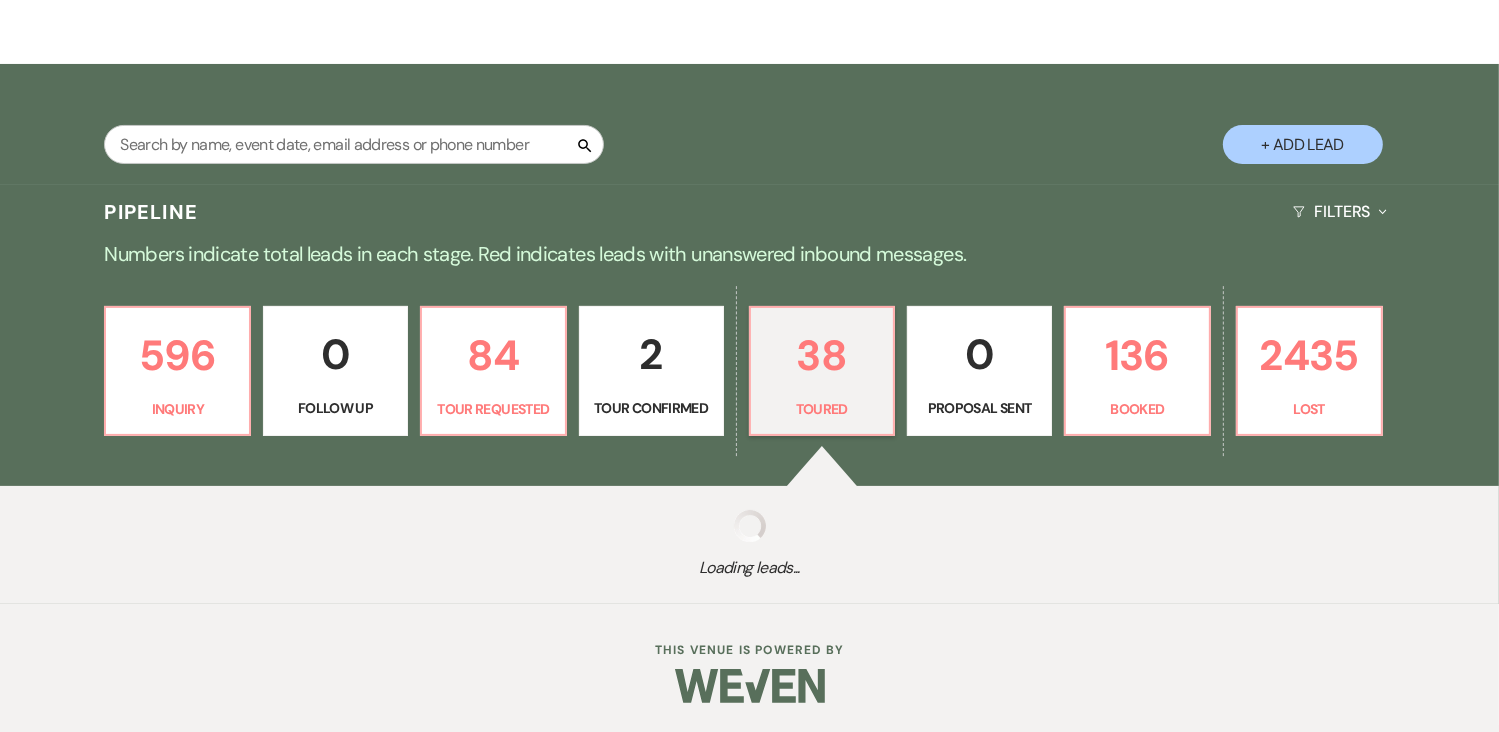 select on "5" 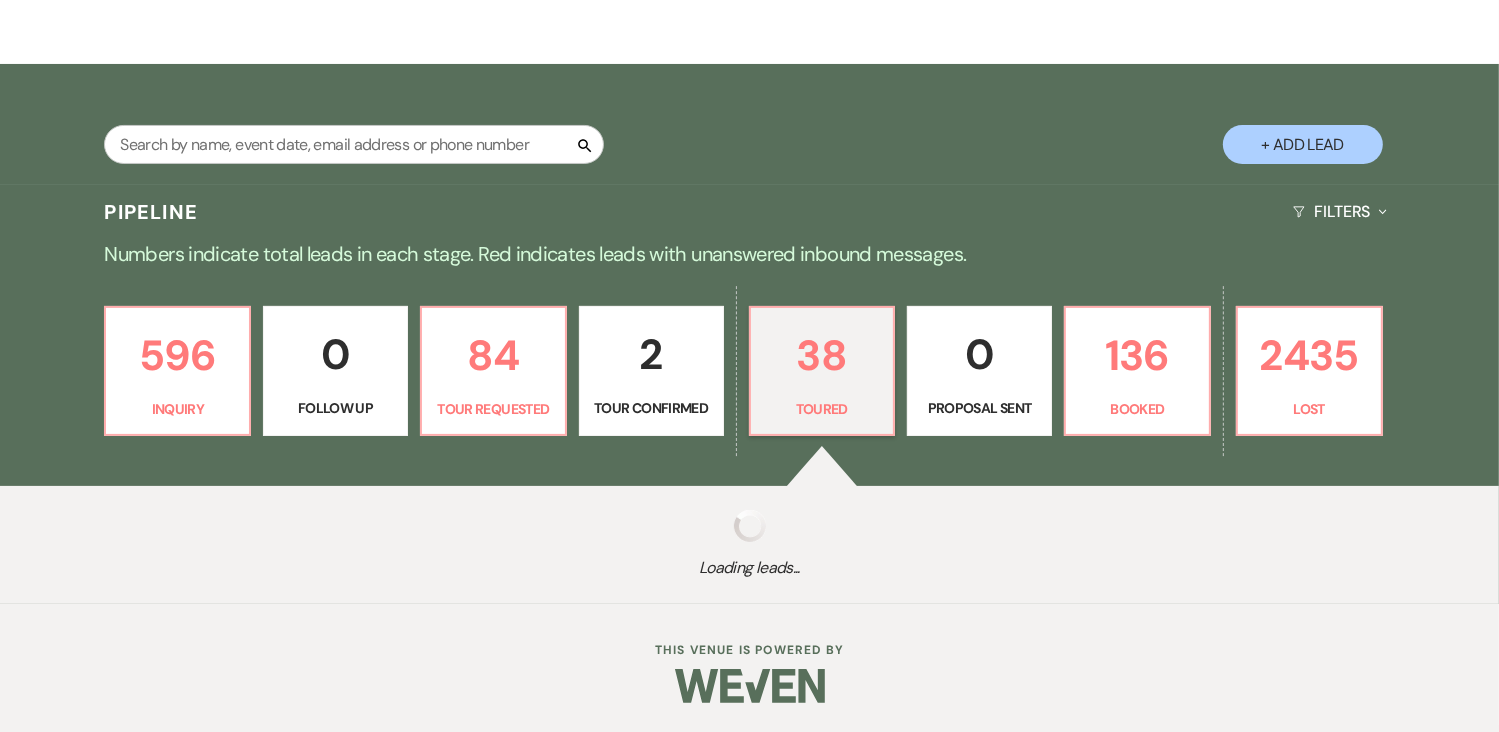 select on "5" 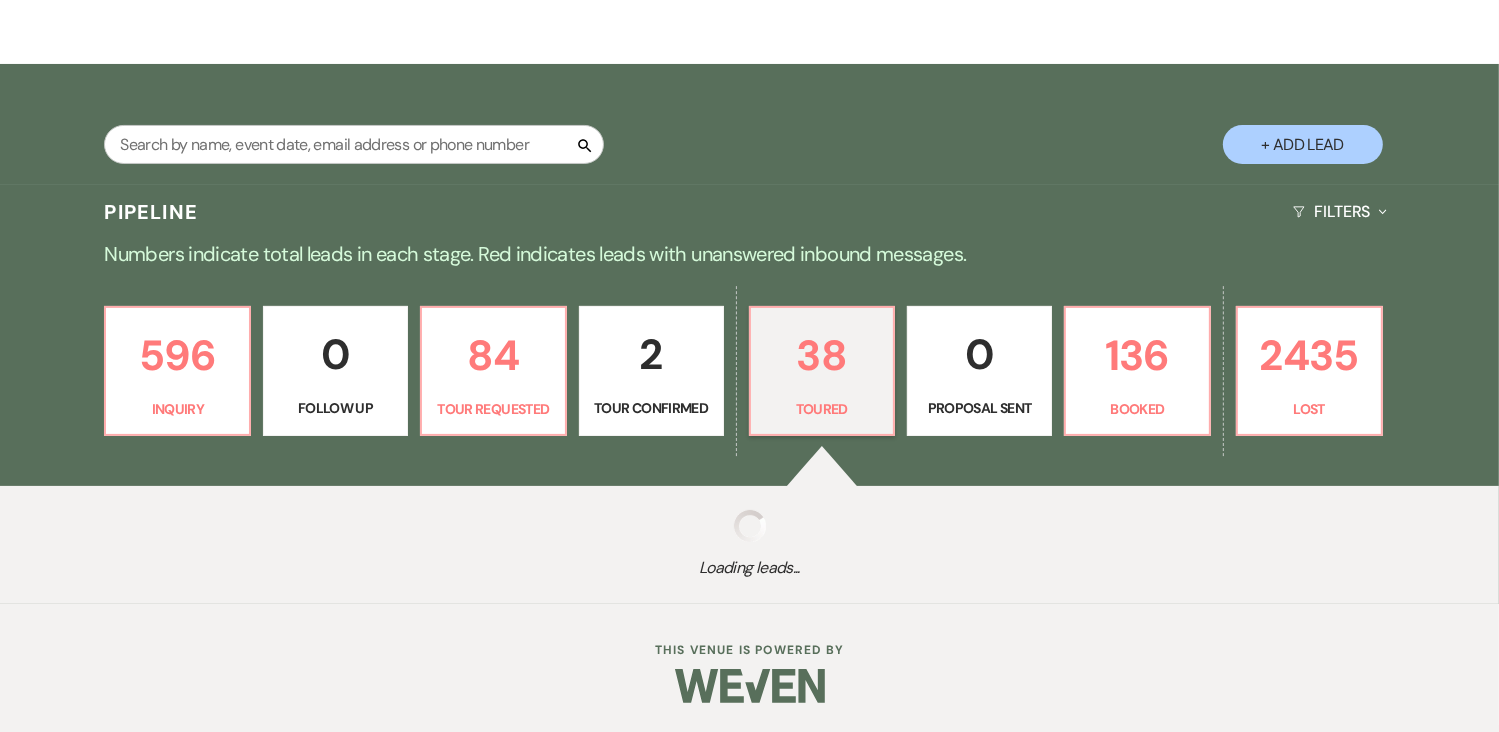 select on "5" 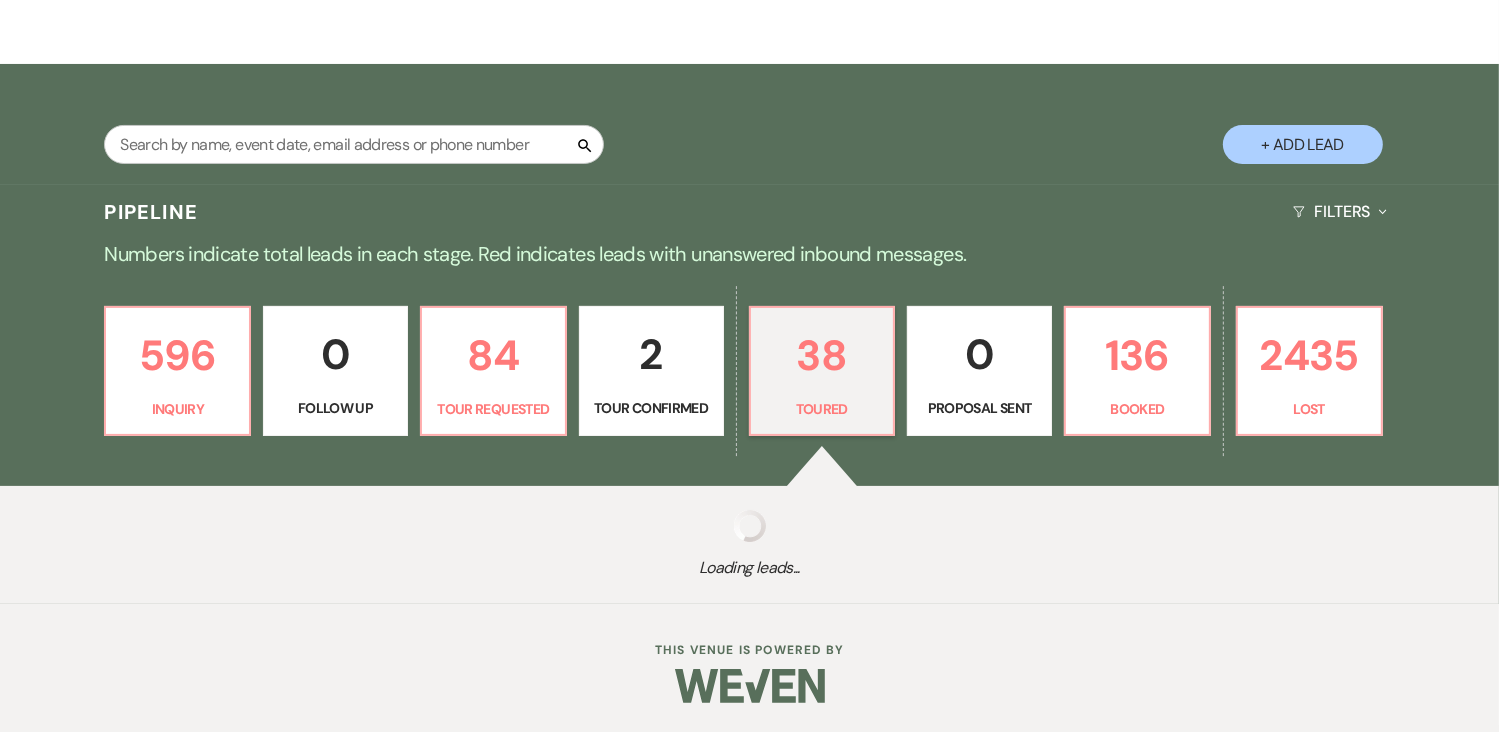 select on "5" 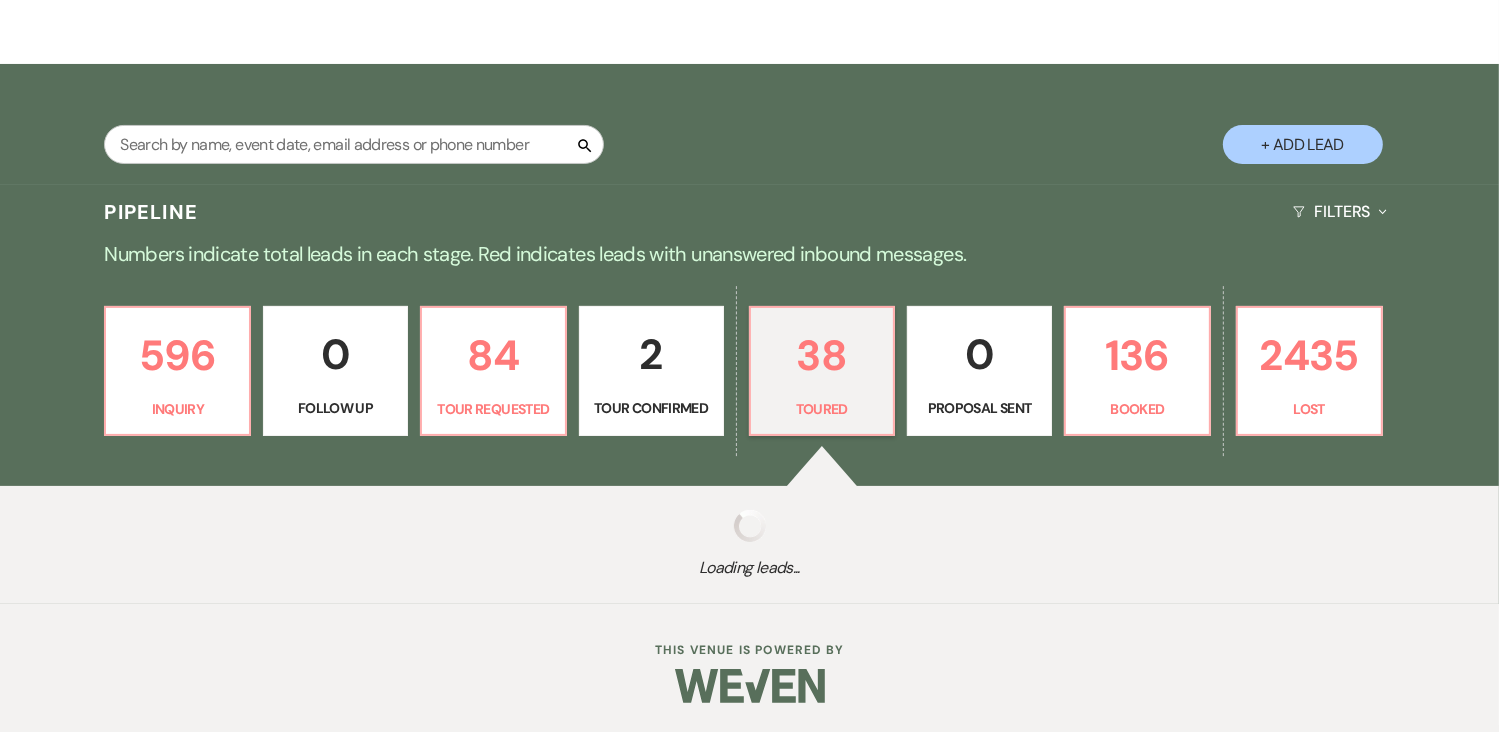 select on "5" 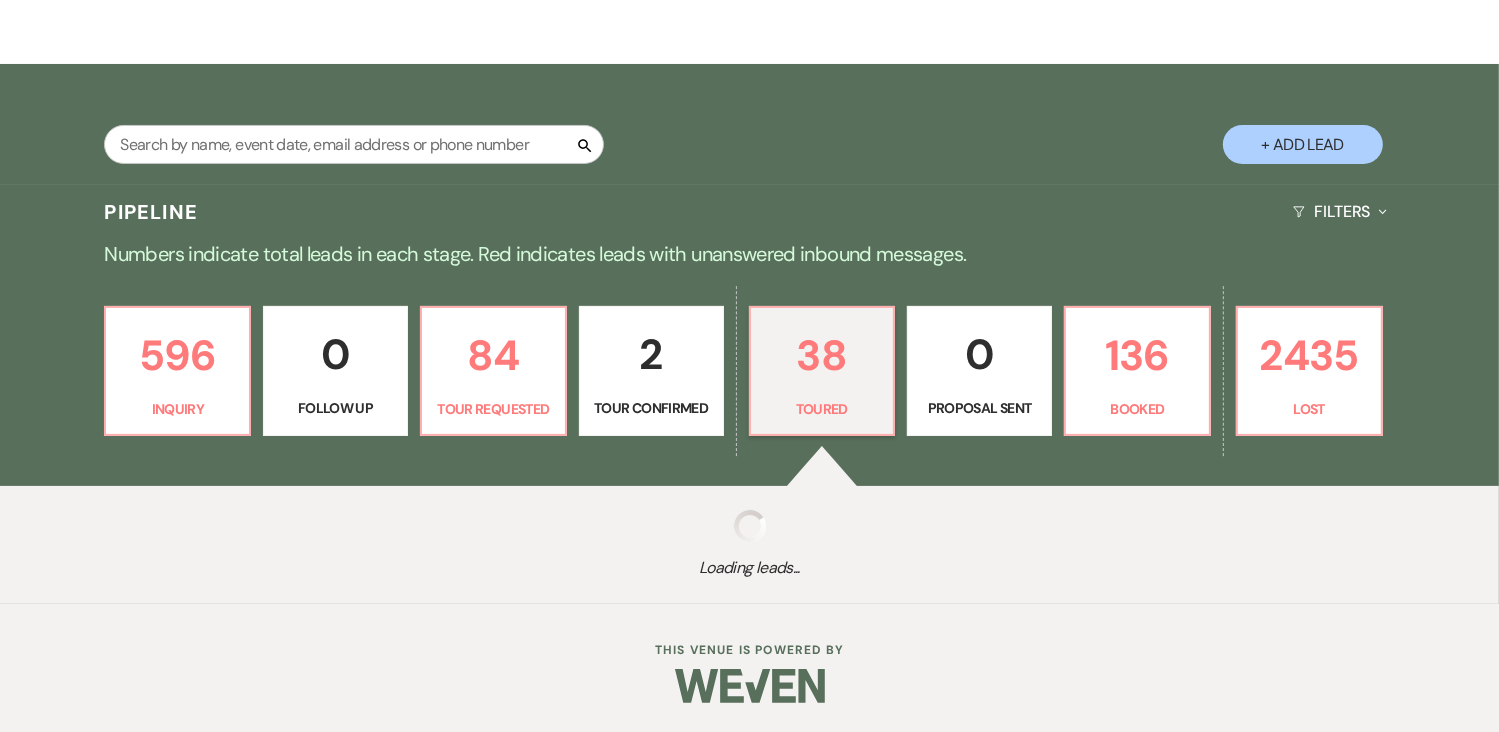 select on "5" 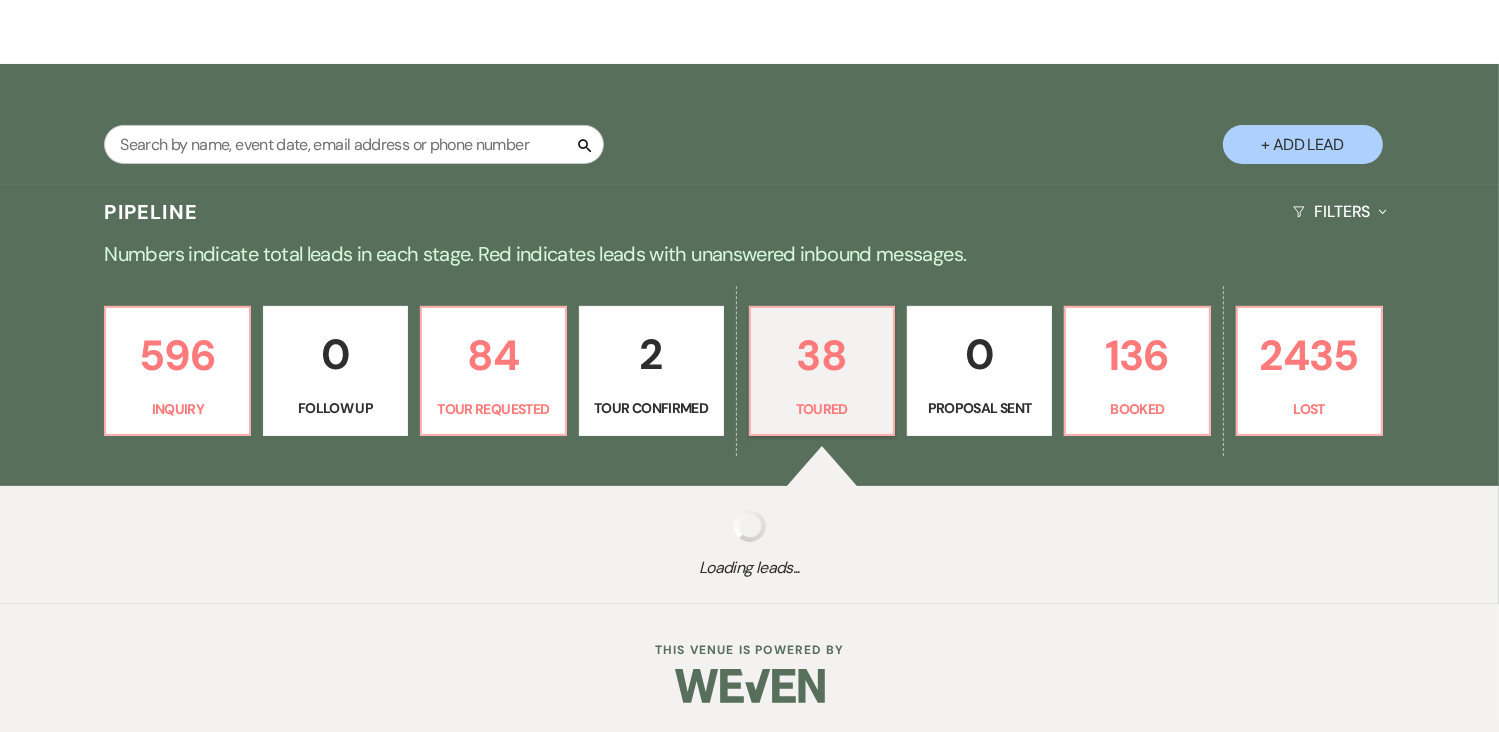 select on "5" 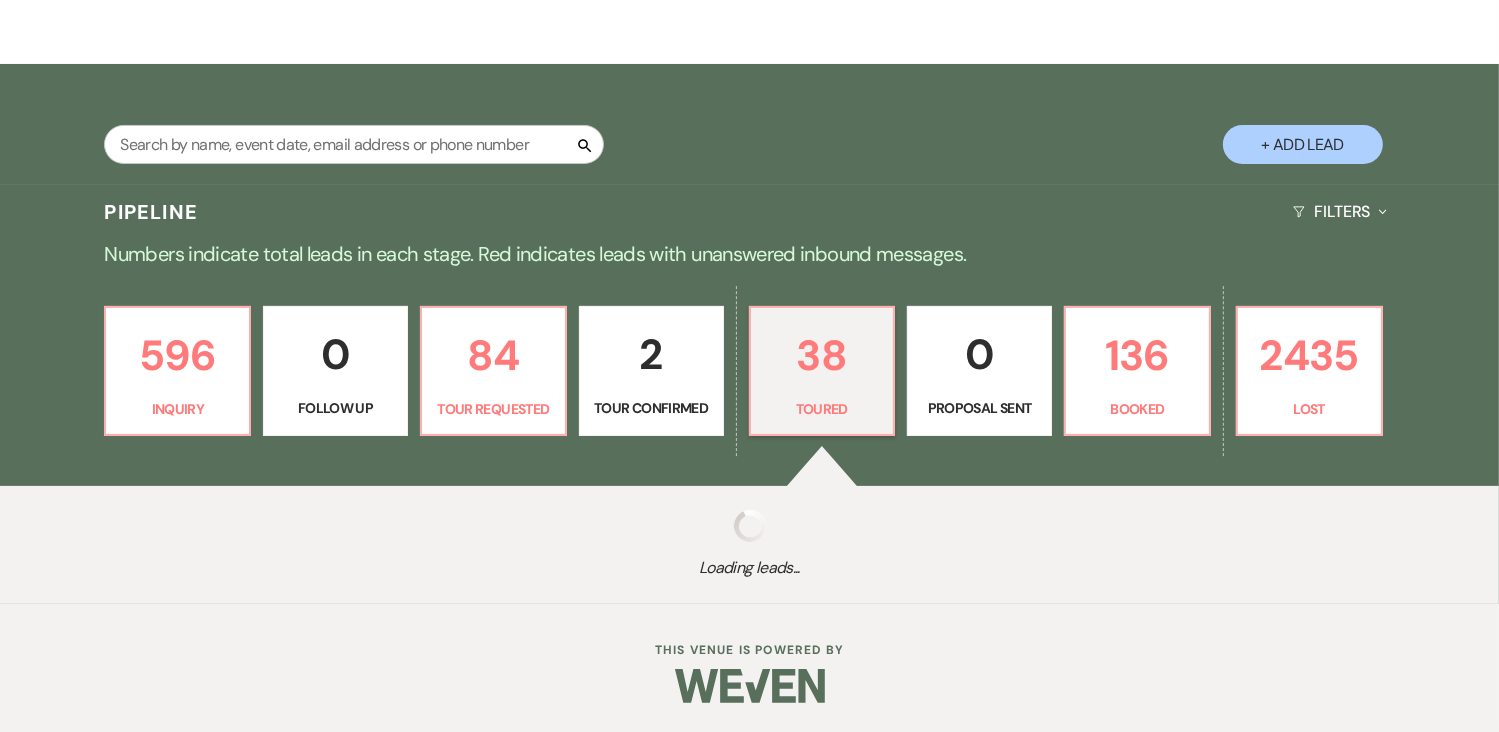 select on "5" 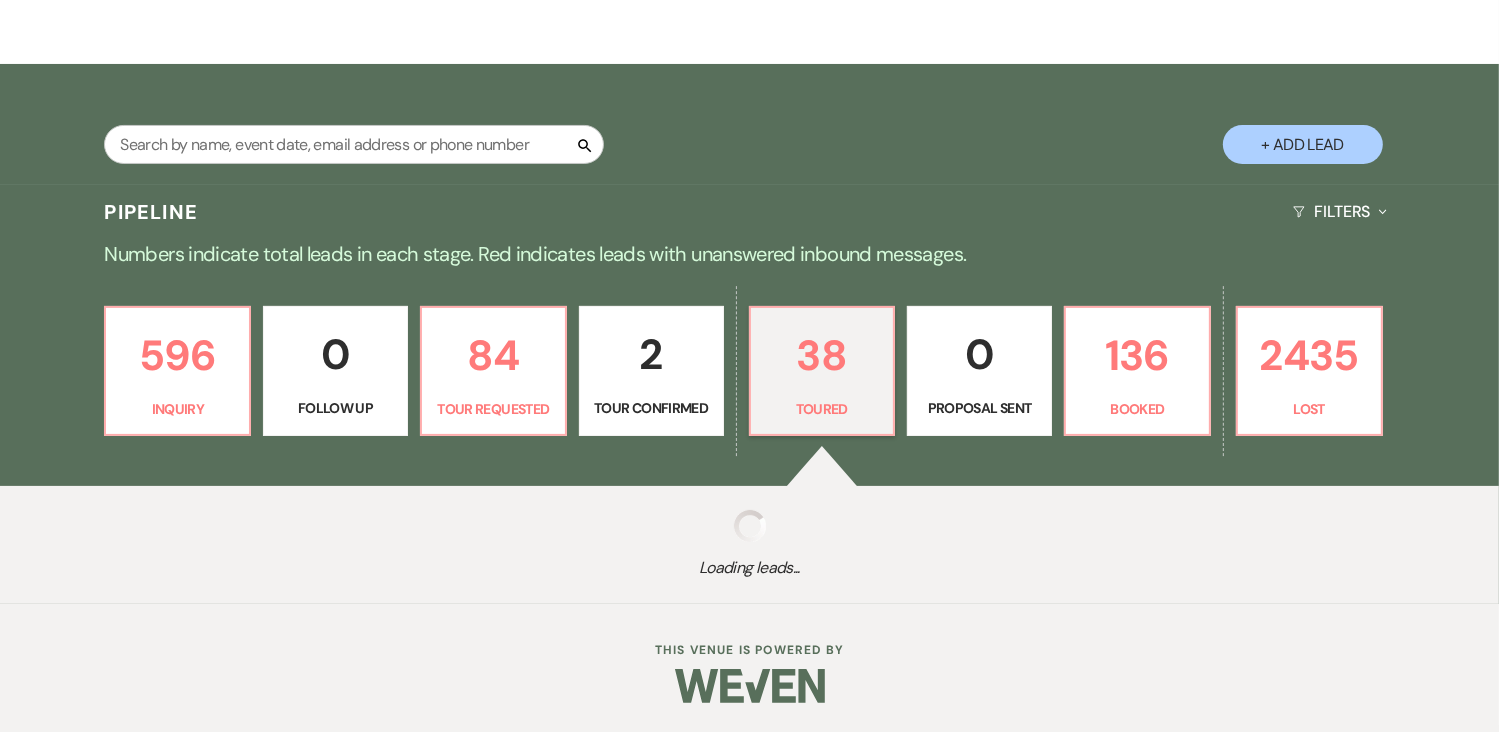 select on "5" 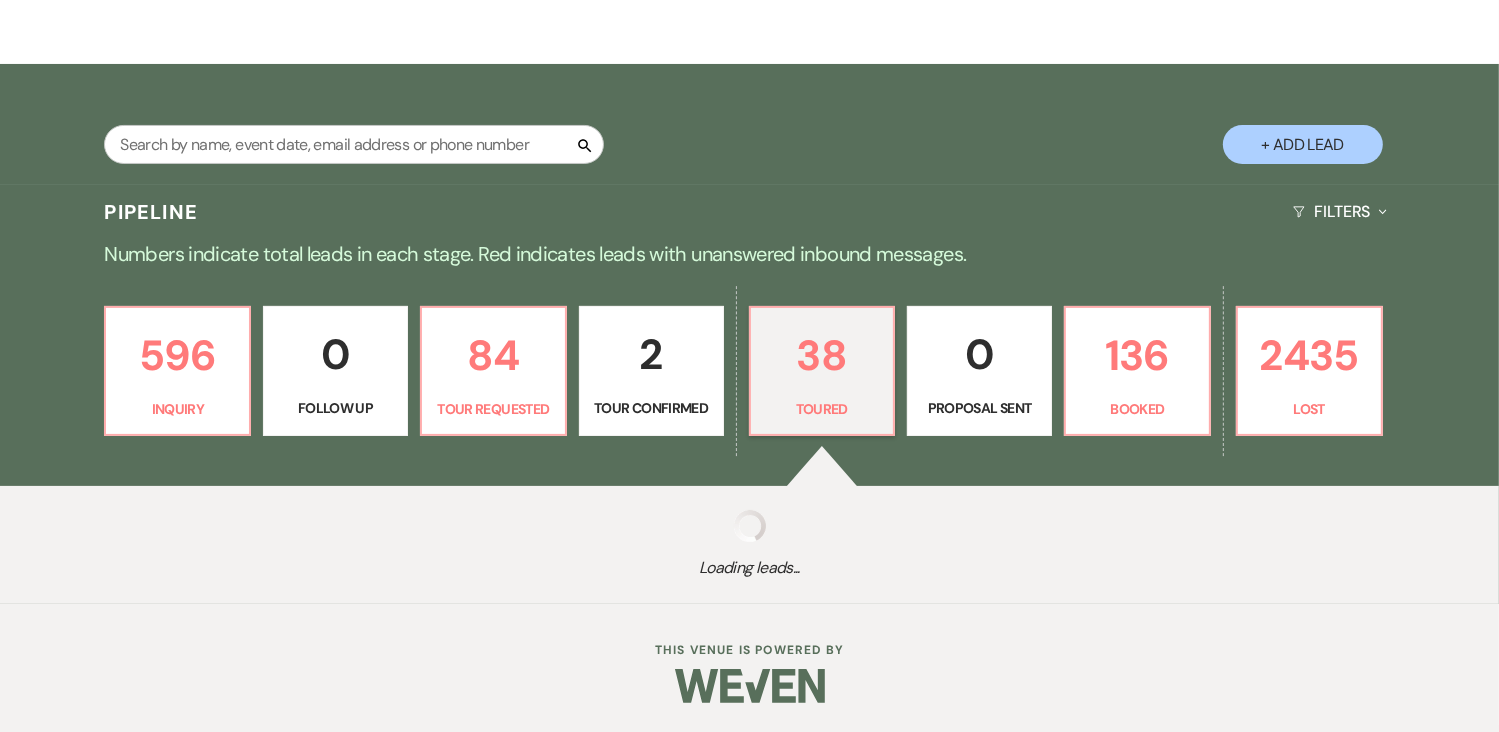 select on "5" 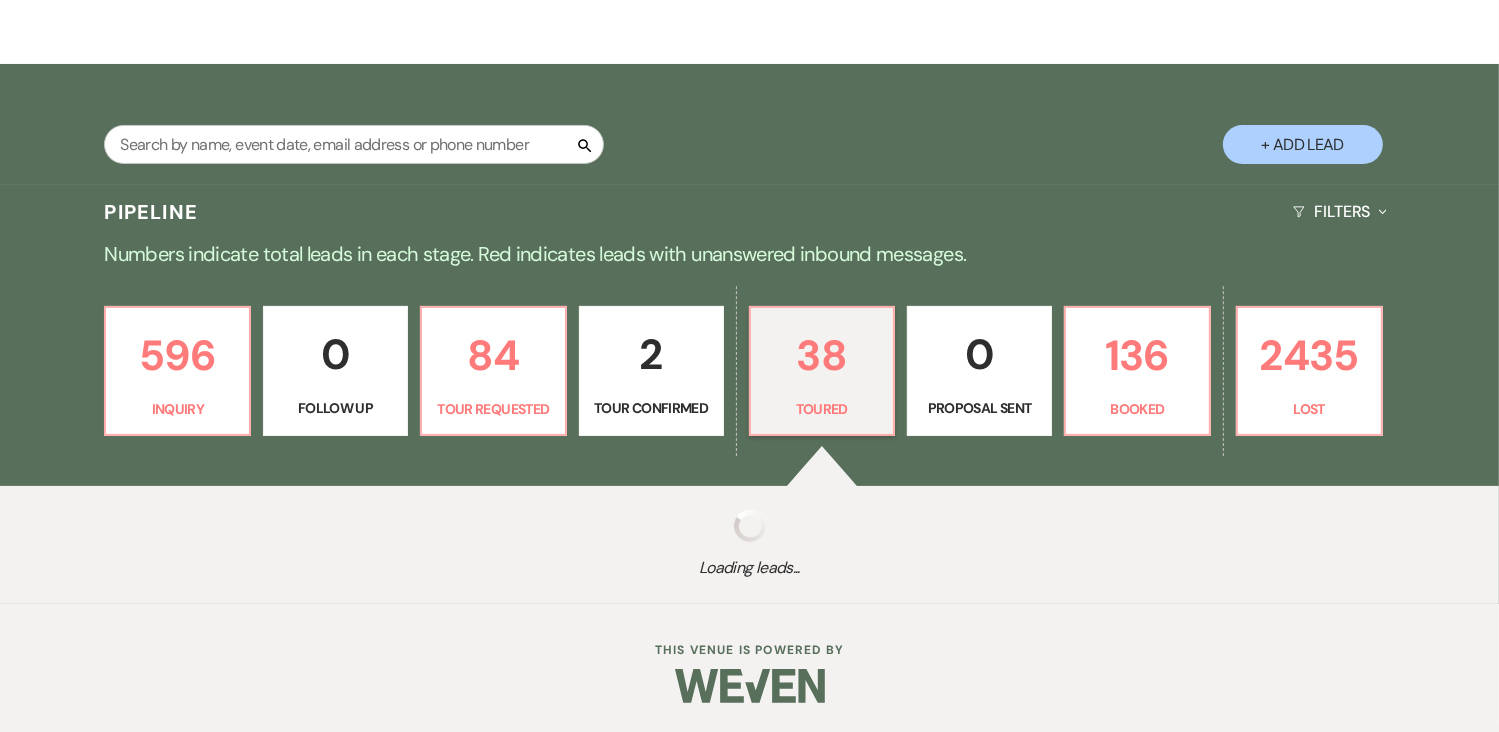 select on "5" 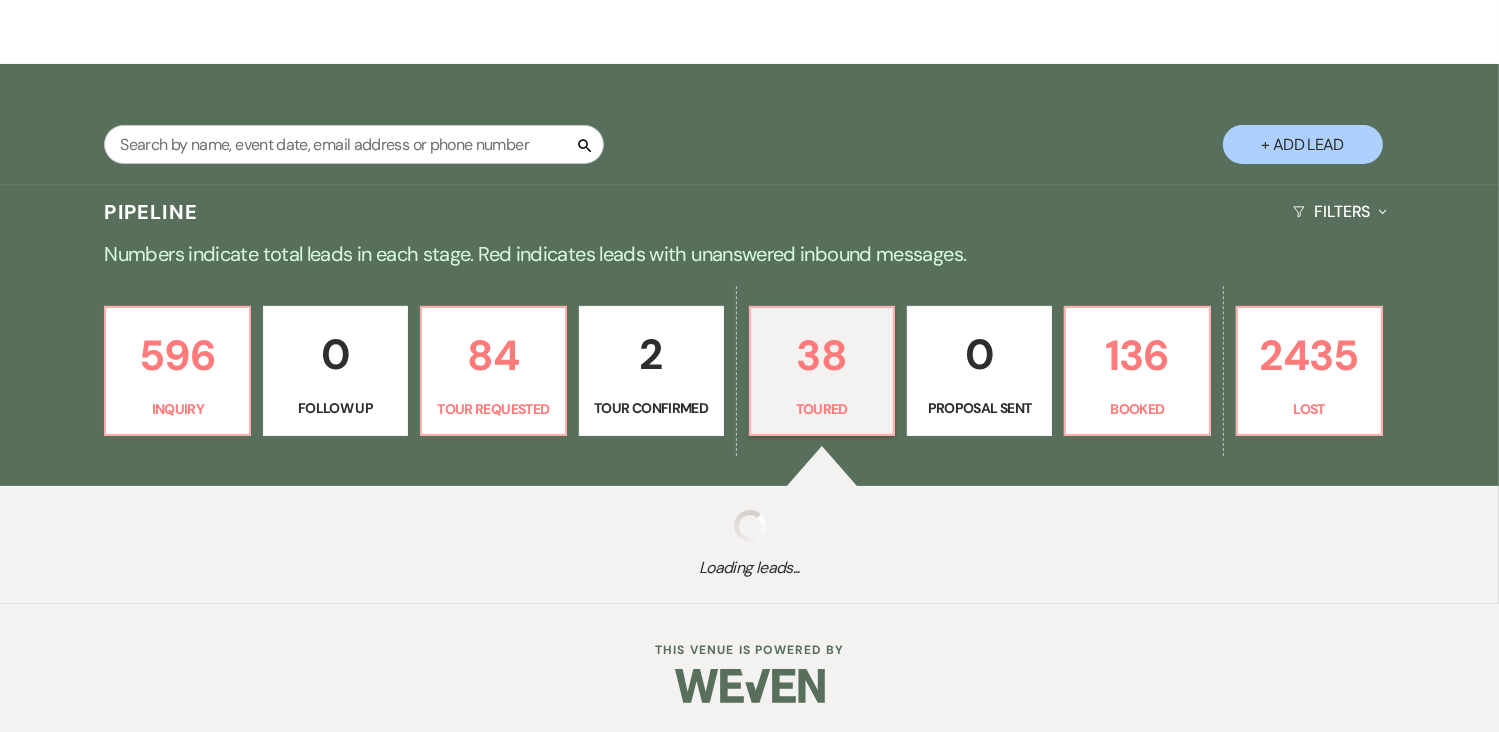 select on "5" 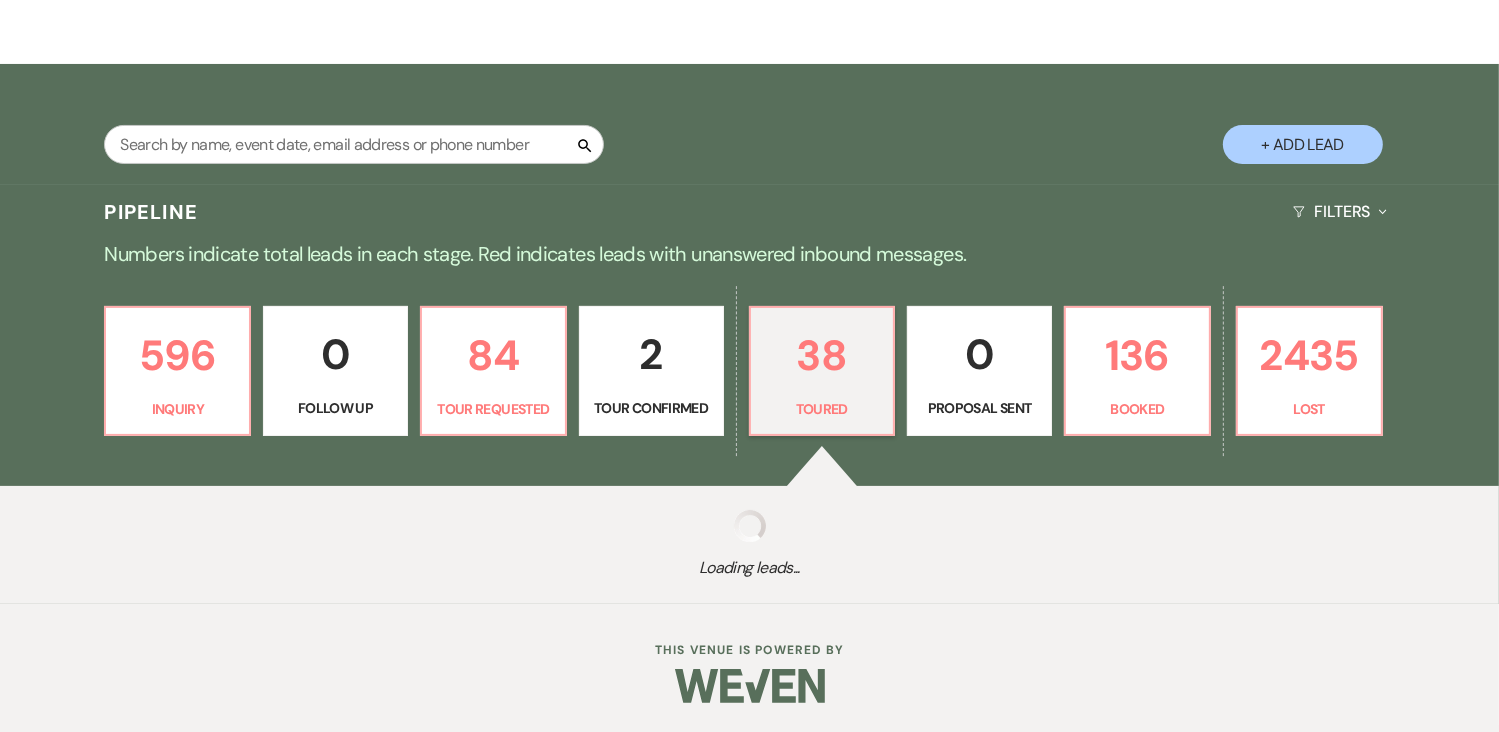 select on "5" 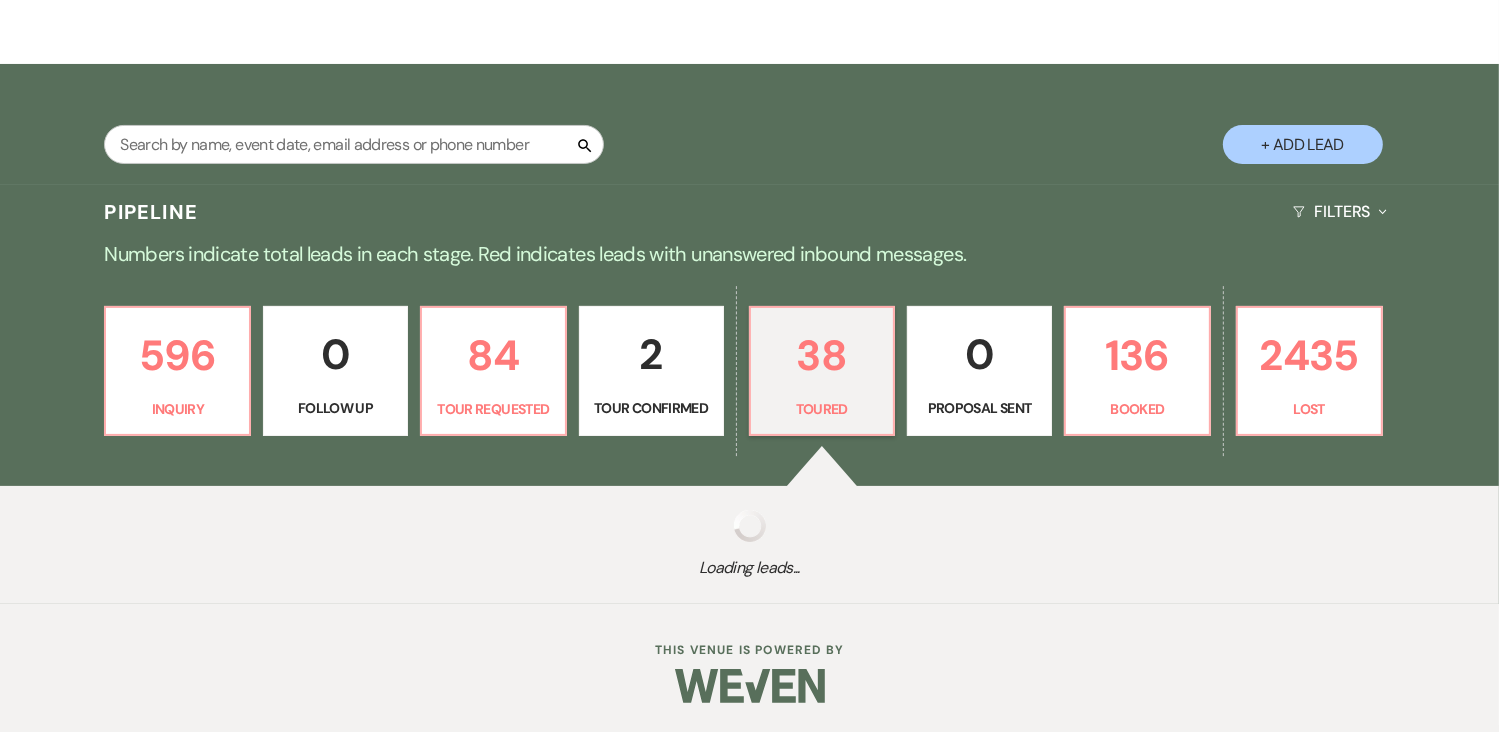 select on "5" 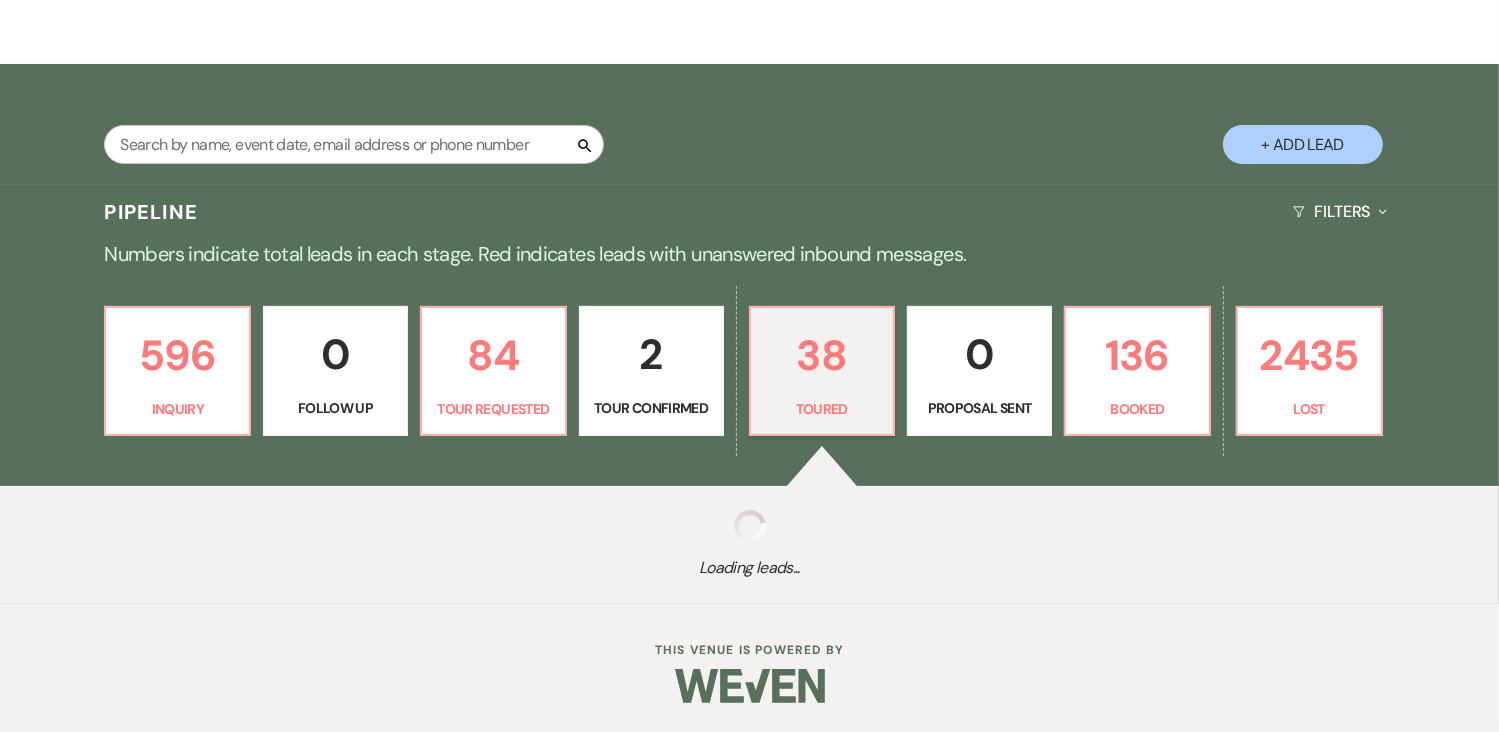 select on "5" 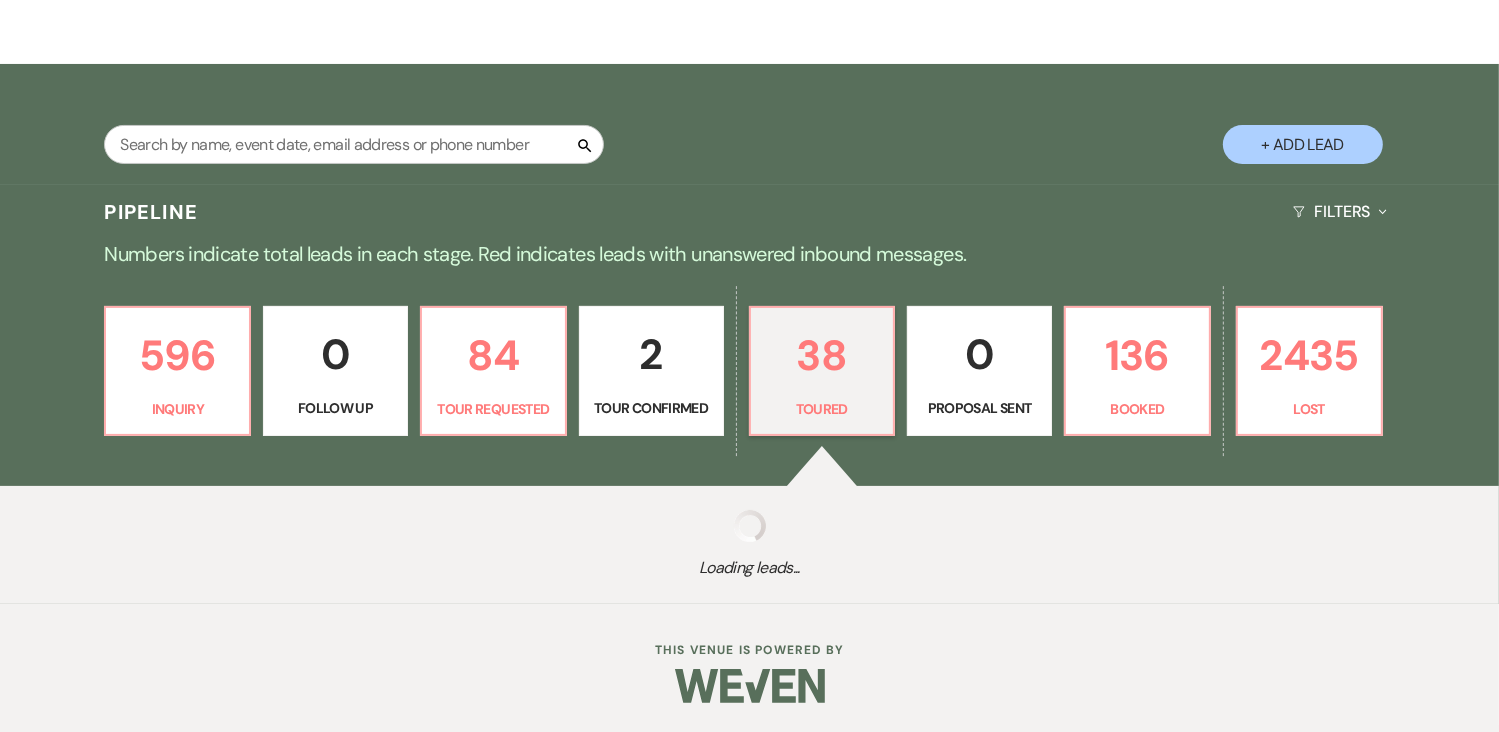 select on "5" 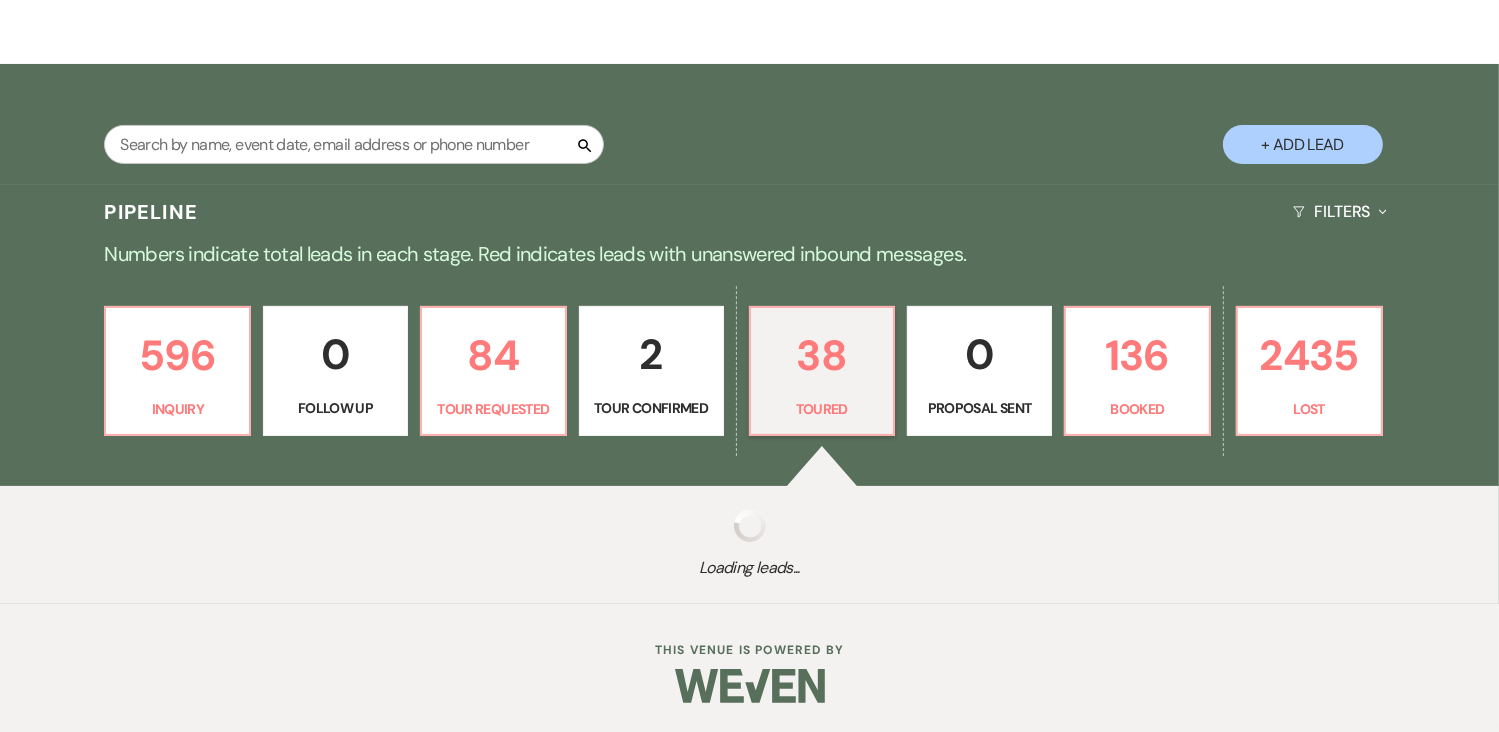 select on "5" 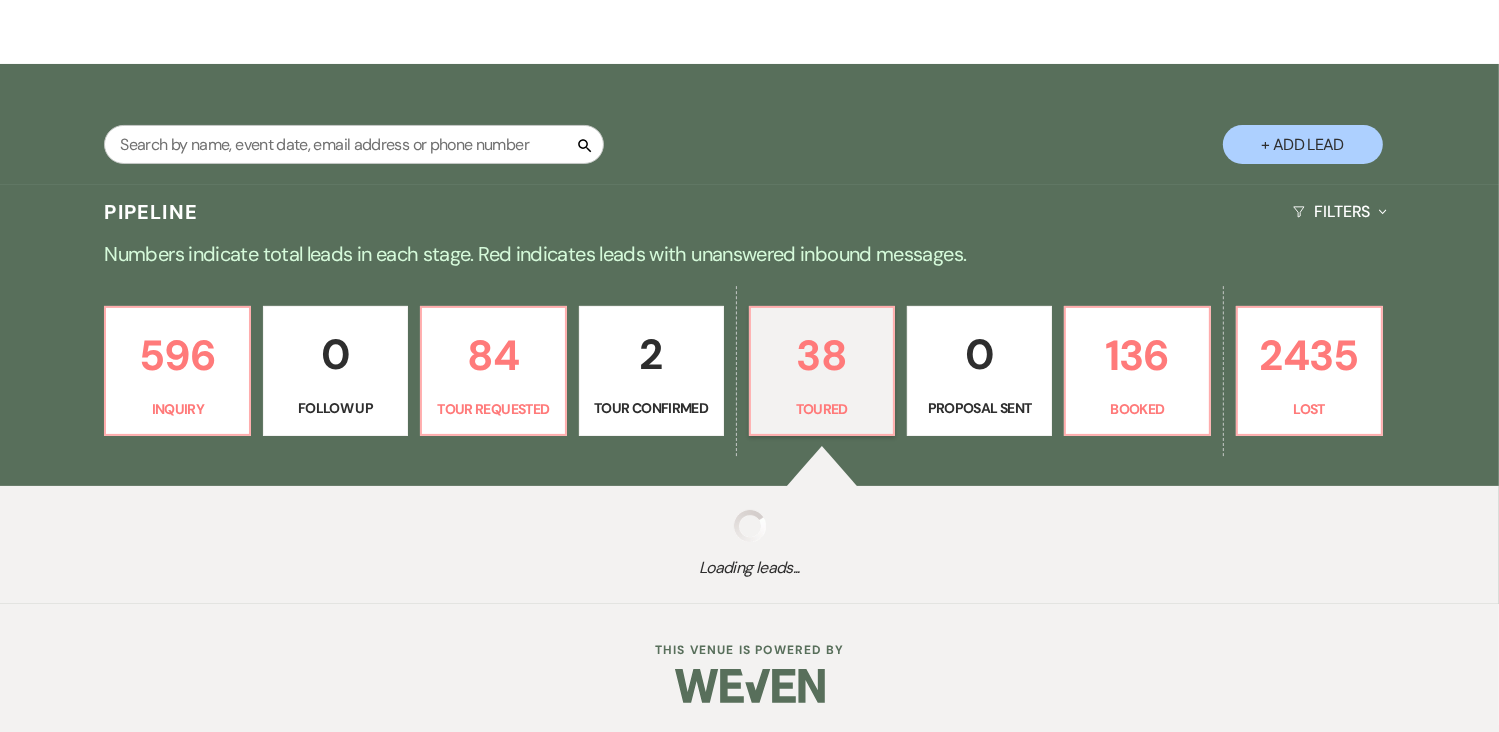 select on "5" 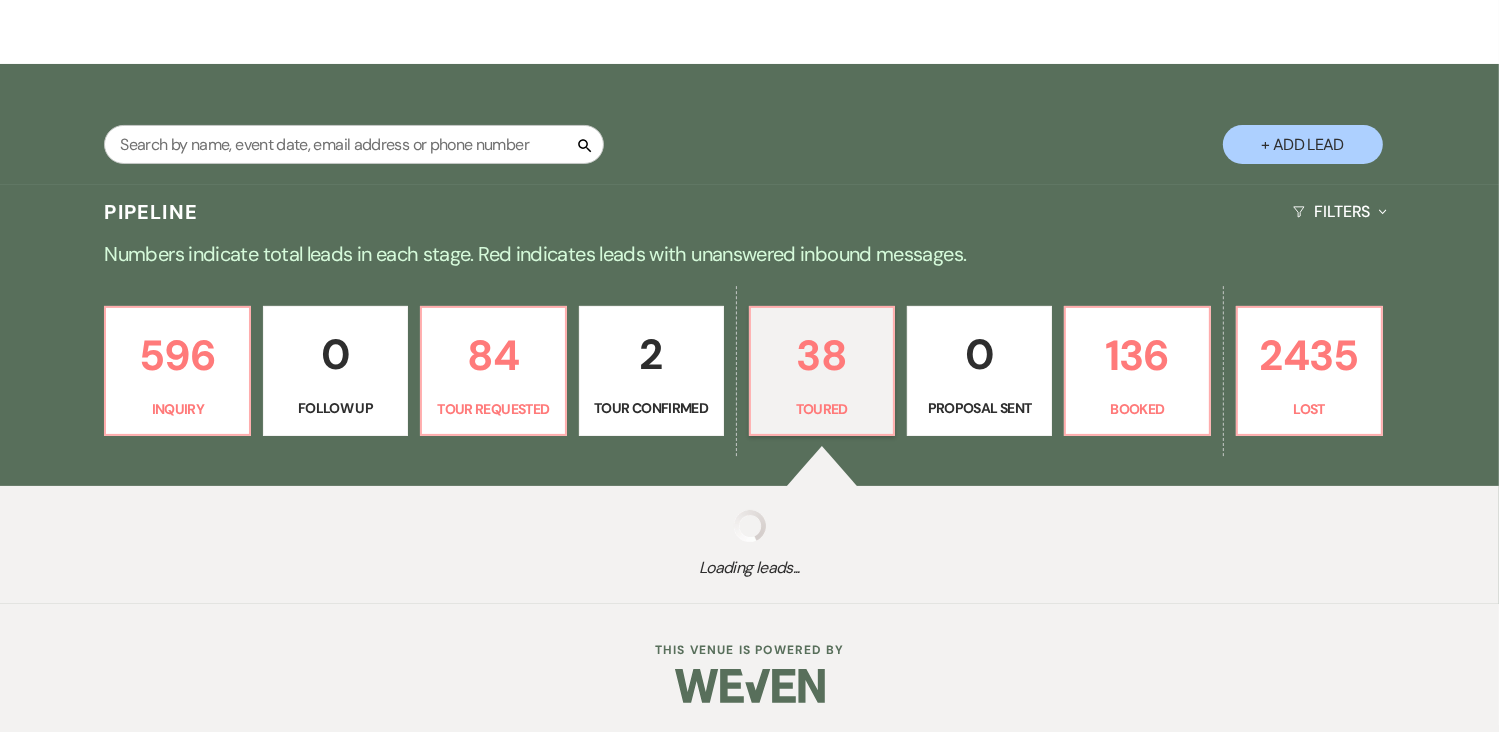 select on "5" 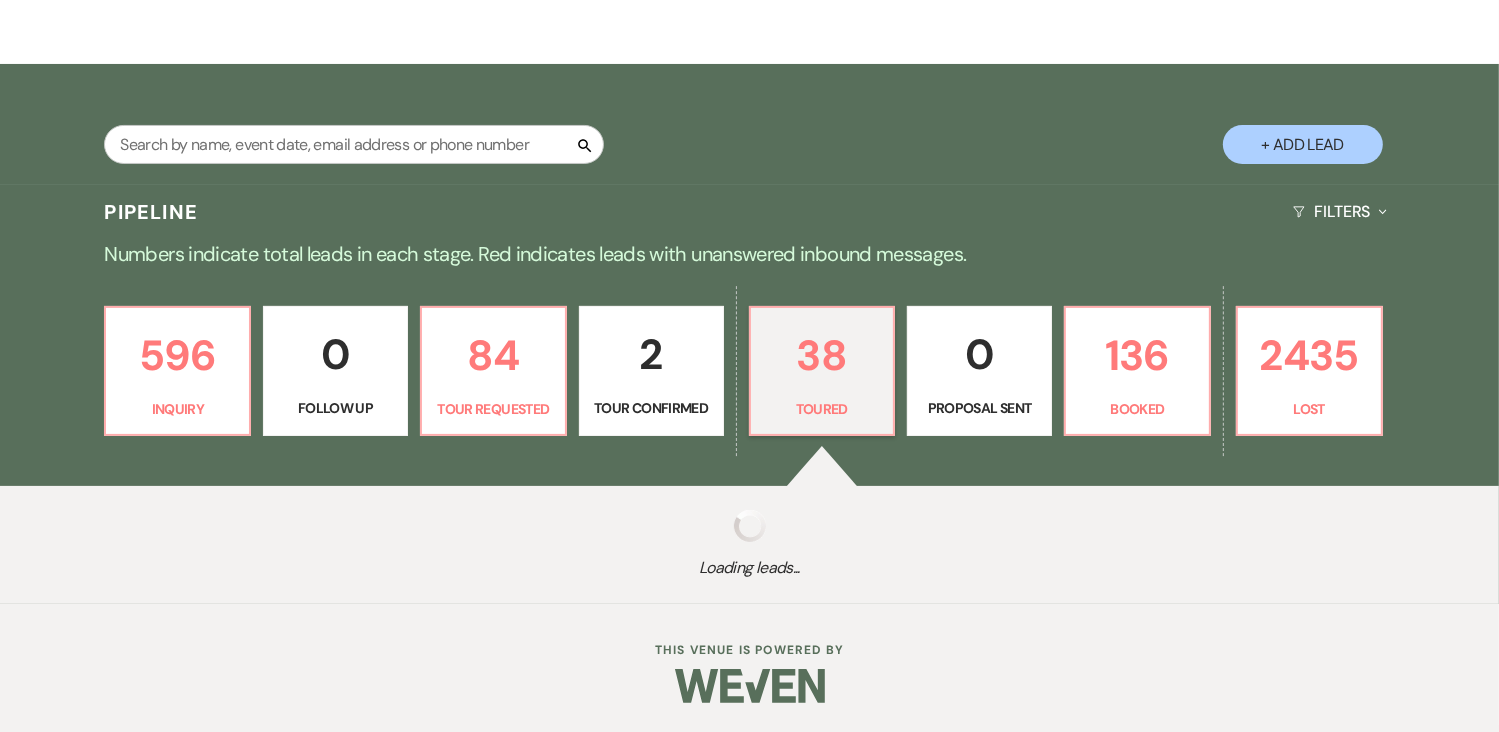 select on "5" 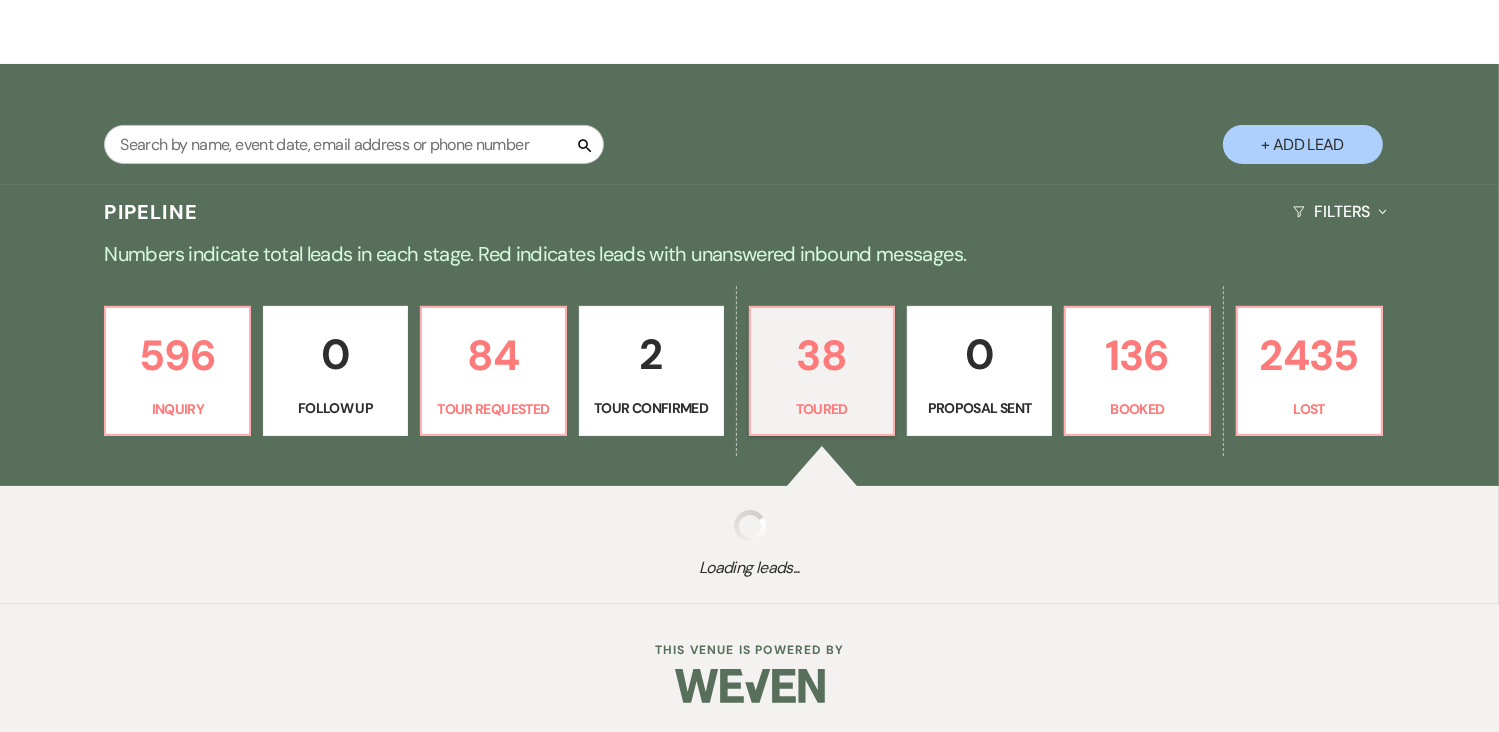 select on "5" 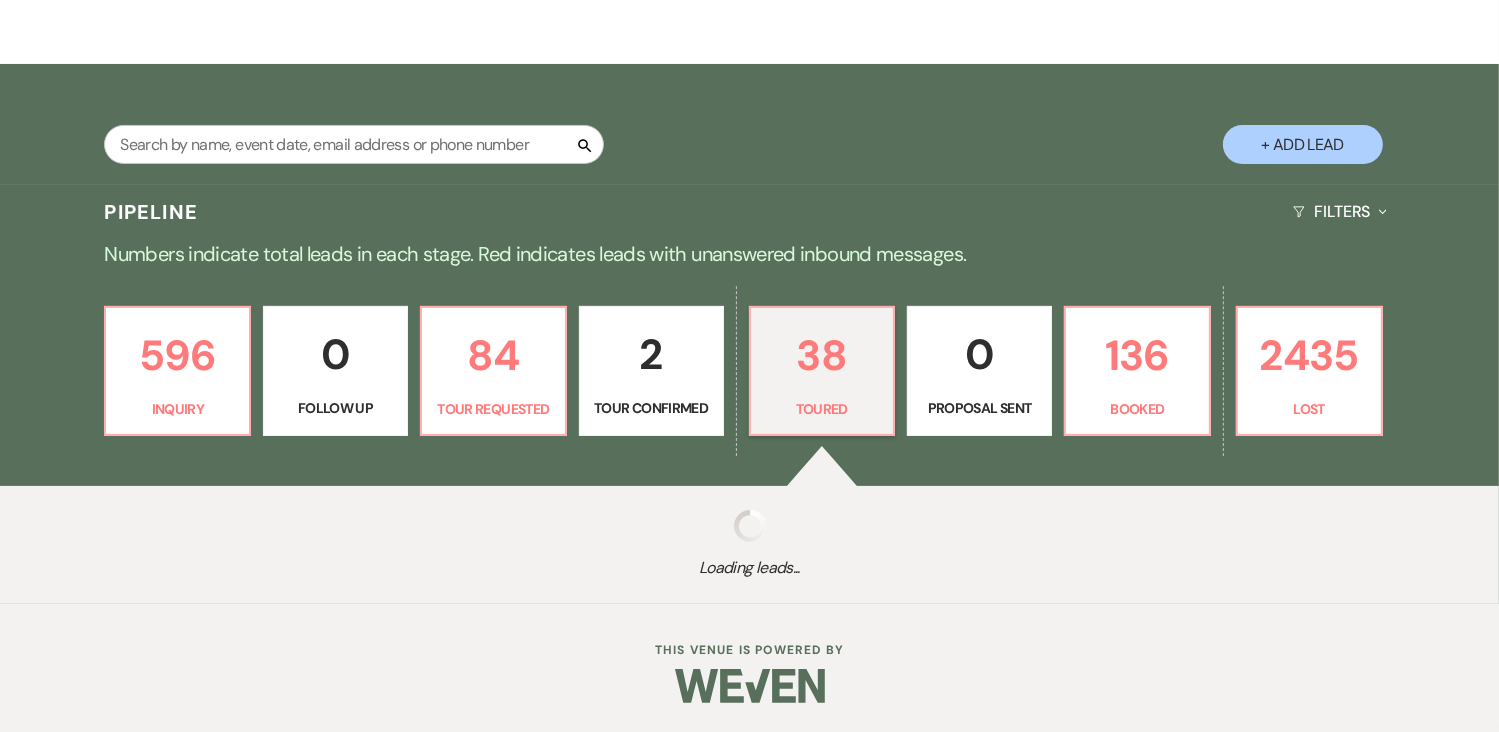 select on "5" 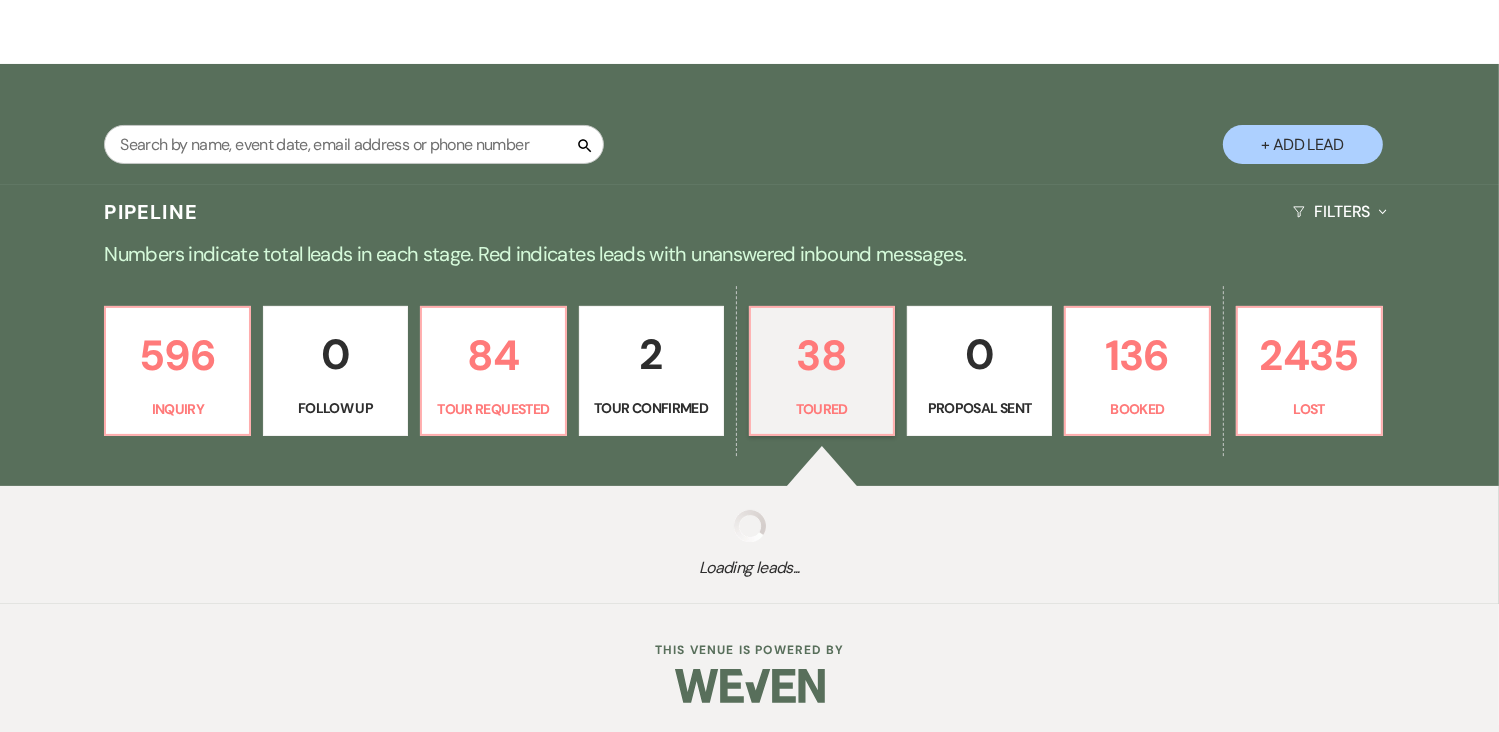 select on "5" 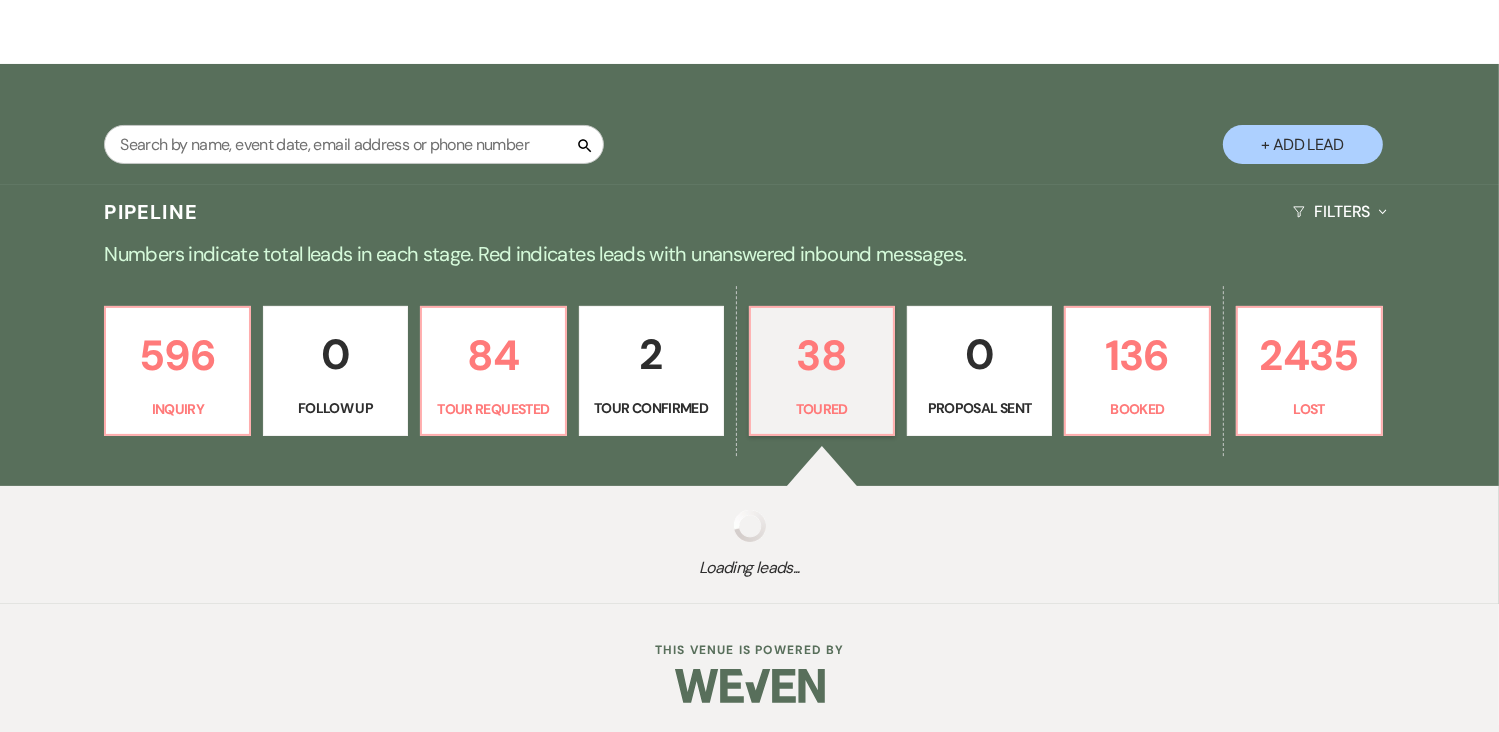 select on "5" 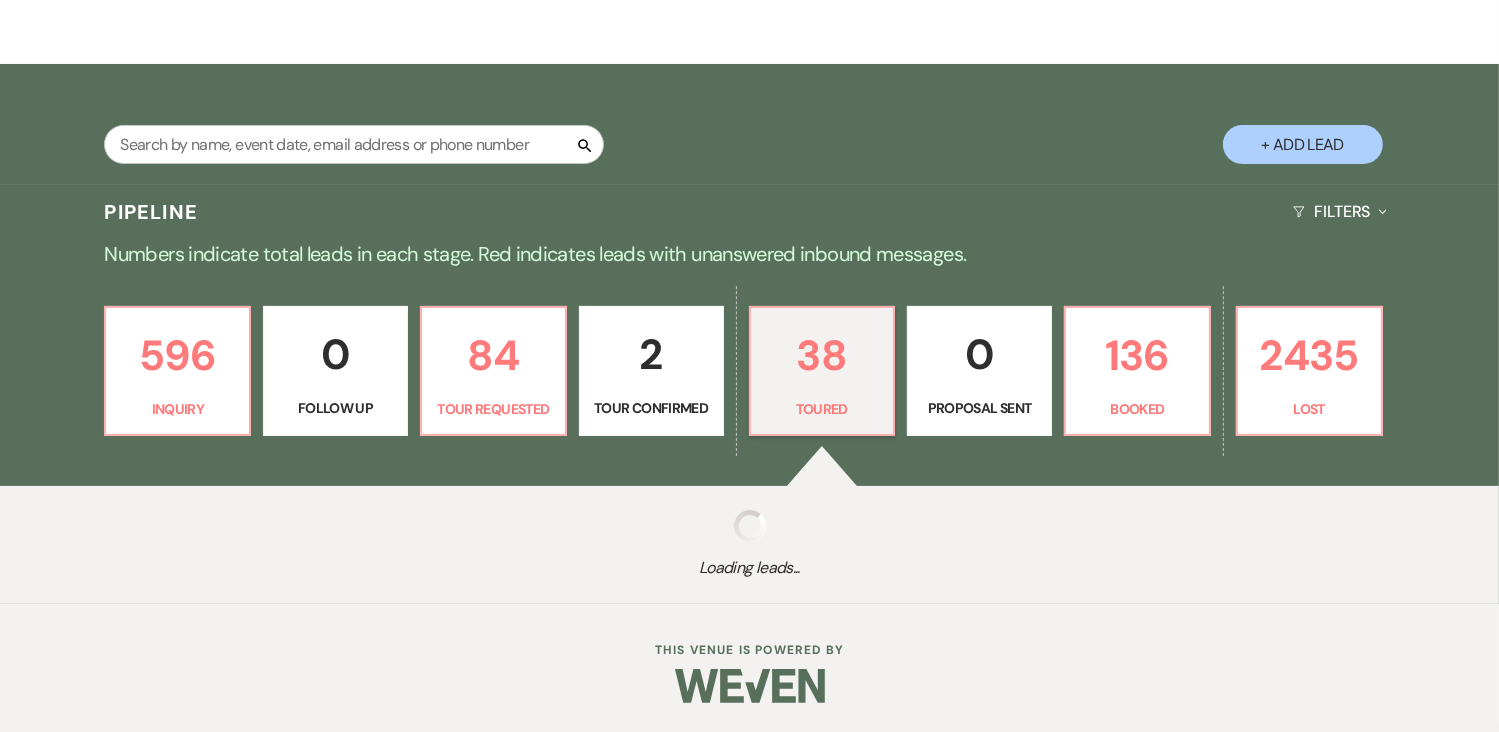 select on "5" 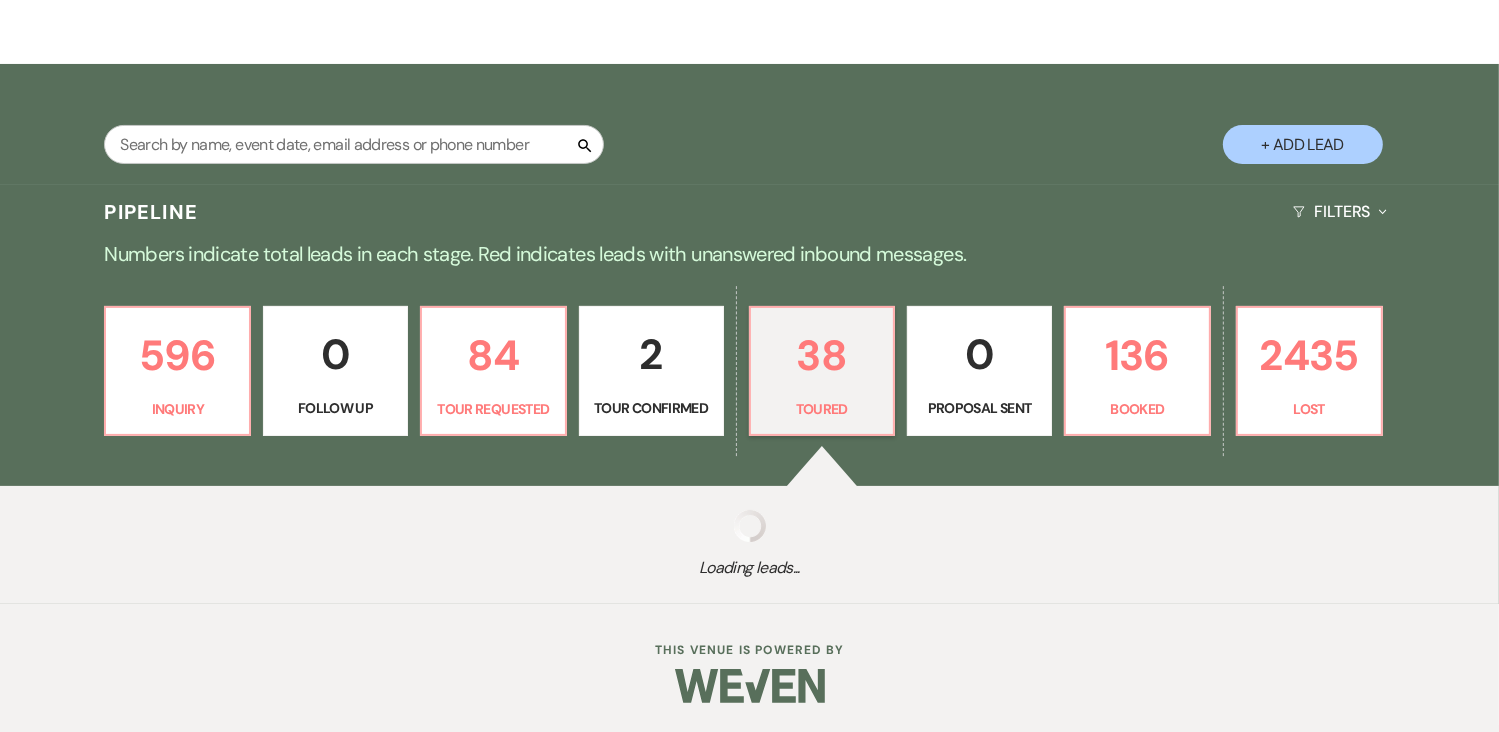 select on "5" 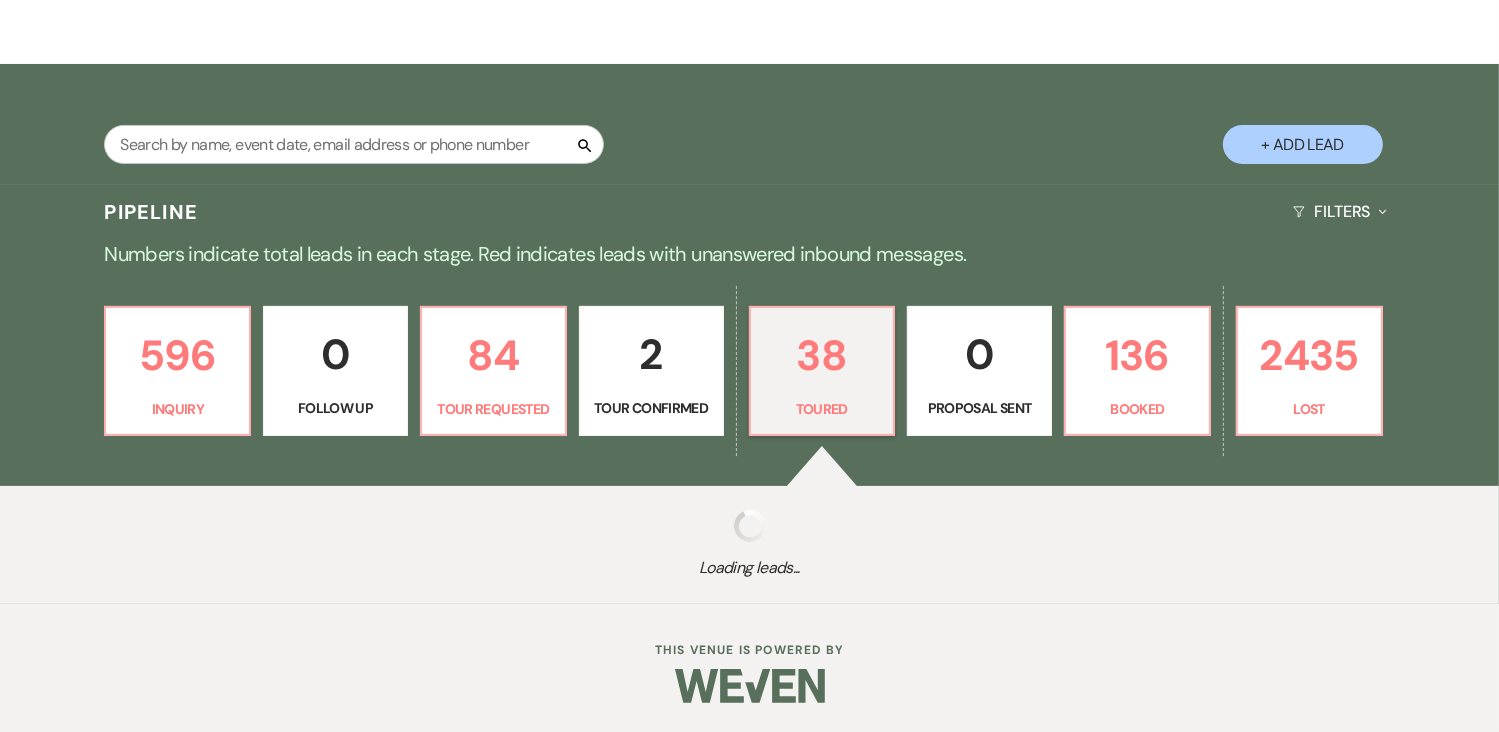 select on "5" 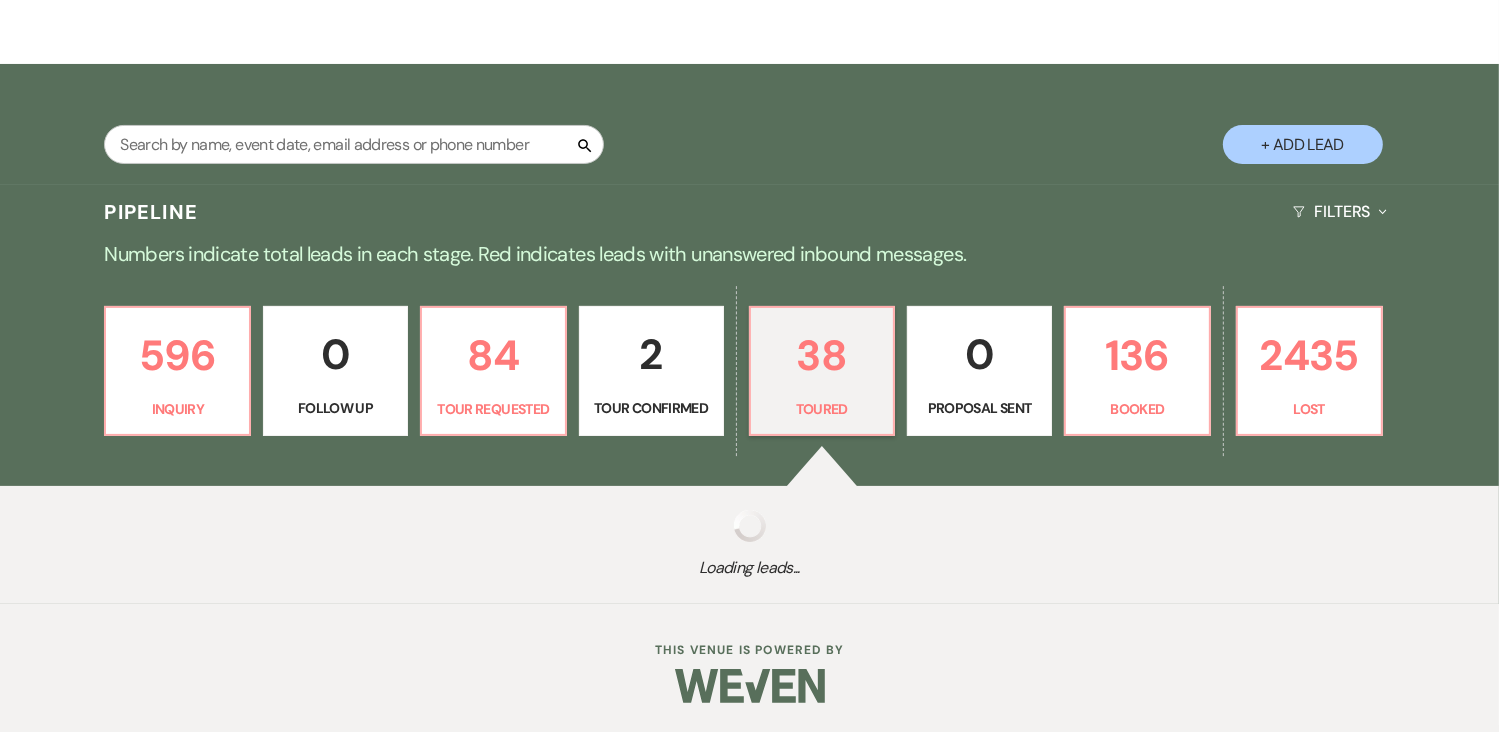 select on "5" 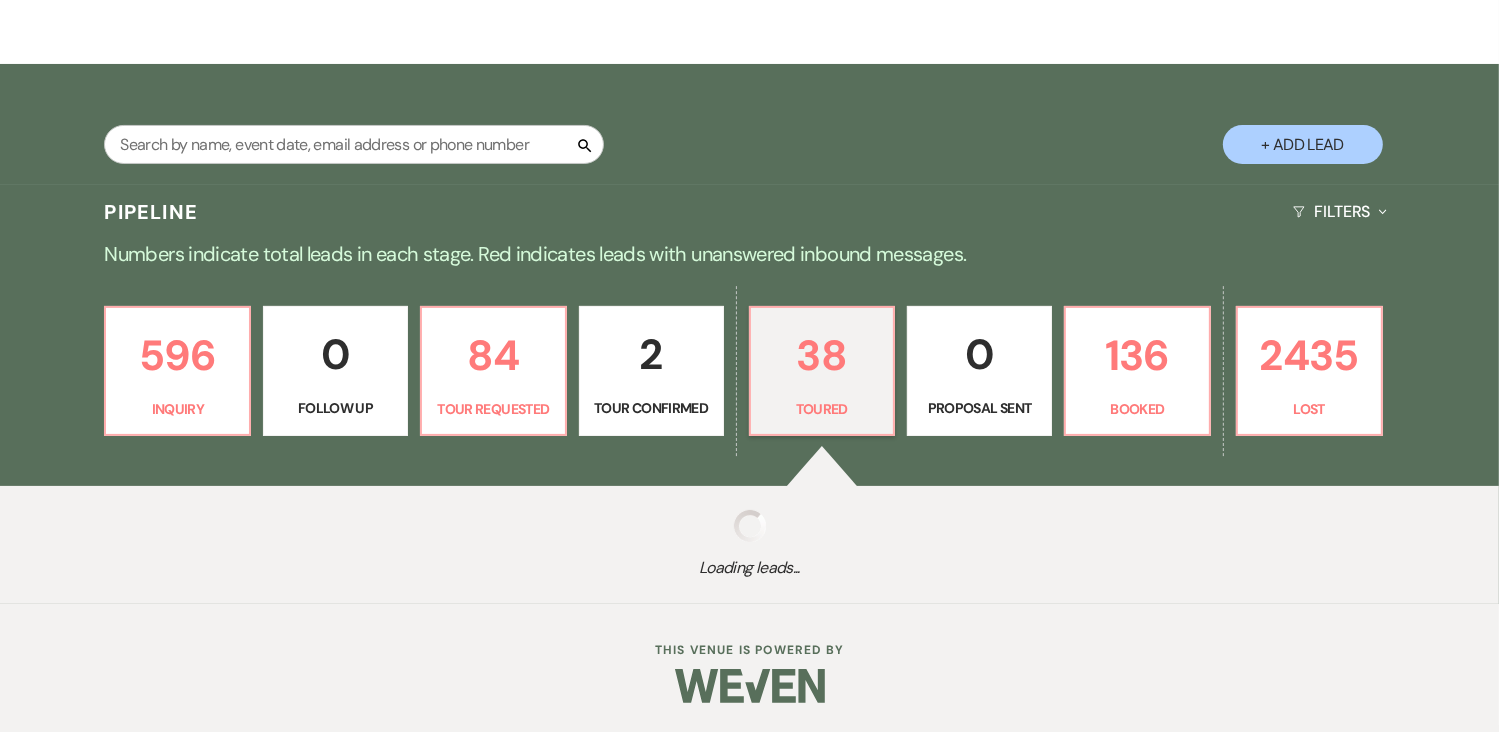 select on "5" 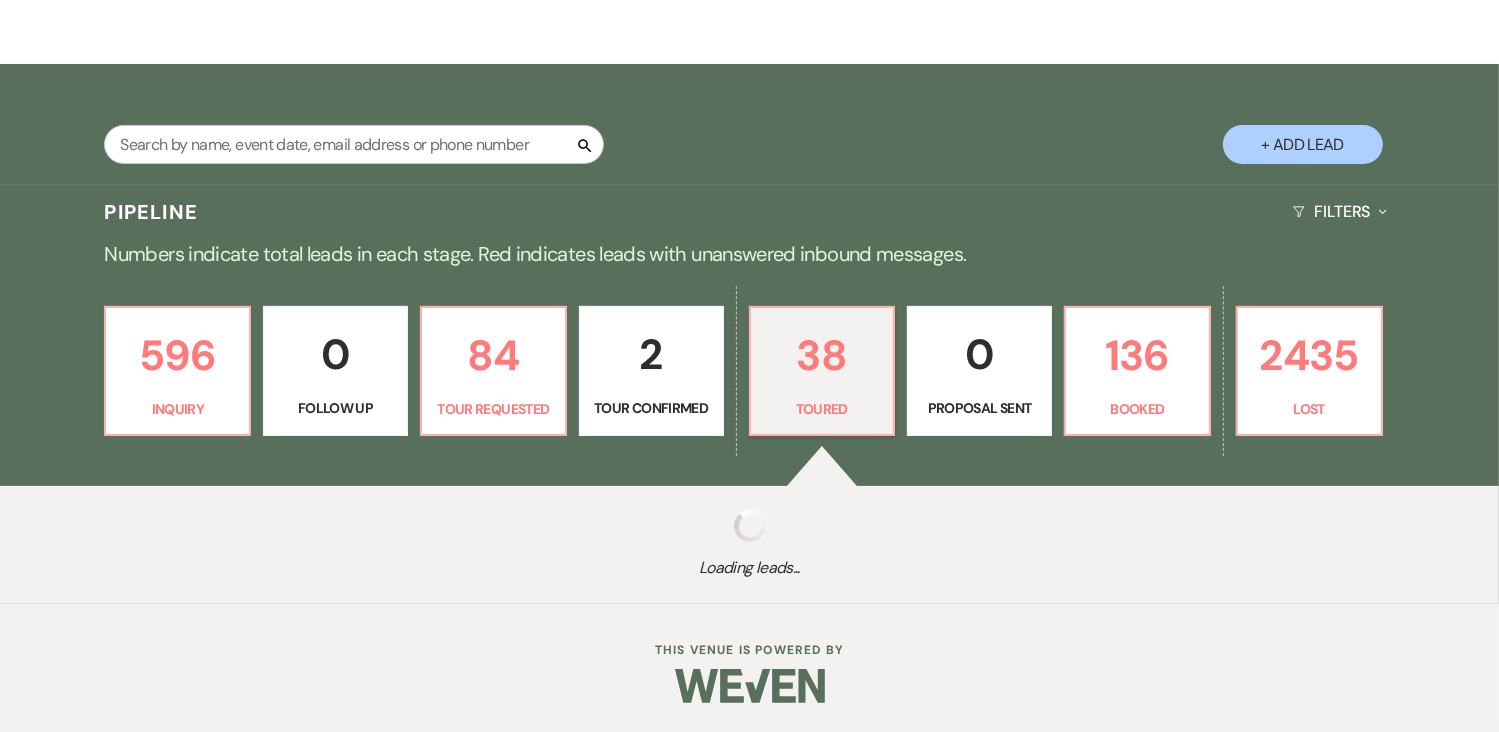 select on "5" 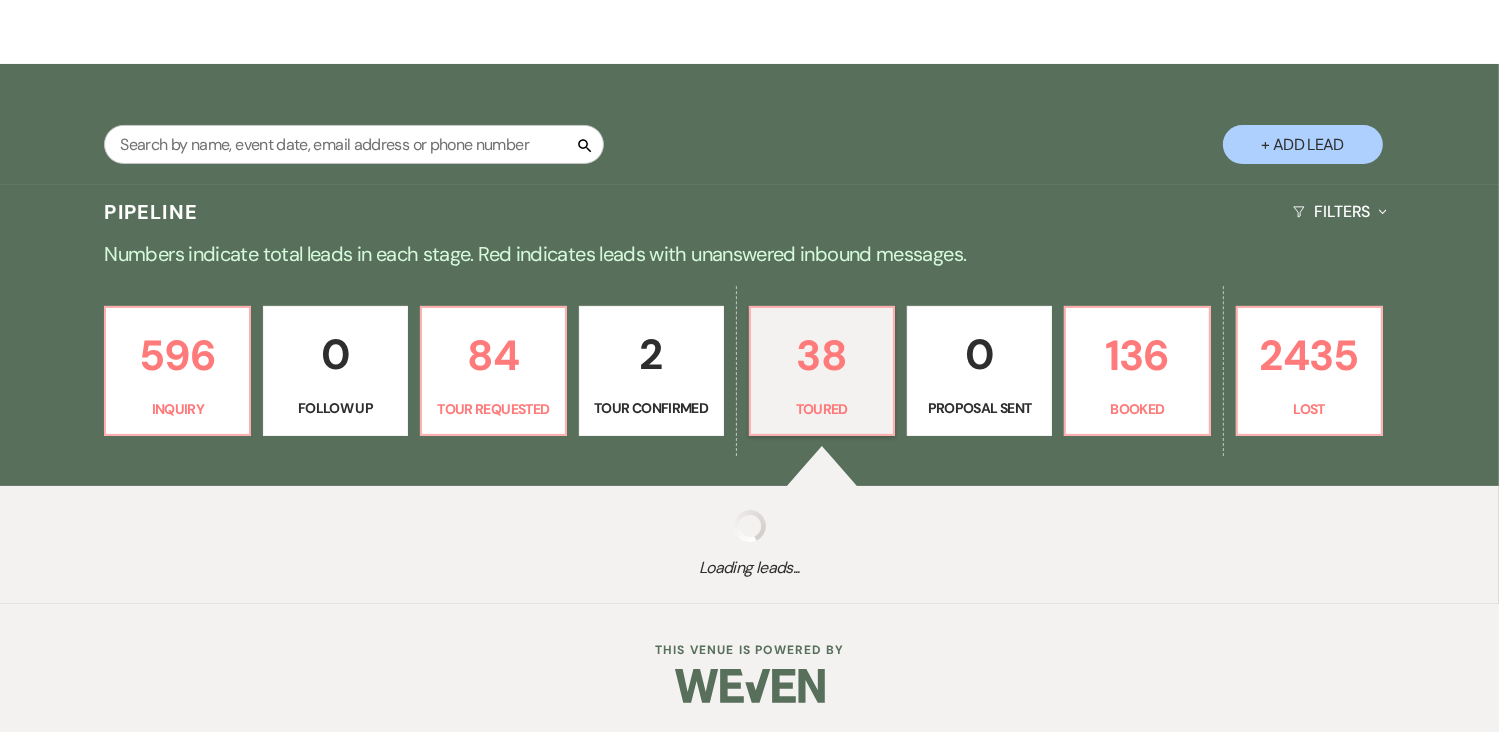 select on "5" 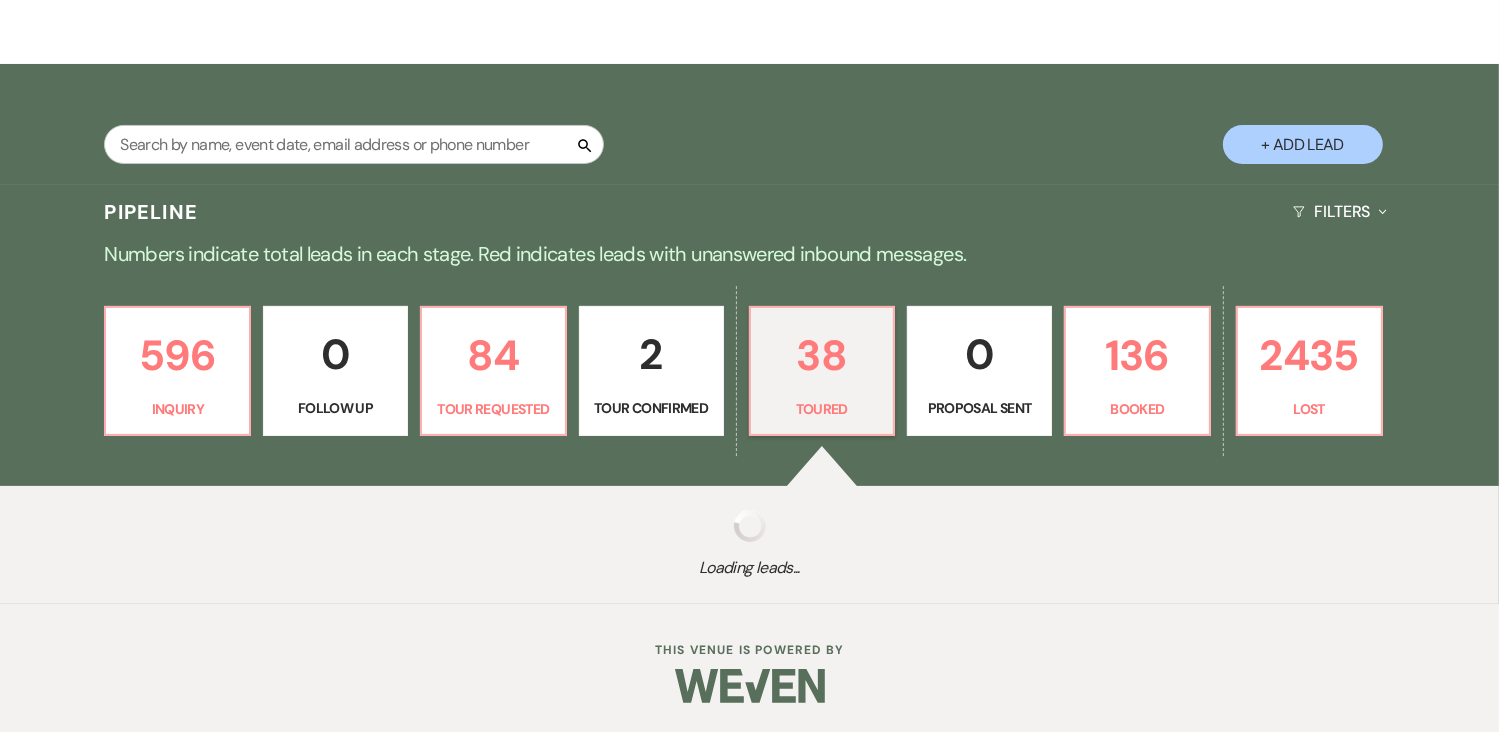 select on "5" 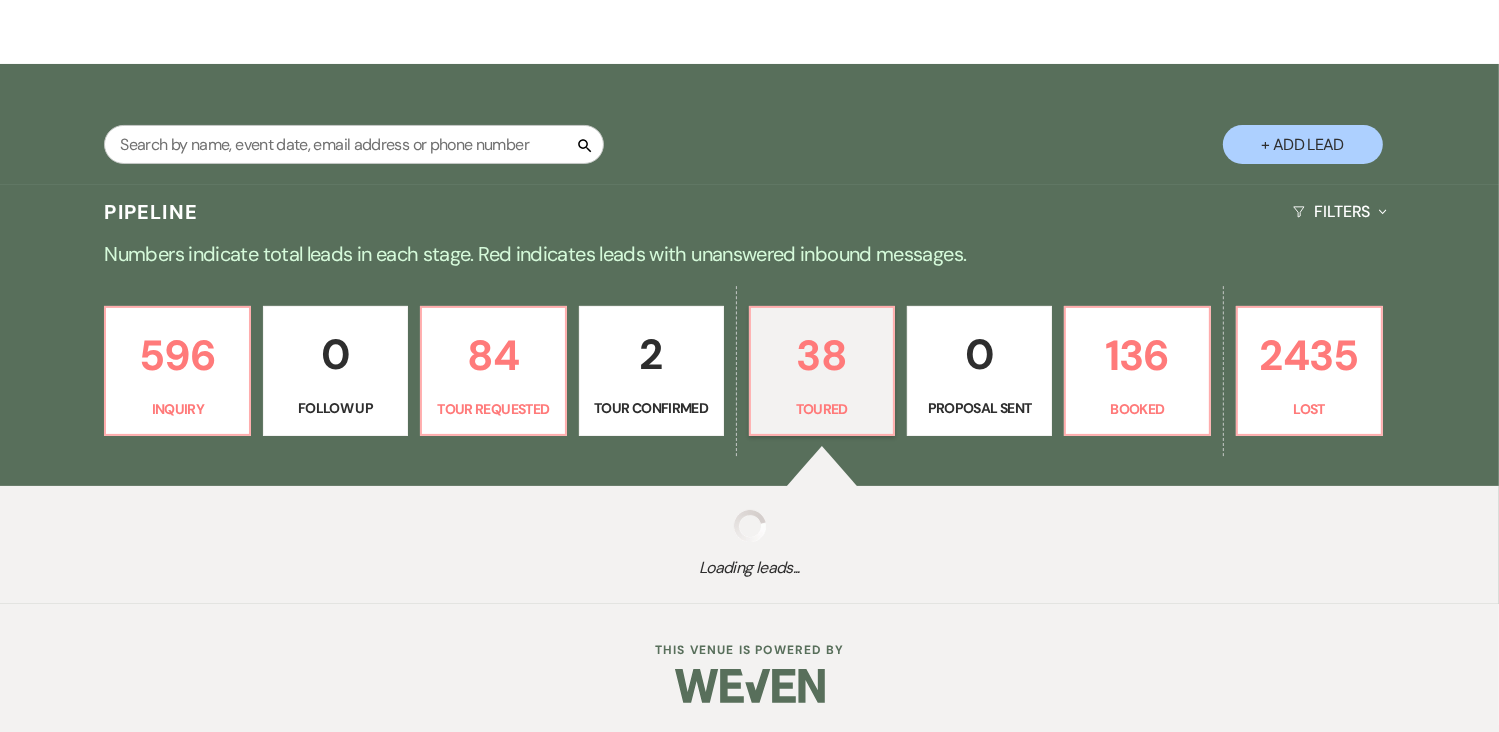 select on "5" 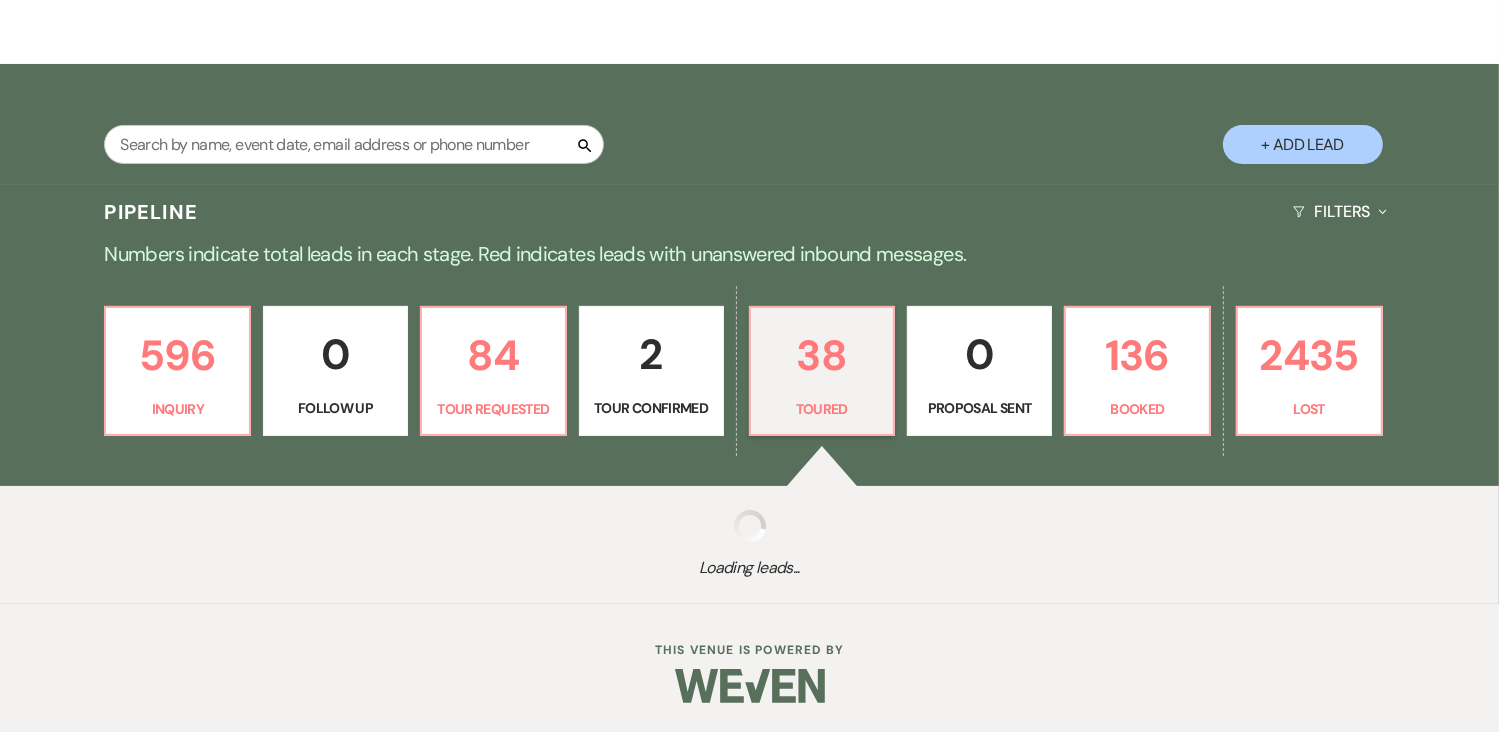 select on "5" 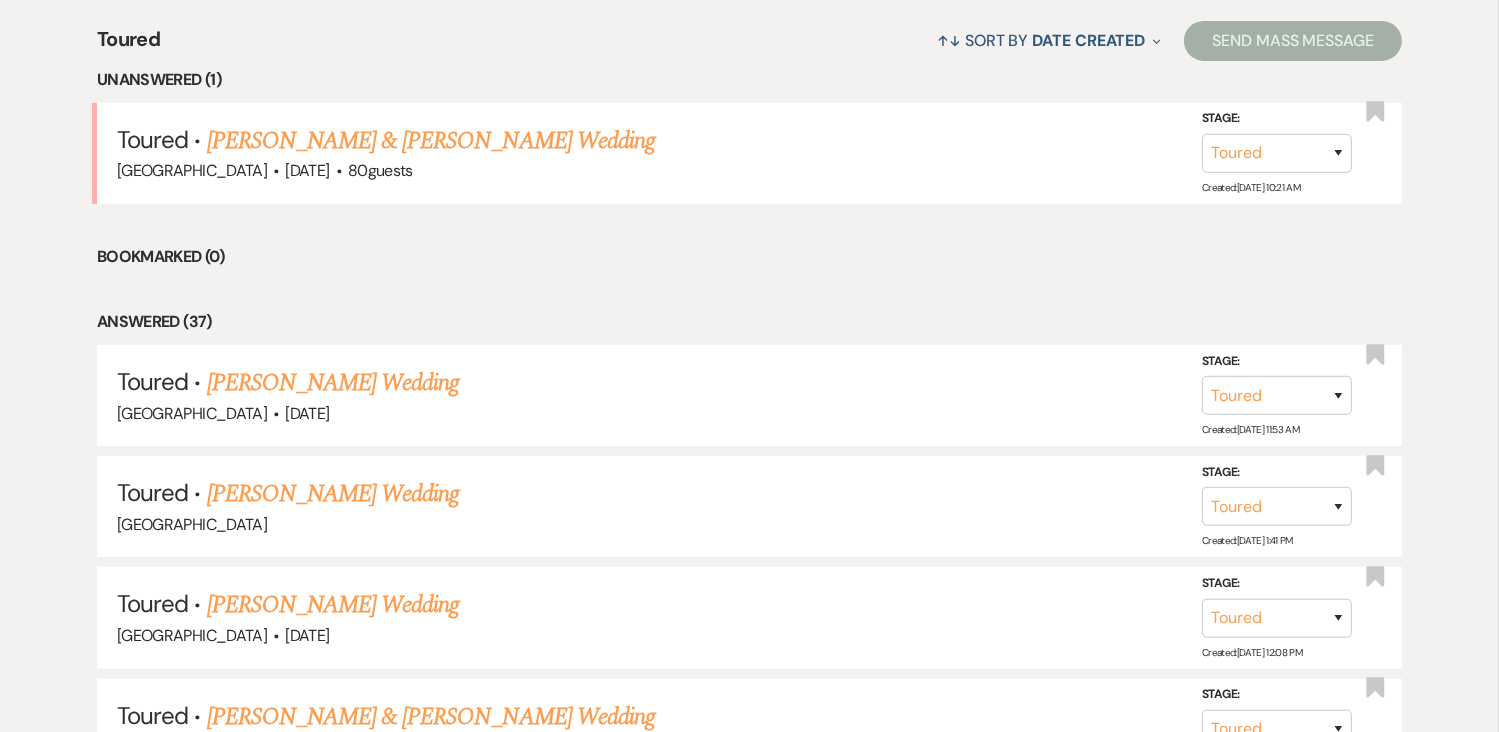 scroll, scrollTop: 825, scrollLeft: 0, axis: vertical 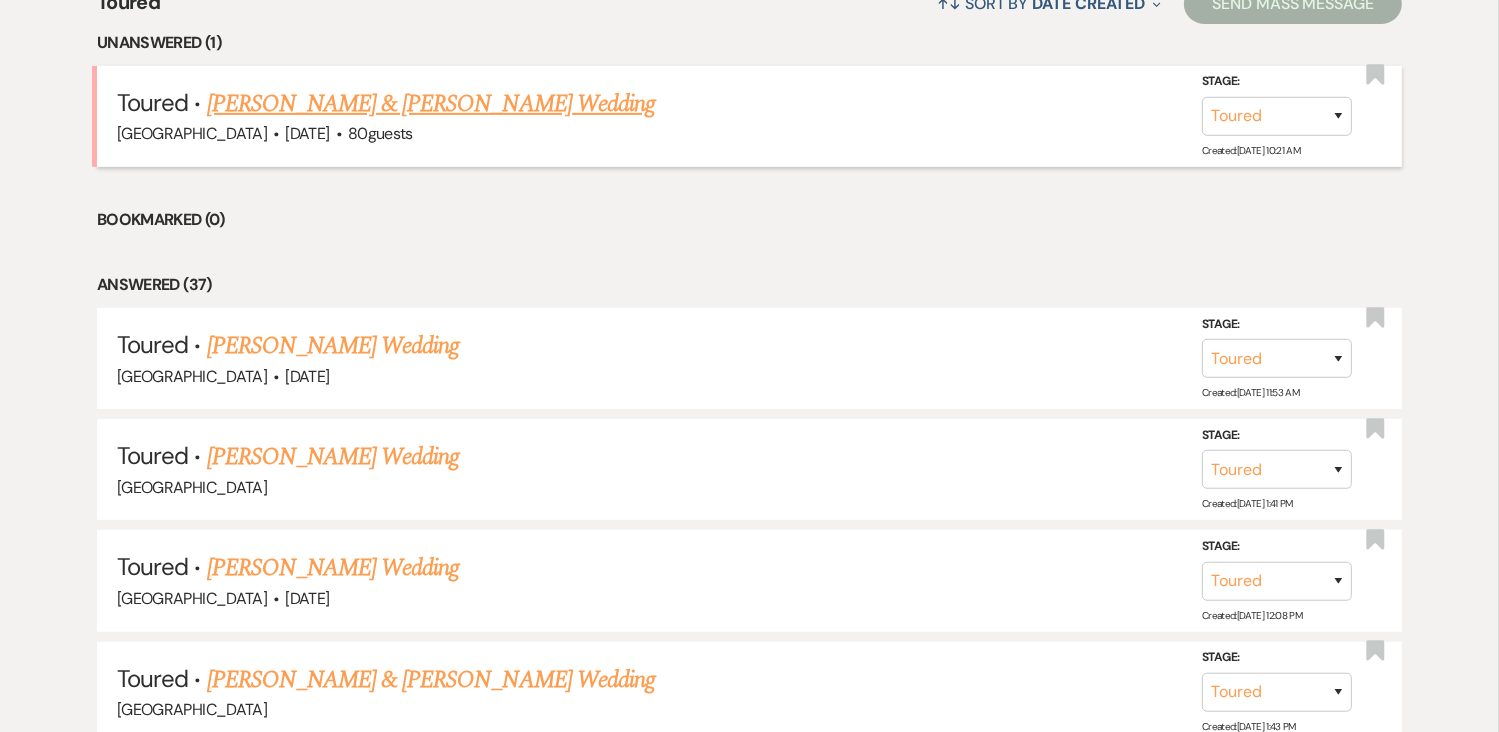 click on "[PERSON_NAME] & [PERSON_NAME] Wedding" at bounding box center (431, 104) 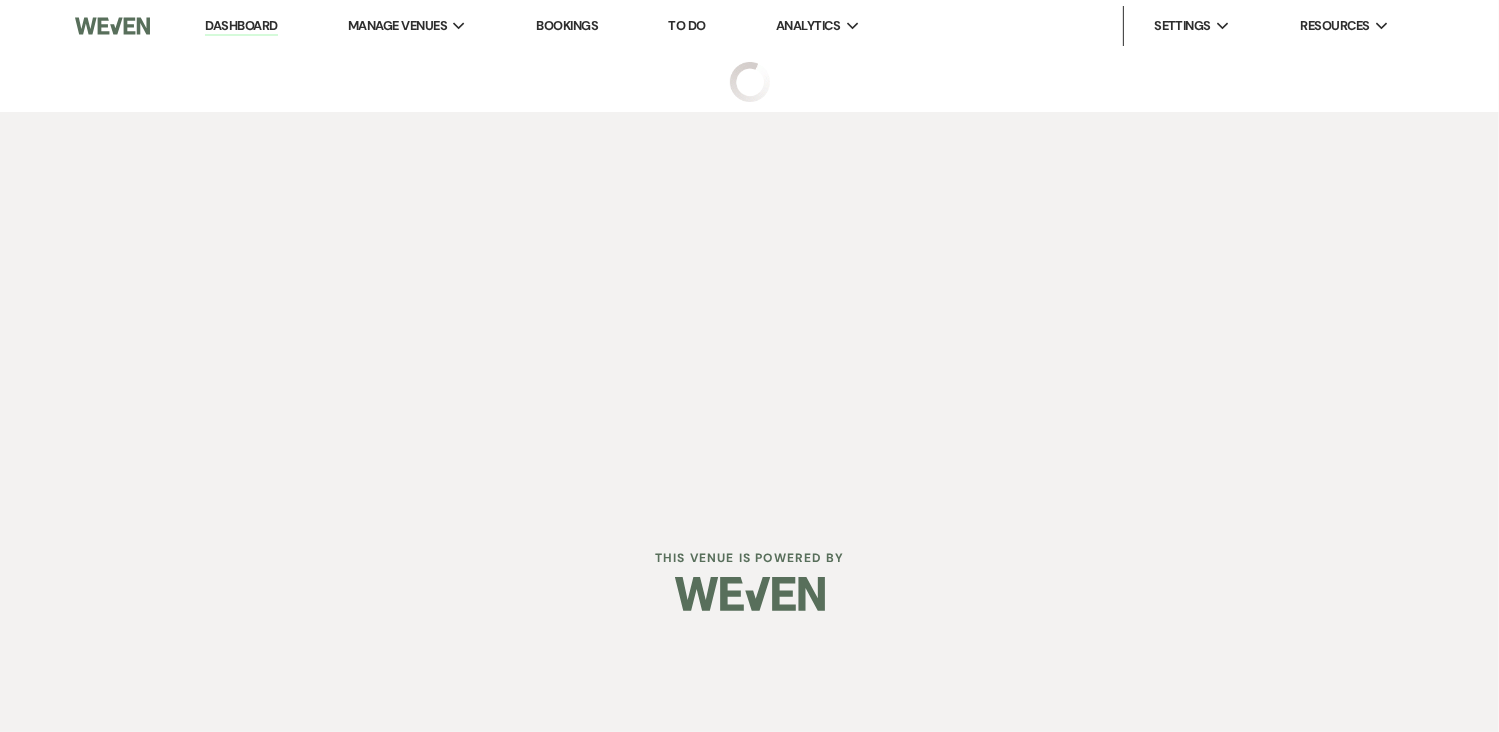 scroll, scrollTop: 0, scrollLeft: 0, axis: both 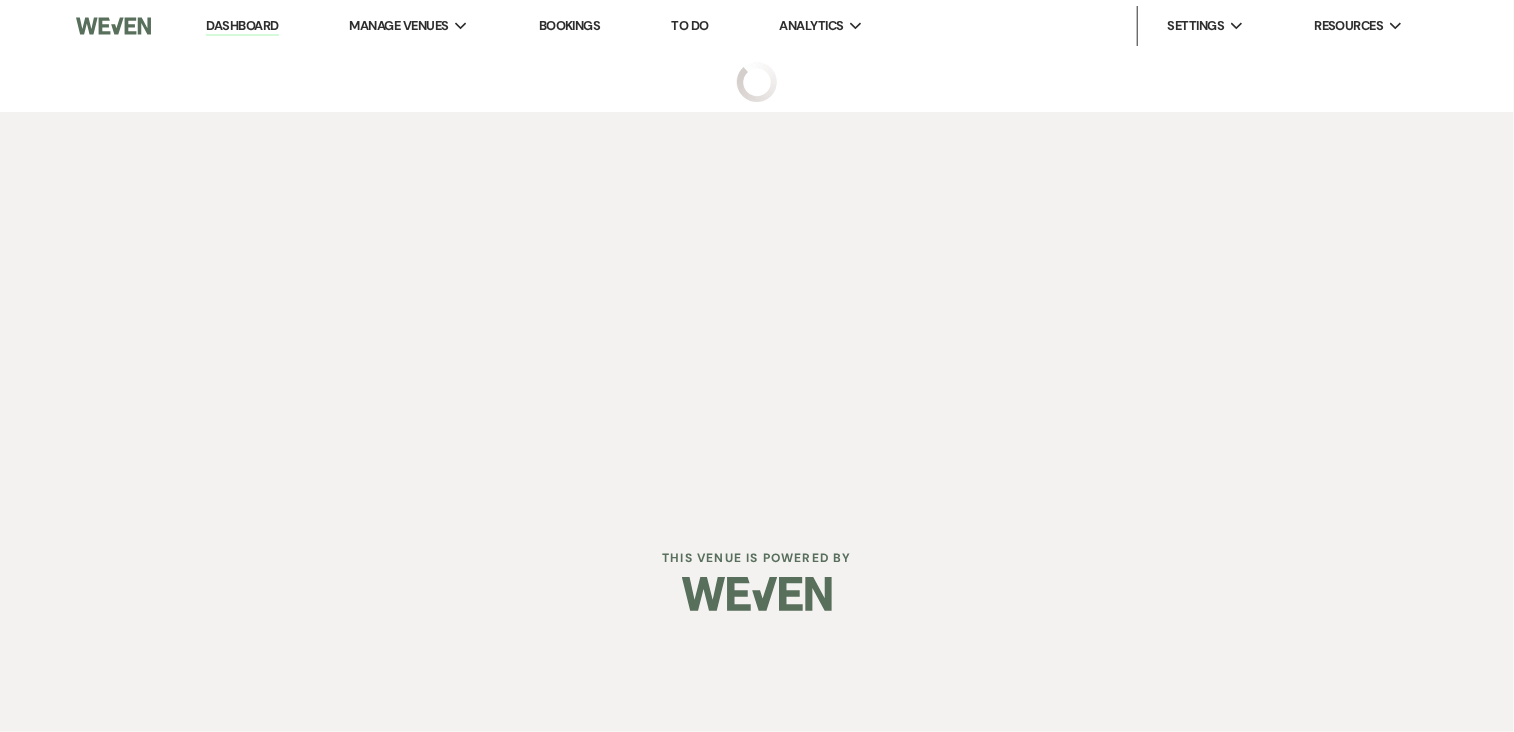 select on "5" 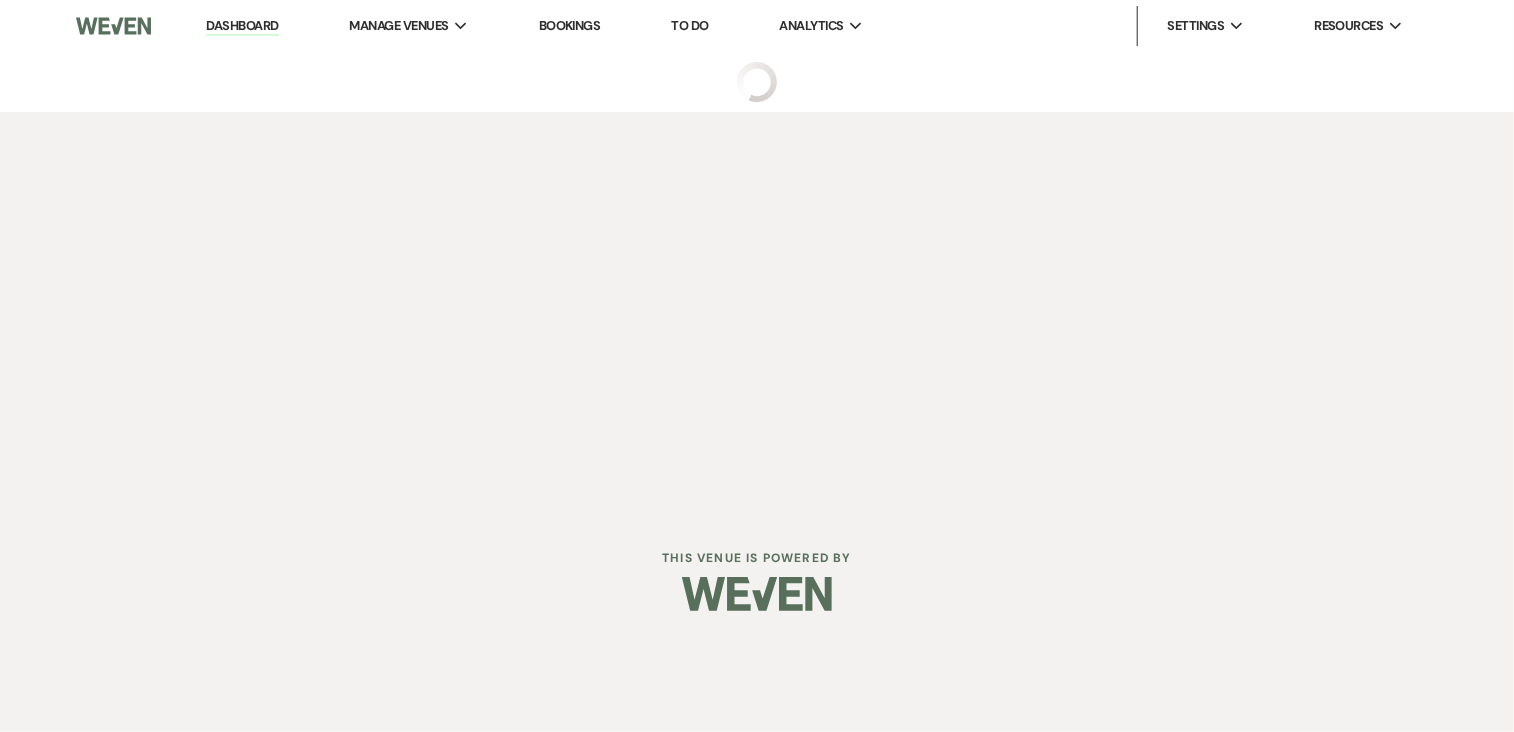 select on "5" 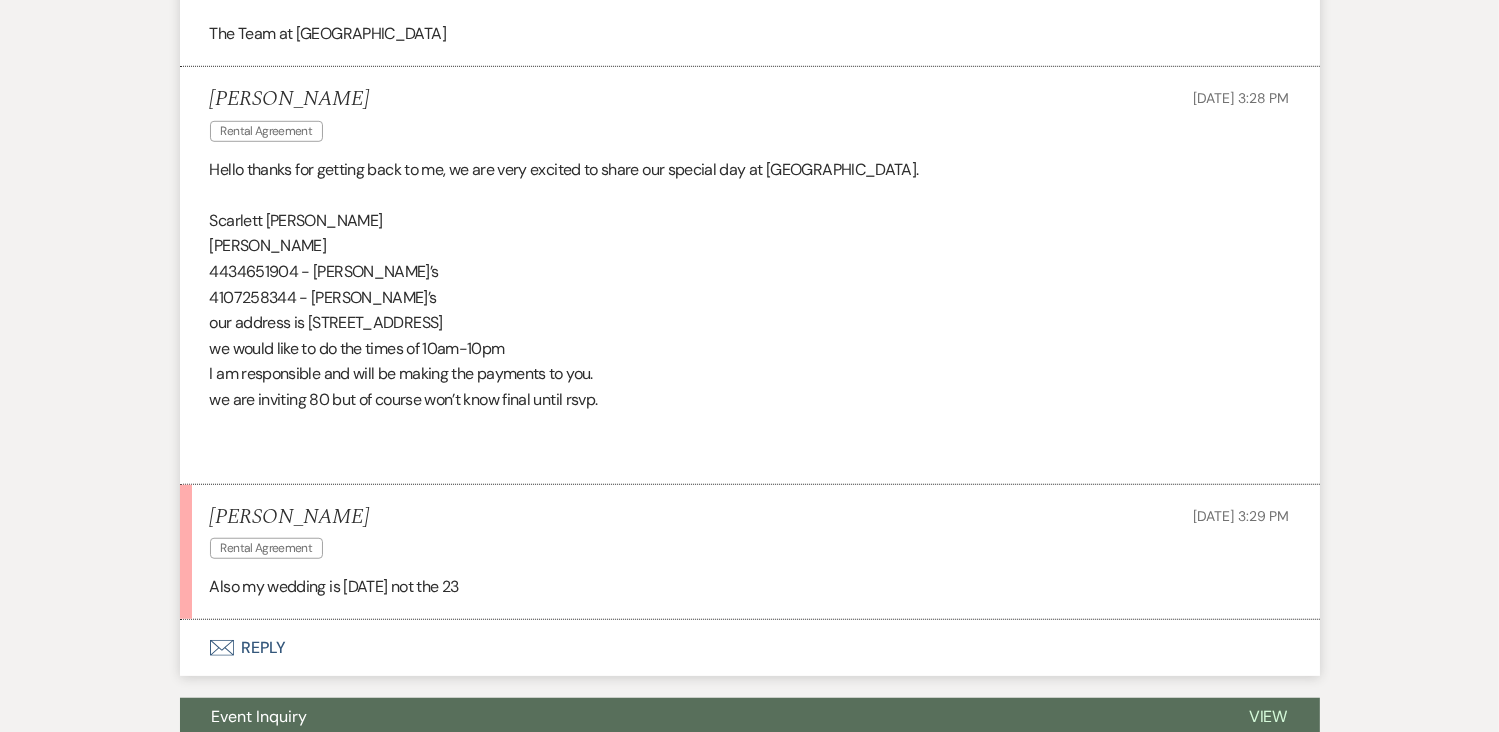 scroll, scrollTop: 1340, scrollLeft: 0, axis: vertical 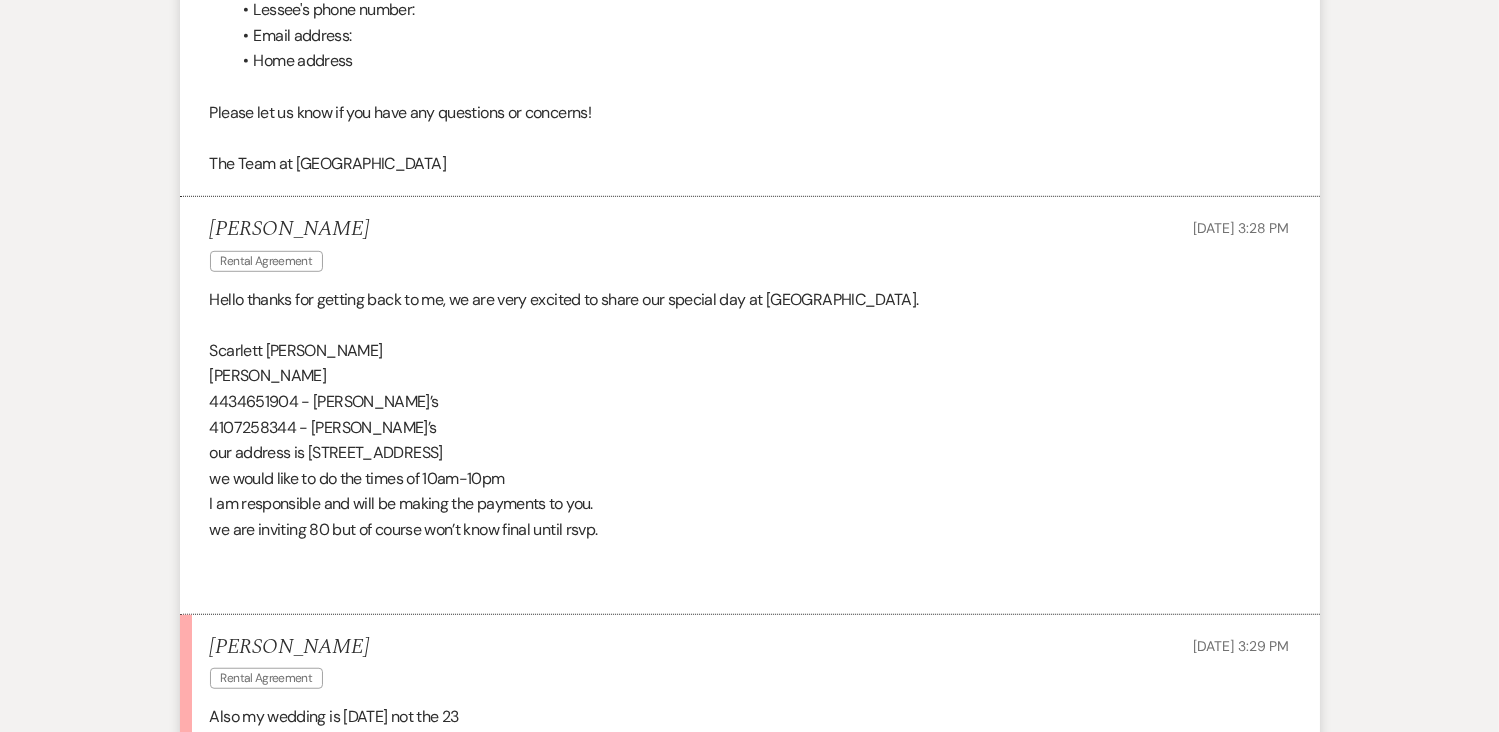 drag, startPoint x: 1504, startPoint y: 563, endPoint x: 1412, endPoint y: 655, distance: 130.10765 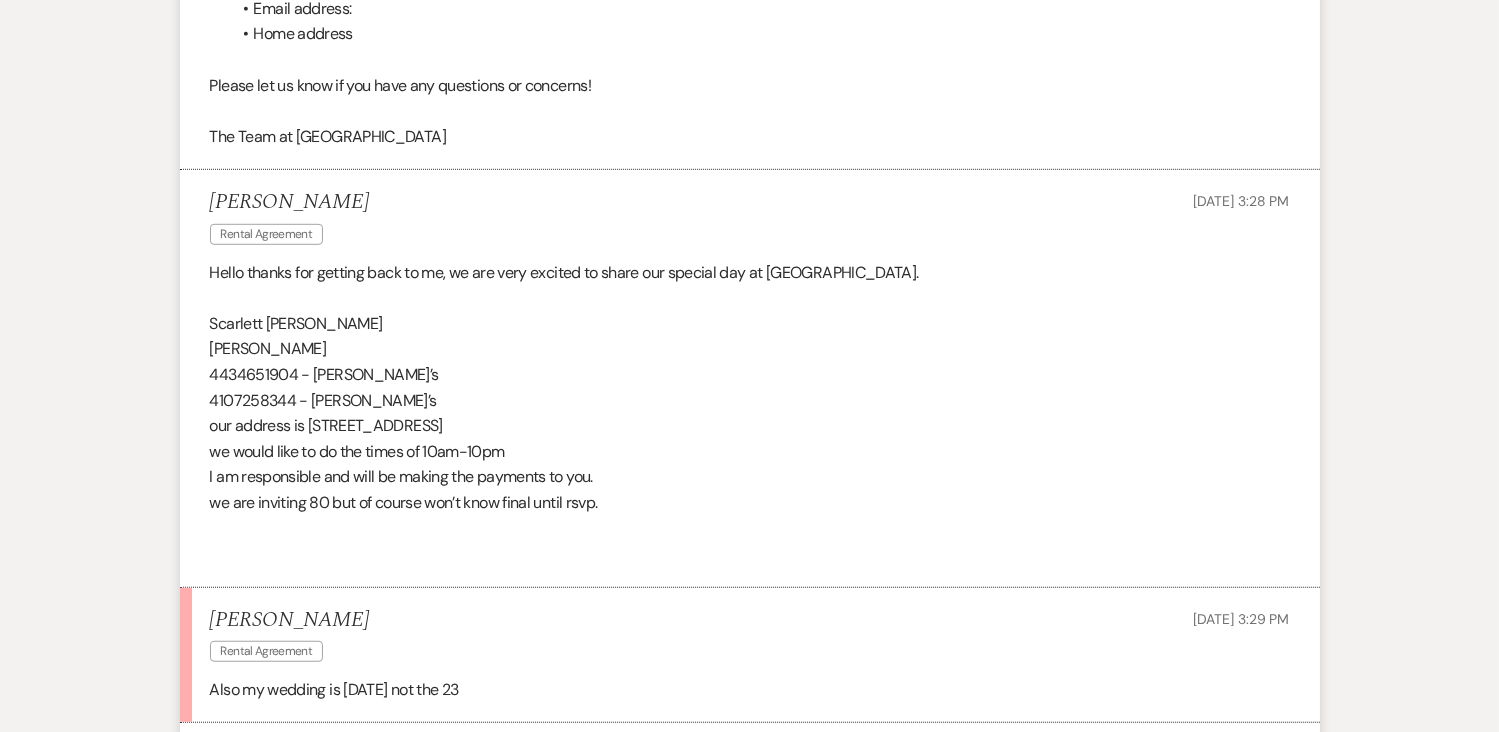 scroll, scrollTop: 1265, scrollLeft: 0, axis: vertical 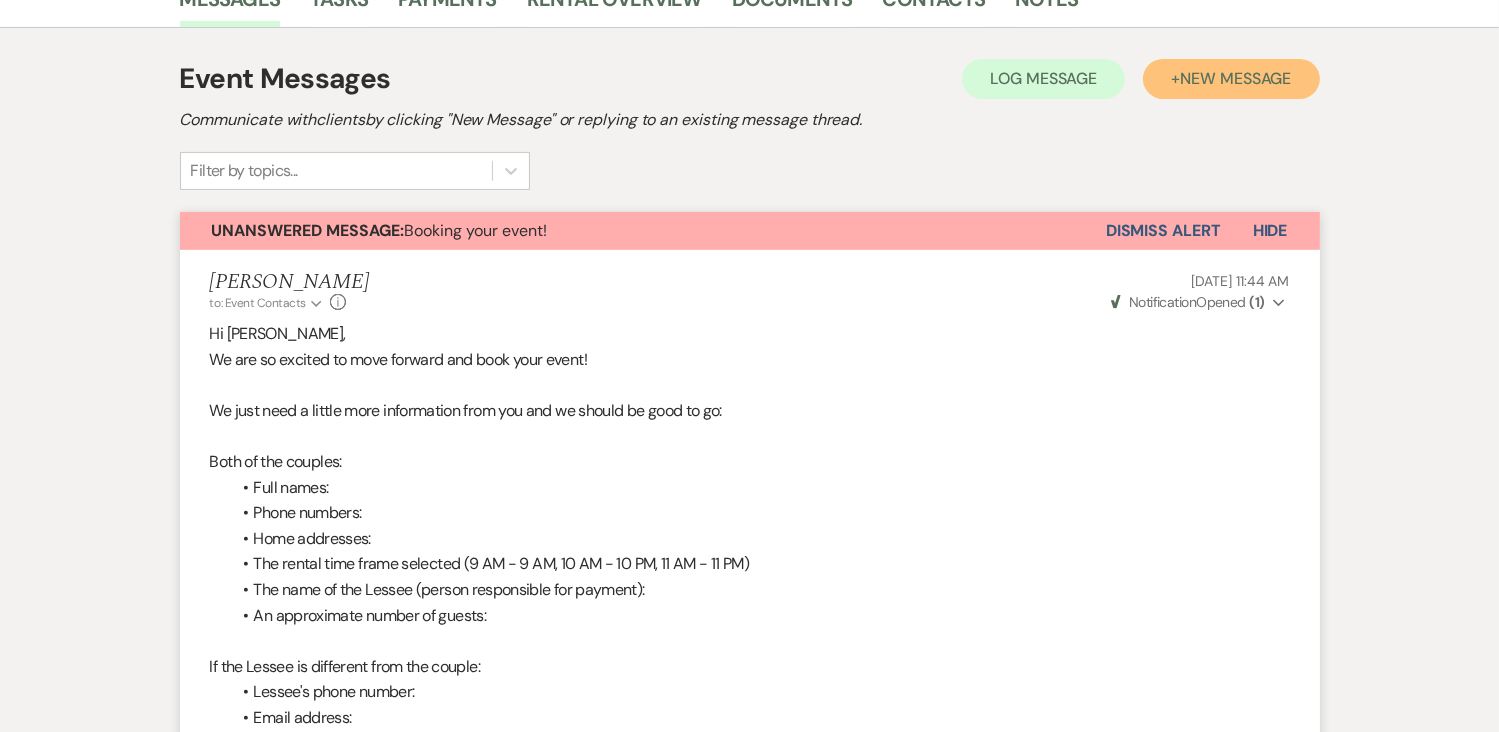 drag, startPoint x: 1208, startPoint y: 78, endPoint x: 1180, endPoint y: 78, distance: 28 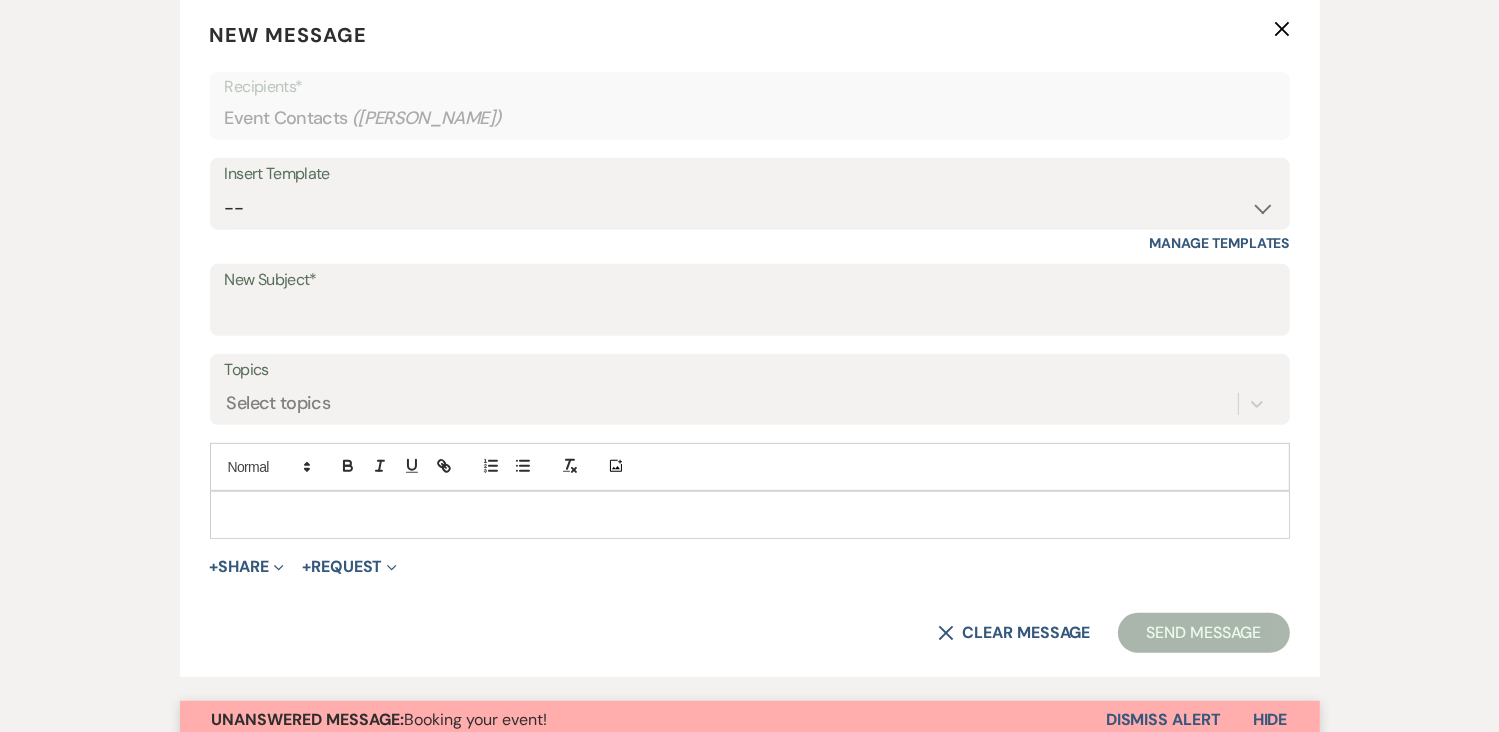 scroll, scrollTop: 776, scrollLeft: 0, axis: vertical 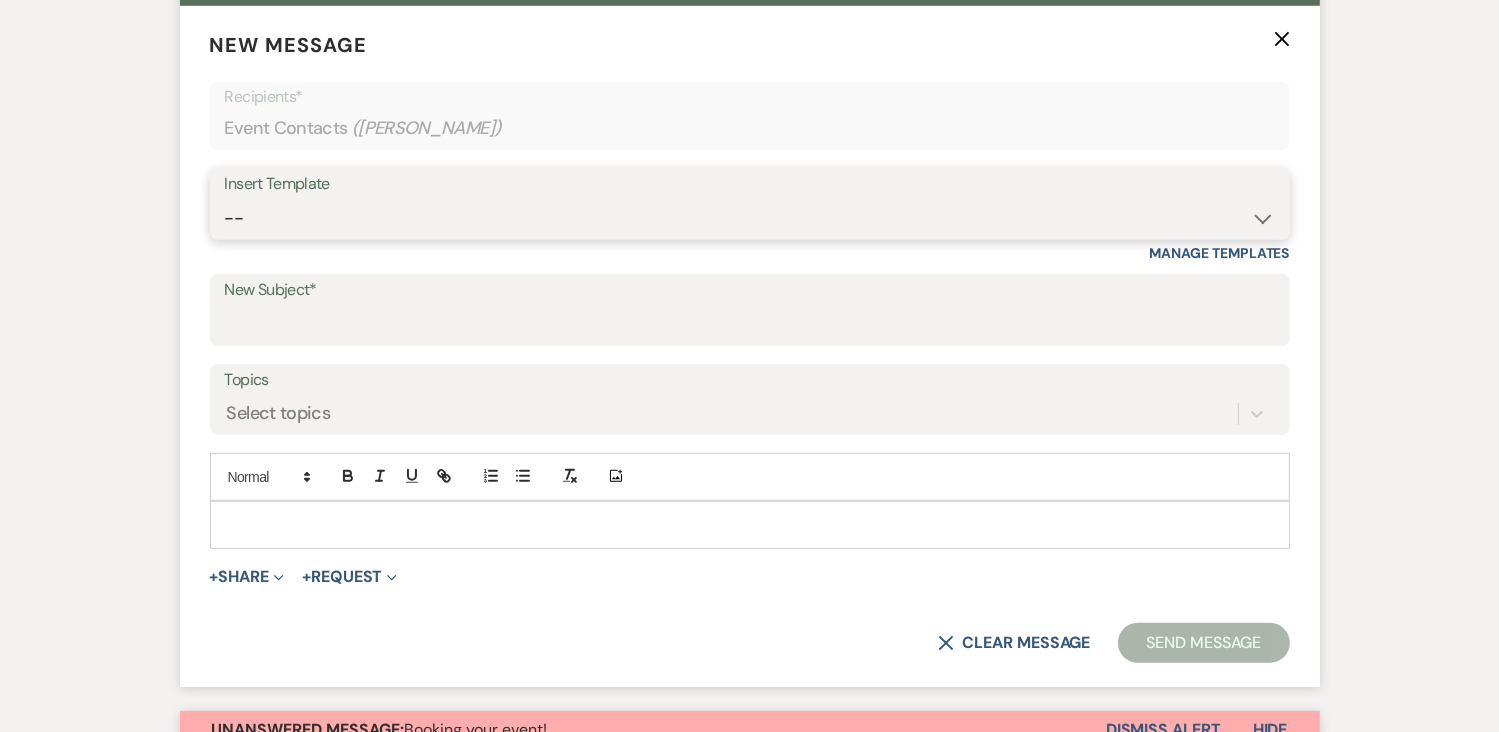 click on "-- Initial Inquiry Auto Response - Weddings Contract - Corporate & Private Events Contract - Weddings Initial Inquiry Auto Response - Corporate & Private Events Tour Request Response Tour Follow Up Inquiry Follow Up Corporate Event Follow Up Weven Planning Portal Introduction Decor Tour Inquiry Booking Information (Weddings) Booking Information (Corporate/Private Events) Tour-  NO CALL/NO SHOW Booking Event Template Scheduling Template Decor Invoice Your Upcoming Tour Final Walkthrough Scheduling Initial Inquiry Auto Response - EVENT FLYER - Weddings Tour Follow Up - Event Flyer Added Upcoming Event Tempate Request for Security Deposit Inquiry Follow Up - EVENT FLYER Sample Floor Plan Request for Final Payment" at bounding box center [750, 218] 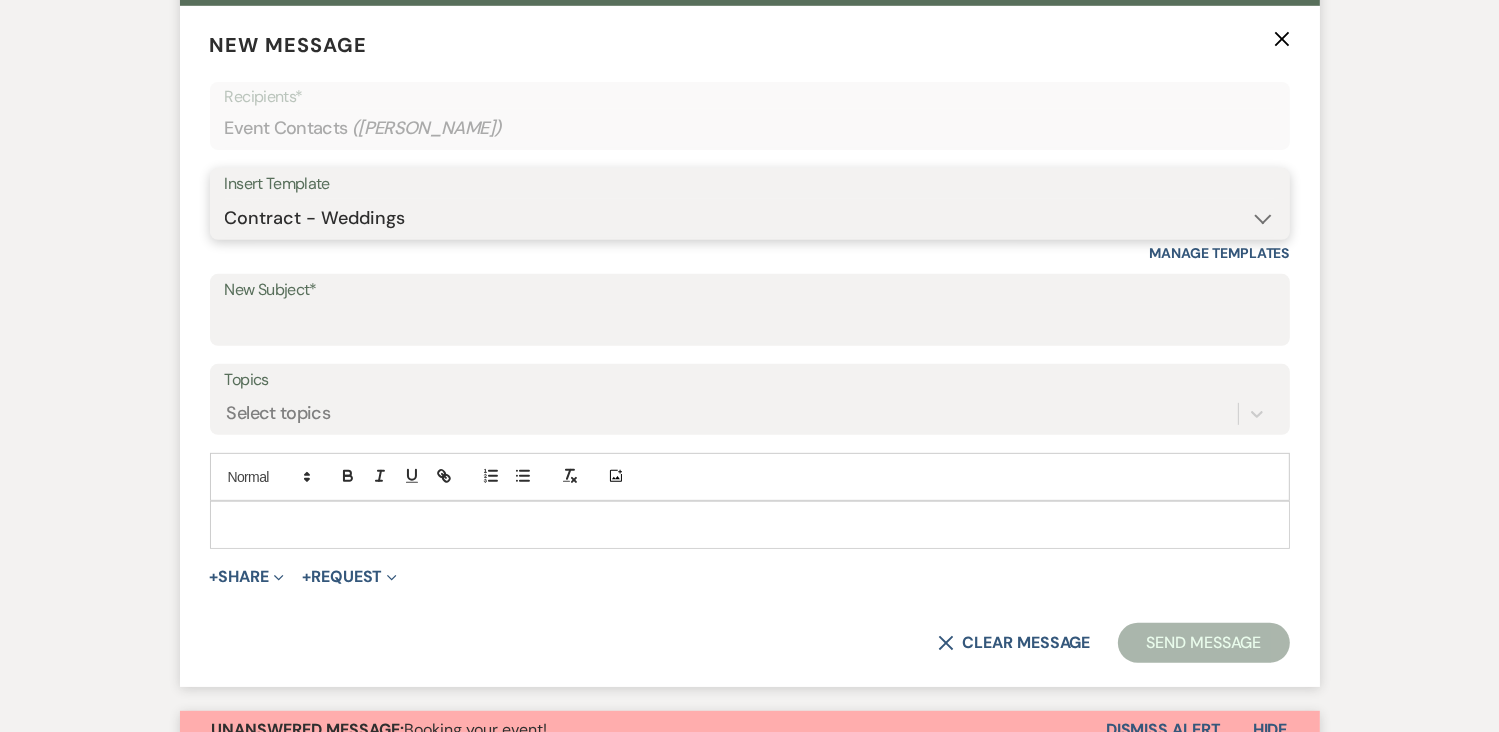 click on "-- Initial Inquiry Auto Response - Weddings Contract - Corporate & Private Events Contract - Weddings Initial Inquiry Auto Response - Corporate & Private Events Tour Request Response Tour Follow Up Inquiry Follow Up Corporate Event Follow Up Weven Planning Portal Introduction Decor Tour Inquiry Booking Information (Weddings) Booking Information (Corporate/Private Events) Tour-  NO CALL/NO SHOW Booking Event Template Scheduling Template Decor Invoice Your Upcoming Tour Final Walkthrough Scheduling Initial Inquiry Auto Response - EVENT FLYER - Weddings Tour Follow Up - Event Flyer Added Upcoming Event Tempate Request for Security Deposit Inquiry Follow Up - EVENT FLYER Sample Floor Plan Request for Final Payment" at bounding box center [750, 218] 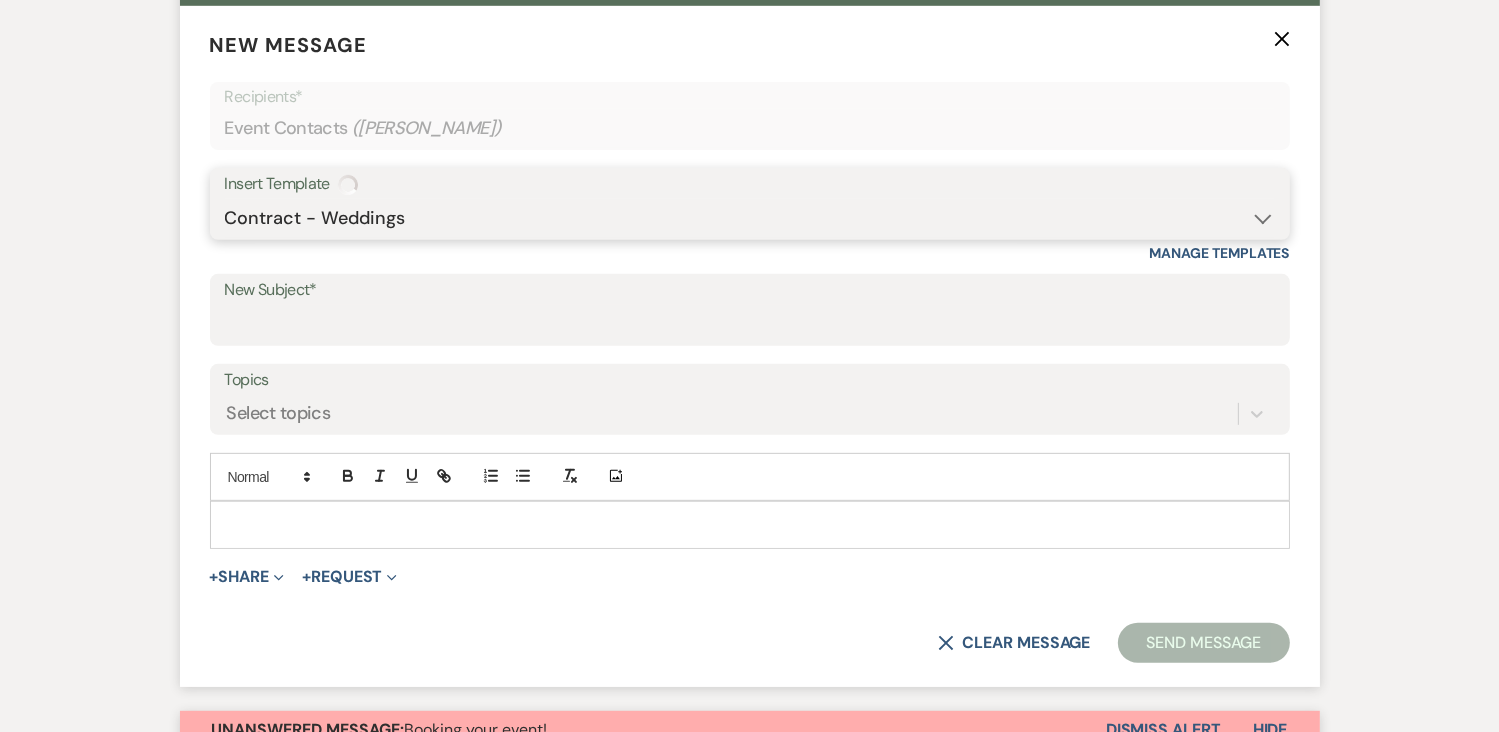 type on "Booking your event!" 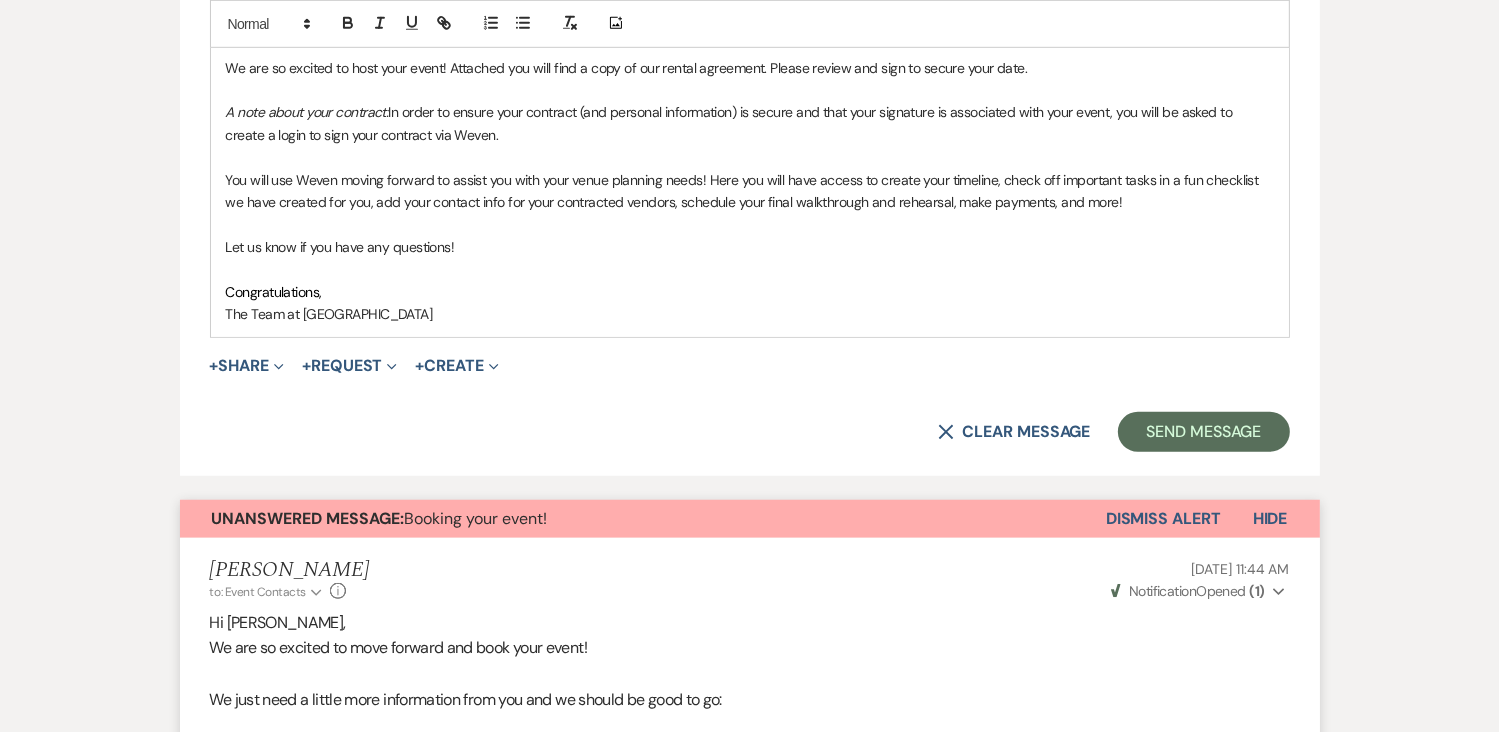 scroll, scrollTop: 1286, scrollLeft: 0, axis: vertical 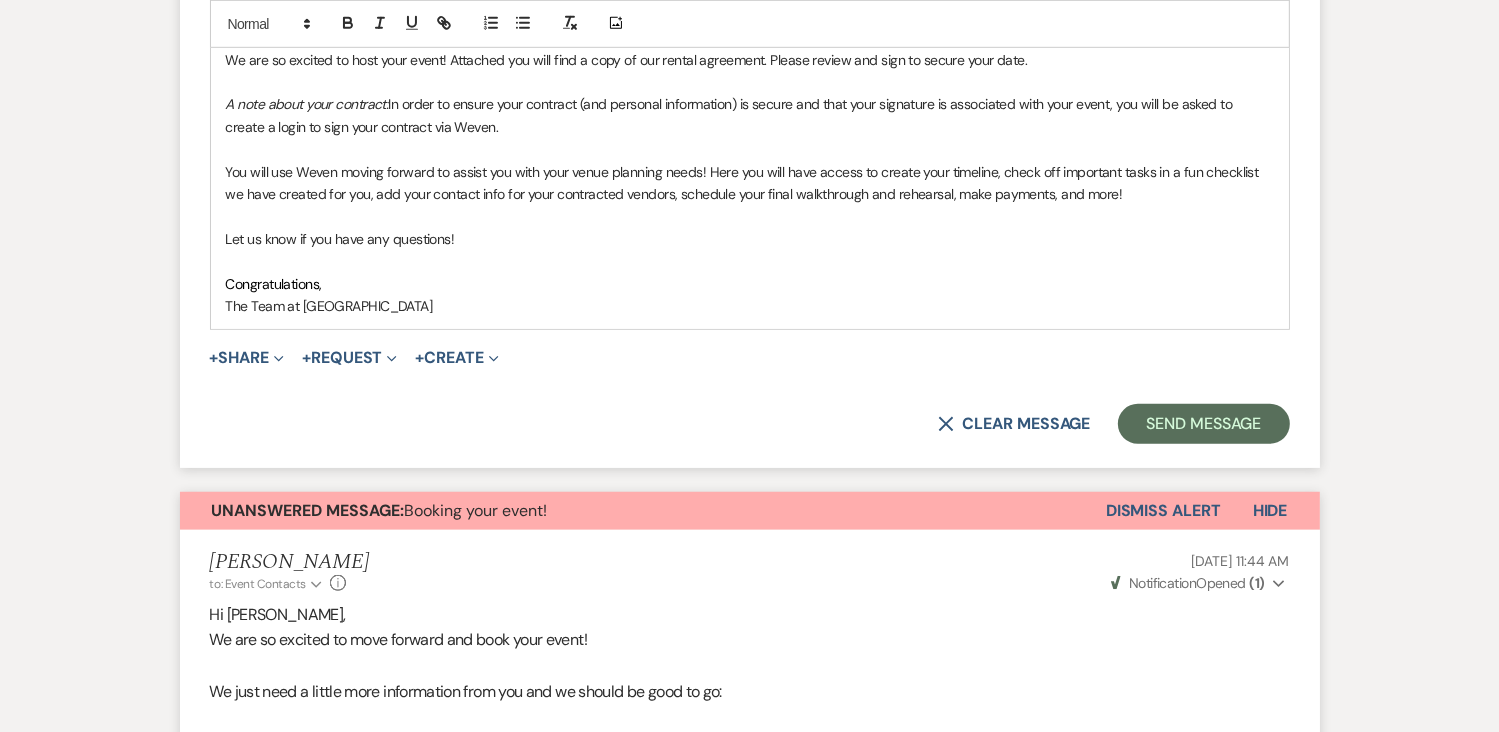 drag, startPoint x: 1116, startPoint y: 194, endPoint x: 901, endPoint y: 195, distance: 215.00232 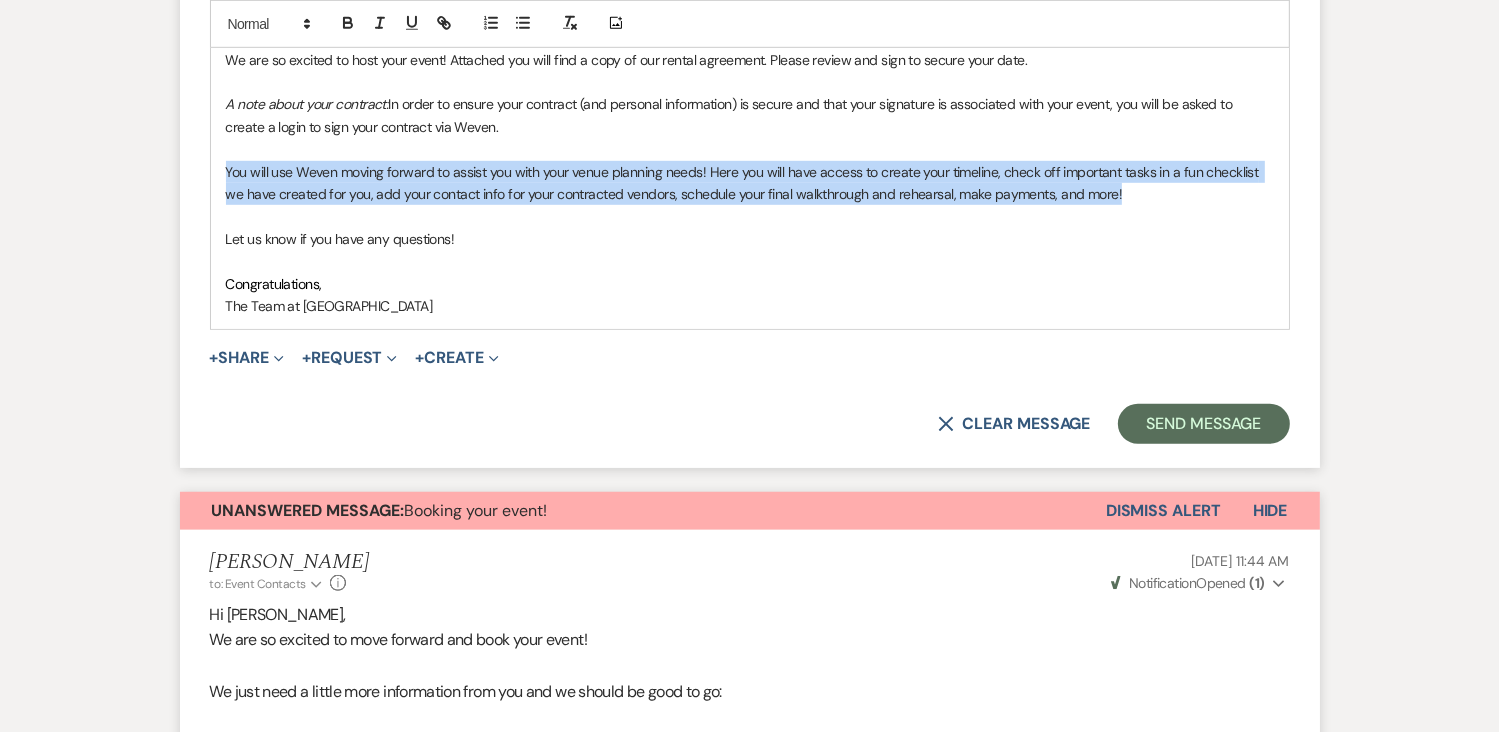 drag, startPoint x: 1117, startPoint y: 193, endPoint x: 223, endPoint y: 161, distance: 894.5725 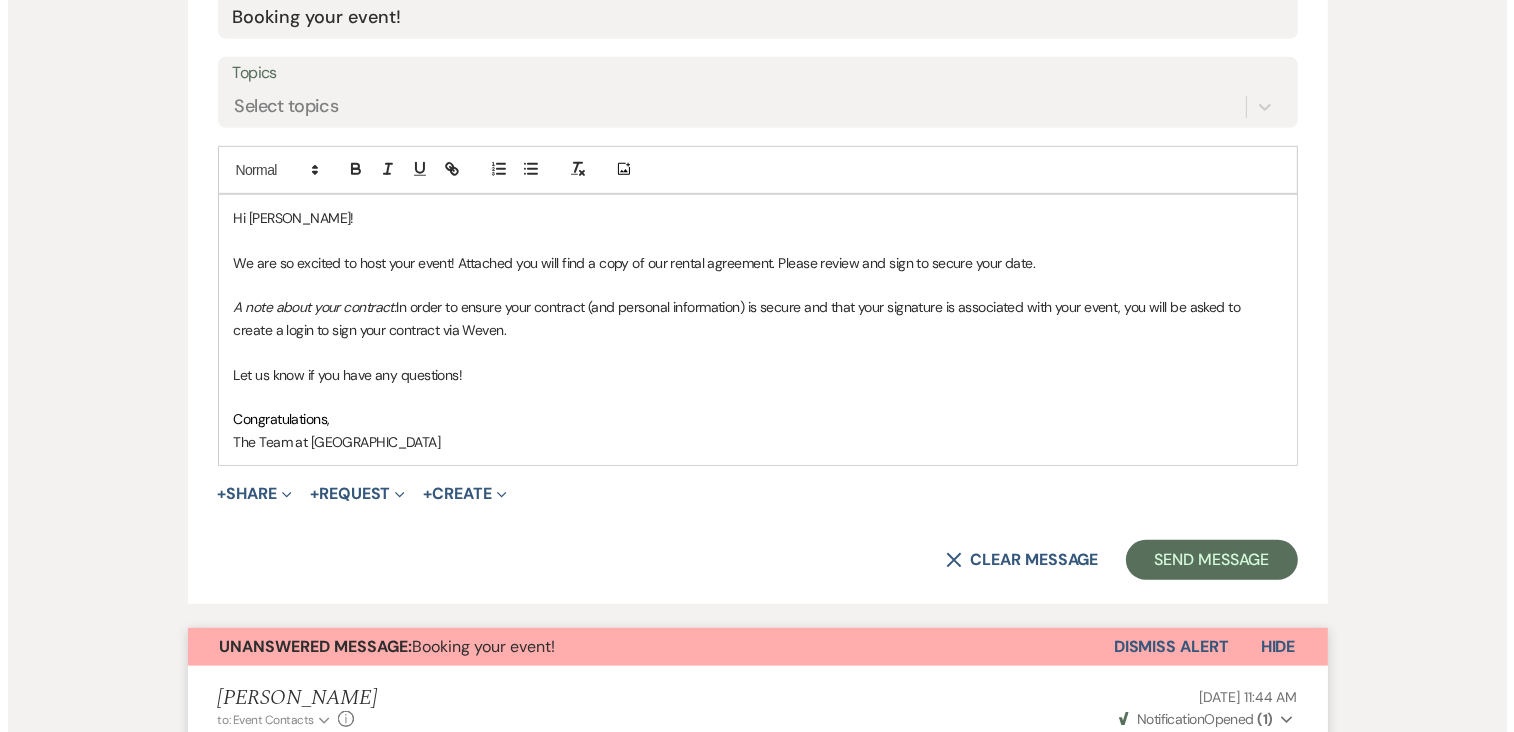scroll, scrollTop: 1109, scrollLeft: 0, axis: vertical 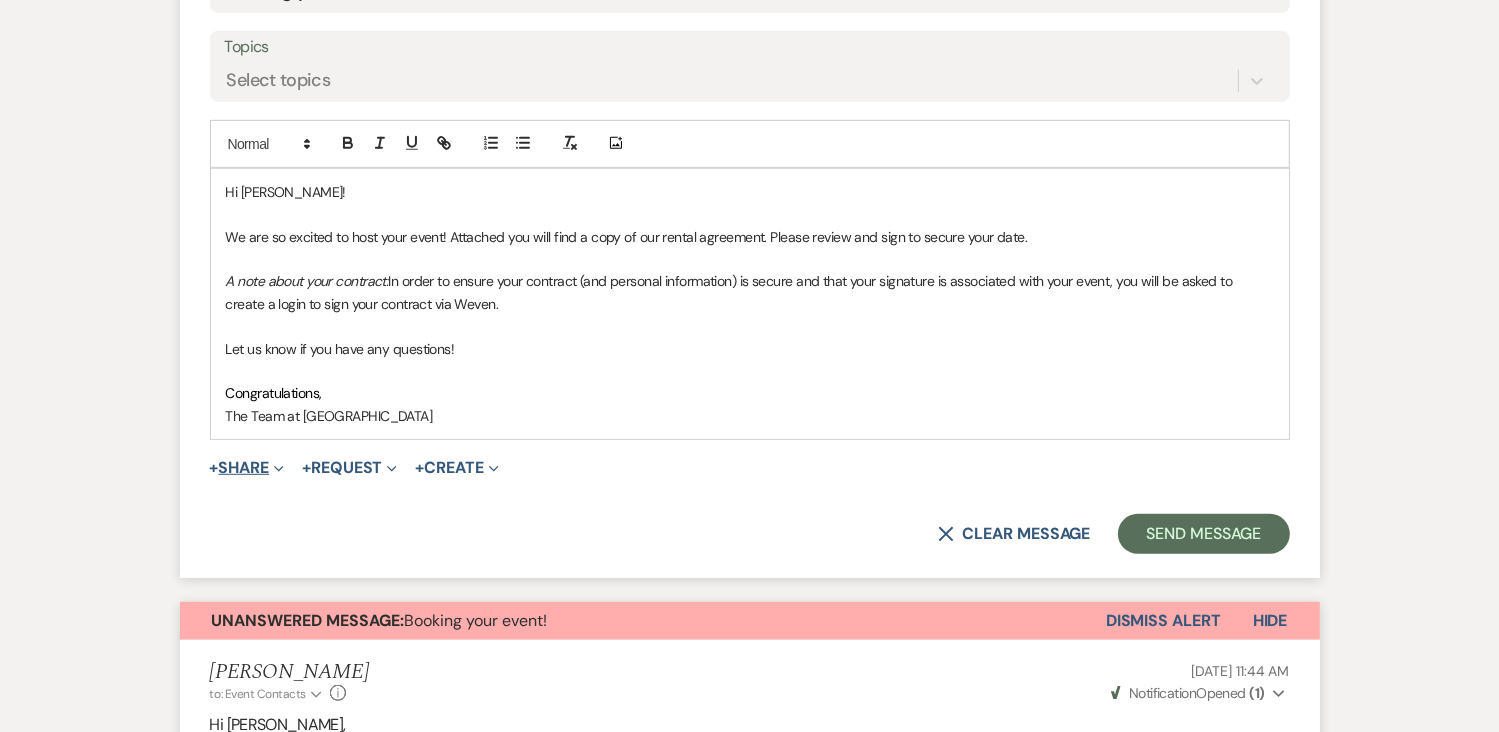 click on "+  Share Expand" at bounding box center [247, 468] 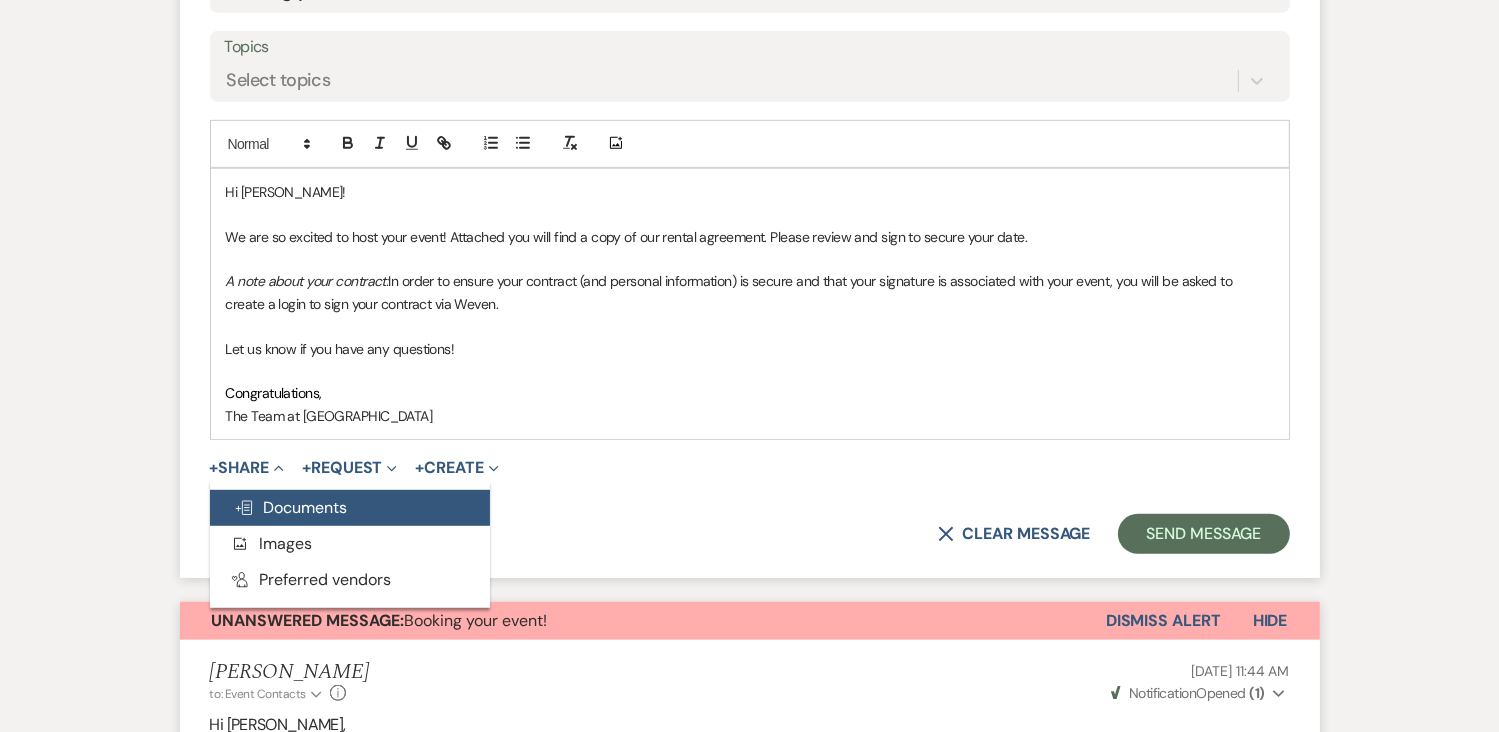 click on "Doc Upload Documents" at bounding box center [350, 508] 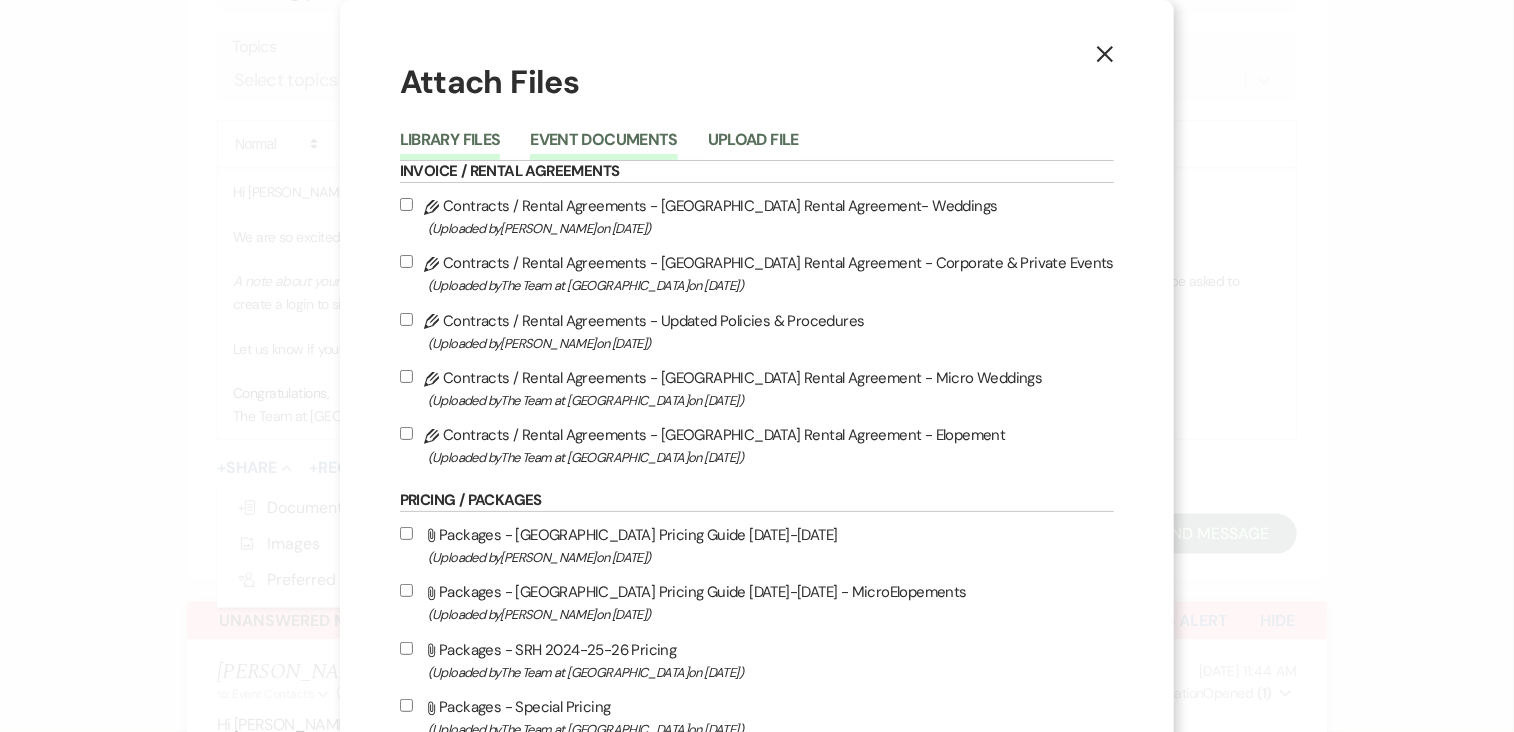 click on "Event Documents" at bounding box center [603, 146] 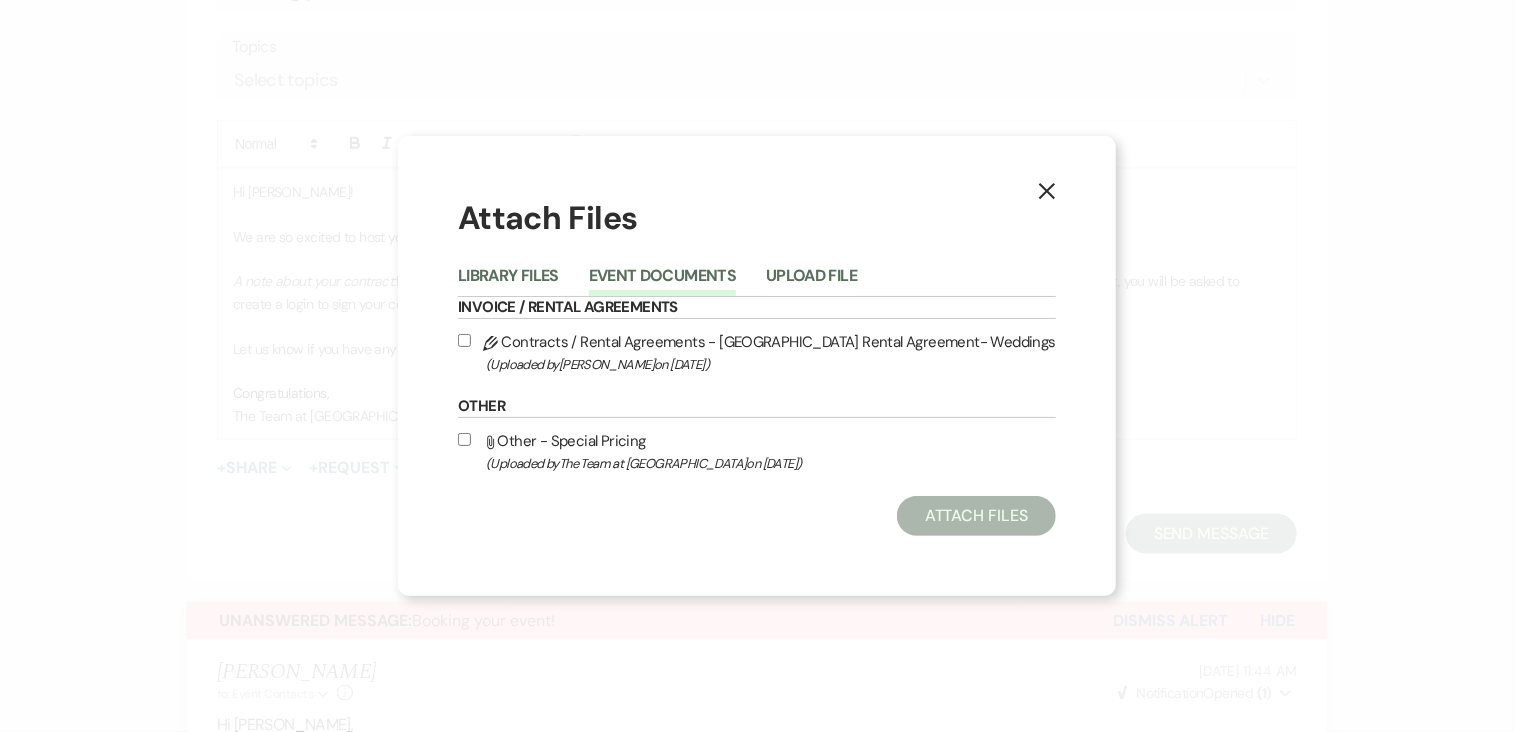 click on "Pencil Contracts / Rental Agreements - [GEOGRAPHIC_DATA] Rental Agreement- Weddings (Uploaded by  [PERSON_NAME]  on   [DATE] )" at bounding box center [464, 340] 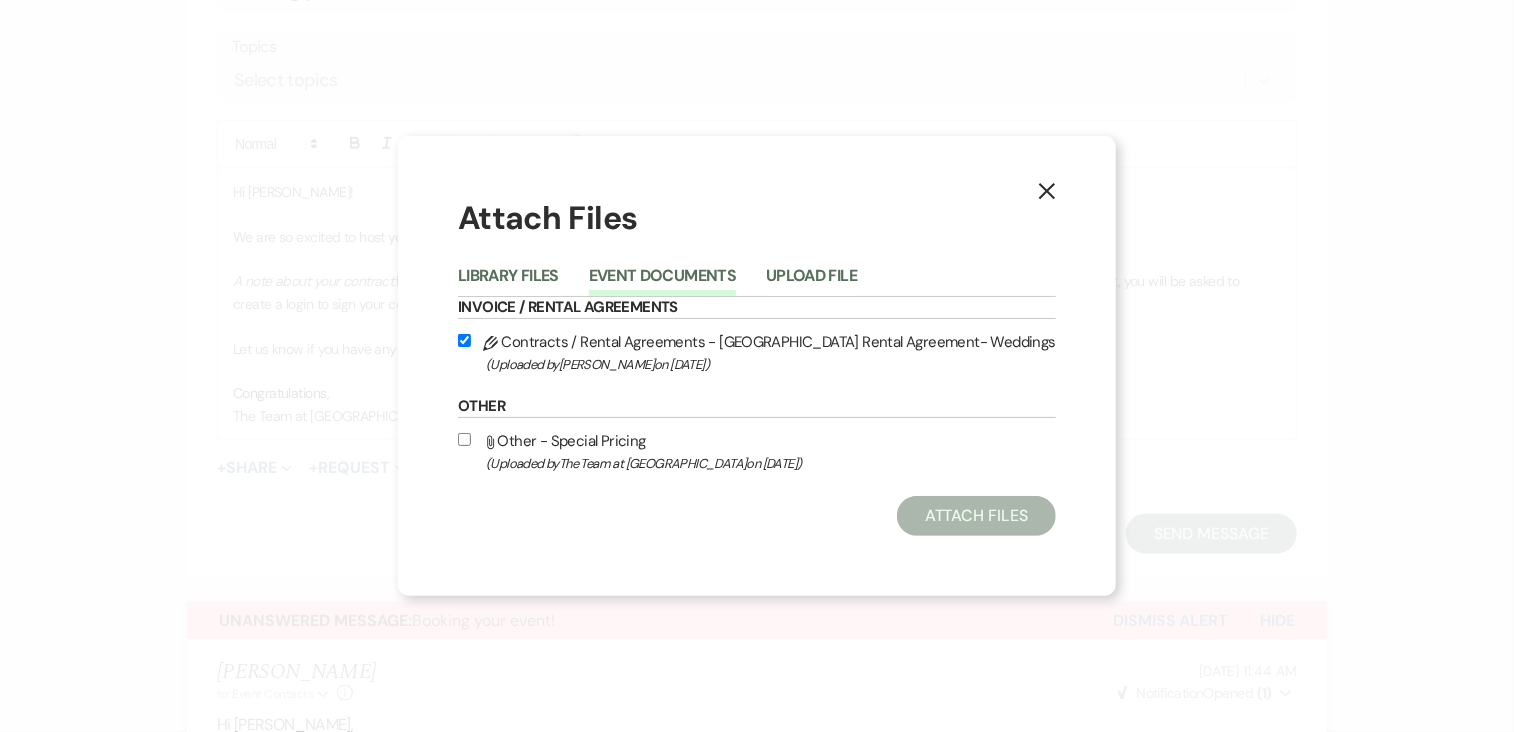 checkbox on "true" 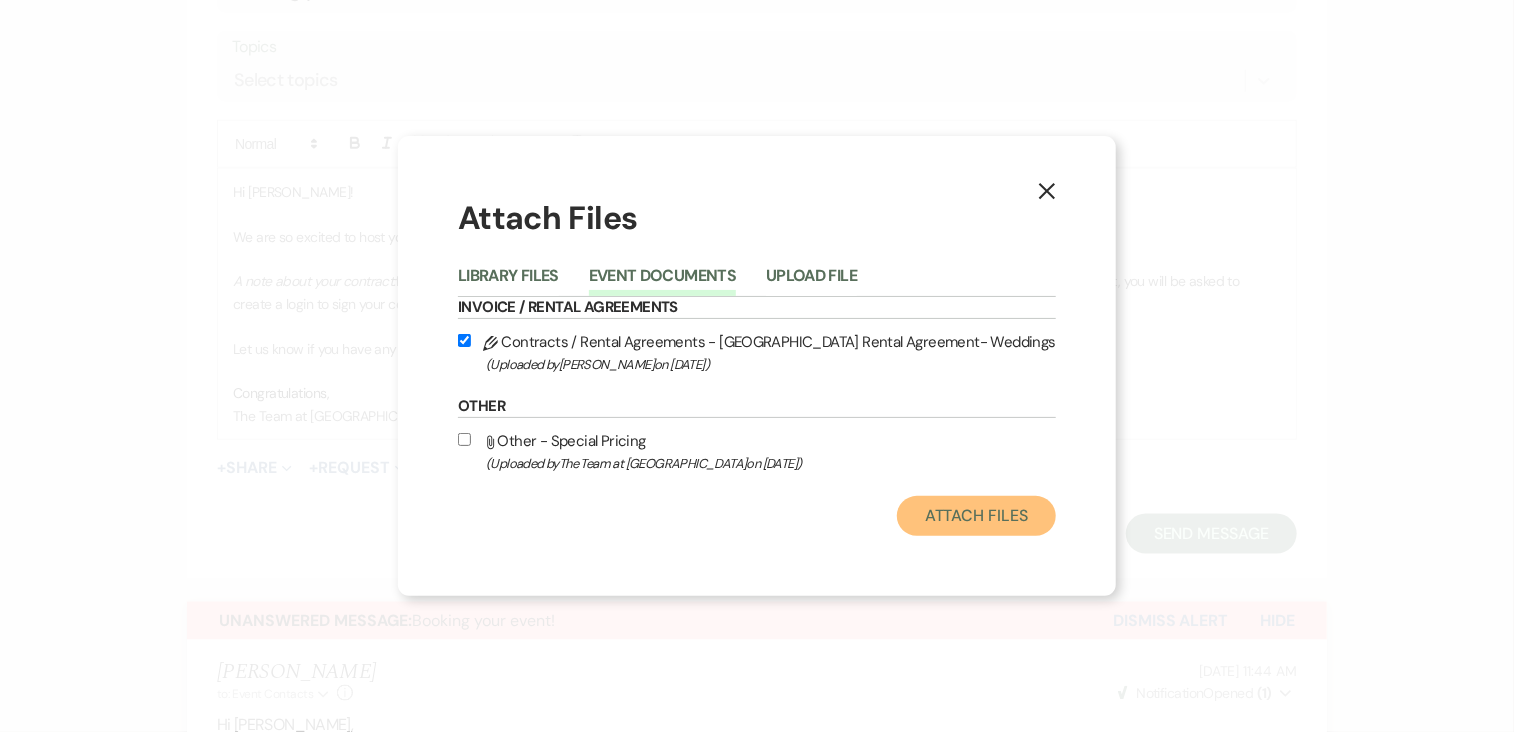 click on "Attach Files" at bounding box center [976, 516] 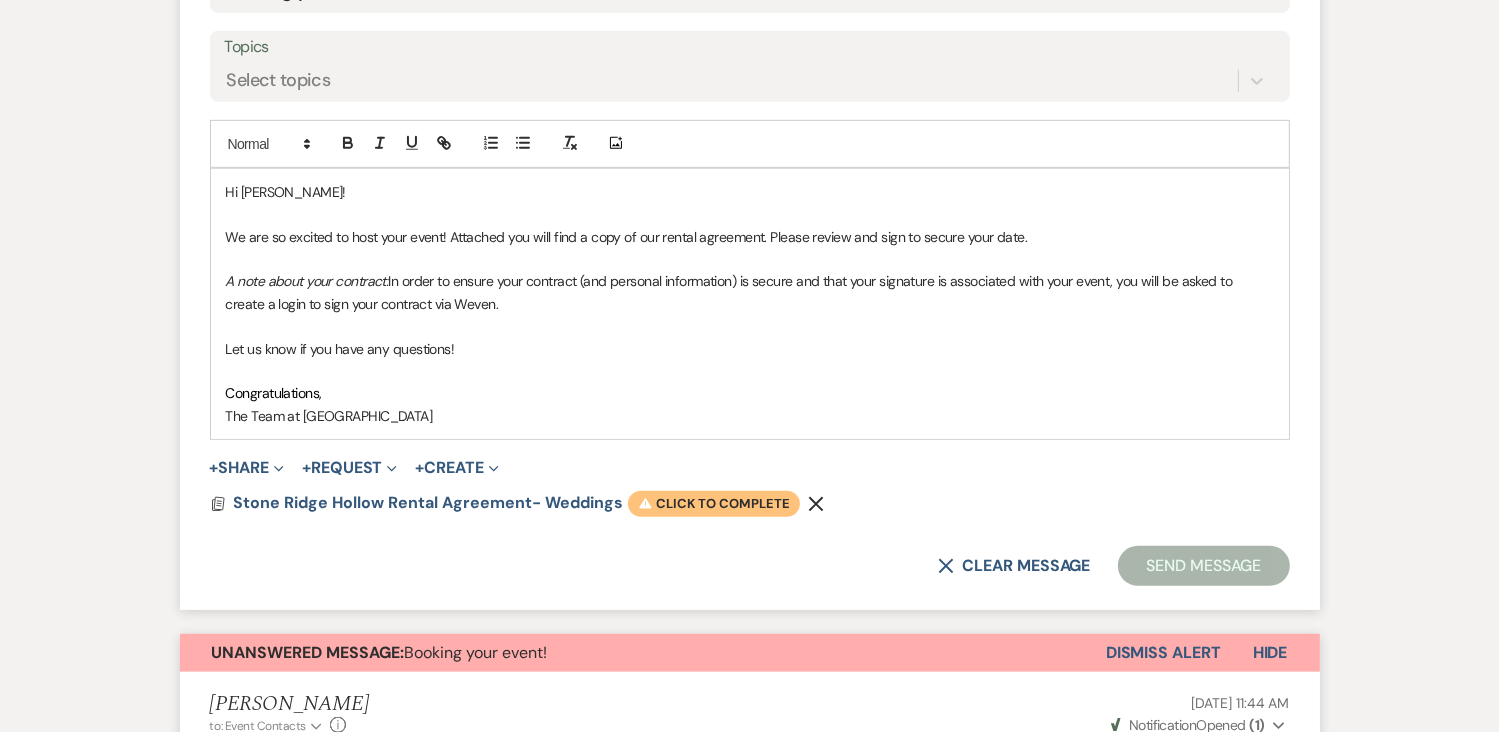 click on "Warning   Click to complete" at bounding box center (714, 504) 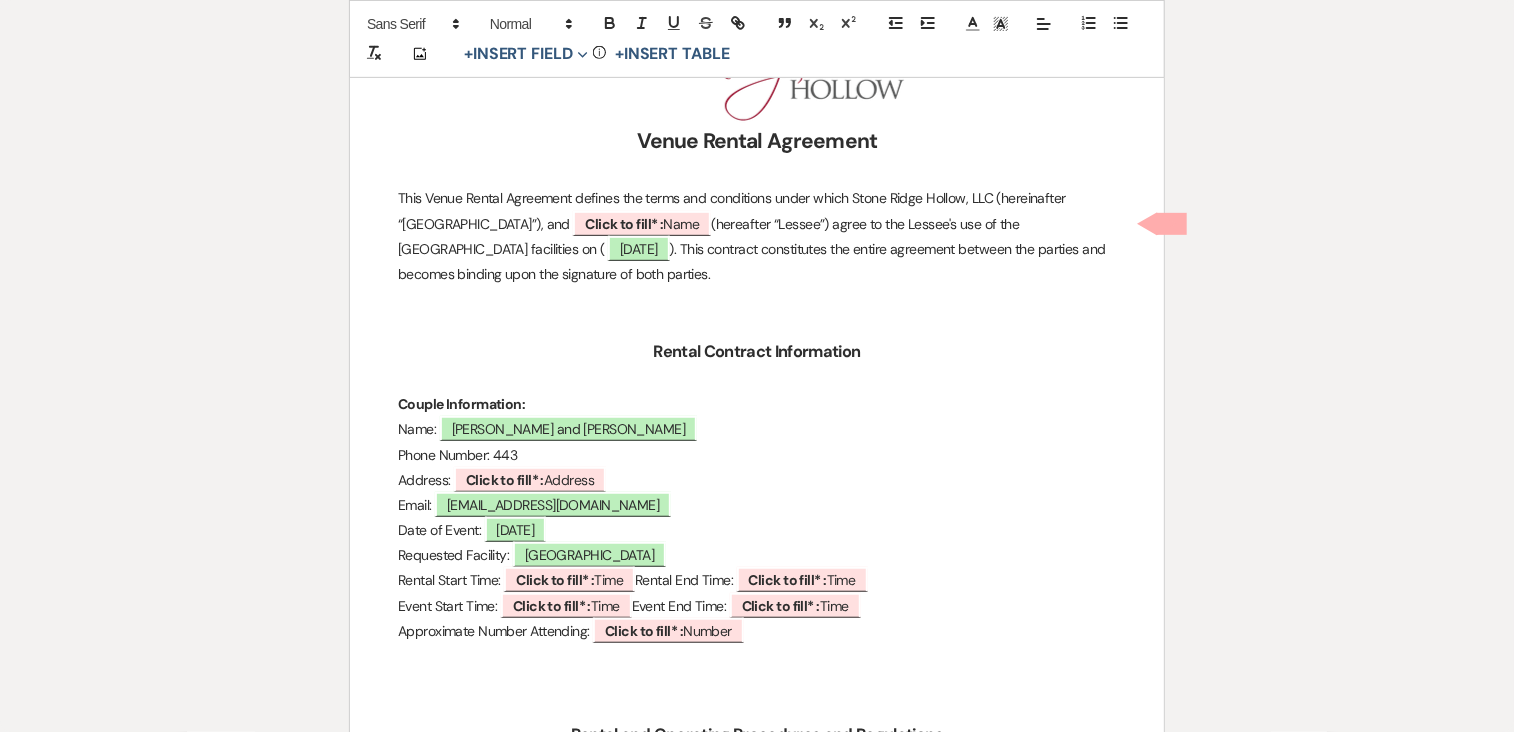 scroll, scrollTop: 480, scrollLeft: 0, axis: vertical 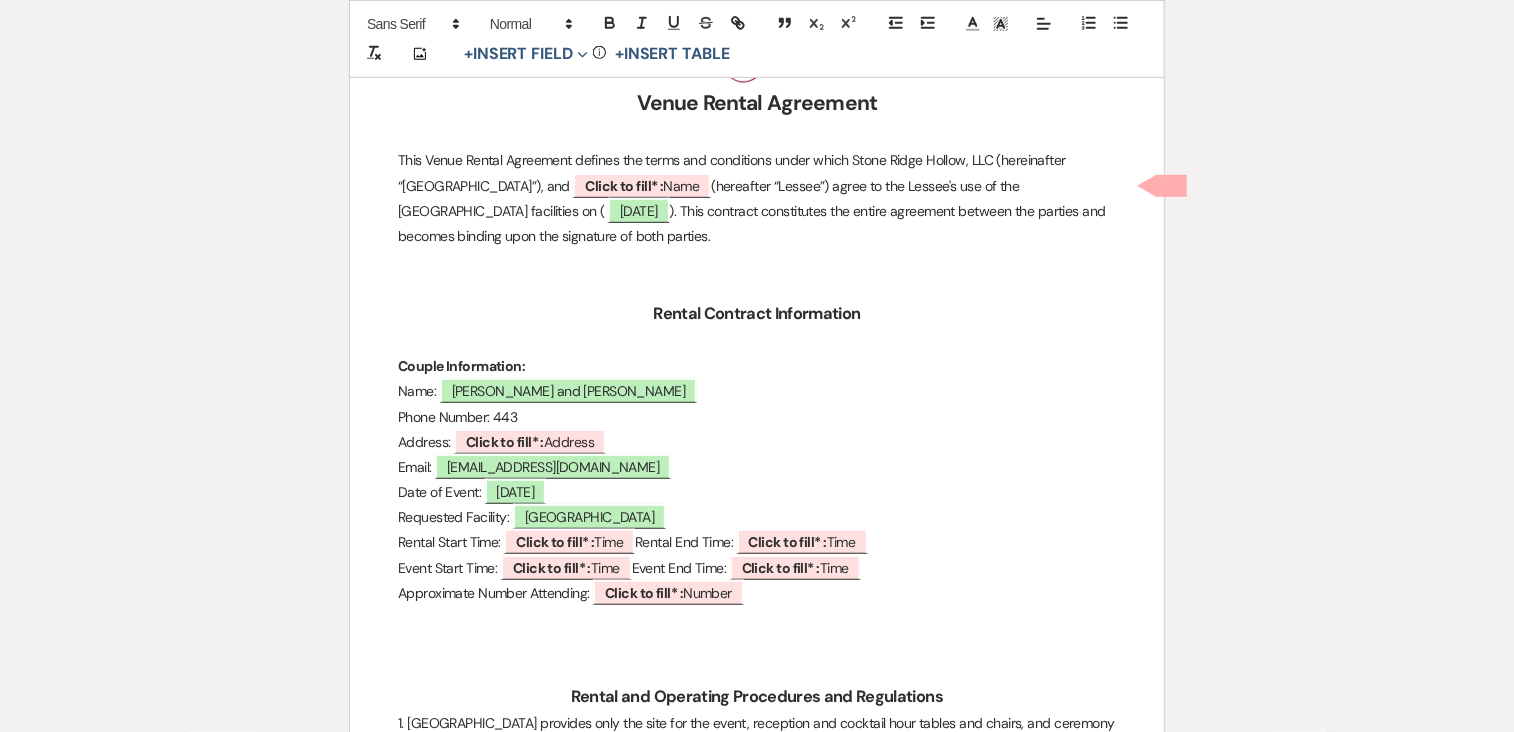 click on "Printer  Print                                                                                                                                                                                                                                                                                               Add Photo +  Insert Field Expand Standard Field Smart Field Signature Field Initial Field Info +  Insert Table Venue Rental Agreement This Venue Rental Agreement defines the terms and conditions under which [GEOGRAPHIC_DATA], LLC (hereinafter “[GEOGRAPHIC_DATA]”), and   ﻿
Click to fill* :
Name
﻿   (hereafter “Lessee”) agree to the Lessee's use of the [GEOGRAPHIC_DATA] facilities on ( ﻿
[DATE]
﻿  ). This contract constitutes the entire agreement between the parties and becomes binding upon the signature of both parties. Rental Contract Information Couple Information: Name:  ﻿
﻿   Address:  ﻿" at bounding box center [757, 3602] 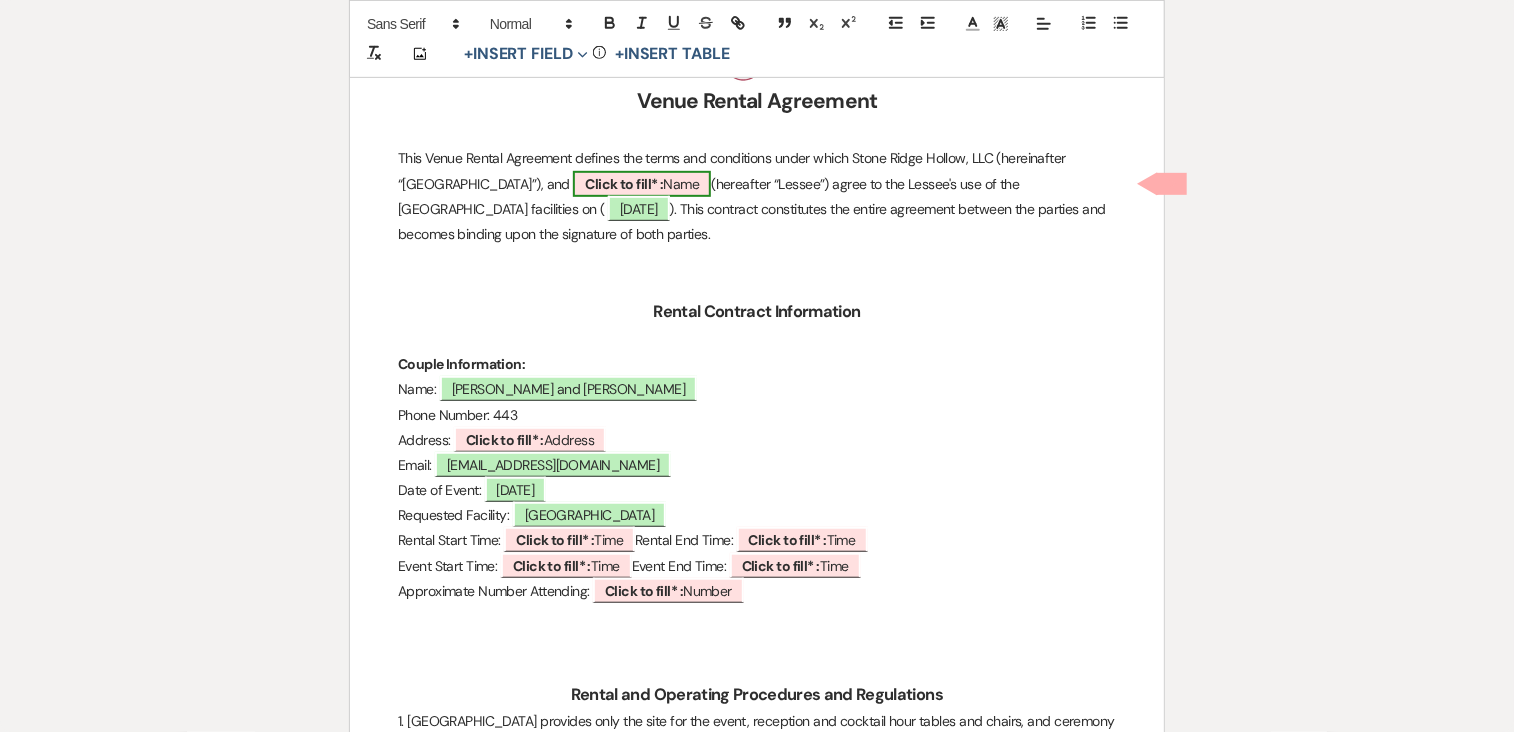 click on "Click to fill* :
Name" at bounding box center (642, 184) 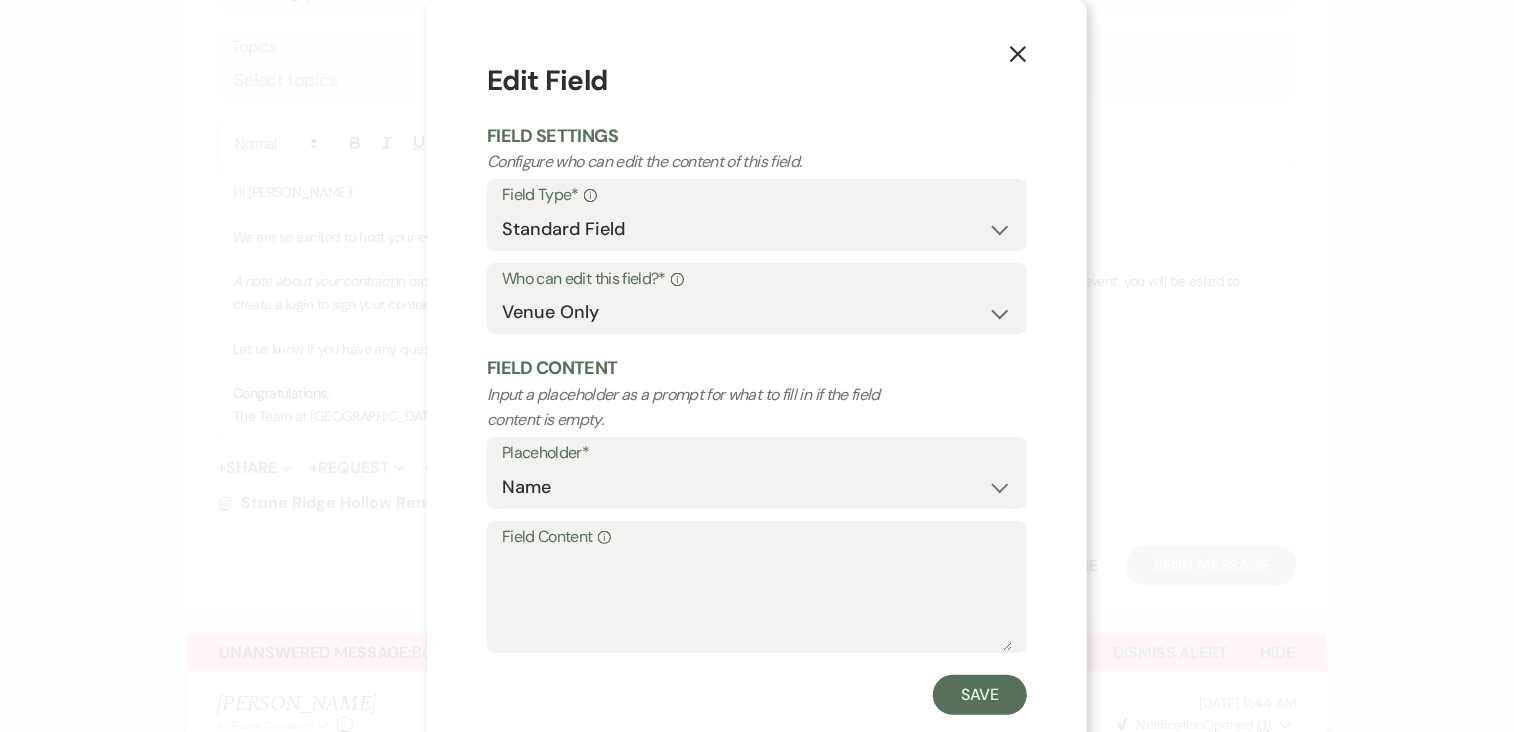 click on "Field Type* Info" at bounding box center (757, 195) 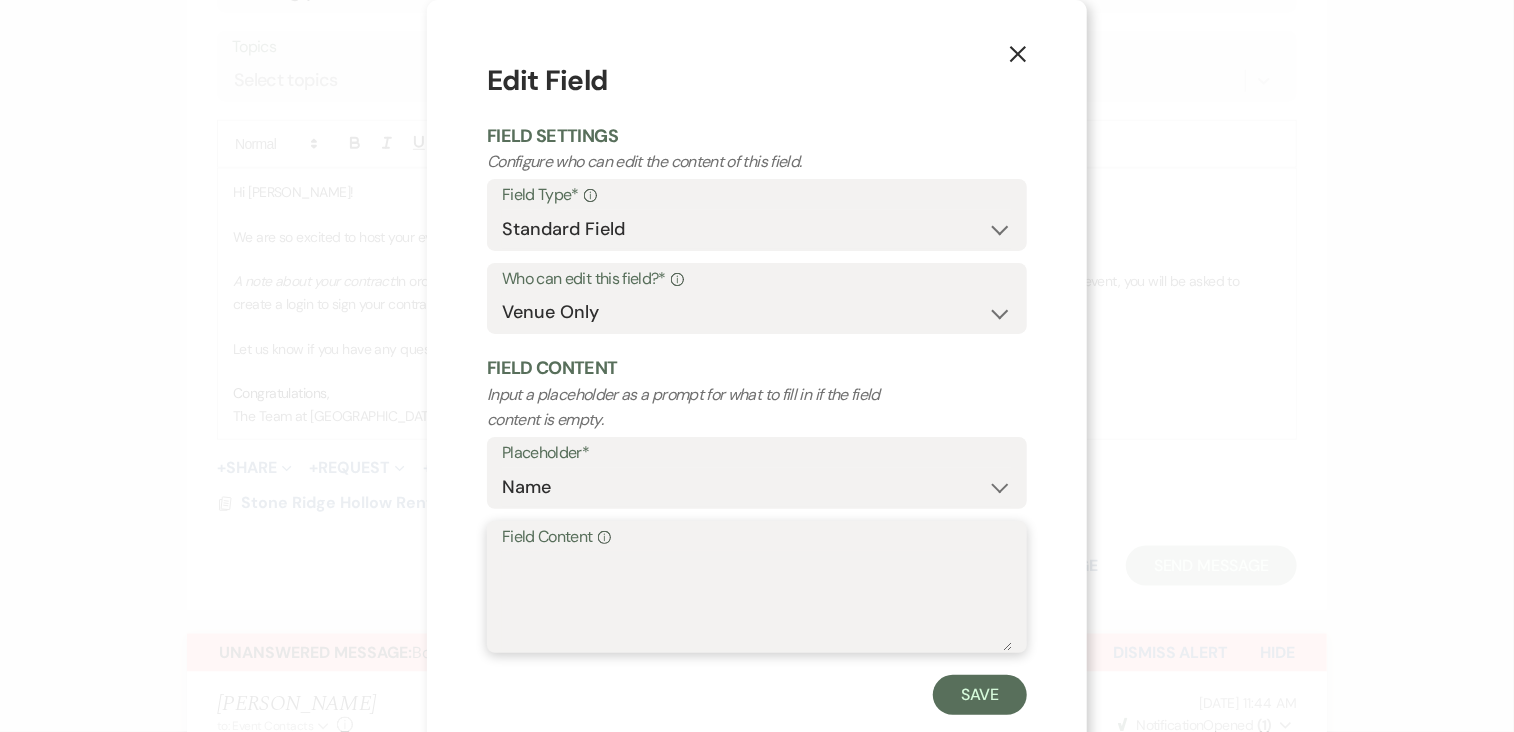 click on "Field Content Info" at bounding box center (757, 601) 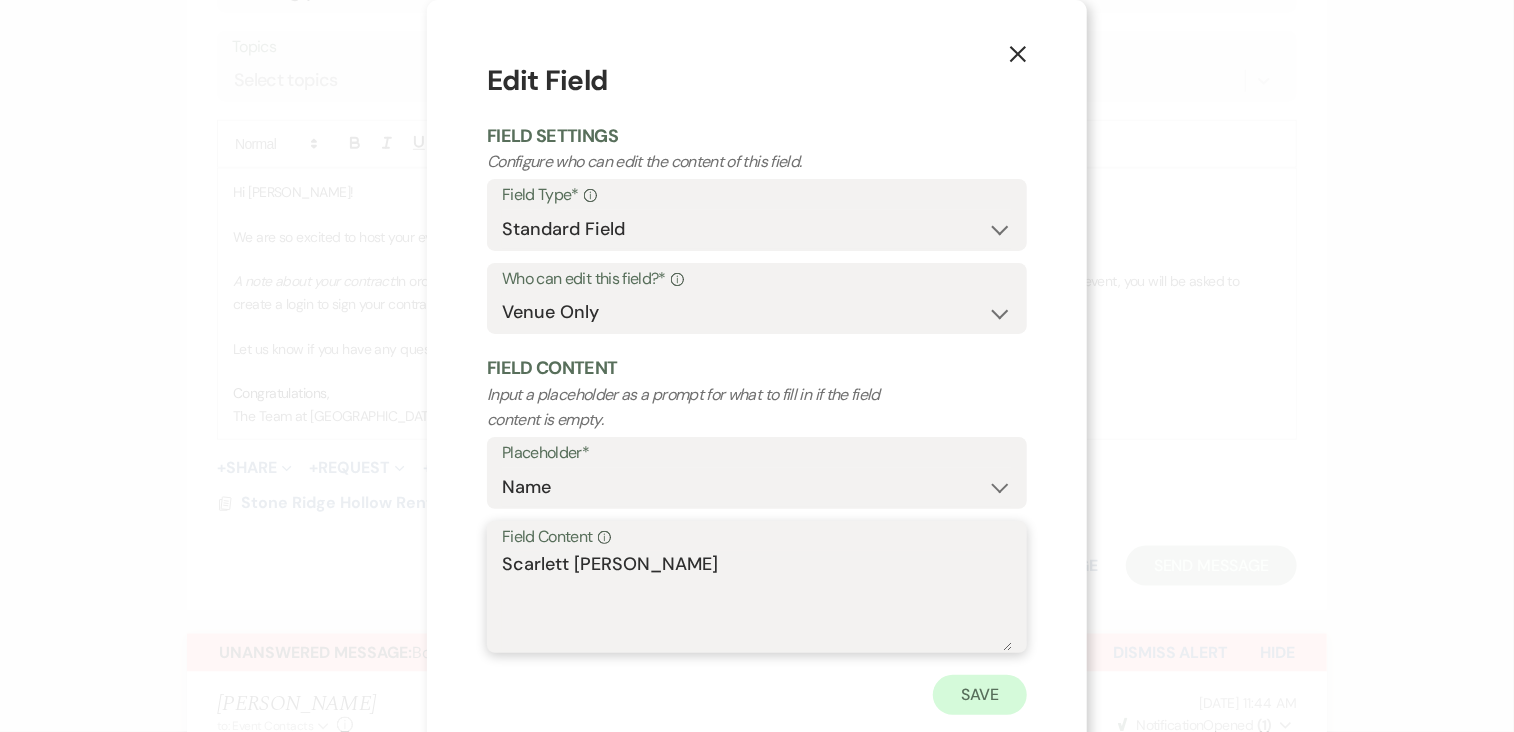type on "Scarlett [PERSON_NAME]" 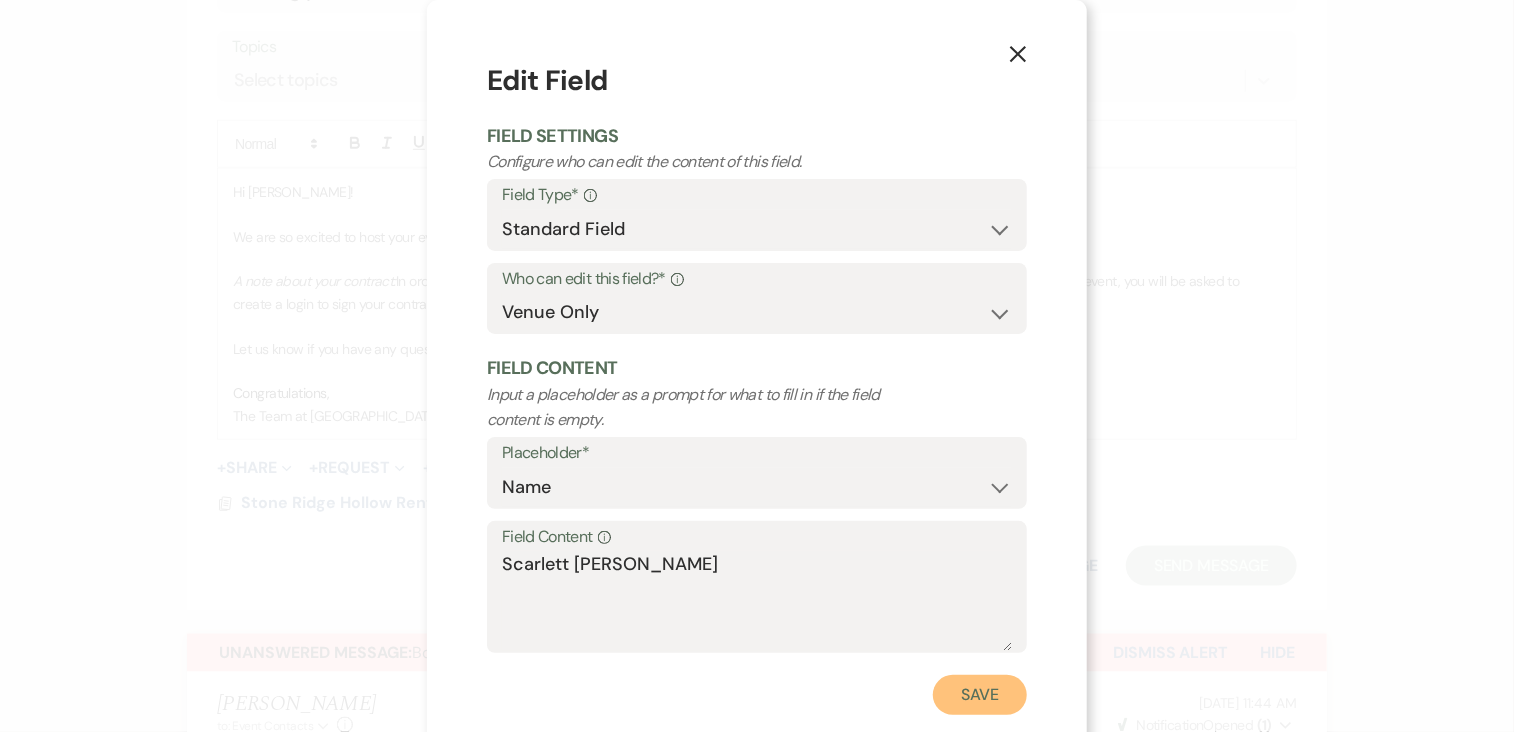 click on "Save" at bounding box center [980, 695] 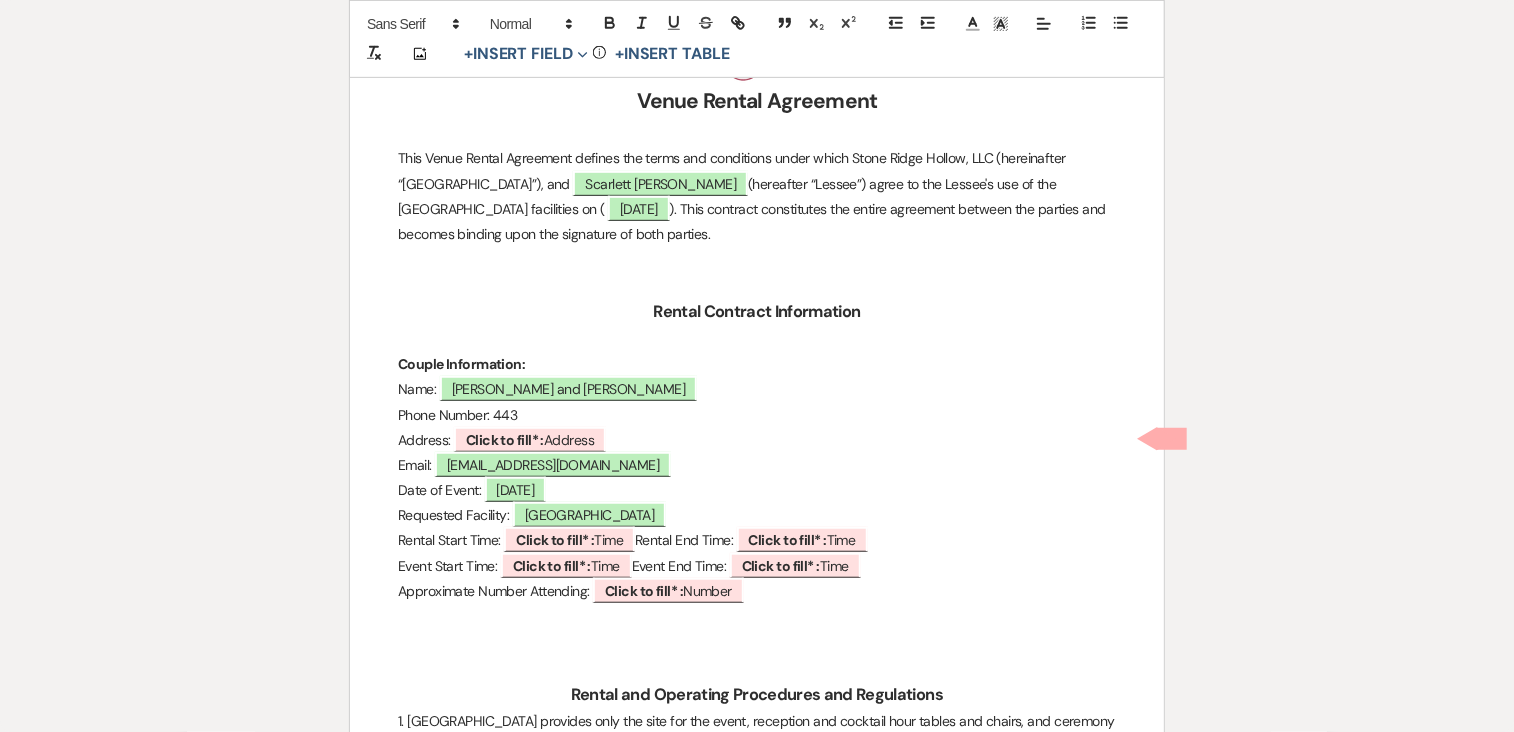 click on "Phone Number: 443" at bounding box center (757, 415) 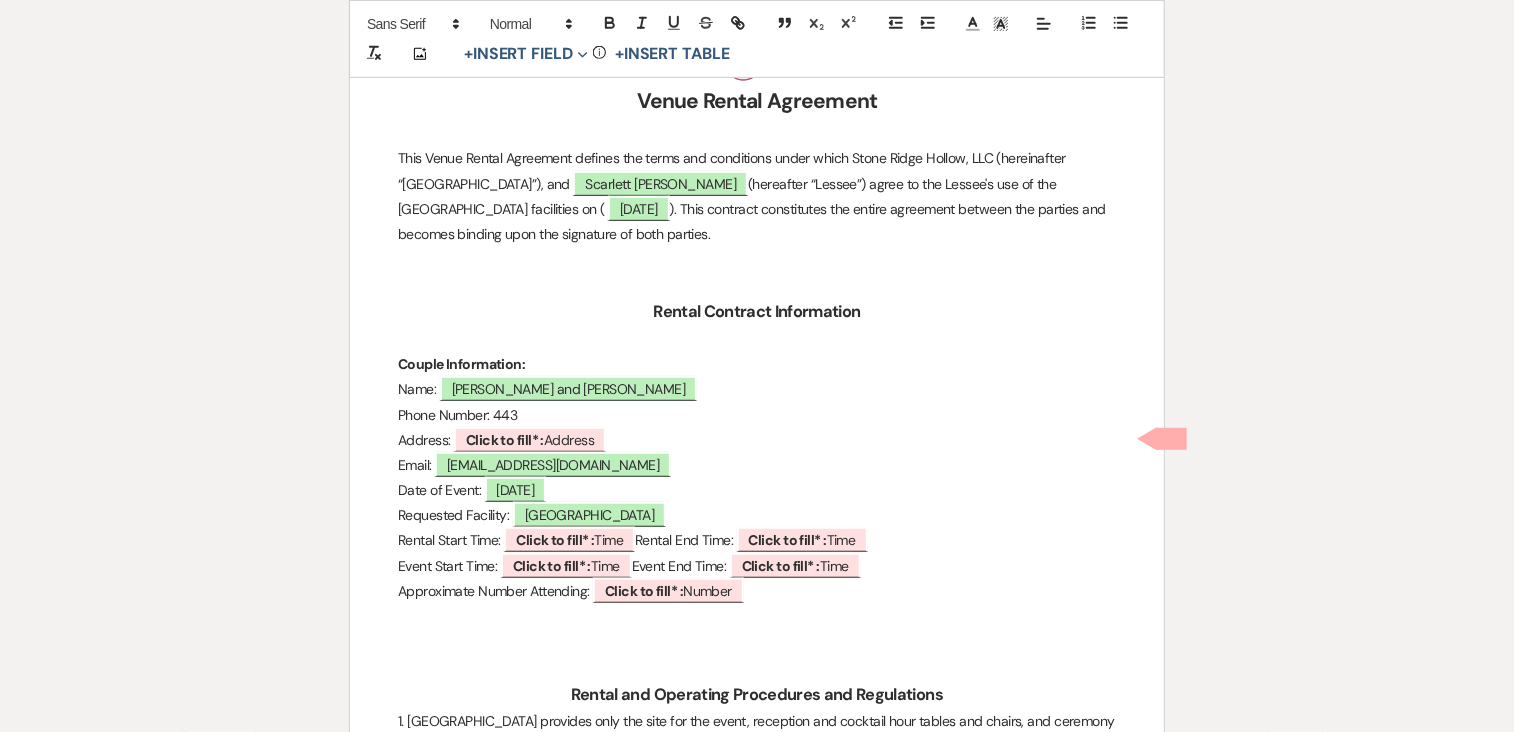 type 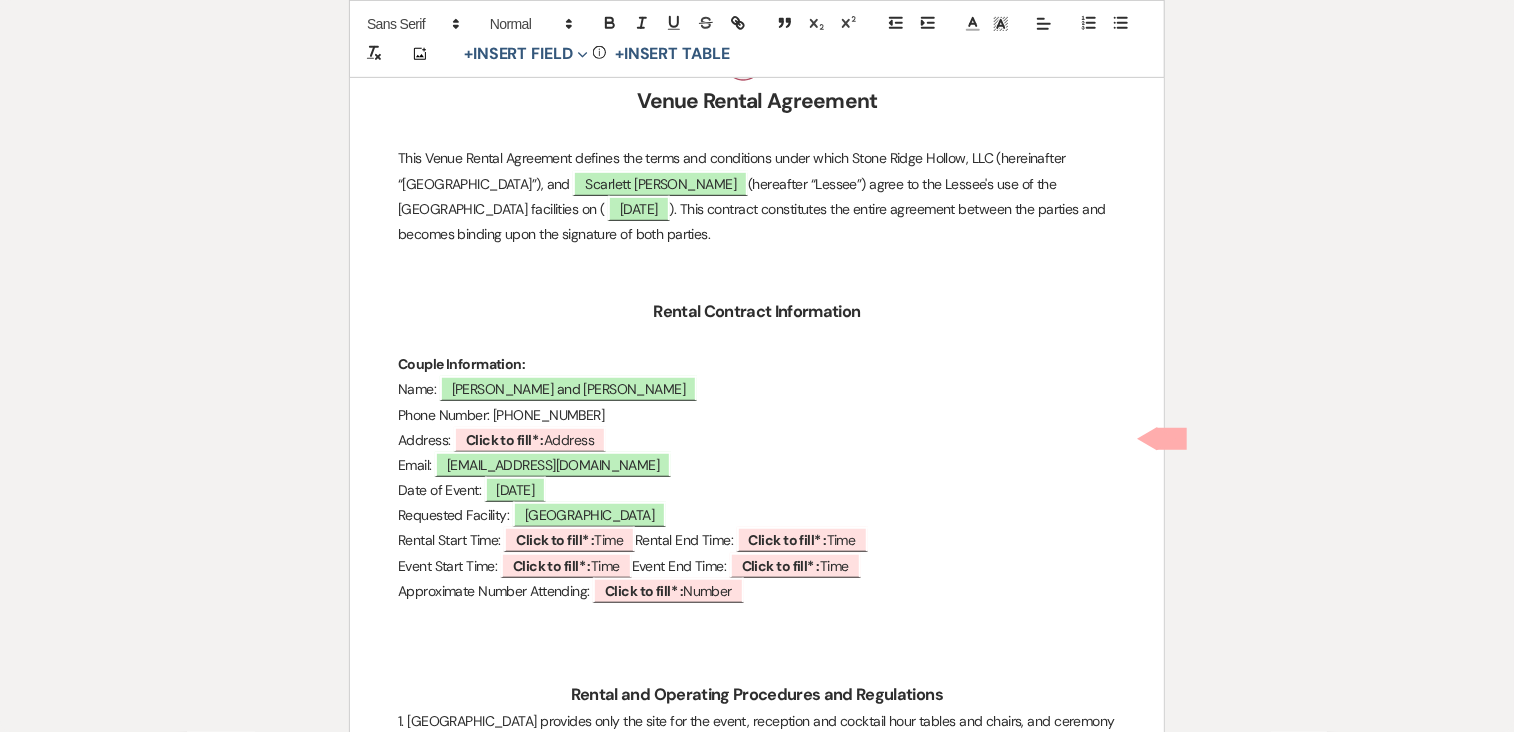 click on "Phone Number: [PHONE_NUMBER]" at bounding box center (757, 415) 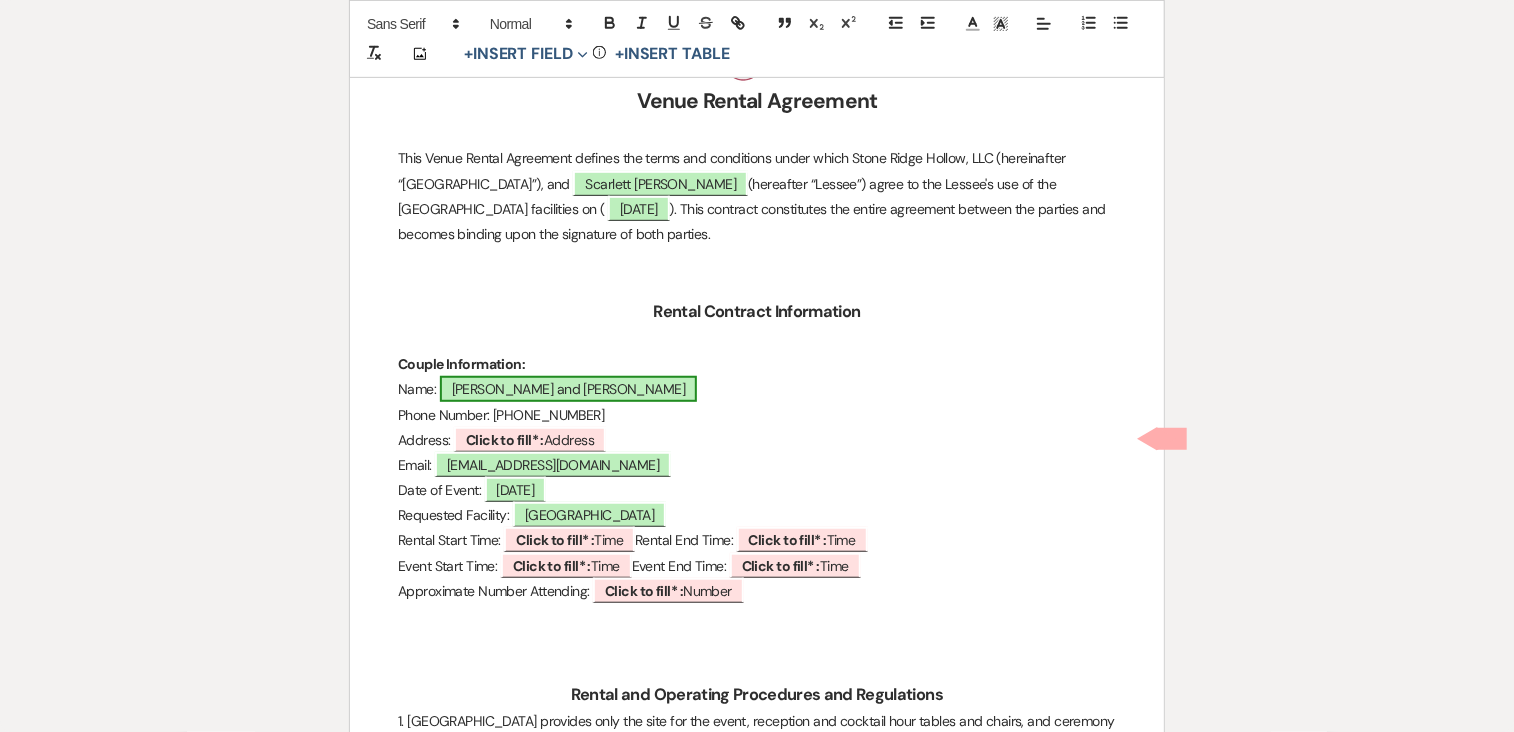 click on "[PERSON_NAME] and [PERSON_NAME]" at bounding box center (569, 389) 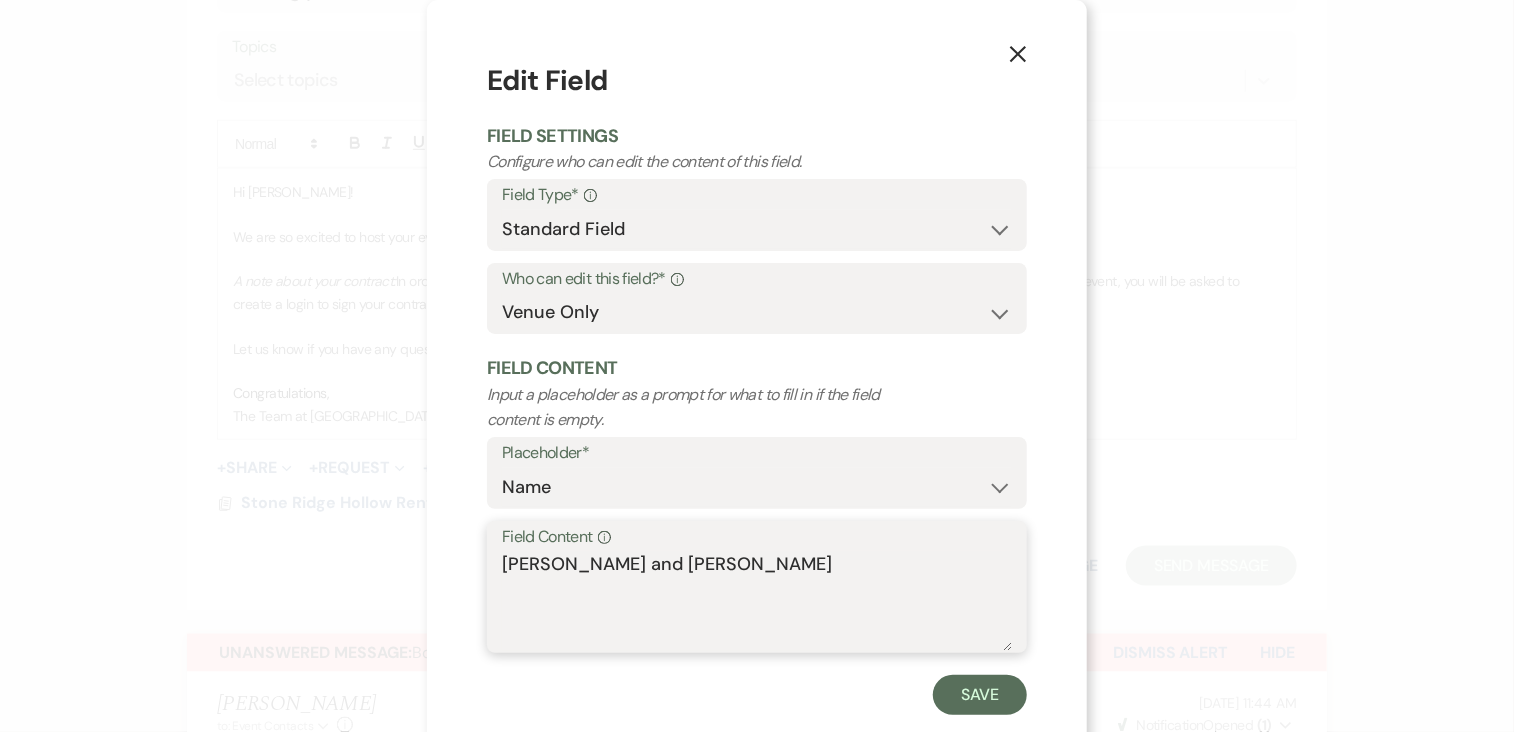 drag, startPoint x: 786, startPoint y: 570, endPoint x: 637, endPoint y: 569, distance: 149.00336 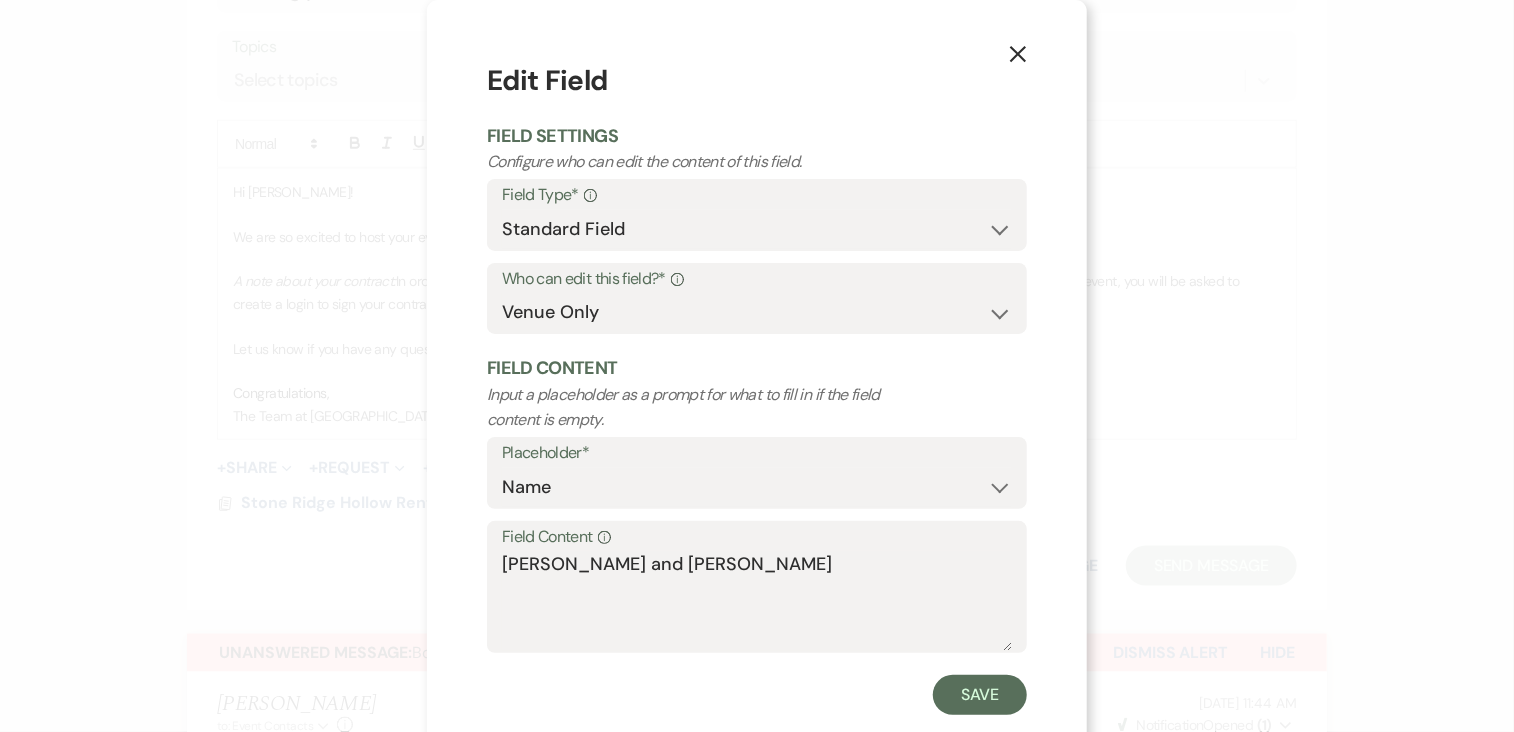 click on "Field Content Info [PERSON_NAME] and [PERSON_NAME]" at bounding box center (757, 587) 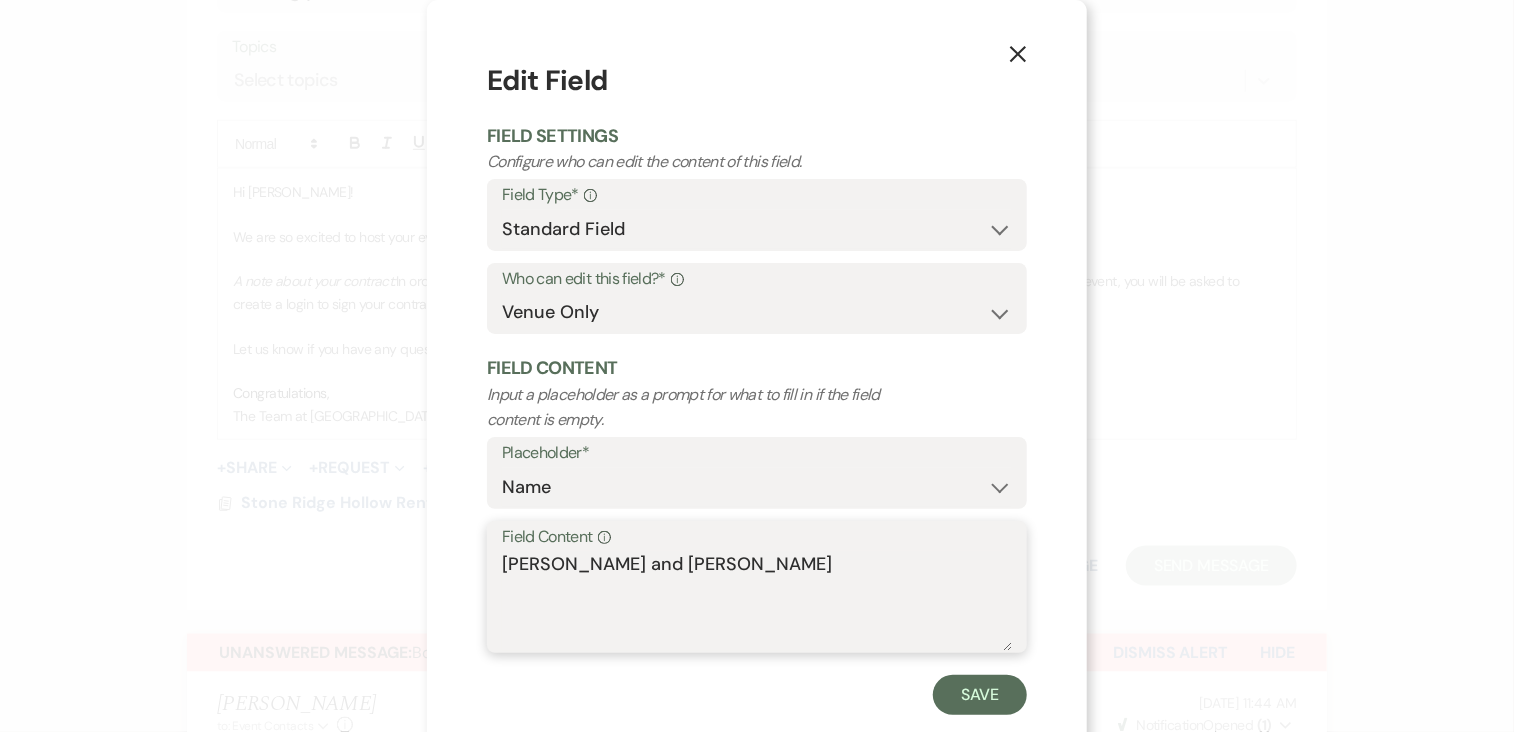 click on "[PERSON_NAME] and [PERSON_NAME]" at bounding box center (757, 601) 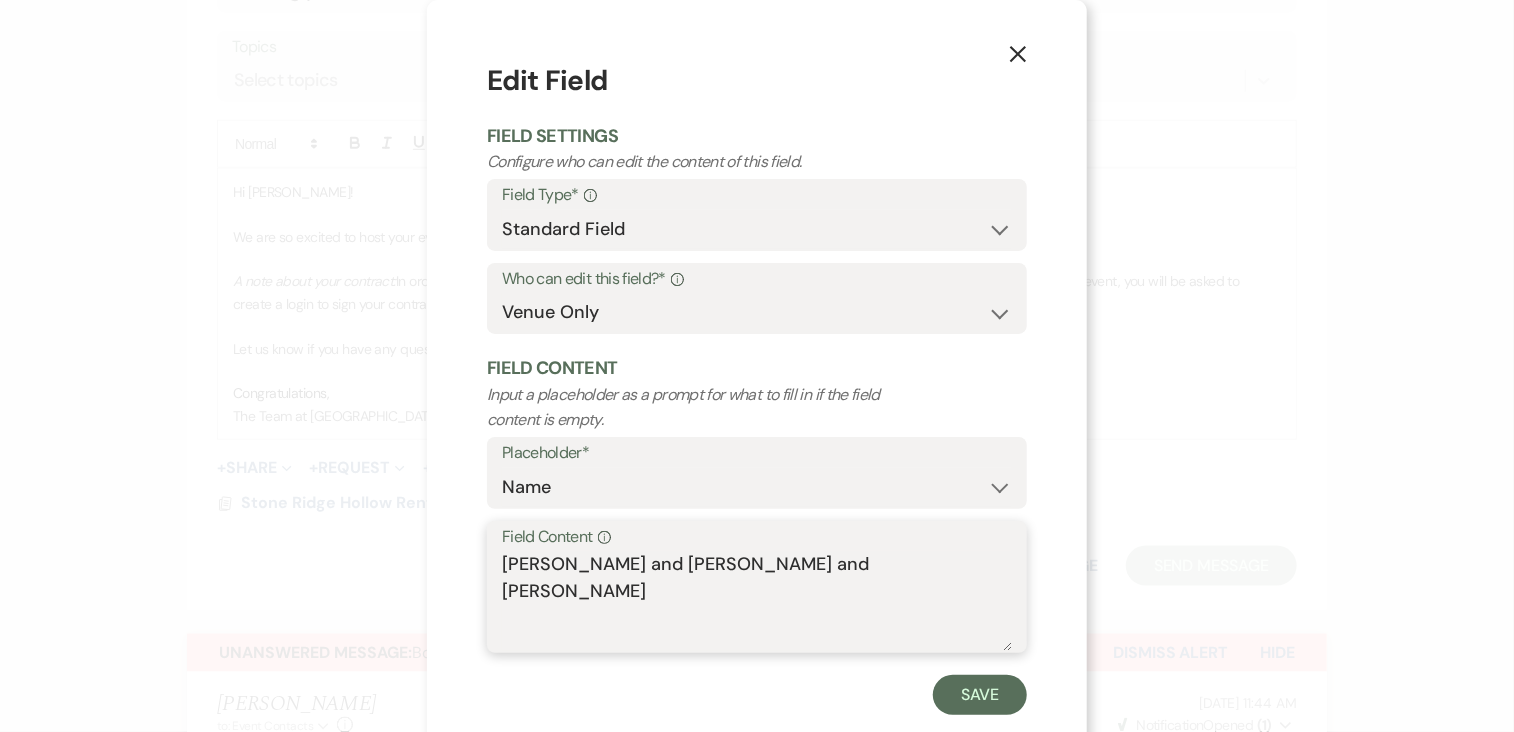 drag, startPoint x: 968, startPoint y: 565, endPoint x: 844, endPoint y: 573, distance: 124.2578 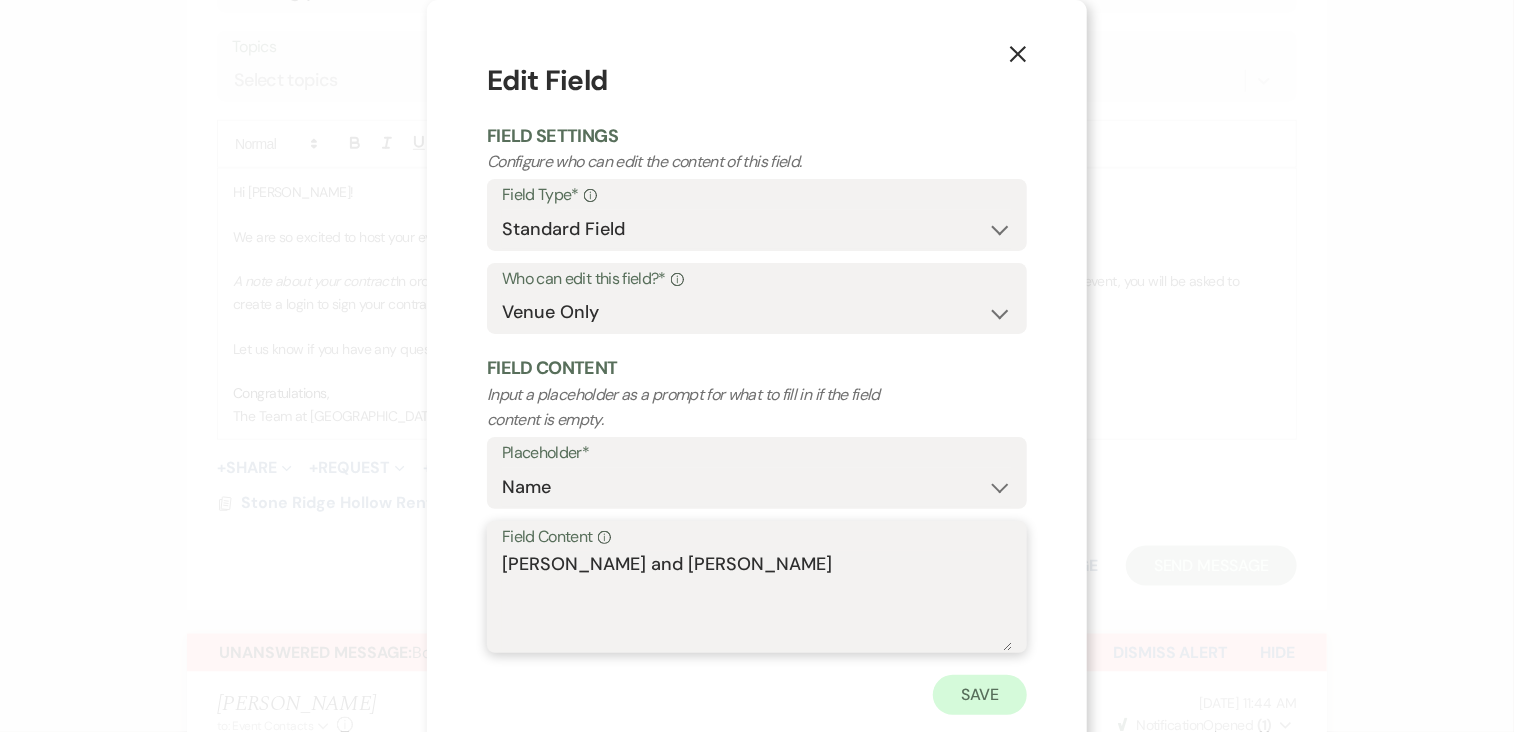 type on "[PERSON_NAME] and [PERSON_NAME]" 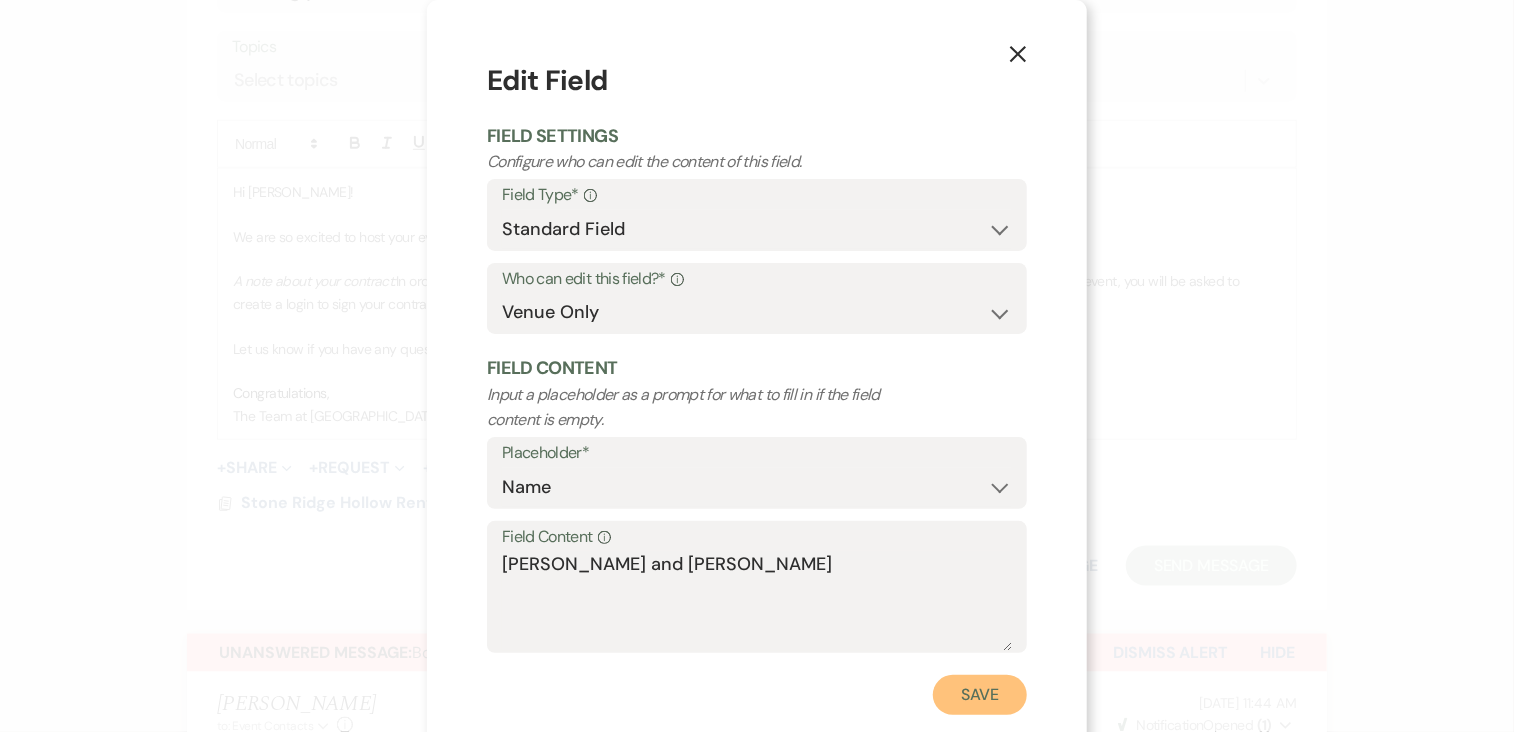 click on "Save" at bounding box center (980, 695) 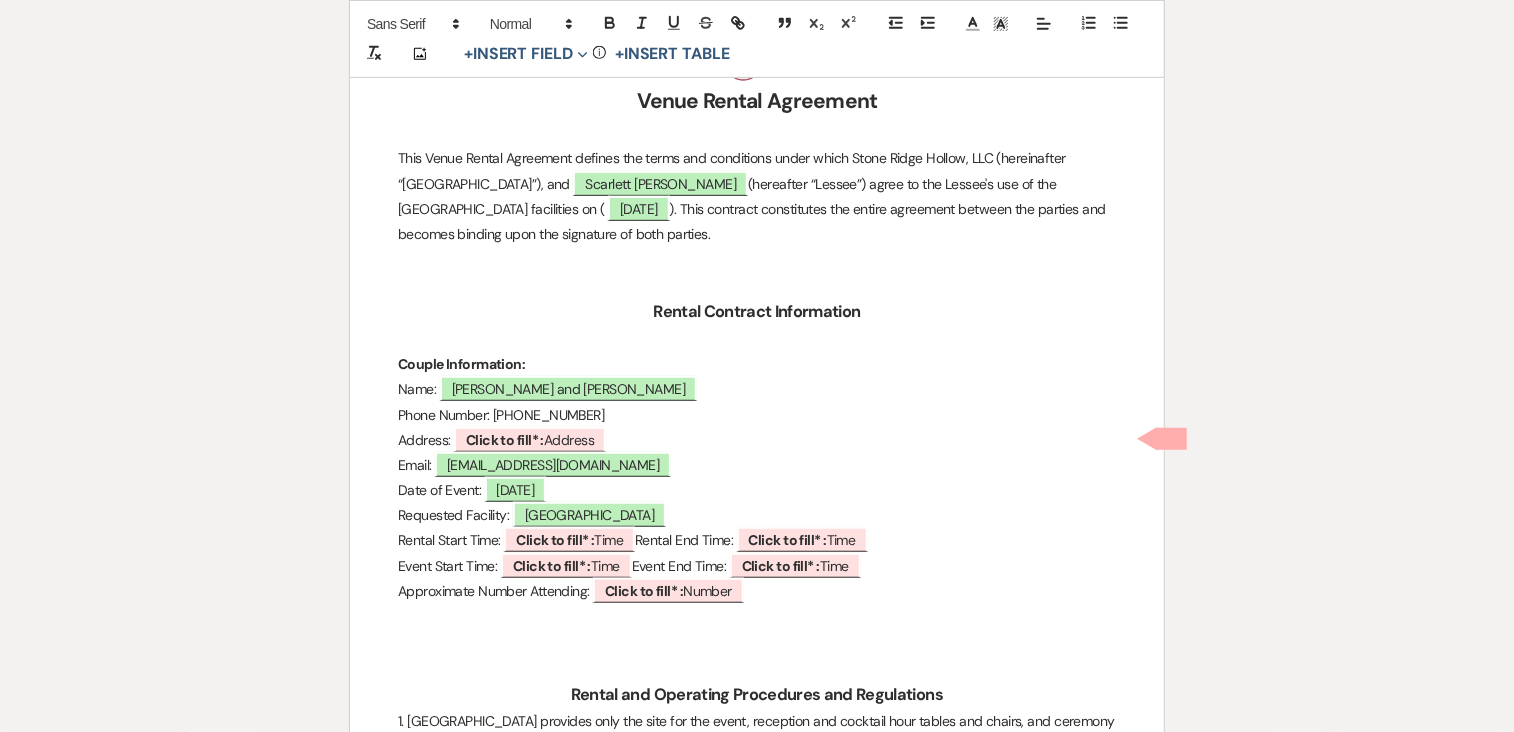 click on "Phone Number: [PHONE_NUMBER]" at bounding box center [757, 415] 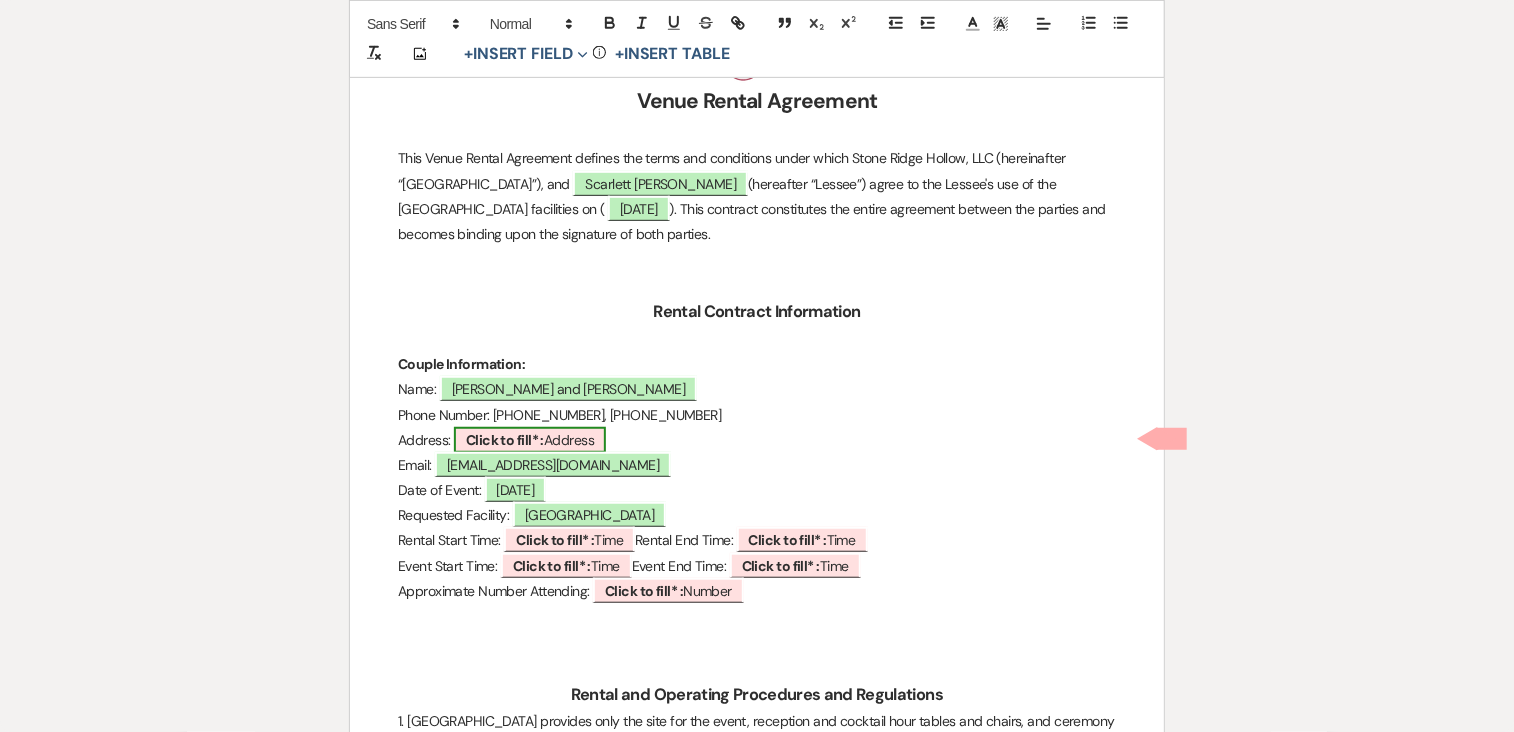 click on "Click to fill* :
Address" at bounding box center [530, 440] 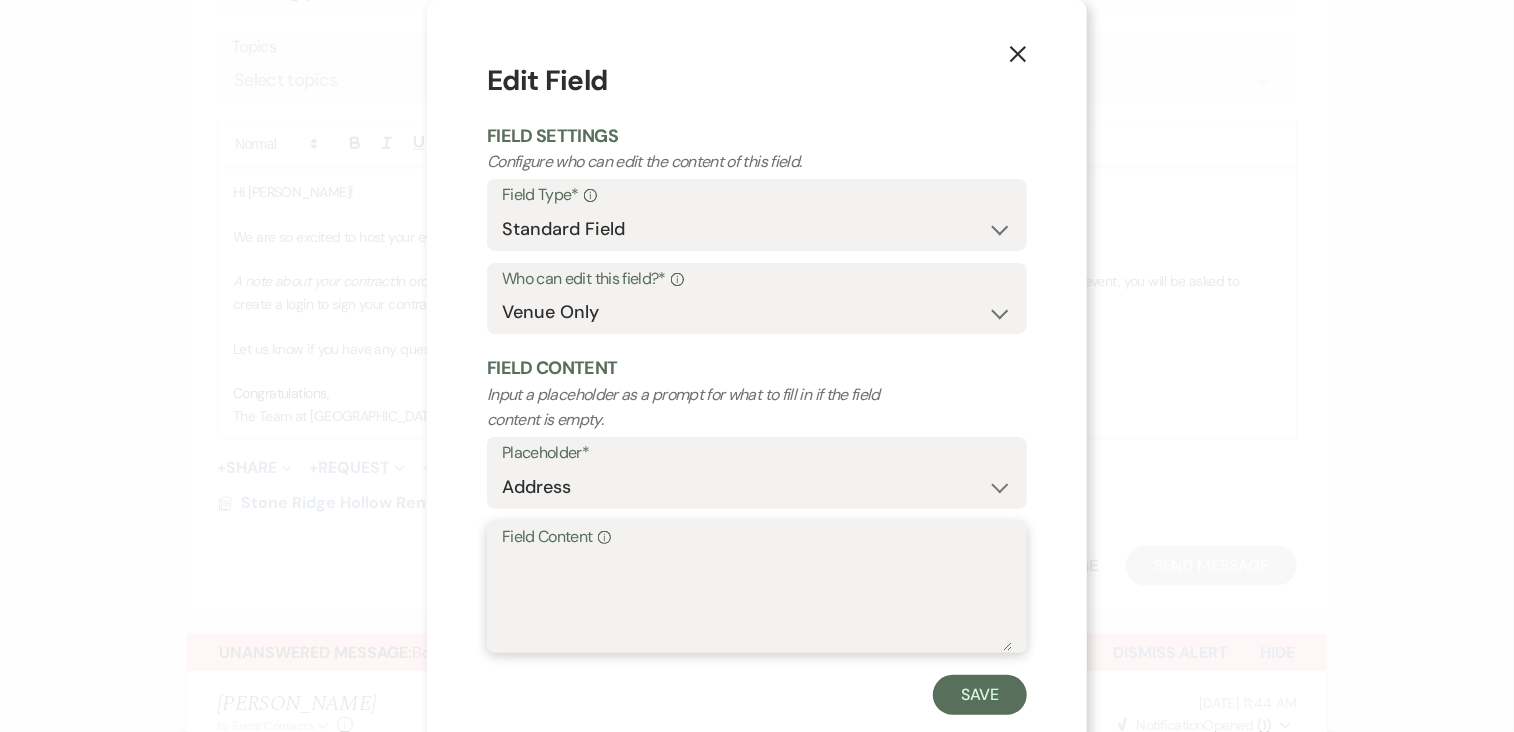 click on "Field Content Info" at bounding box center [757, 601] 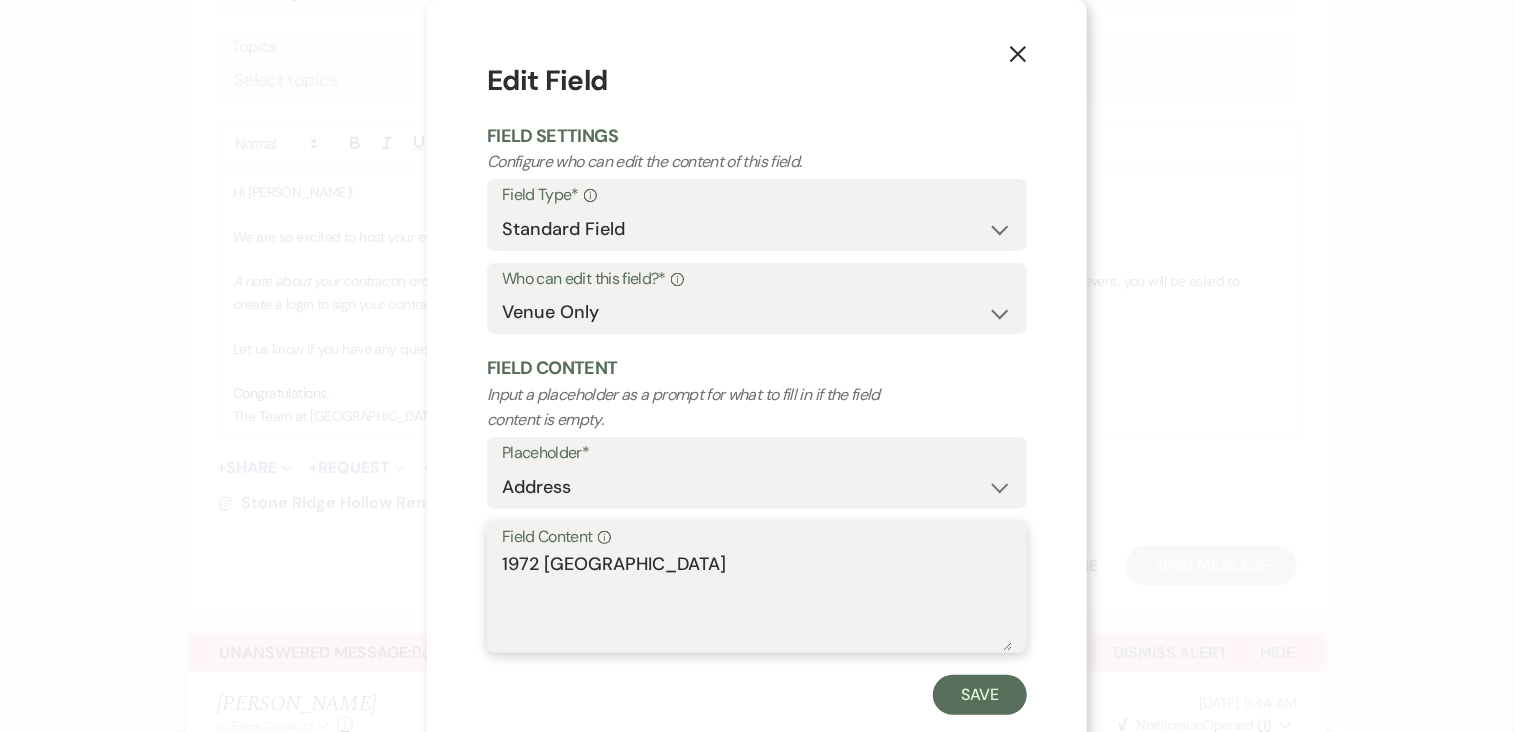 click on "1972 [GEOGRAPHIC_DATA]" at bounding box center [757, 601] 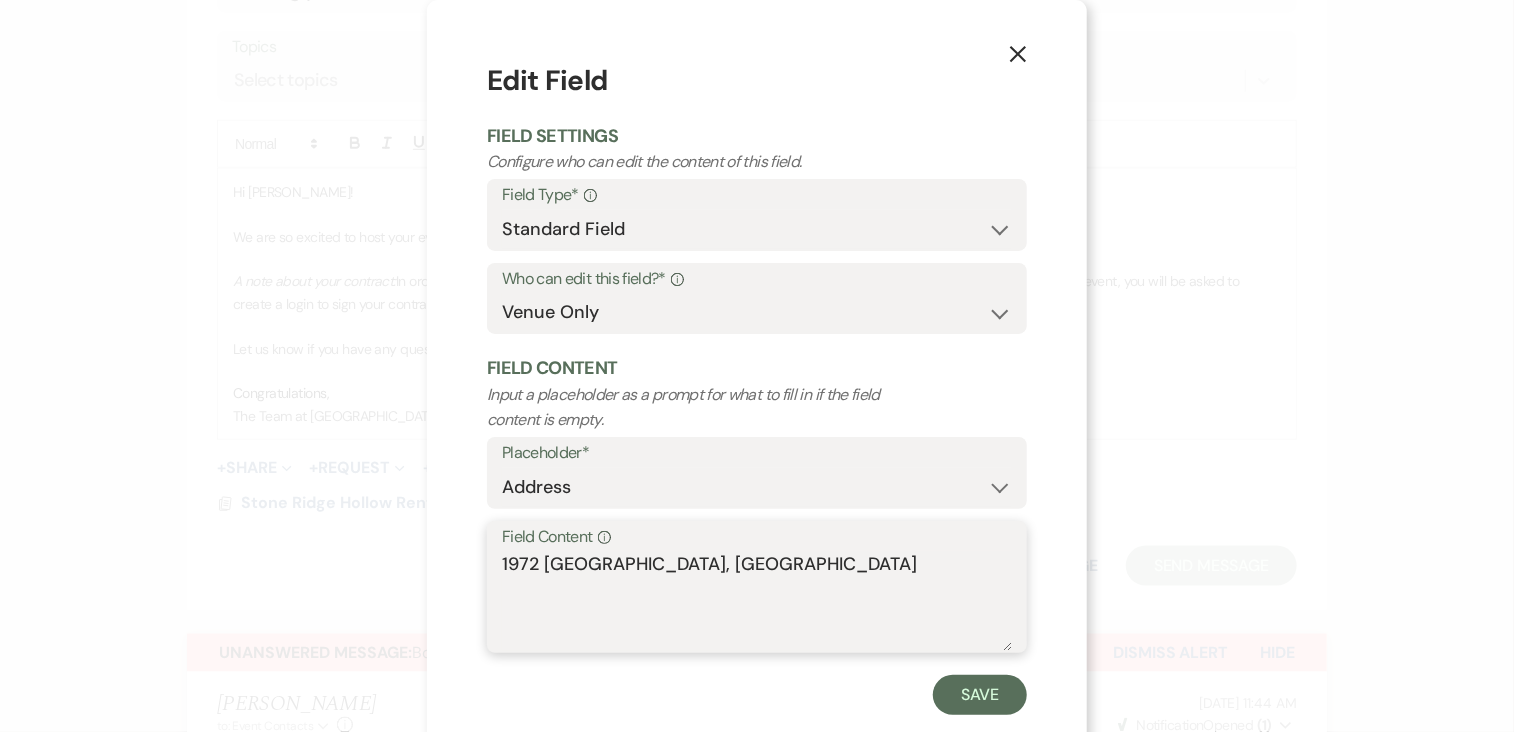 click on "1972 [GEOGRAPHIC_DATA], [GEOGRAPHIC_DATA]" at bounding box center [757, 601] 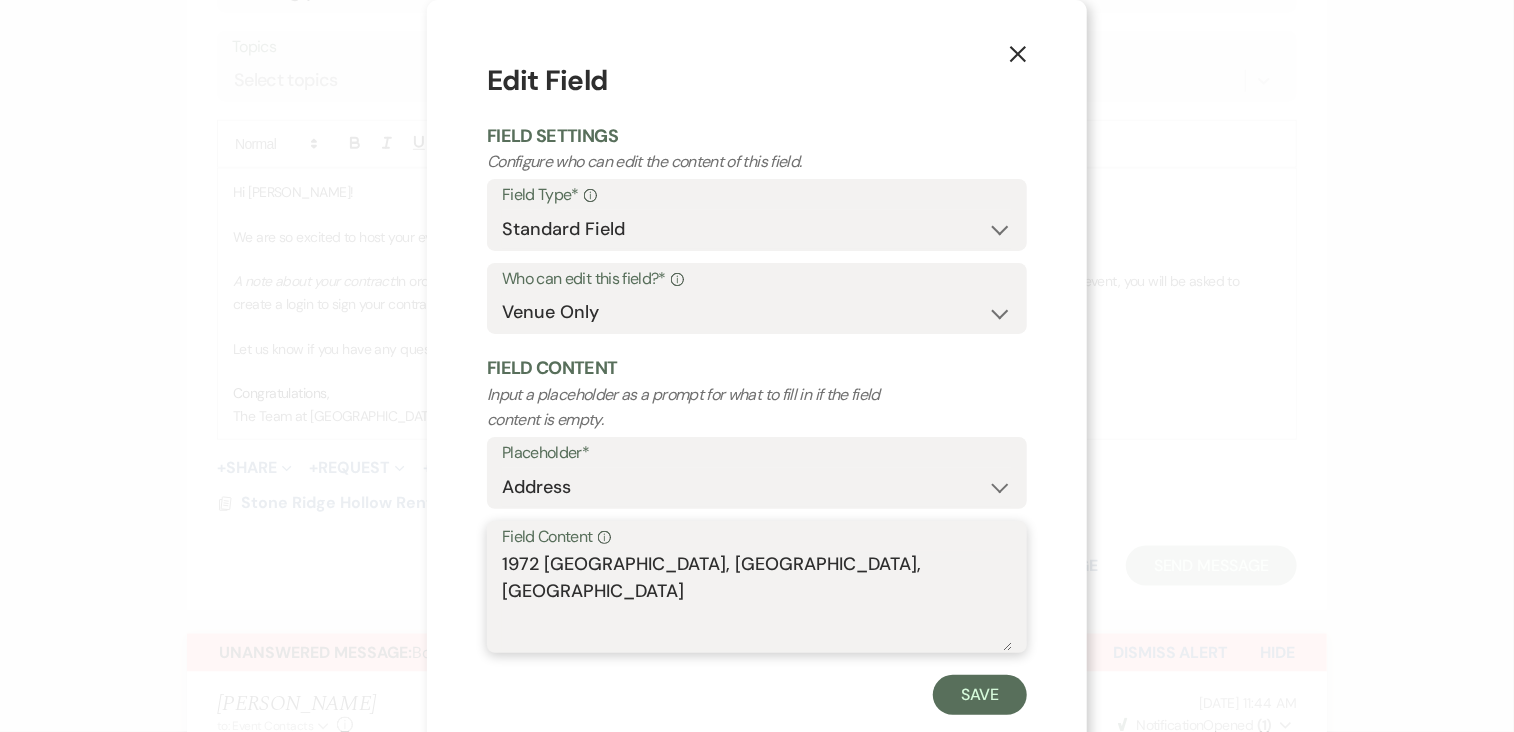 click on "1972 [GEOGRAPHIC_DATA], [GEOGRAPHIC_DATA], [GEOGRAPHIC_DATA]" at bounding box center (757, 601) 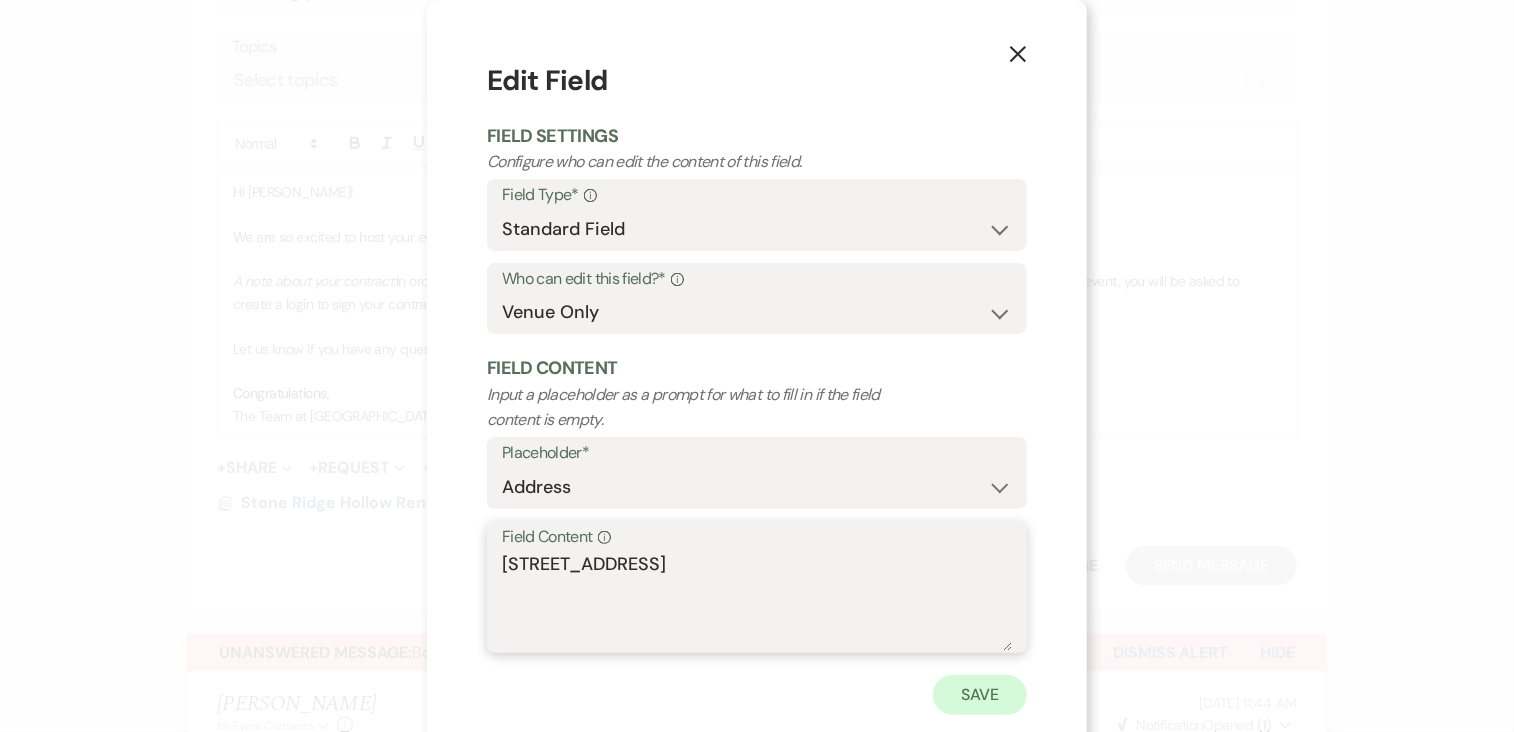 type on "[STREET_ADDRESS]" 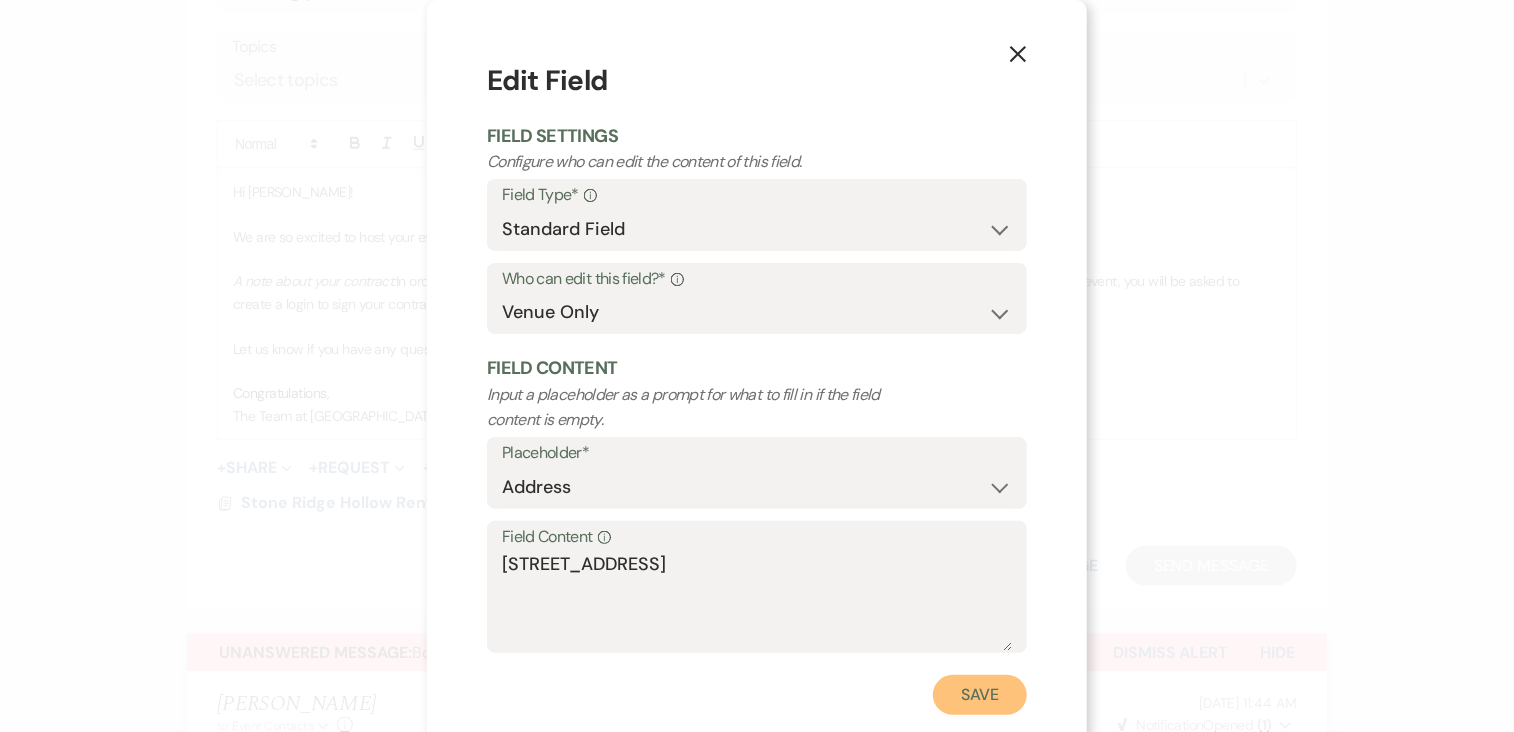 click on "Save" at bounding box center (980, 695) 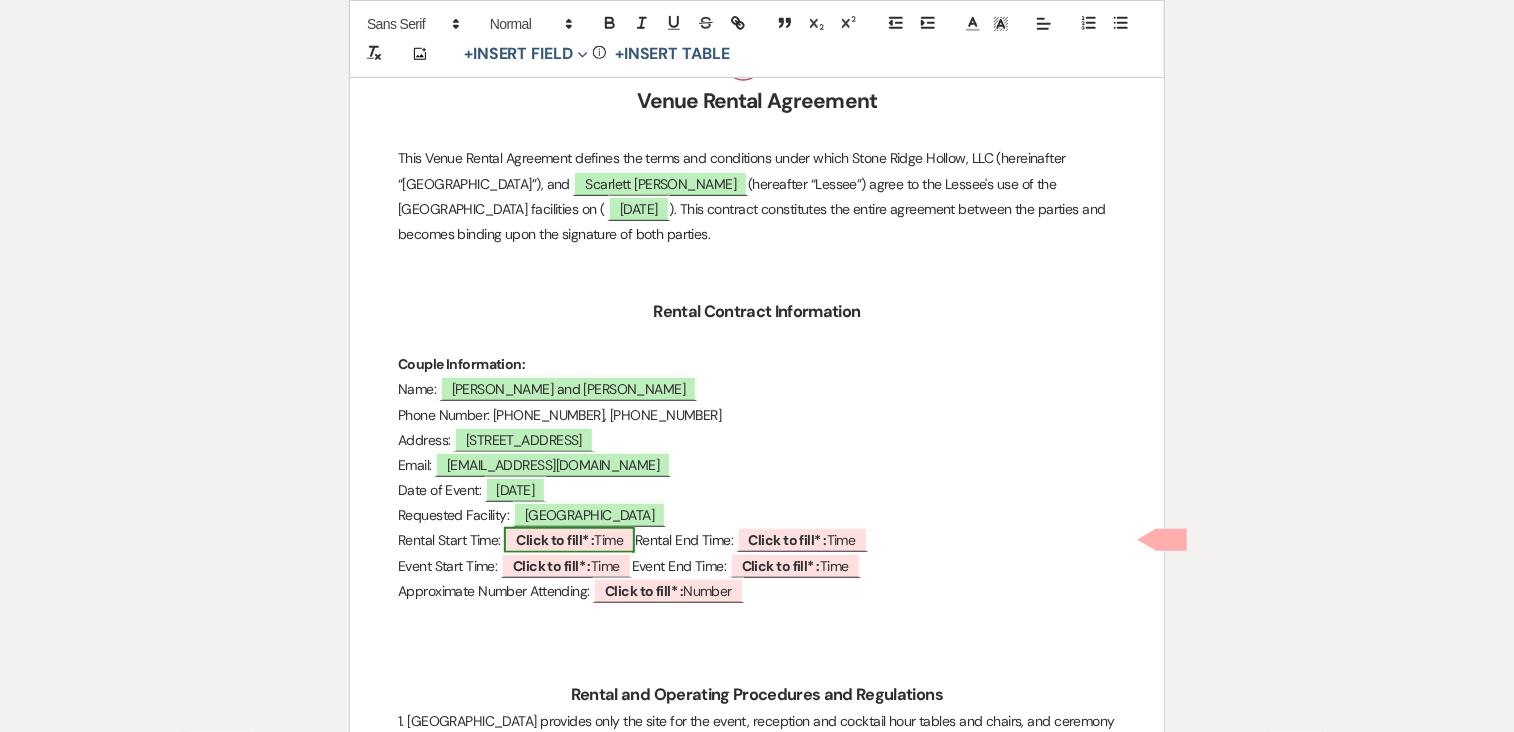 click on "Click to fill* :" at bounding box center (555, 540) 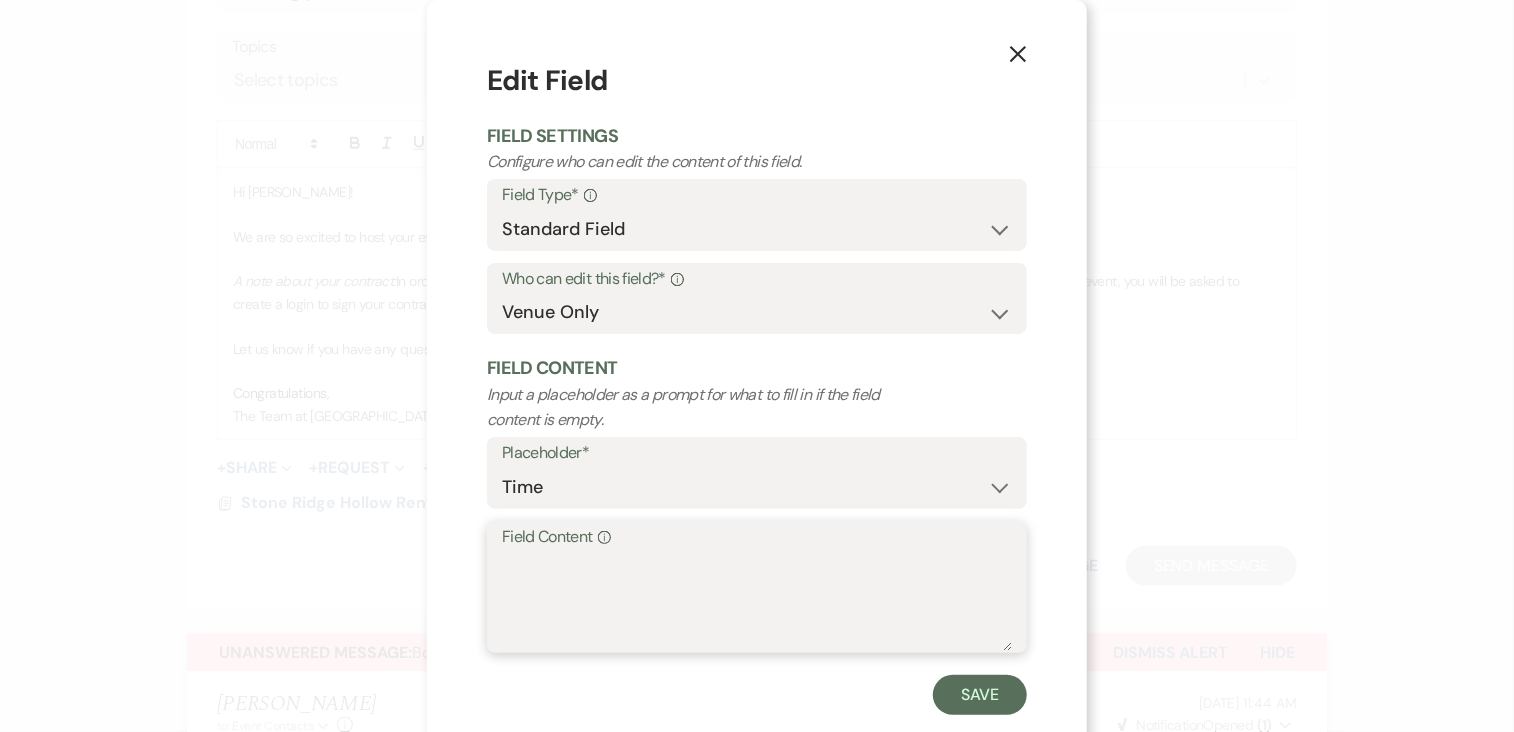 click on "Field Content Info" at bounding box center [757, 601] 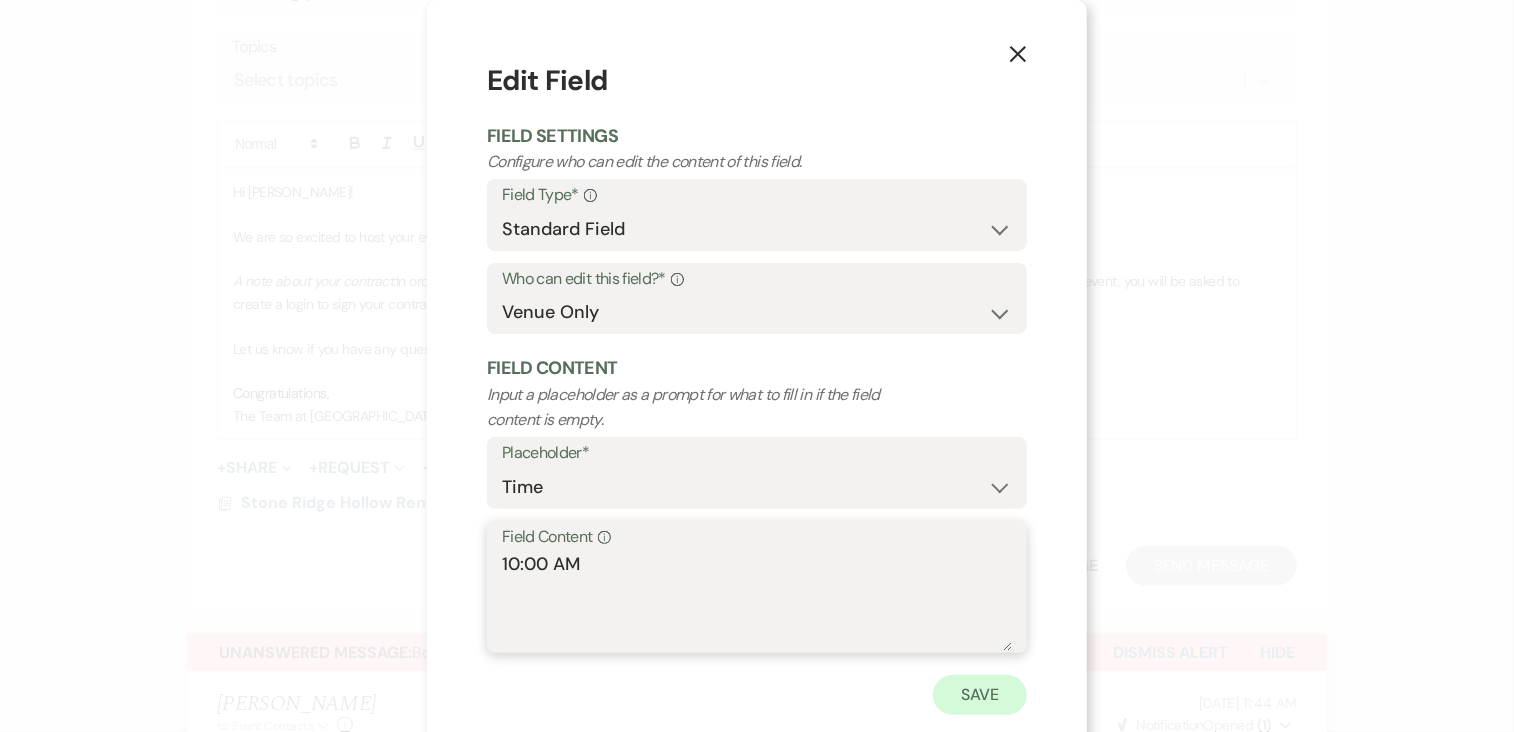 type on "10:00 AM" 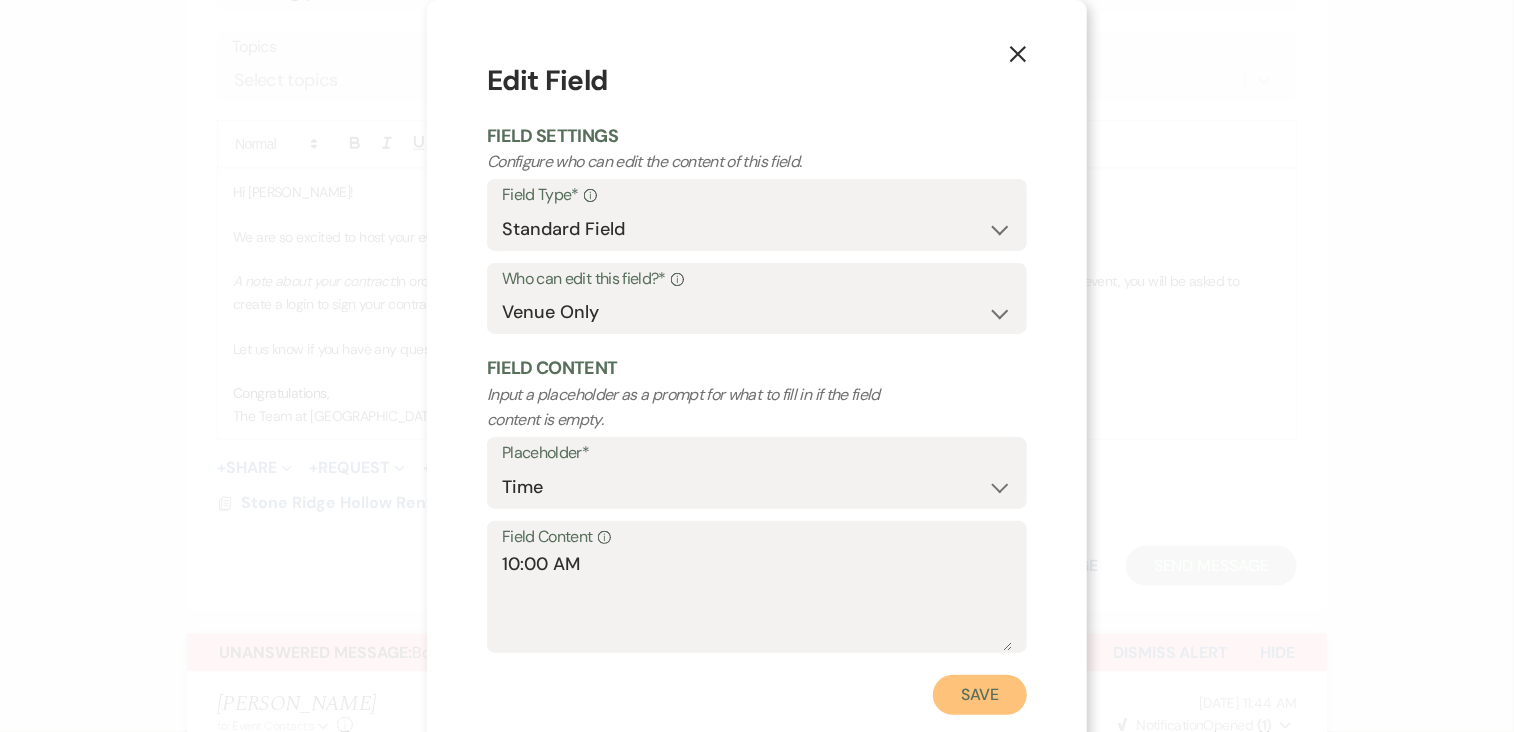 click on "Save" at bounding box center [980, 695] 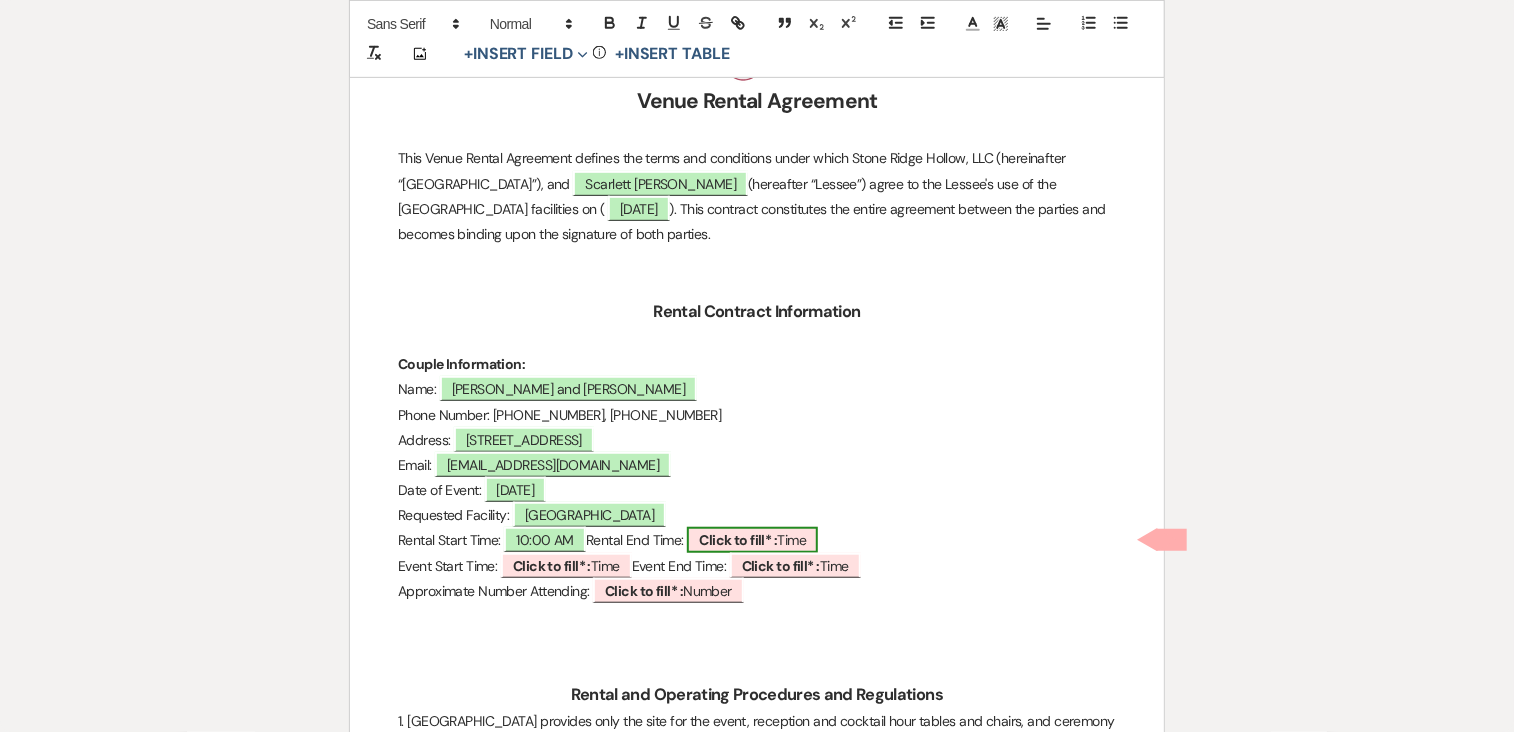 click on "Click to fill* :" at bounding box center (738, 540) 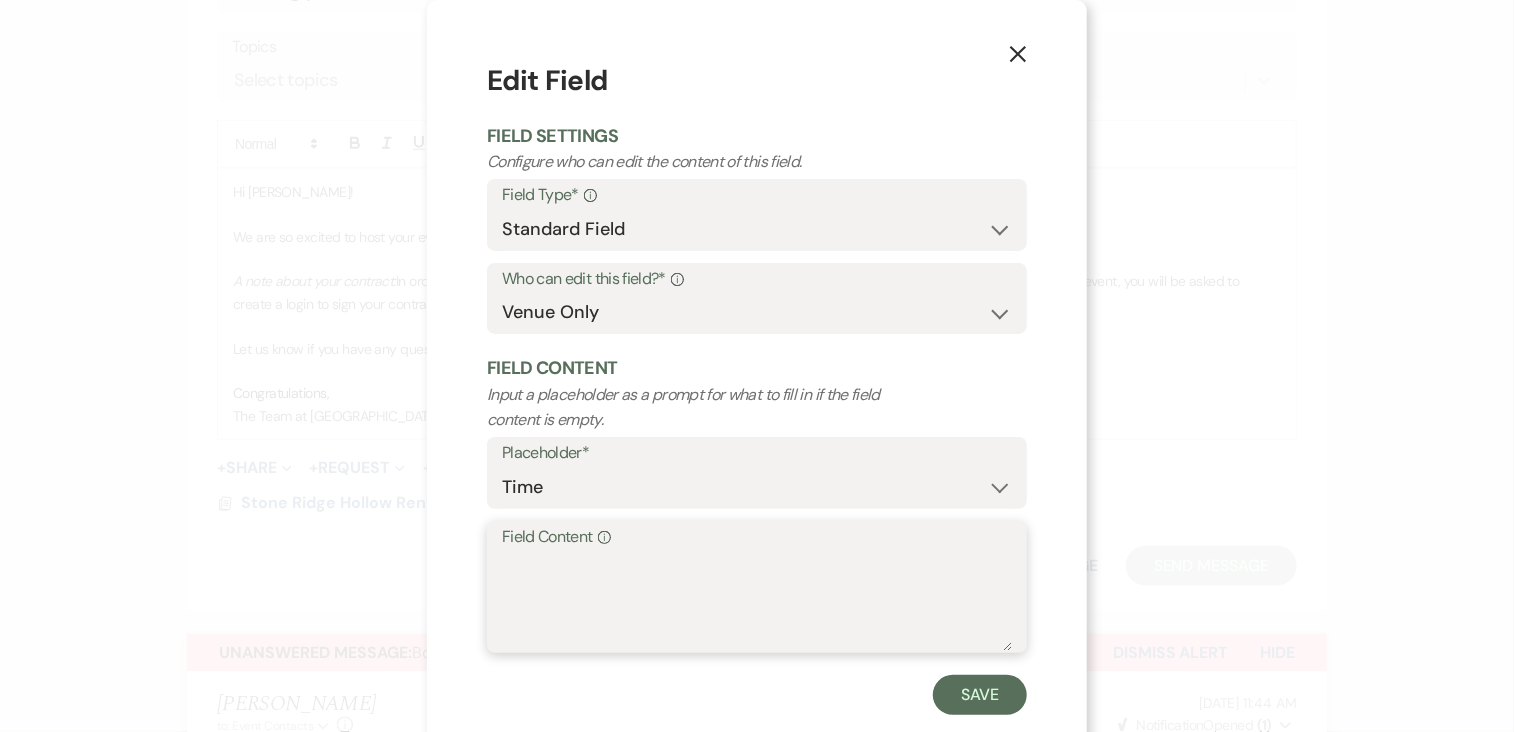 click on "Field Content Info" at bounding box center [757, 601] 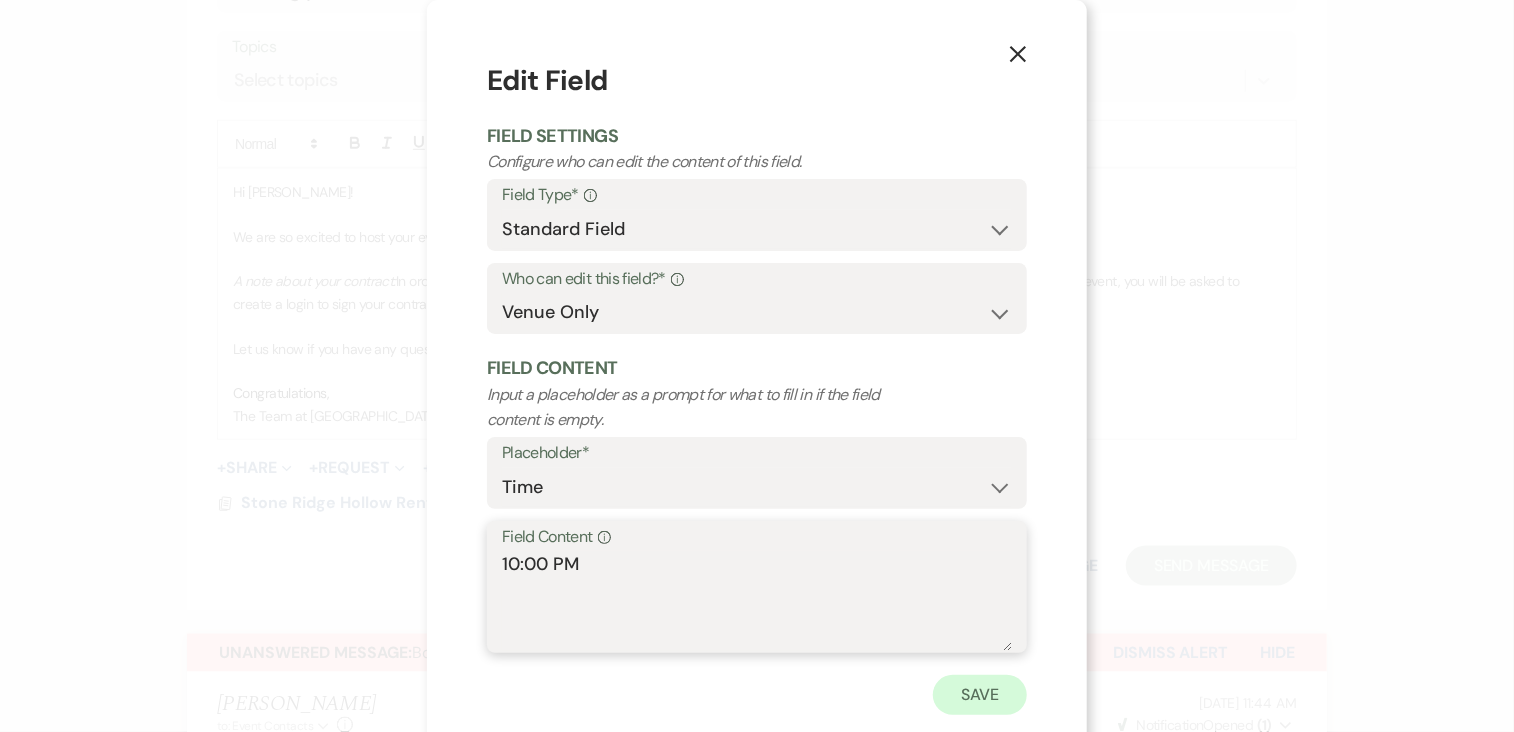 type on "10:00 PM" 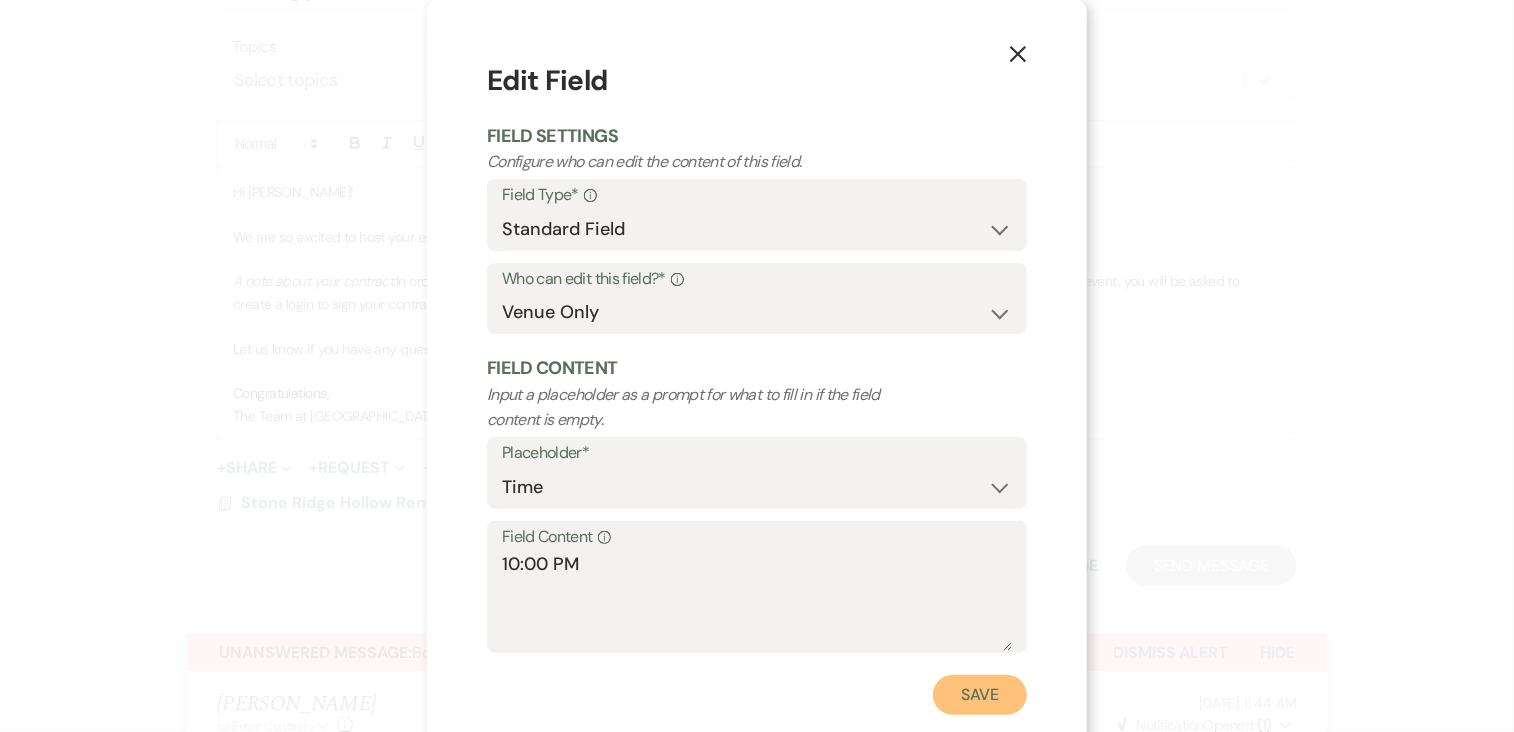 click on "Save" at bounding box center (980, 695) 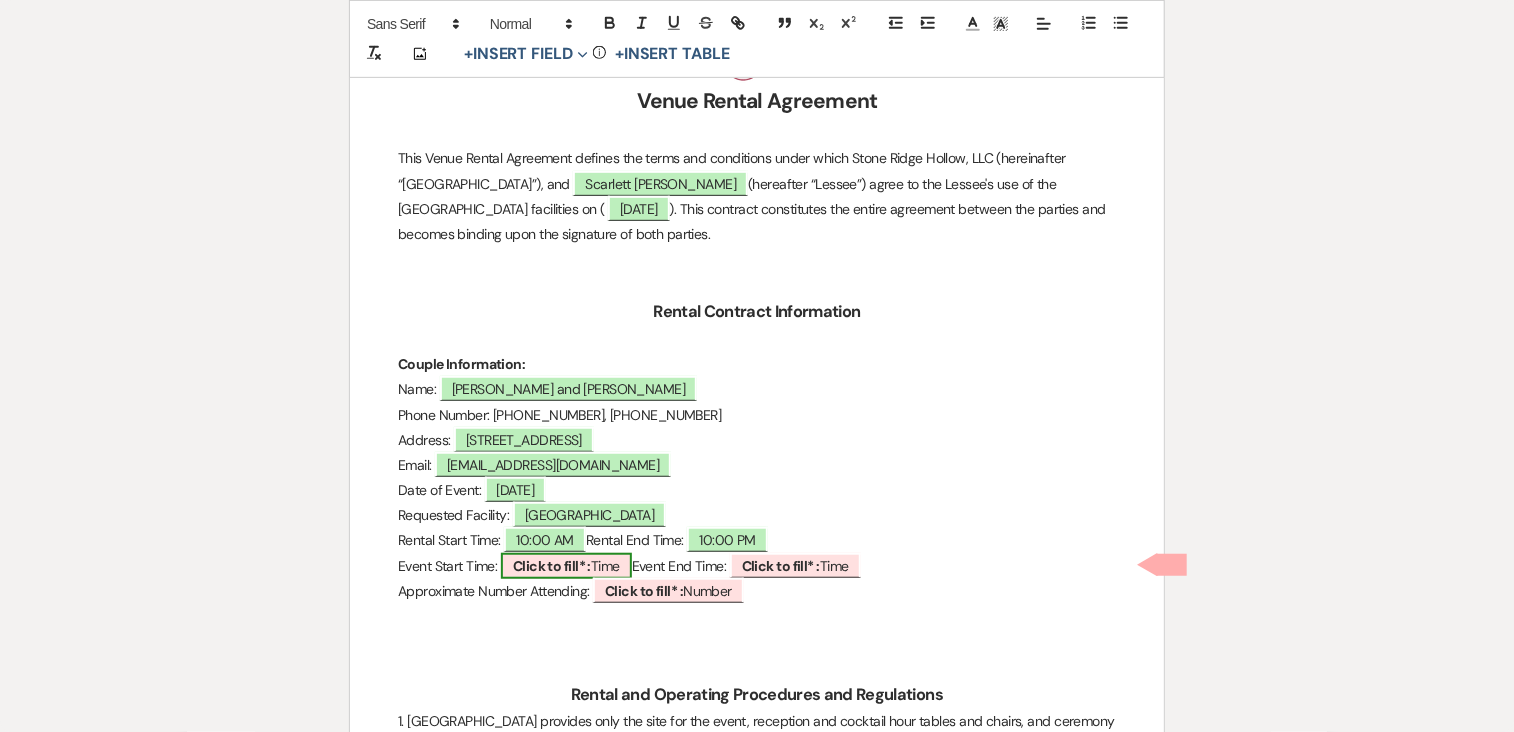 click on "Click to fill* :" at bounding box center (552, 566) 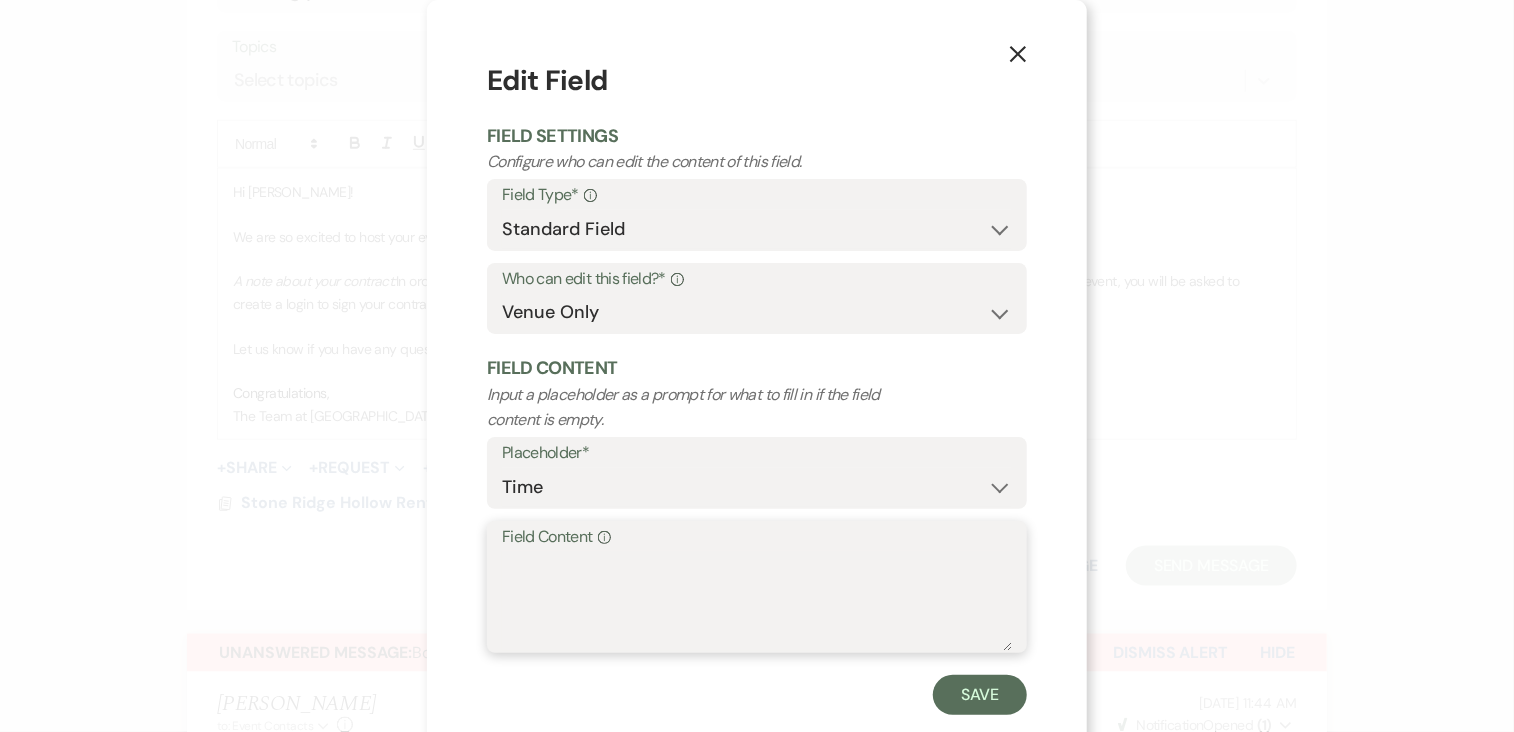 click on "Field Content Info" at bounding box center [757, 601] 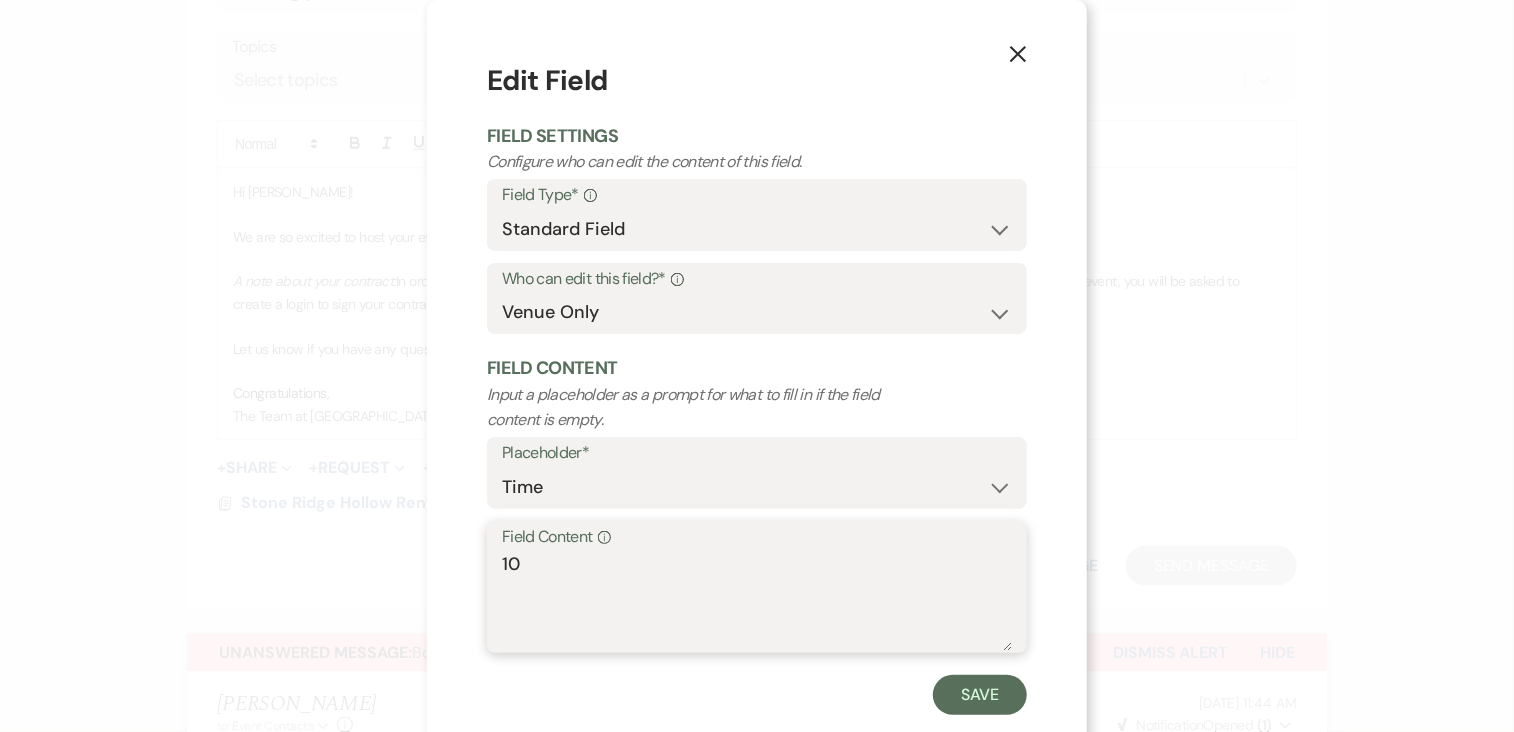 type on "1" 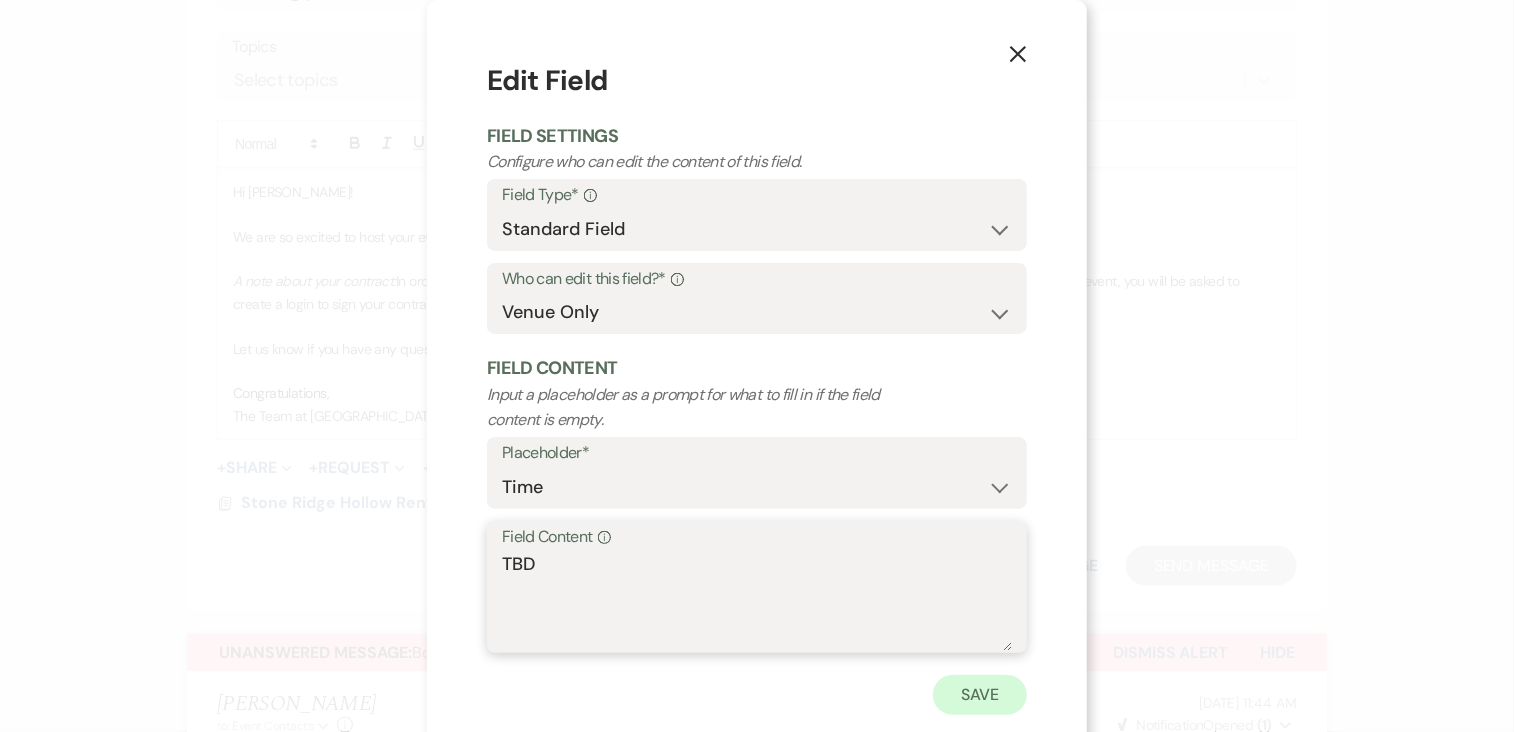type on "TBD" 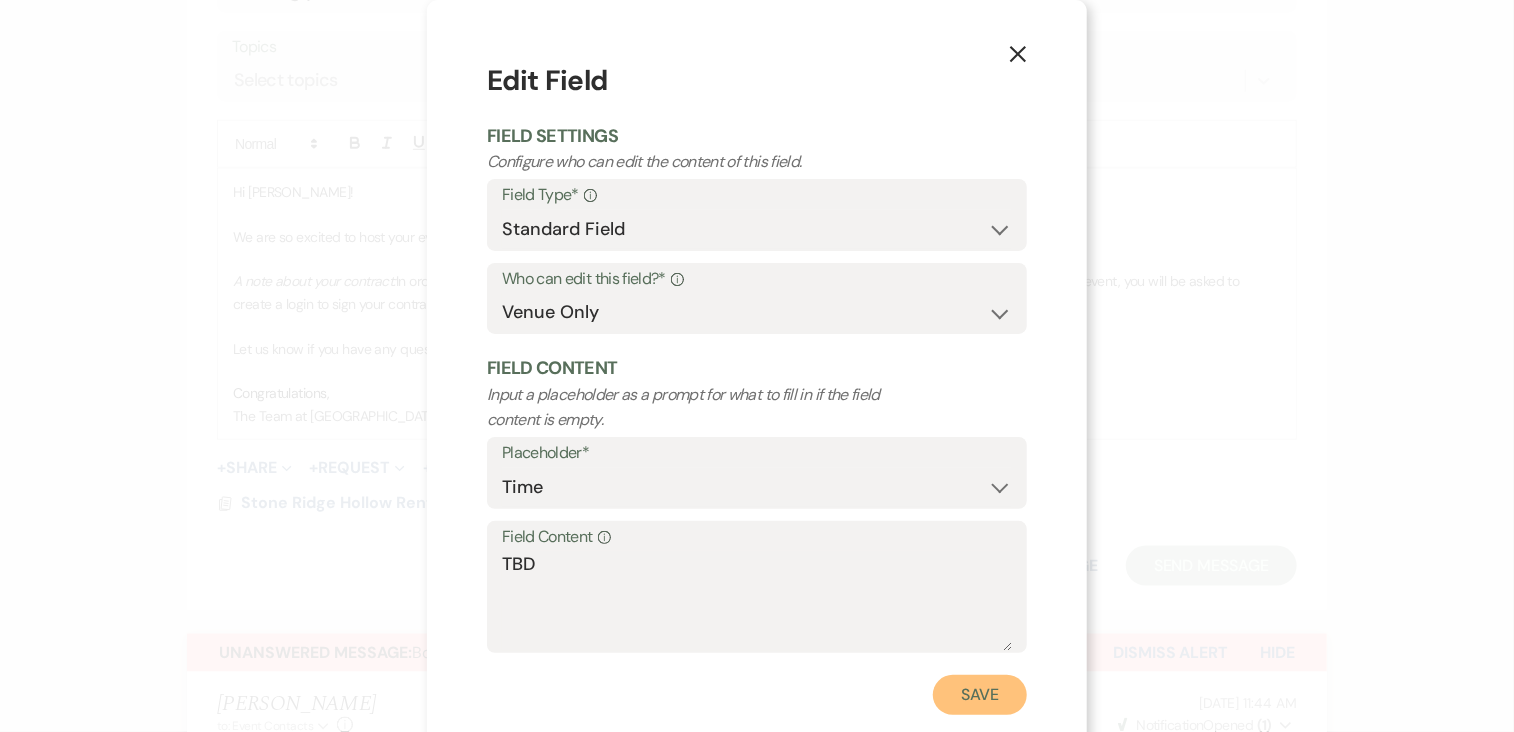 drag, startPoint x: 964, startPoint y: 684, endPoint x: 953, endPoint y: 699, distance: 18.601076 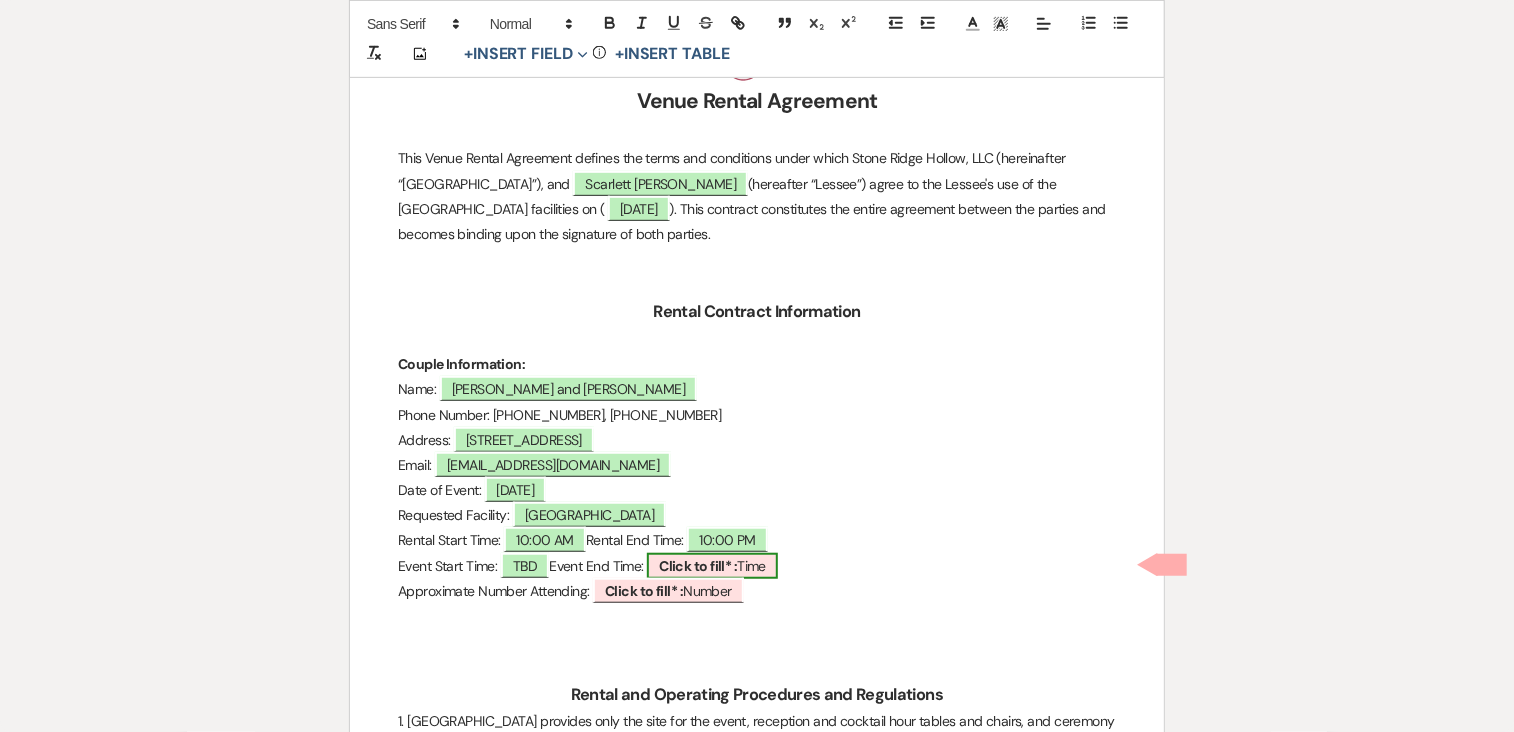 click on "Click to fill* :
Time" at bounding box center (712, 566) 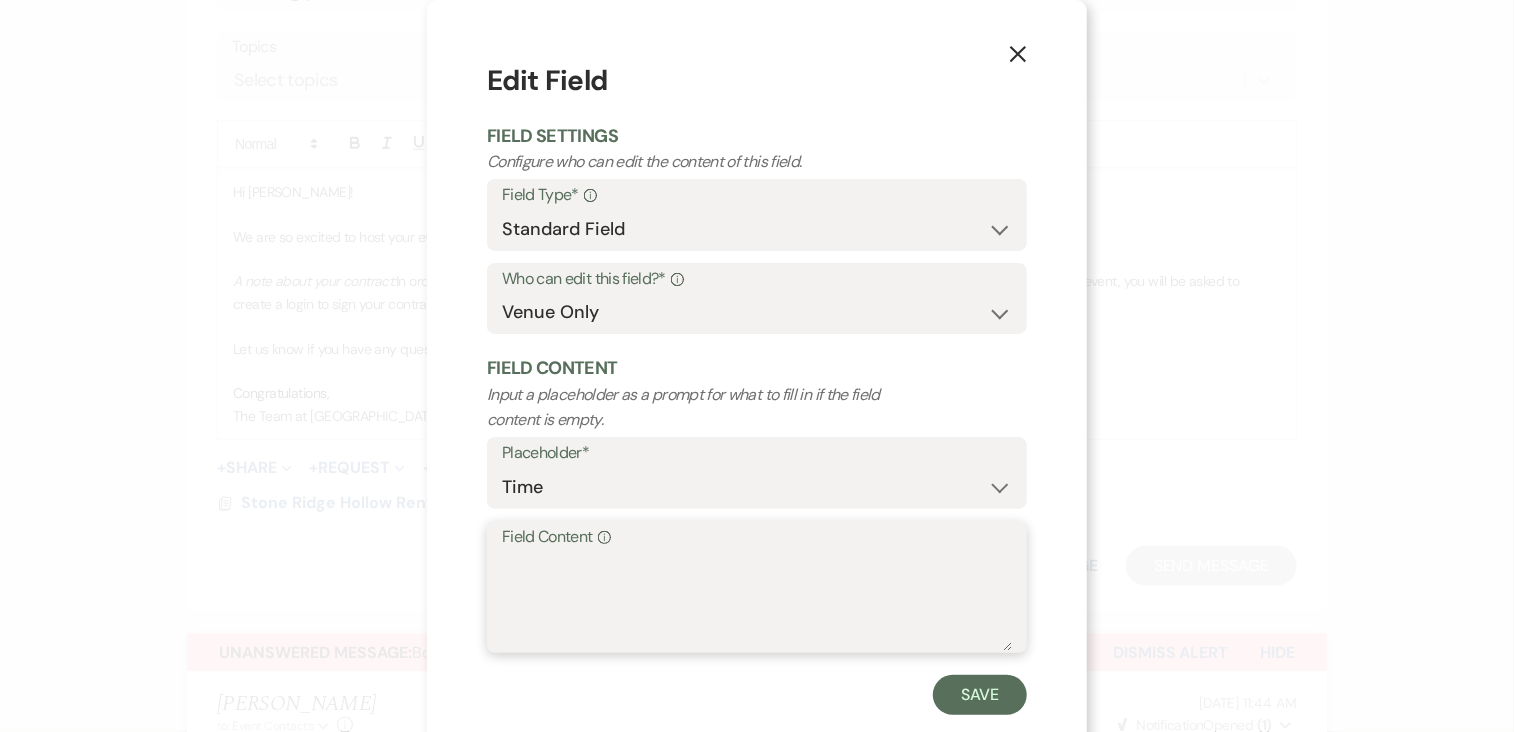 click on "Field Content Info" at bounding box center [757, 601] 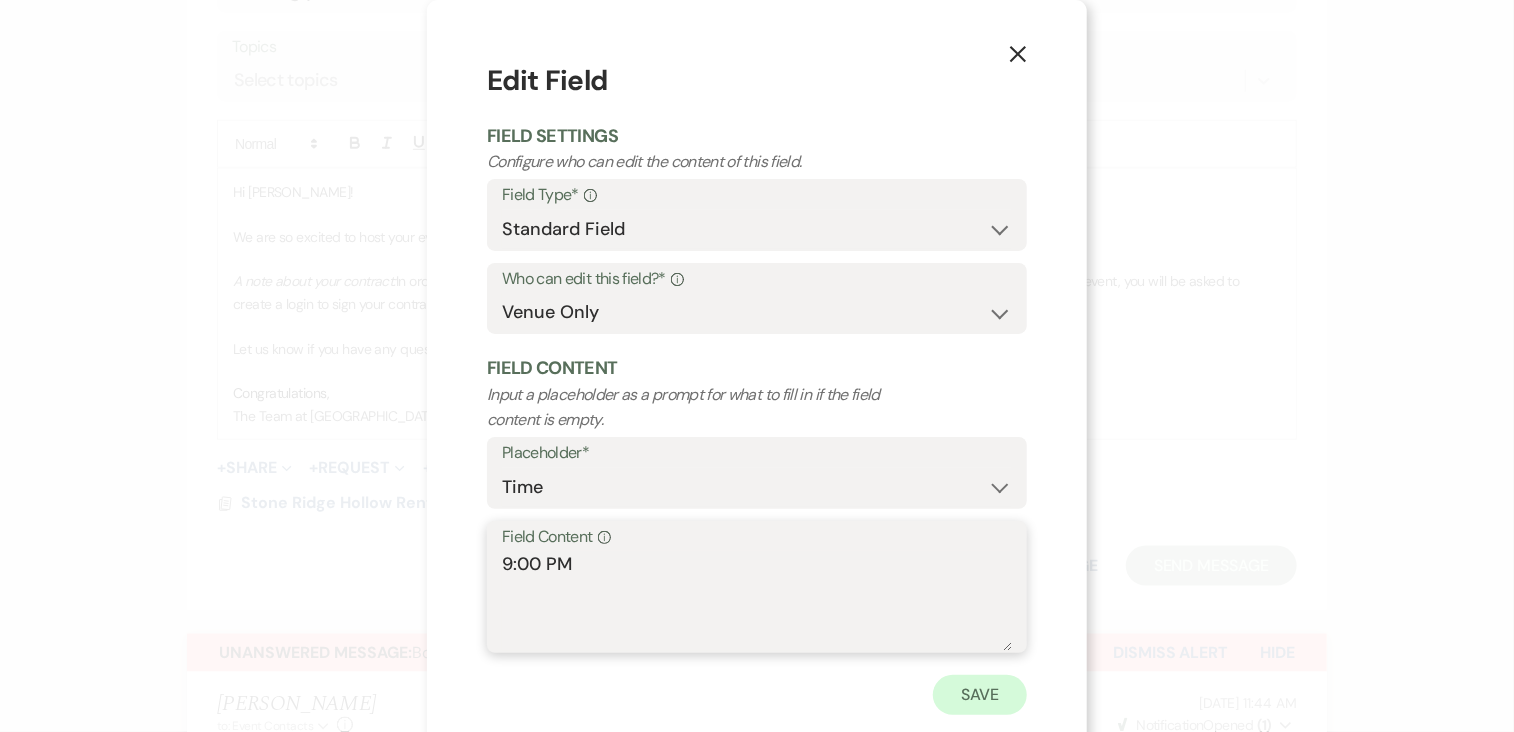 type on "9:00 PM" 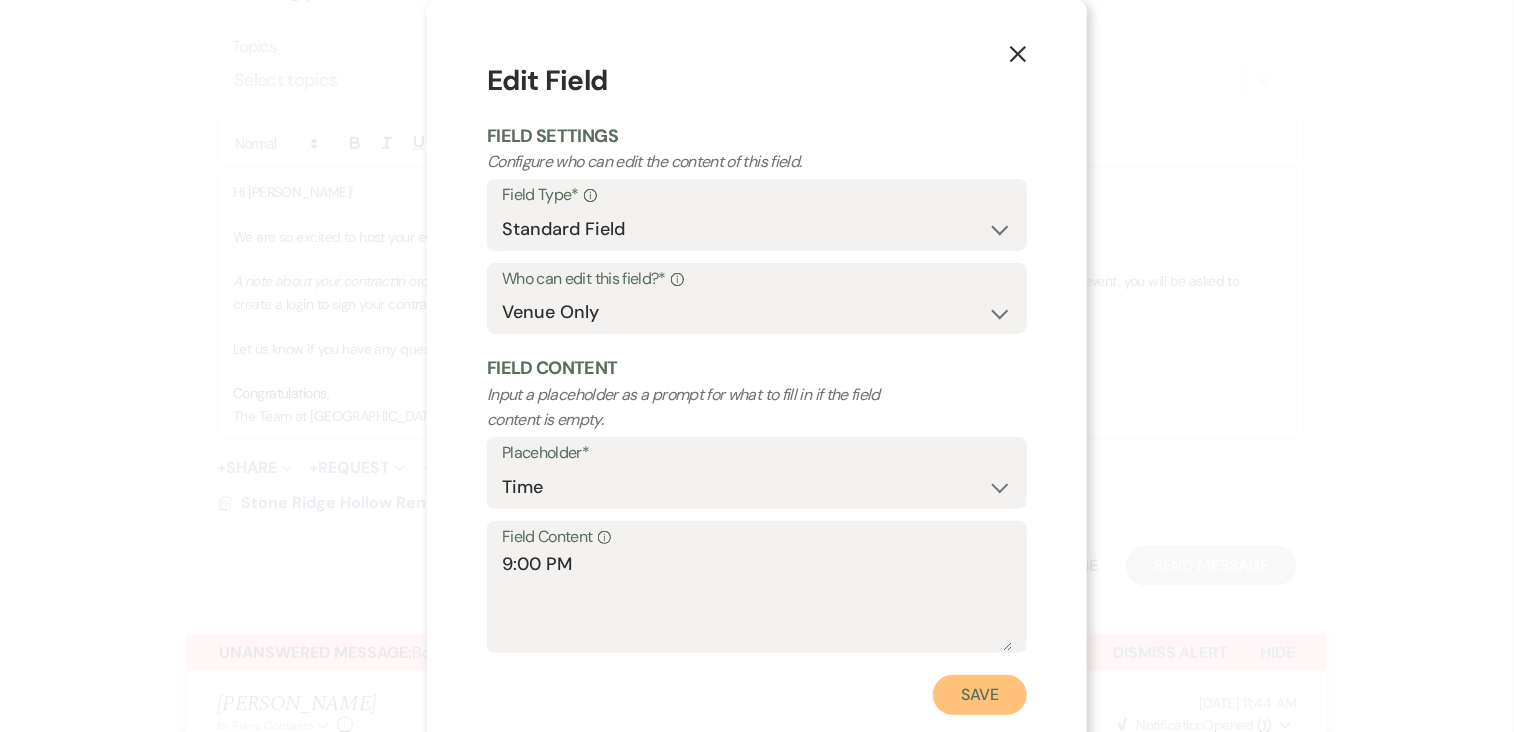 click on "Save" at bounding box center [980, 695] 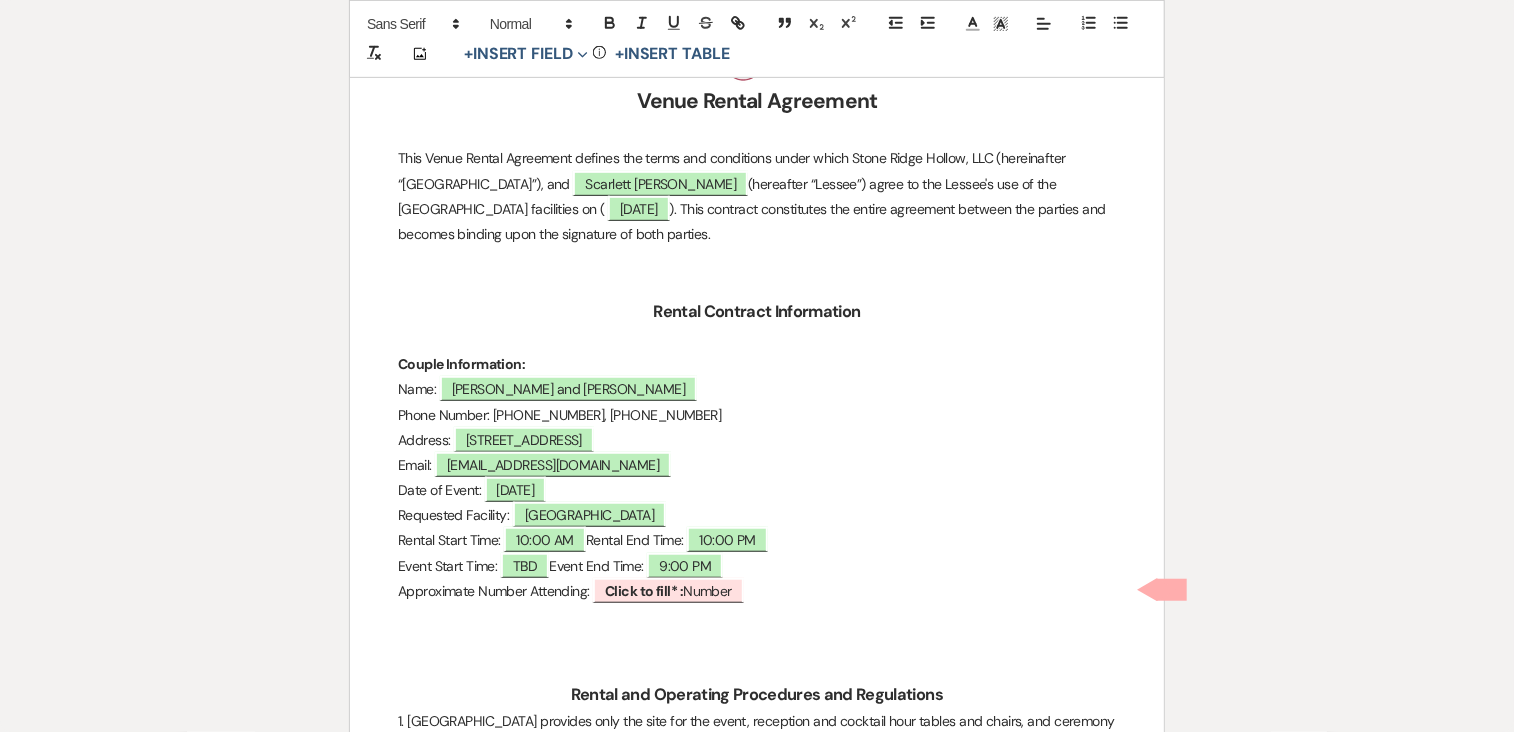 drag, startPoint x: 704, startPoint y: 595, endPoint x: 1454, endPoint y: 400, distance: 774.9355 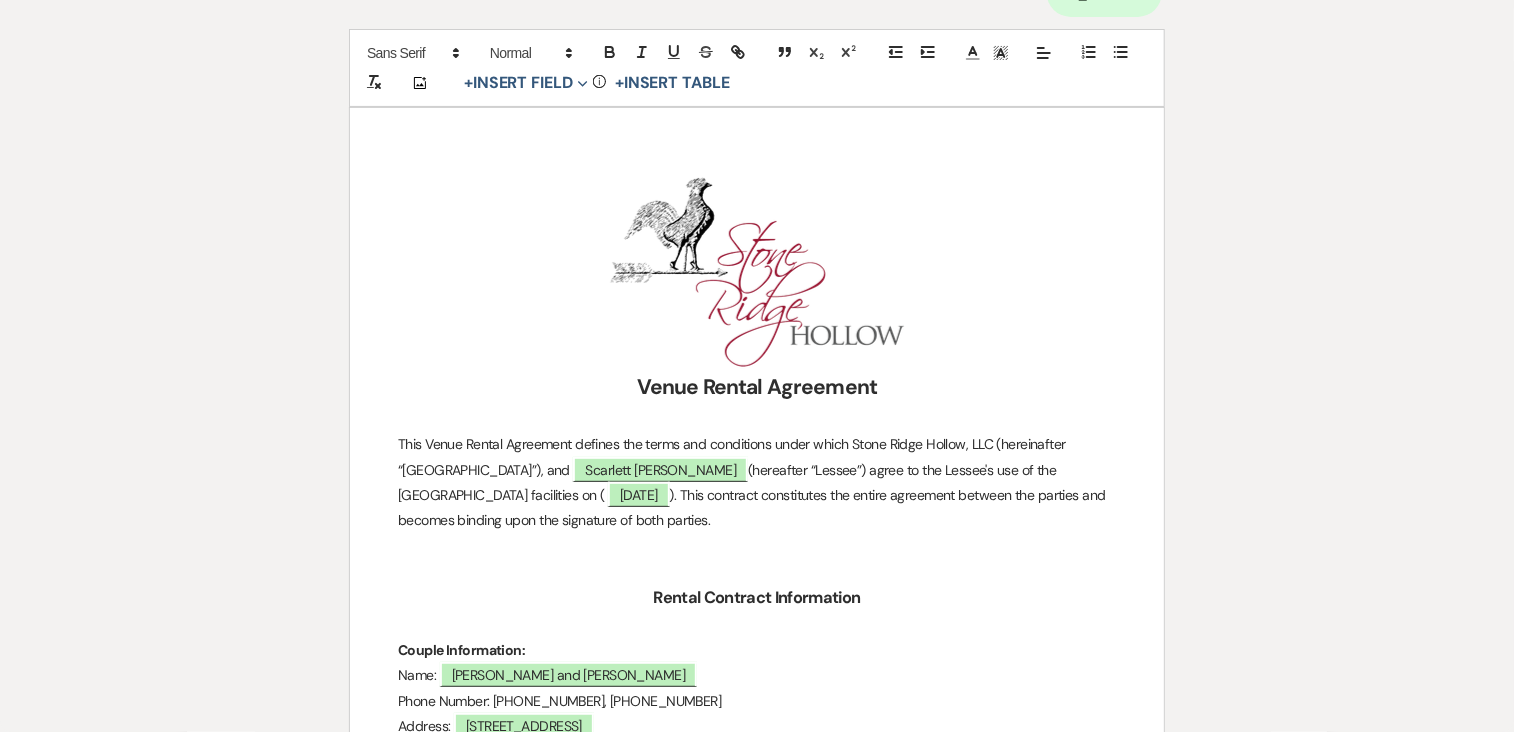 scroll, scrollTop: 160, scrollLeft: 0, axis: vertical 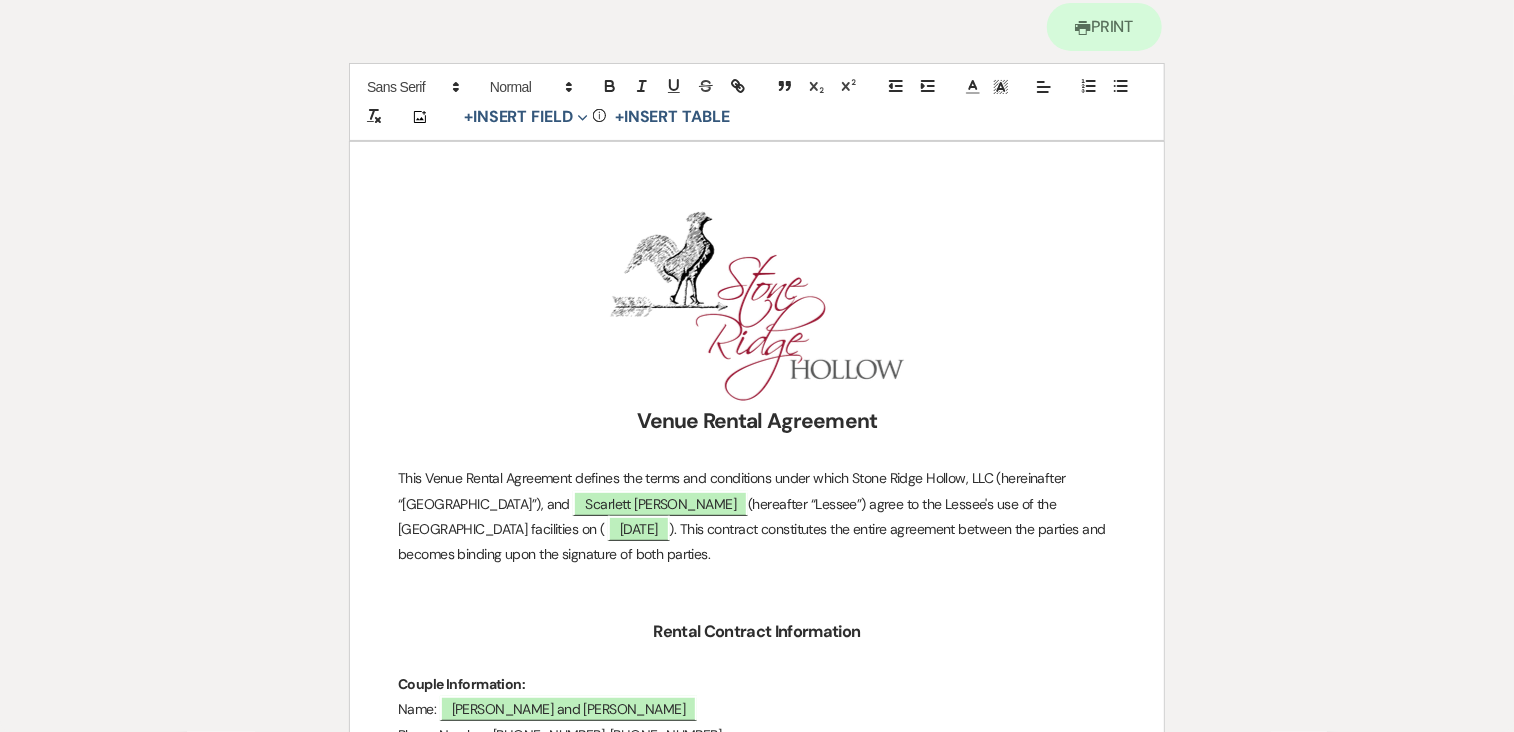 click on "Printer  Print                                                                                                                                                                                                                                                                                               Add Photo +  Insert Field Expand Standard Field Smart Field Signature Field Initial Field Info +  Insert Table Venue Rental Agreement This Venue Rental Agreement defines the terms and conditions under which [GEOGRAPHIC_DATA], LLC (hereinafter “[GEOGRAPHIC_DATA]”), and
[PERSON_NAME]
(hereafter “Lessee”) agree to the Lessee's use of the [GEOGRAPHIC_DATA] facilities on ( ﻿
[DATE]
﻿  ). This contract constitutes the entire agreement between the parties and becomes binding upon the signature of both parties. Rental Contract Information Couple Information: Name:
Phone Number: [PHONE_NUMBER], [PHONE_NUMBER]    ﻿" at bounding box center [757, 3920] 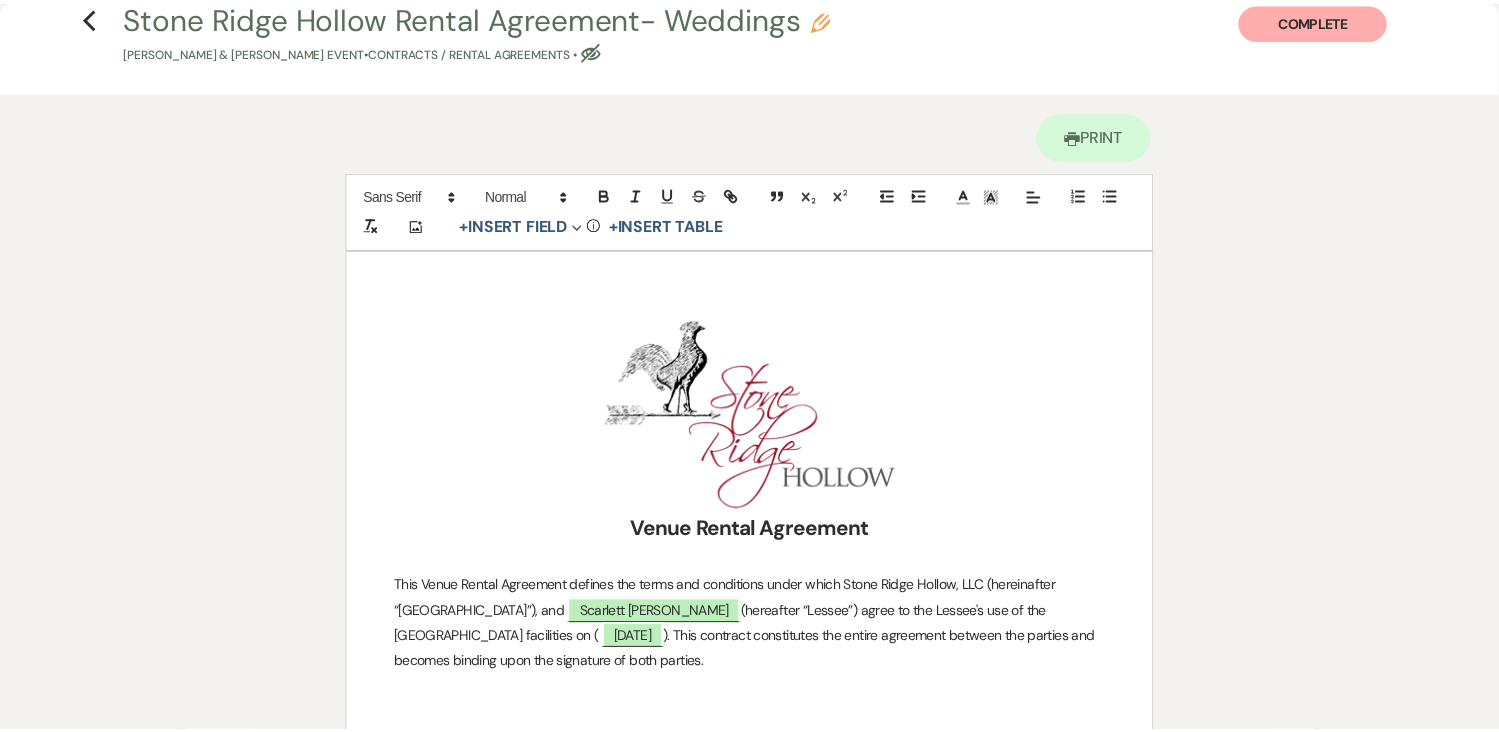 scroll, scrollTop: 0, scrollLeft: 0, axis: both 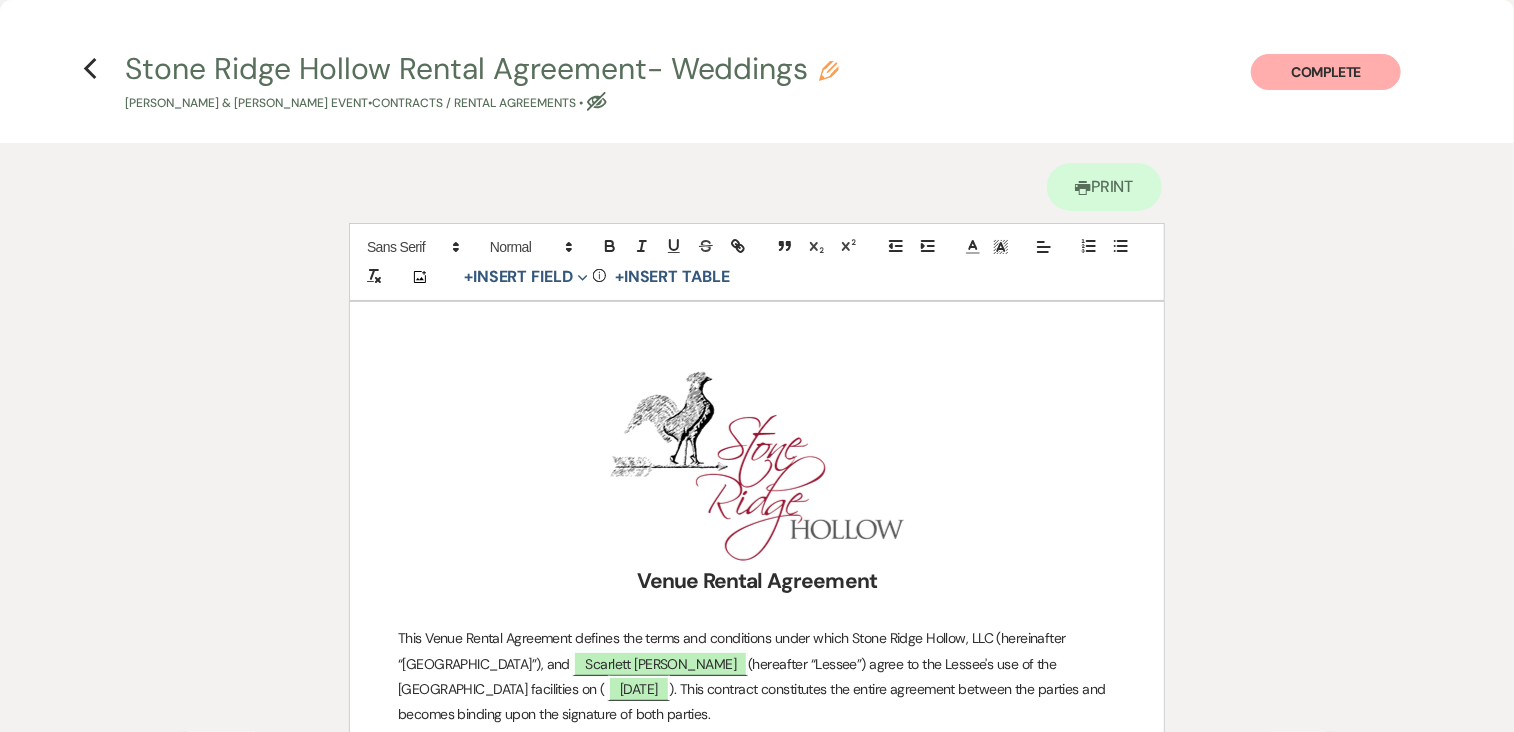 click on "Printer  Print                                                                                                                                                                                                                                                                                               Add Photo +  Insert Field Expand Standard Field Smart Field Signature Field Initial Field Info +  Insert Table Venue Rental Agreement This Venue Rental Agreement defines the terms and conditions under which [GEOGRAPHIC_DATA], LLC (hereinafter “[GEOGRAPHIC_DATA]”), and
[PERSON_NAME]
(hereafter “Lessee”) agree to the Lessee's use of the [GEOGRAPHIC_DATA] facilities on ( ﻿
[DATE]
﻿  ). This contract constitutes the entire agreement between the parties and becomes binding upon the signature of both parties. Rental Contract Information Couple Information: Name:
Phone Number: [PHONE_NUMBER], [PHONE_NUMBER]    ﻿" at bounding box center [757, 4080] 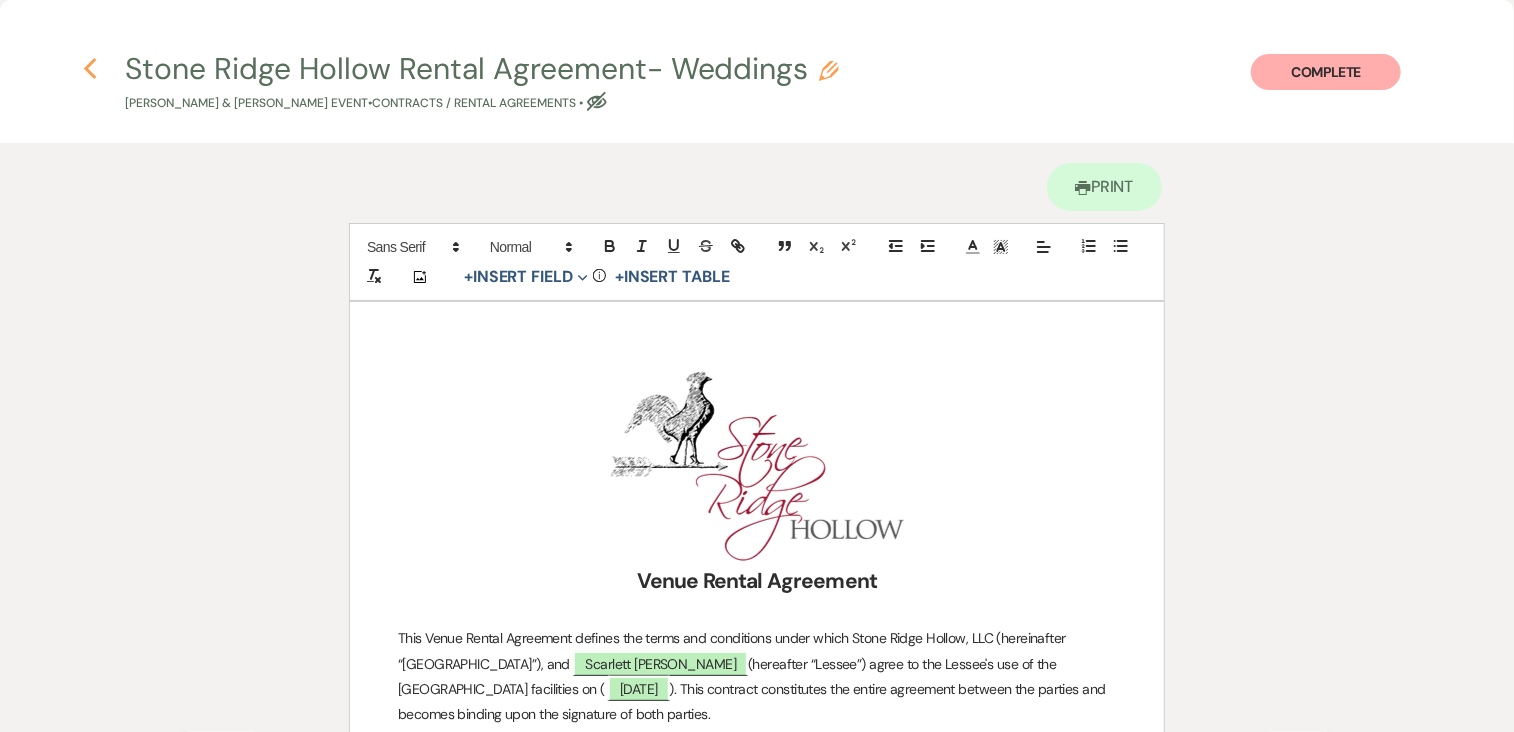 click on "Previous" 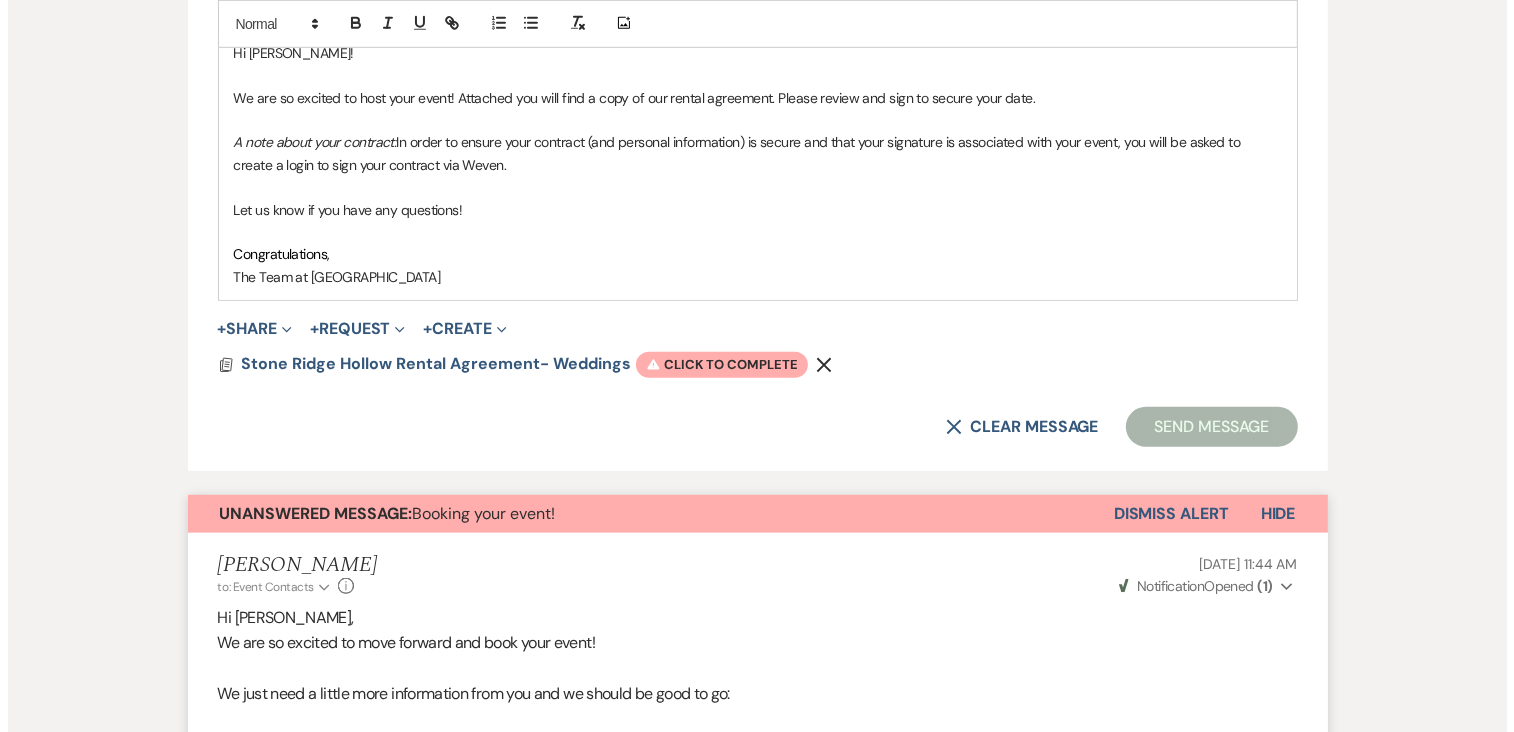 scroll, scrollTop: 1255, scrollLeft: 0, axis: vertical 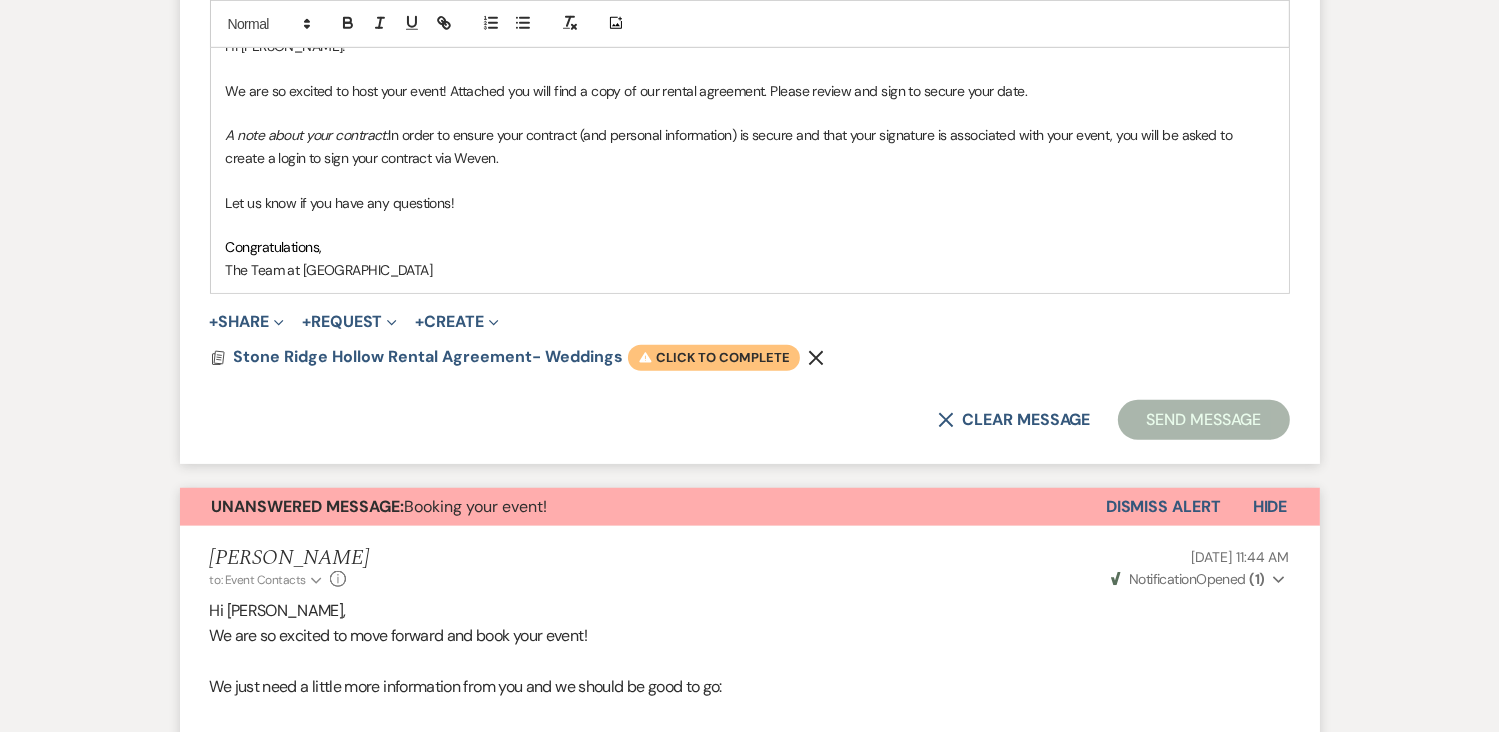click on "Warning" 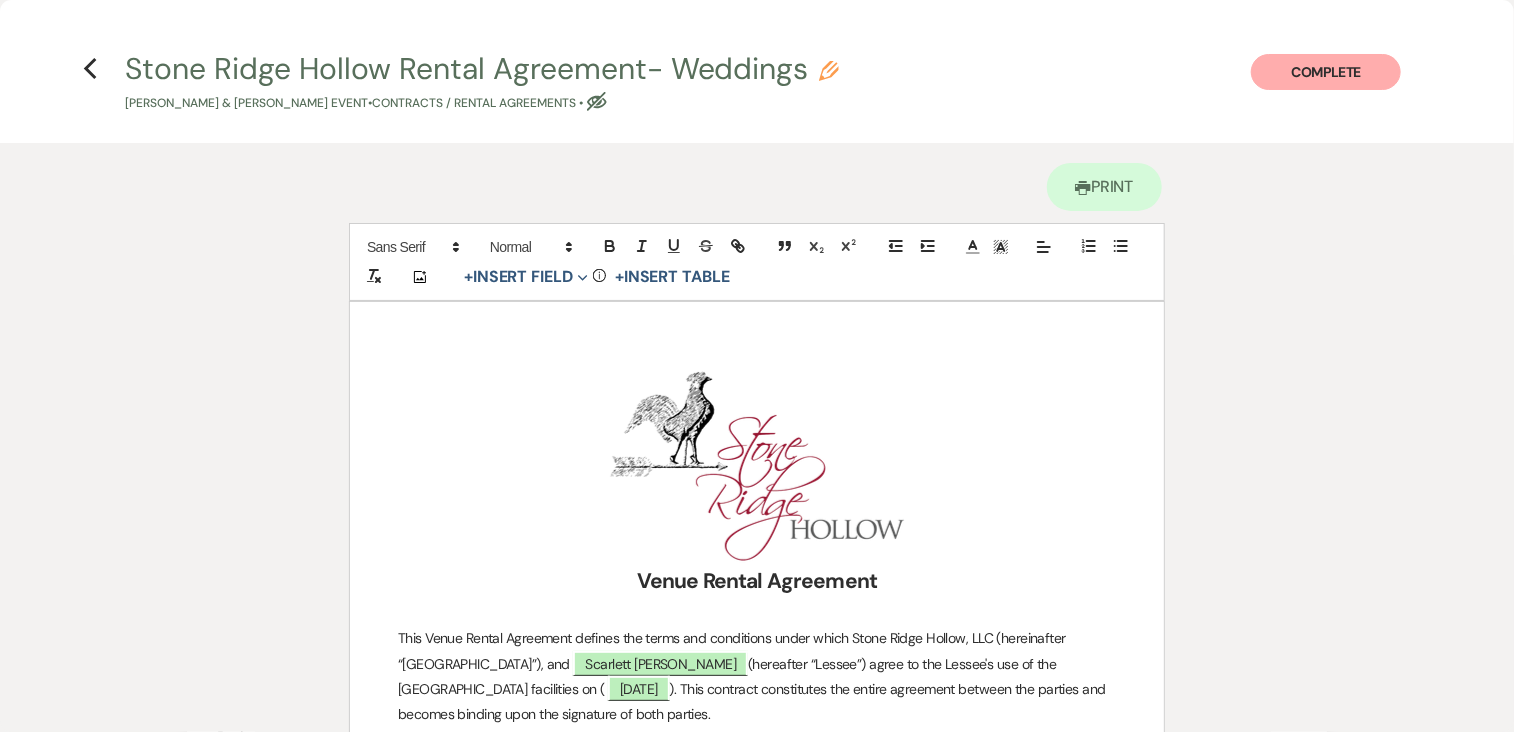 click on "Printer  Print                                                                                                                                                                                                                                                                                               Add Photo +  Insert Field Expand Standard Field Smart Field Signature Field Initial Field Info +  Insert Table Venue Rental Agreement This Venue Rental Agreement defines the terms and conditions under which [GEOGRAPHIC_DATA], LLC (hereinafter “[GEOGRAPHIC_DATA]”), and   ﻿
[PERSON_NAME]
﻿   (hereafter “Lessee”) agree to the Lessee's use of the [GEOGRAPHIC_DATA] facilities on ( ﻿
[DATE]
﻿  ). This contract constitutes the entire agreement between the parties and becomes binding upon the signature of both parties. Rental Contract Information Couple Information: Name:  ﻿
﻿   Address:  ﻿
﻿" at bounding box center (757, 4080) 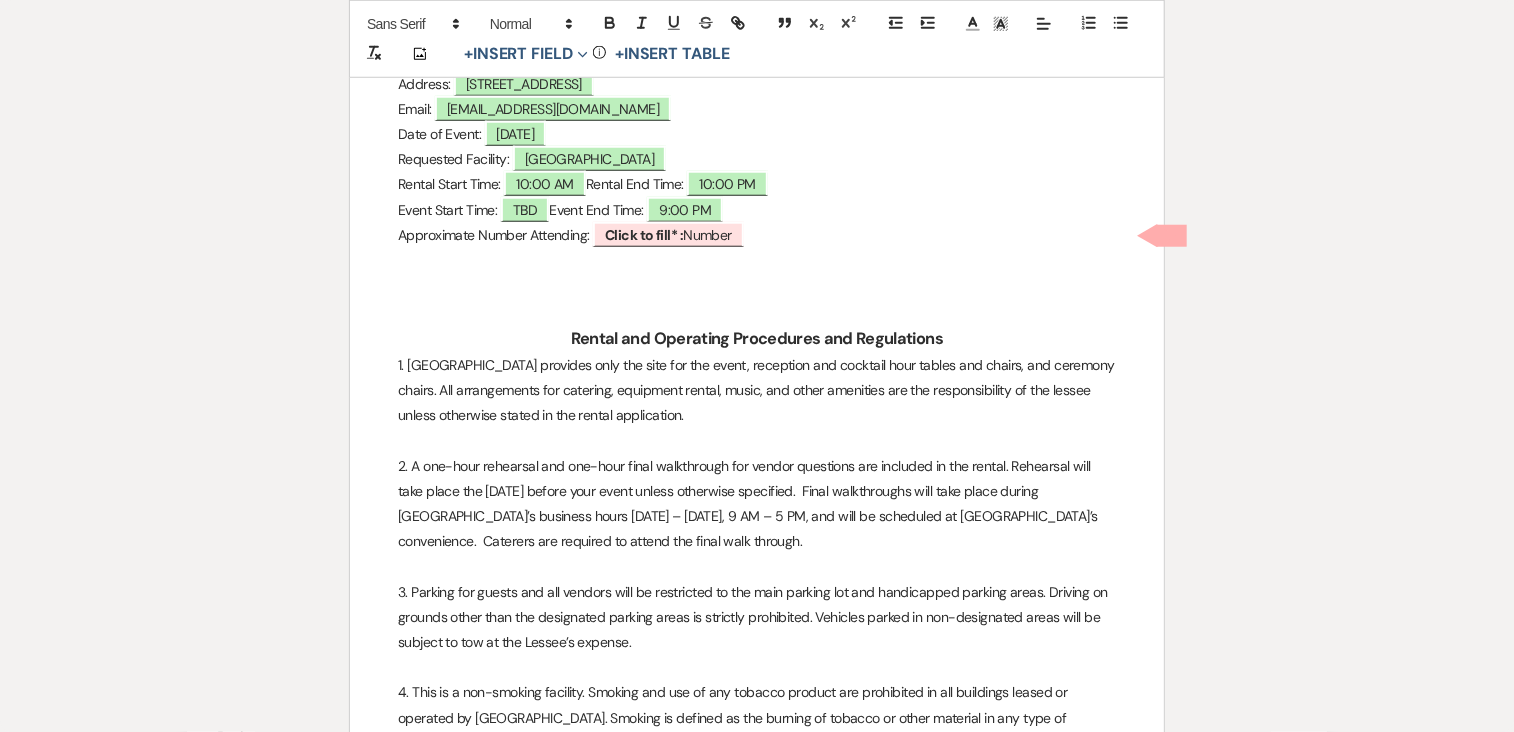 click on "Printer  Print                                                                                                                                                                                                                                                                                               Add Photo +  Insert Field Expand Standard Field Smart Field Signature Field Initial Field Info +  Insert Table Venue Rental Agreement This Venue Rental Agreement defines the terms and conditions under which [GEOGRAPHIC_DATA], LLC (hereinafter “[GEOGRAPHIC_DATA]”), and   ﻿
[PERSON_NAME]
﻿   (hereafter “Lessee”) agree to the Lessee's use of the [GEOGRAPHIC_DATA] facilities on ( ﻿
[DATE]
﻿  ). This contract constitutes the entire agreement between the parties and becomes binding upon the signature of both parties. Rental Contract Information Couple Information: Name:  ﻿
﻿   Address:  ﻿
﻿" at bounding box center [757, 3244] 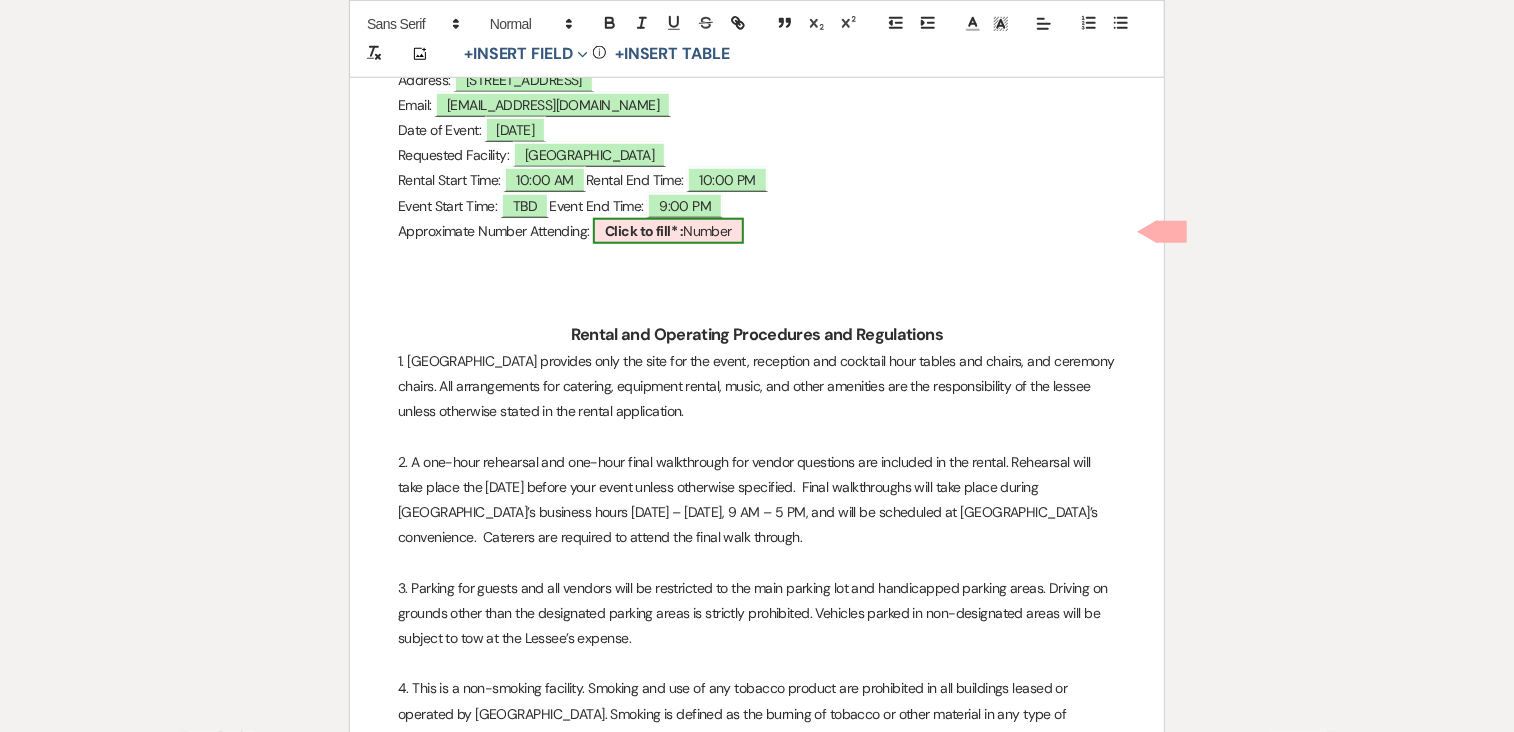 click on "Click to fill* :
Number" at bounding box center [668, 231] 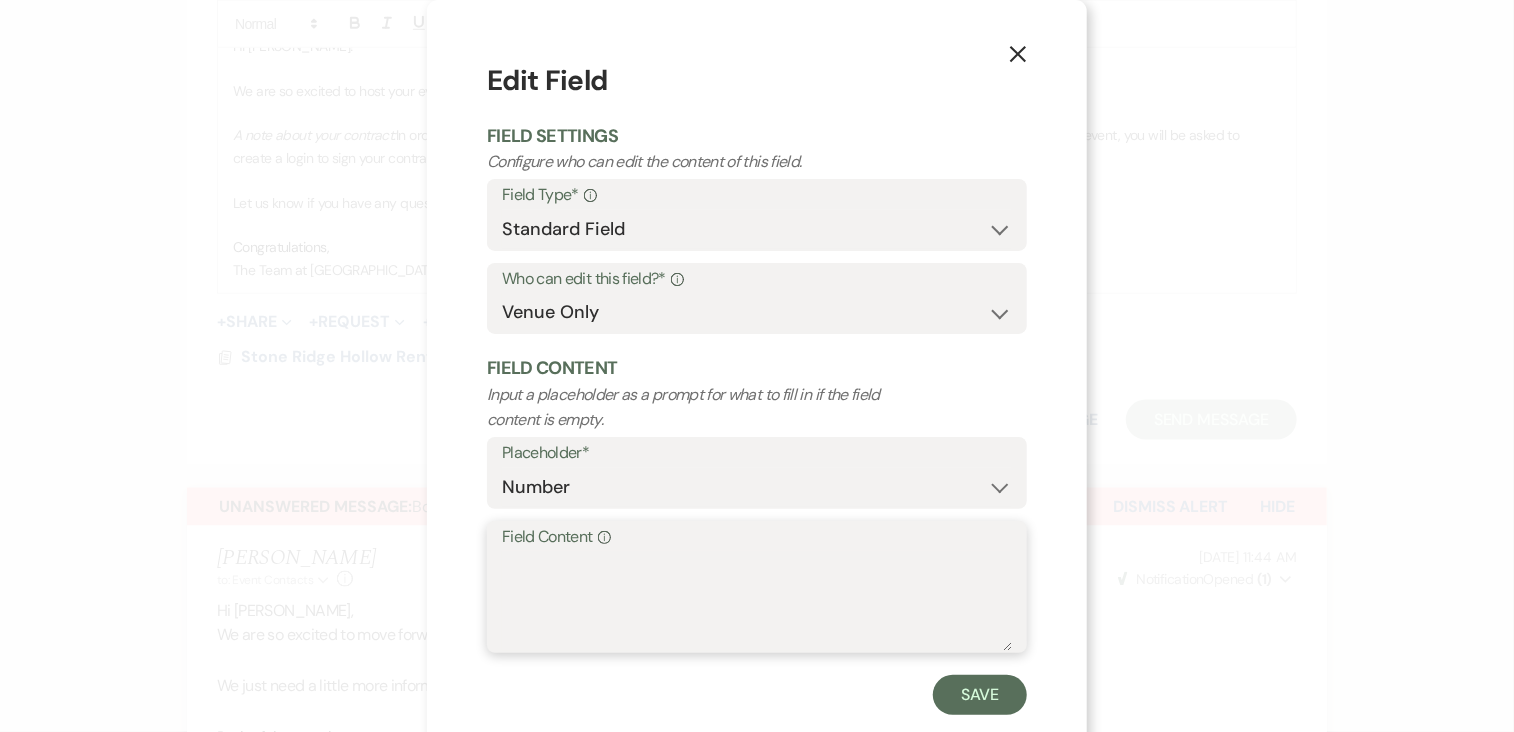 click on "Field Content Info" at bounding box center (757, 601) 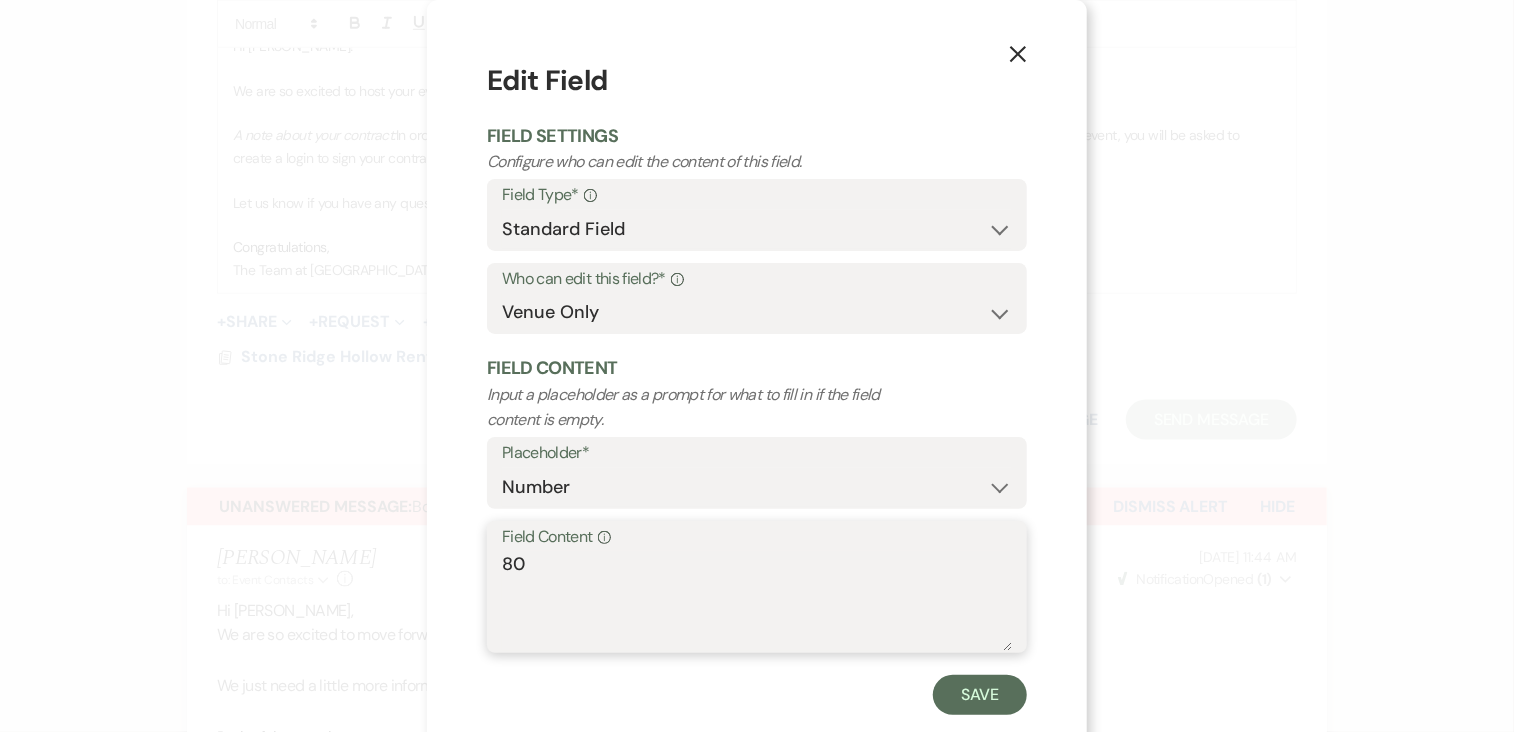 type on "80" 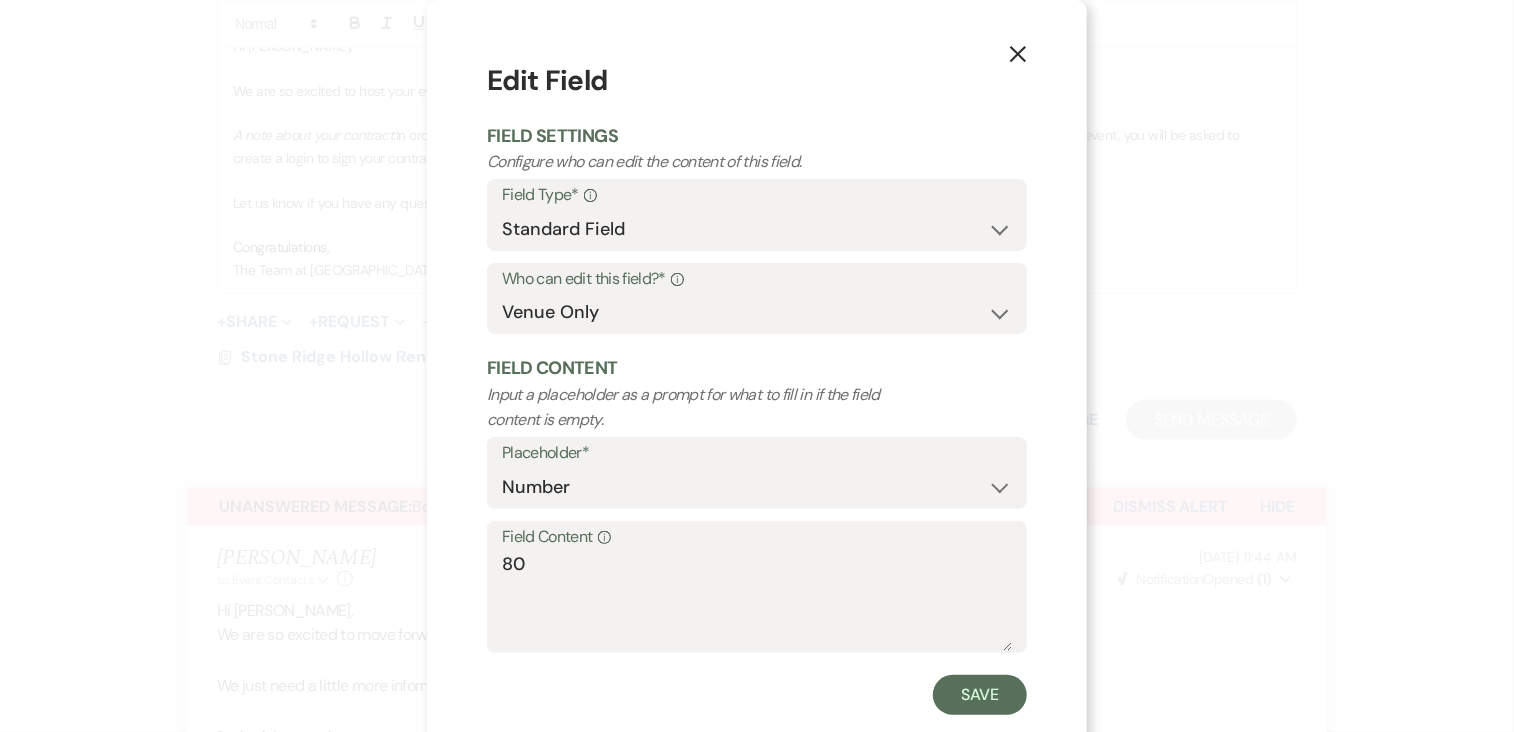 click on "X Edit Field Field Settings Configure who can edit the content of this field. Field Type* Info Standard Field Smart Field Who can edit this field?* Info Both Venue & Client Client Only Venue Only Field Content Input a placeholder as a prompt for what to fill in if the field content is empty. Placeholder* Custom Placeholder Date Time Name Location Venue Name Type Number Budget Address Phone Number Email Amount Total Field Content Info 80 Save" at bounding box center [757, 387] 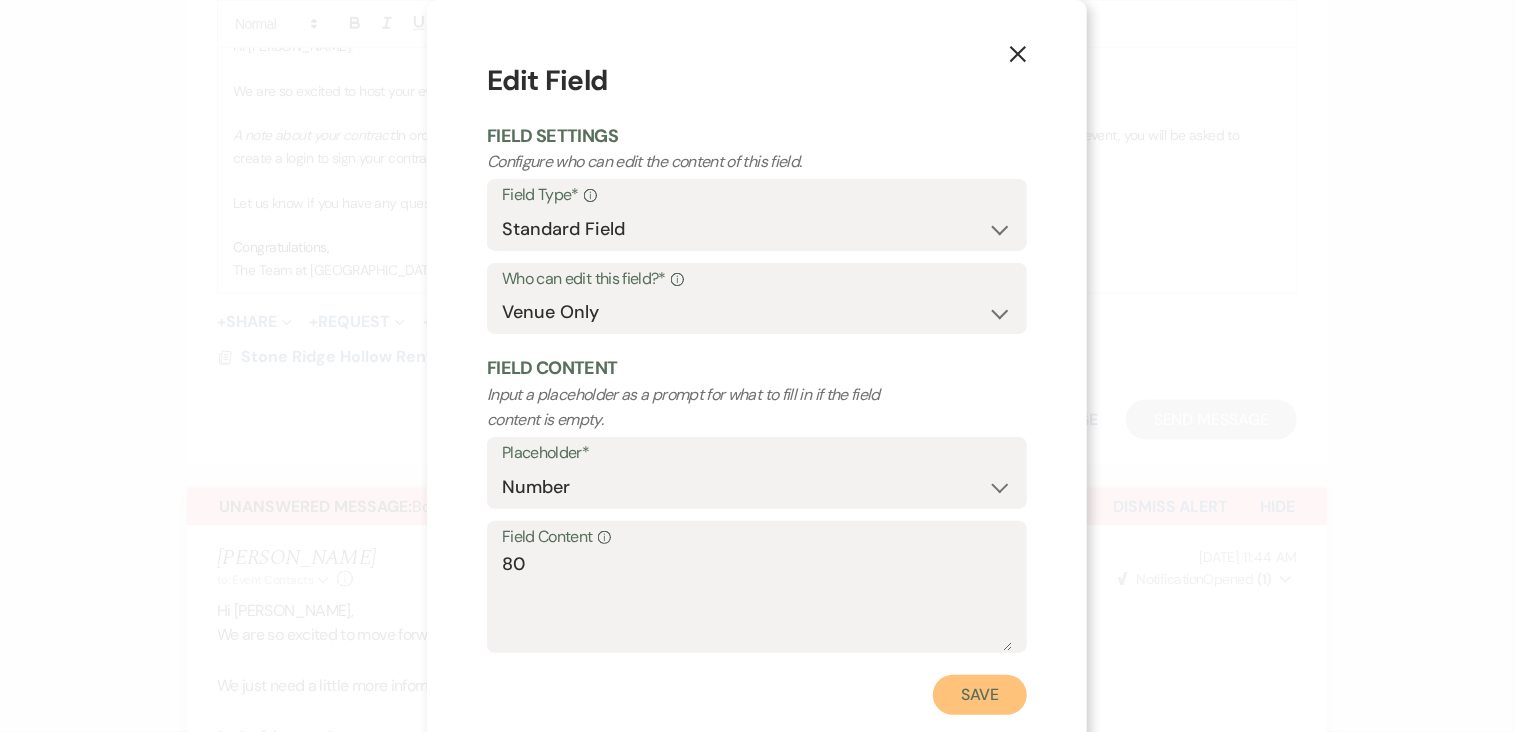 click on "Save" at bounding box center (980, 695) 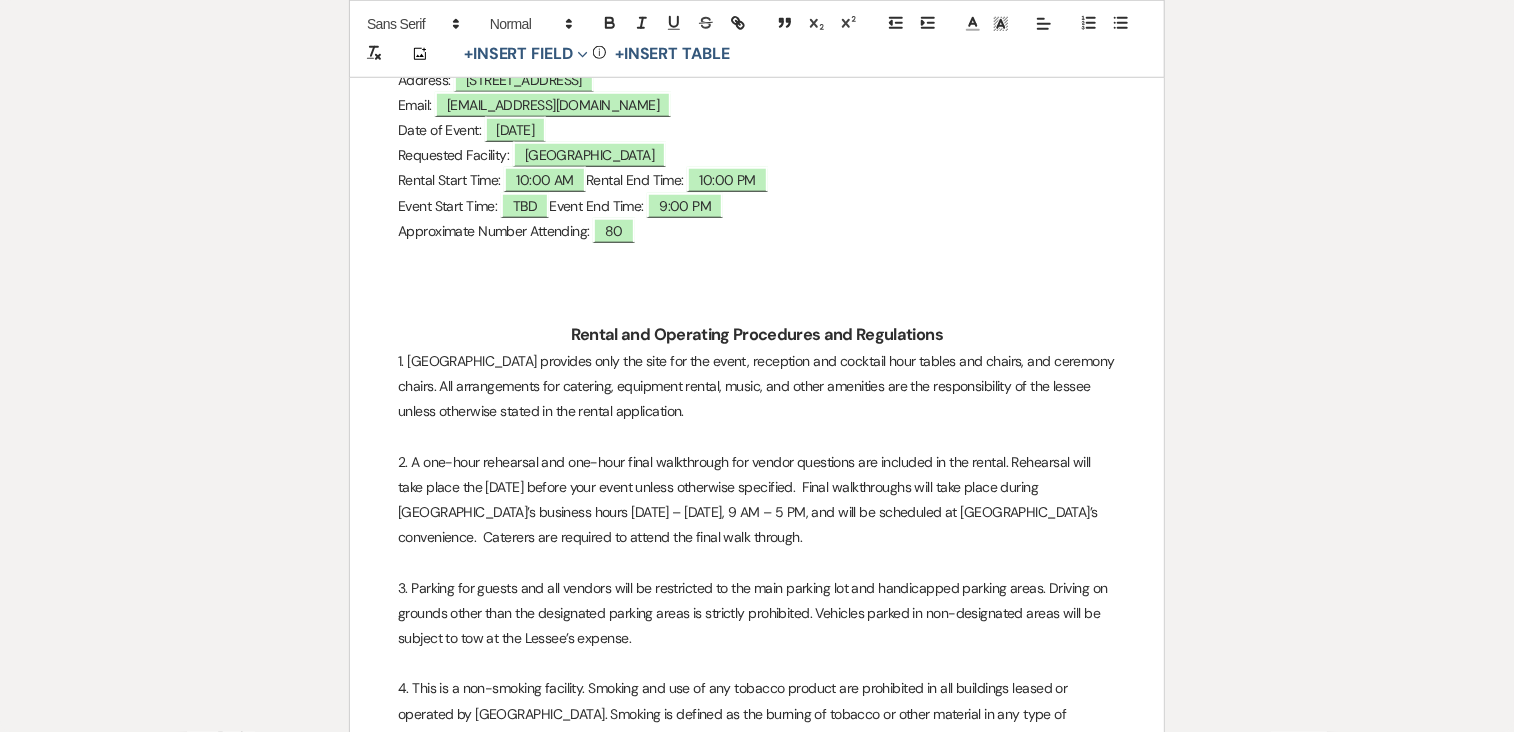 click on "Printer  Print                                                                                                                                                                                                                                                                                               Add Photo +  Insert Field Expand Standard Field Smart Field Signature Field Initial Field Info +  Insert Table Venue Rental Agreement This Venue Rental Agreement defines the terms and conditions under which [GEOGRAPHIC_DATA], LLC (hereinafter “[GEOGRAPHIC_DATA]”), and   ﻿
[PERSON_NAME]
﻿   (hereafter “Lessee”) agree to the Lessee's use of the [GEOGRAPHIC_DATA] facilities on ( ﻿
[DATE]
﻿  ). This contract constitutes the entire agreement between the parties and becomes binding upon the signature of both parties. Rental Contract Information Couple Information: Name:  ﻿
﻿   Address:  ﻿
﻿" at bounding box center [757, 3240] 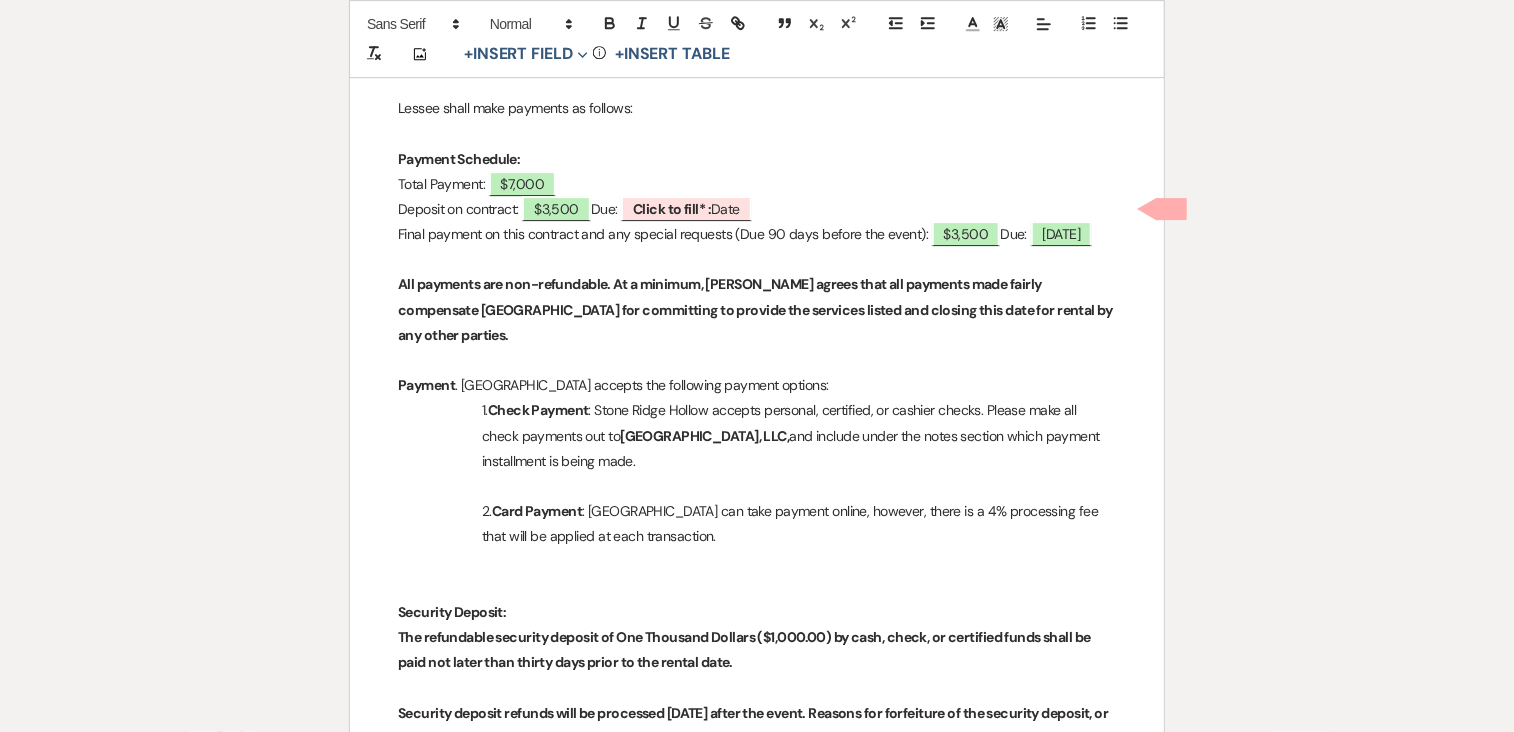 scroll, scrollTop: 3360, scrollLeft: 0, axis: vertical 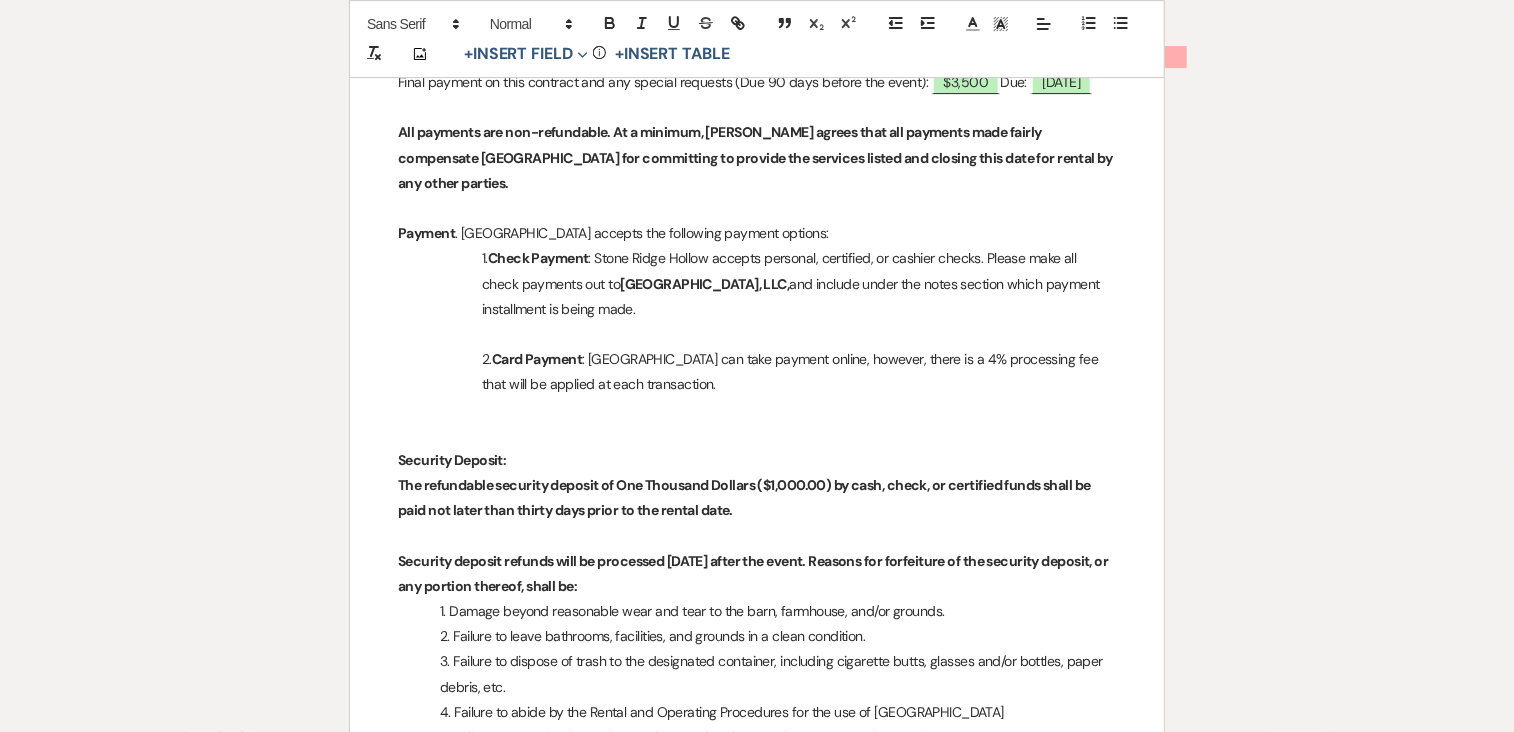 click on "Printer  Print                                                                                                                                                                                                                                                                                               Add Photo +  Insert Field Expand Standard Field Smart Field Signature Field Initial Field Info +  Insert Table Venue Rental Agreement This Venue Rental Agreement defines the terms and conditions under which [GEOGRAPHIC_DATA], LLC (hereinafter “[GEOGRAPHIC_DATA]”), and   ﻿
[PERSON_NAME]
﻿   (hereafter “Lessee”) agree to the Lessee's use of the [GEOGRAPHIC_DATA] facilities on ( ﻿
[DATE]
﻿  ). This contract constitutes the entire agreement between the parties and becomes binding upon the signature of both parties. Rental Contract Information Couple Information: Name:  ﻿
﻿   Address:  ﻿
﻿" at bounding box center (757, 736) 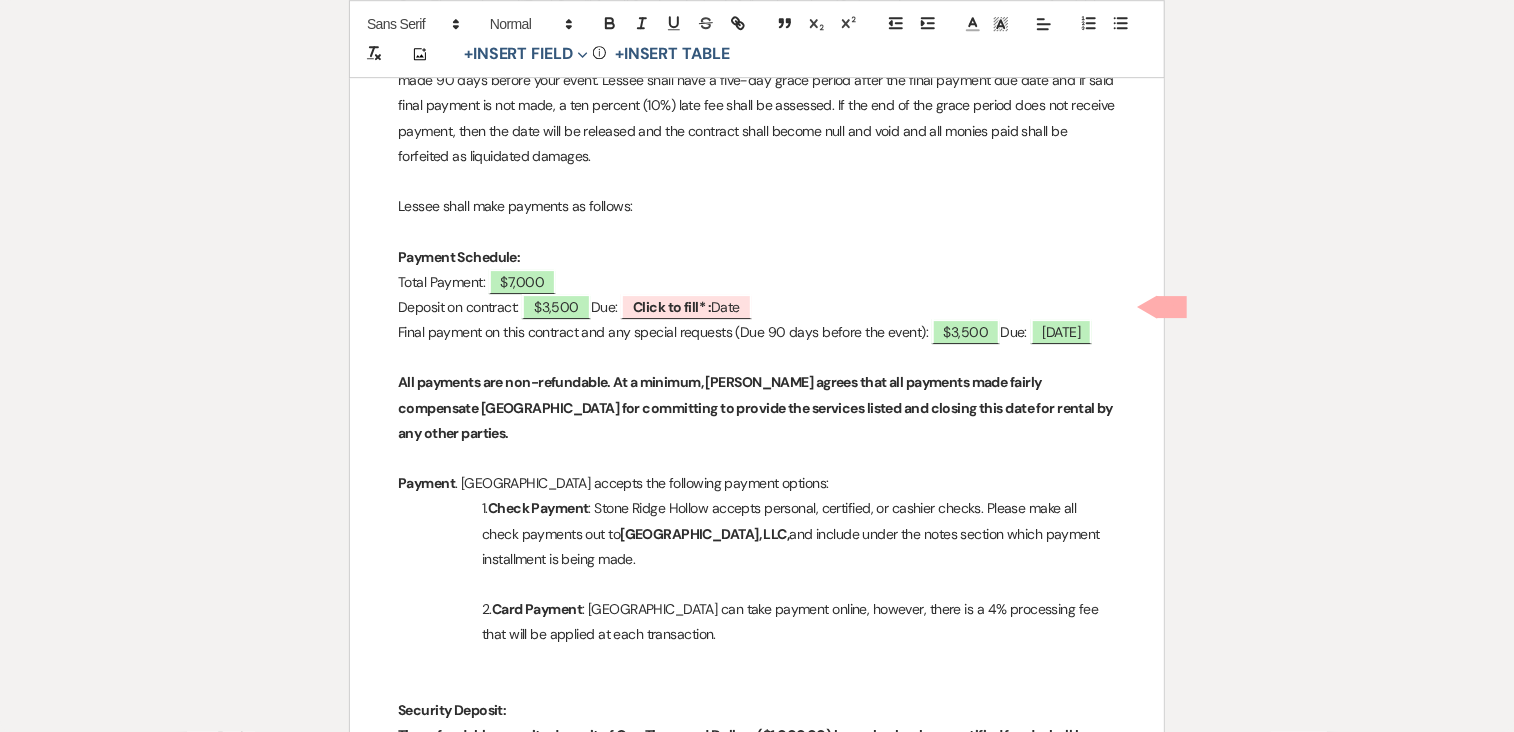 scroll, scrollTop: 3080, scrollLeft: 0, axis: vertical 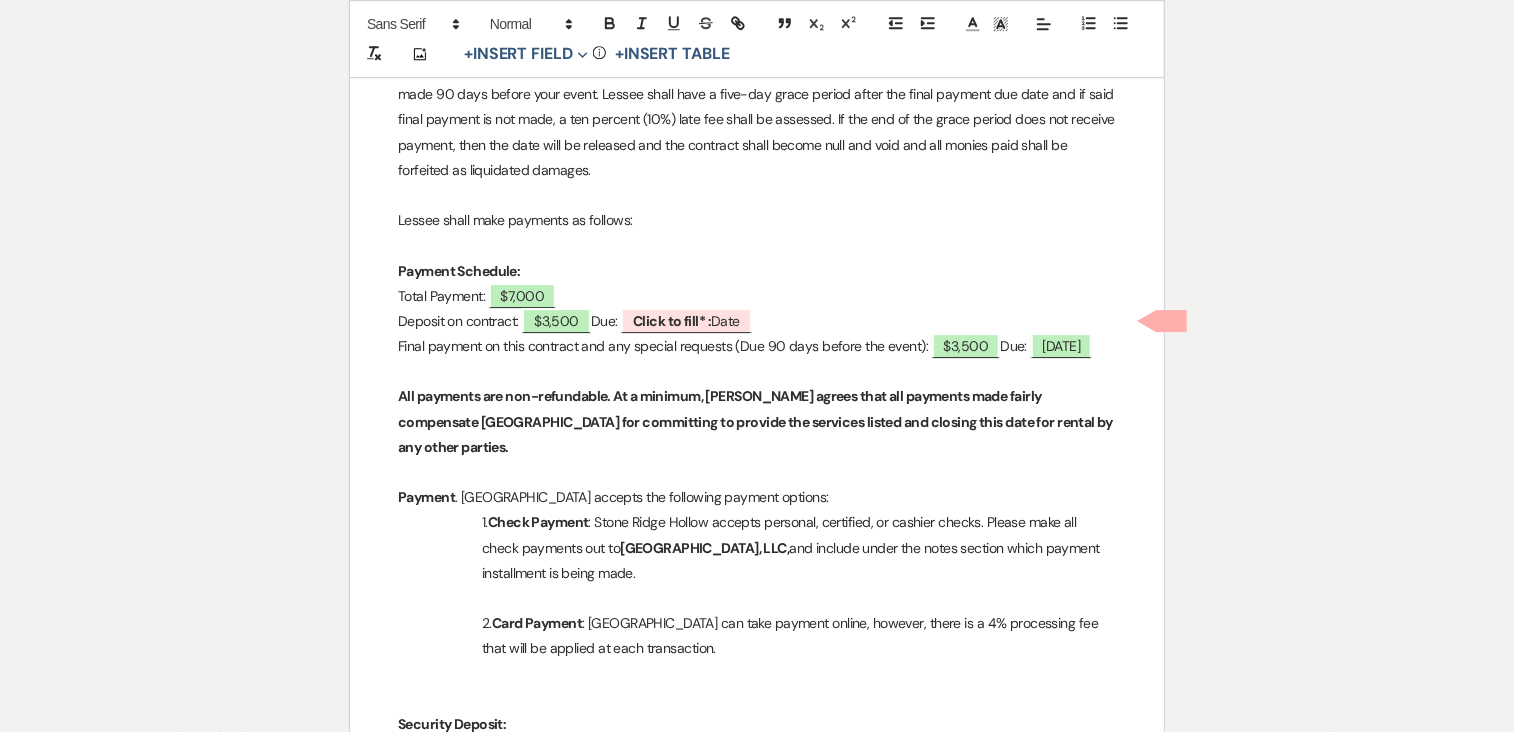 click on "Printer  Print                                                                                                                                                                                                                                                                                               Add Photo +  Insert Field Expand Standard Field Smart Field Signature Field Initial Field Info +  Insert Table Venue Rental Agreement This Venue Rental Agreement defines the terms and conditions under which [GEOGRAPHIC_DATA], LLC (hereinafter “[GEOGRAPHIC_DATA]”), and   ﻿
[PERSON_NAME]
﻿   (hereafter “Lessee”) agree to the Lessee's use of the [GEOGRAPHIC_DATA] facilities on ( ﻿
[DATE]
﻿  ). This contract constitutes the entire agreement between the parties and becomes binding upon the signature of both parties. Rental Contract Information Couple Information: Name:  ﻿
﻿   Address:  ﻿
﻿" at bounding box center (757, 1000) 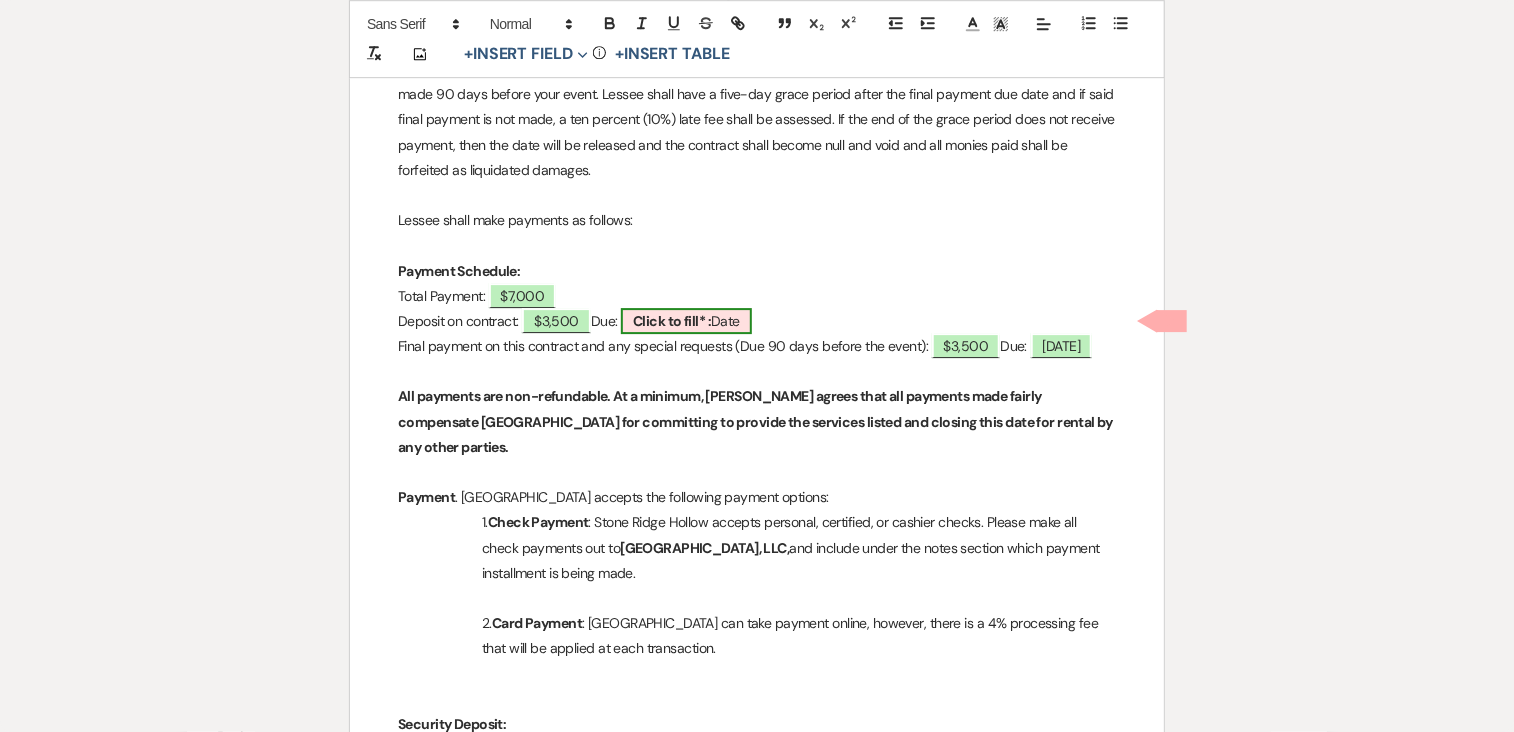 click on "Click to fill* :
Date" at bounding box center [686, 321] 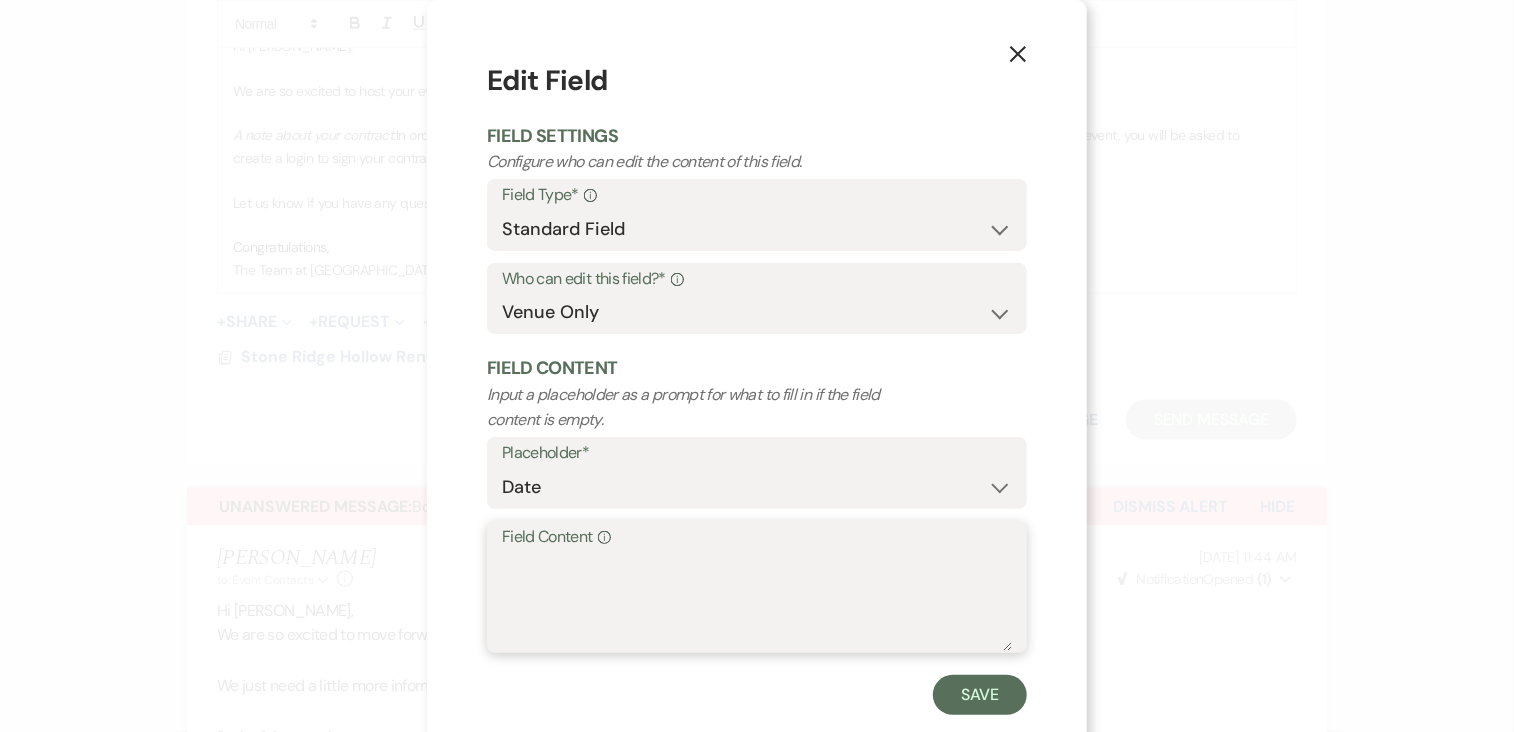 click on "Field Content Info" at bounding box center [757, 601] 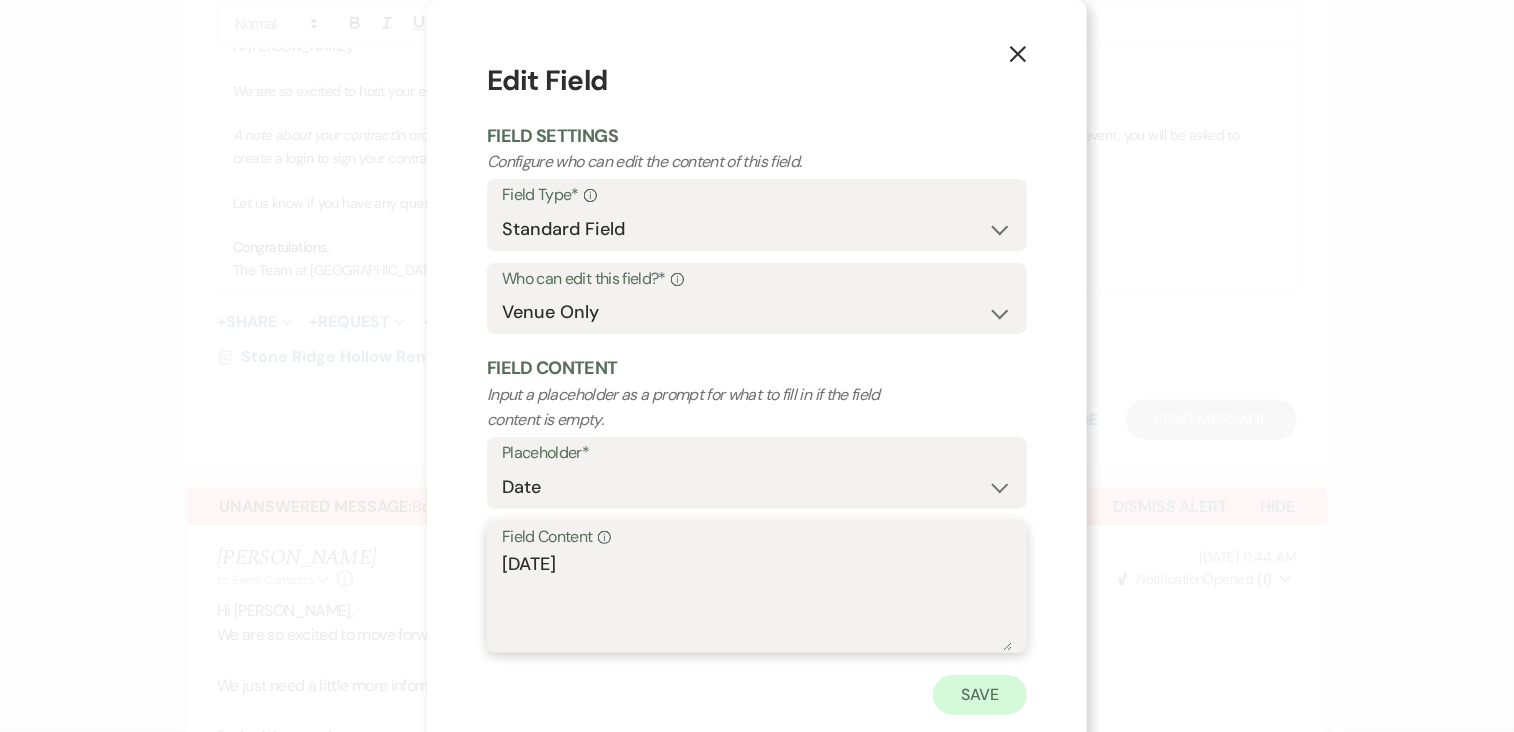 type on "[DATE]" 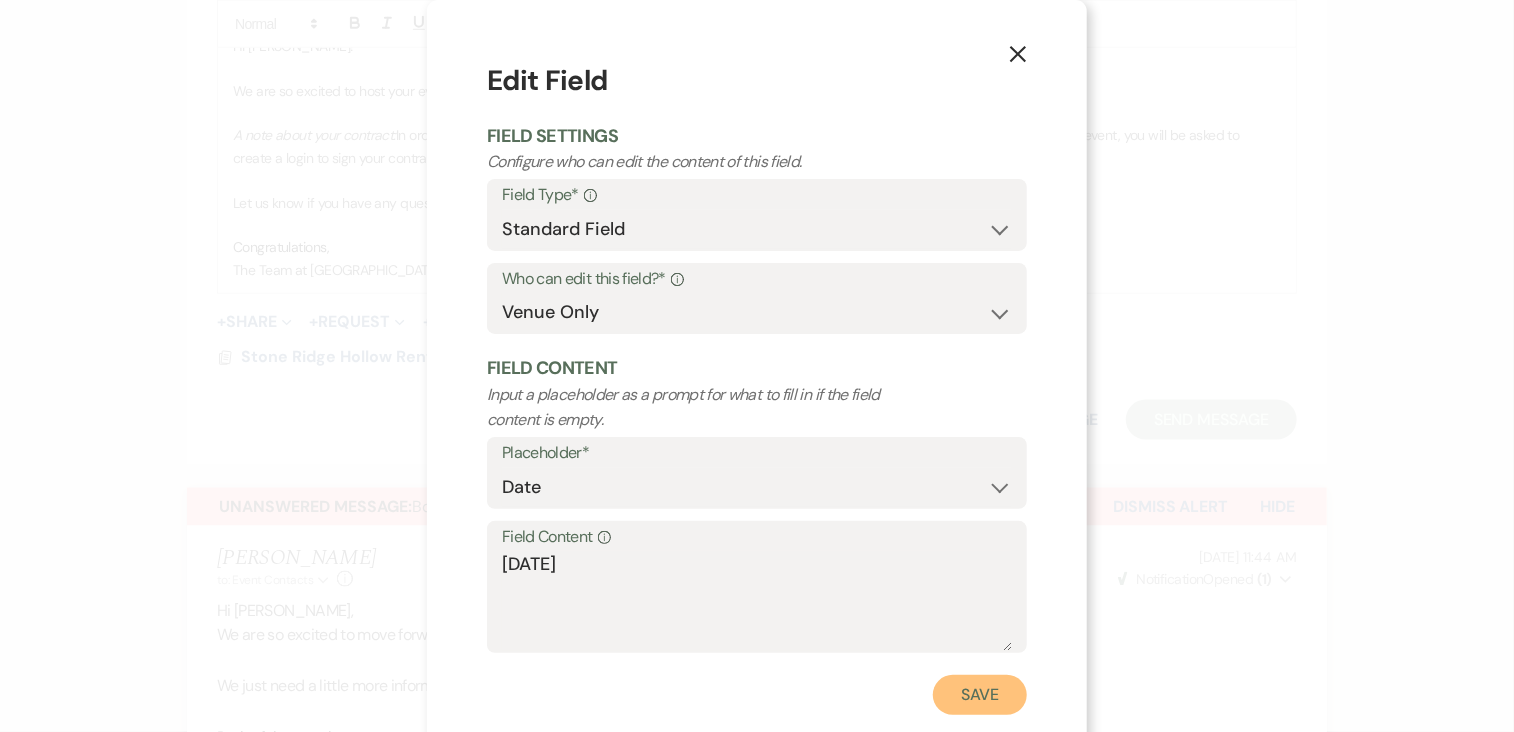 click on "Save" at bounding box center [980, 695] 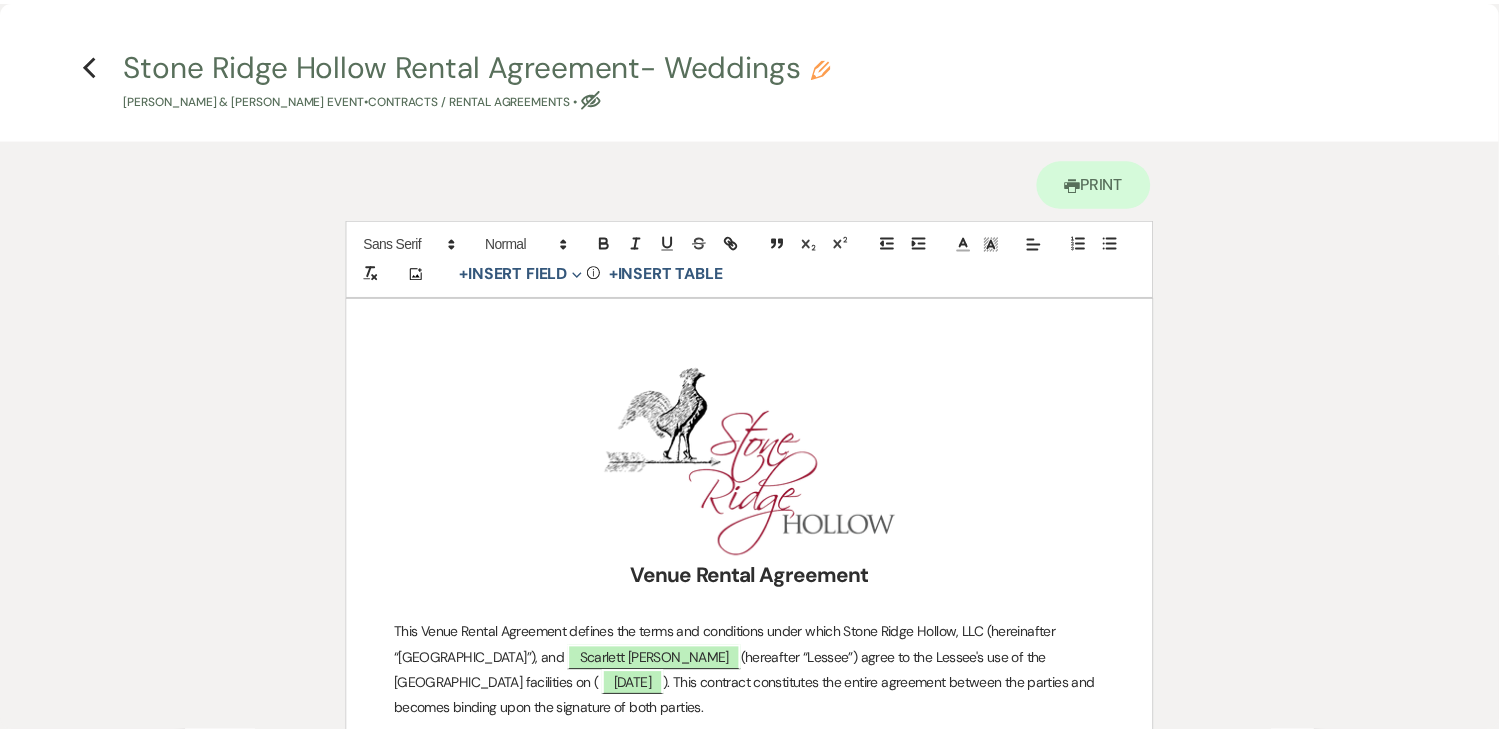 scroll, scrollTop: 0, scrollLeft: 0, axis: both 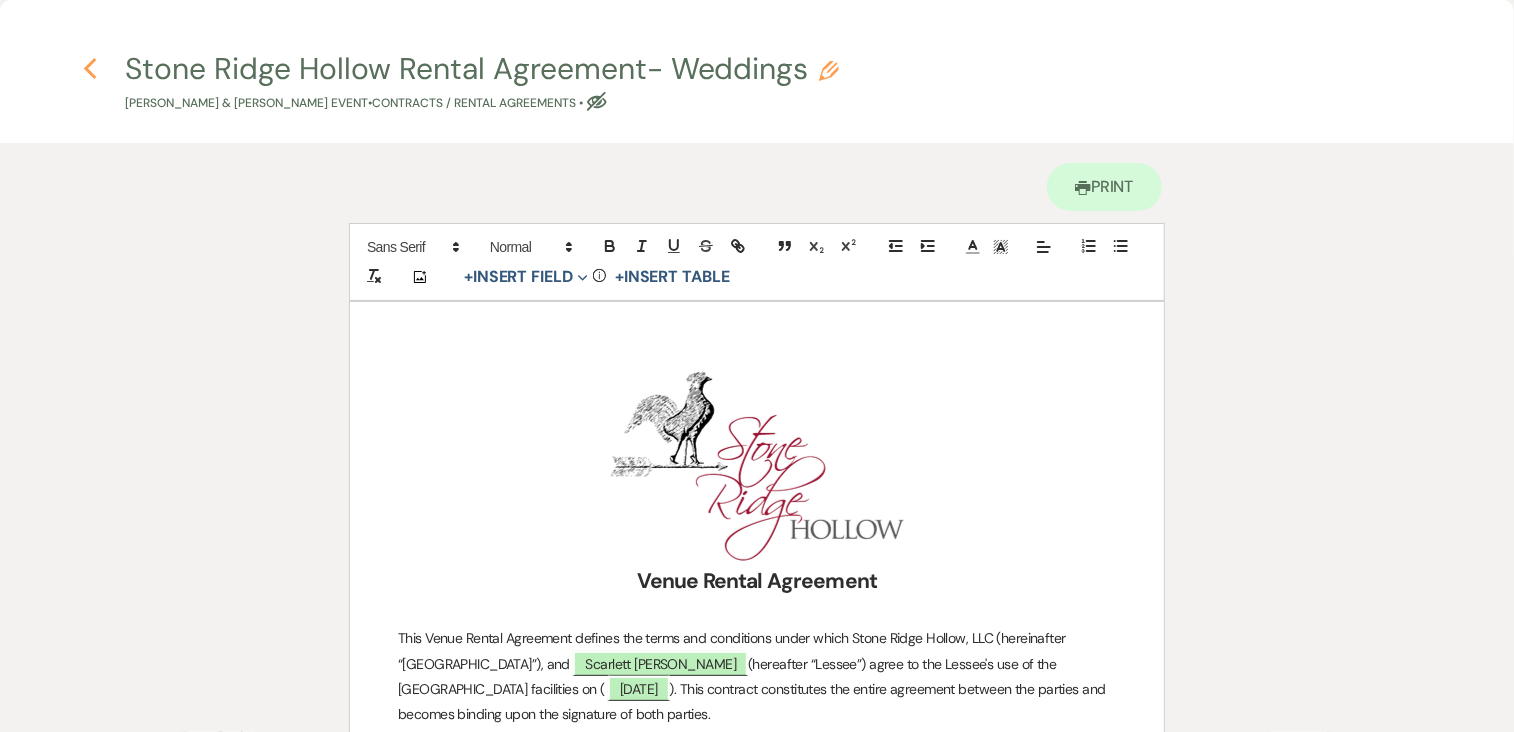 drag, startPoint x: 1256, startPoint y: 617, endPoint x: 92, endPoint y: 64, distance: 1288.6835 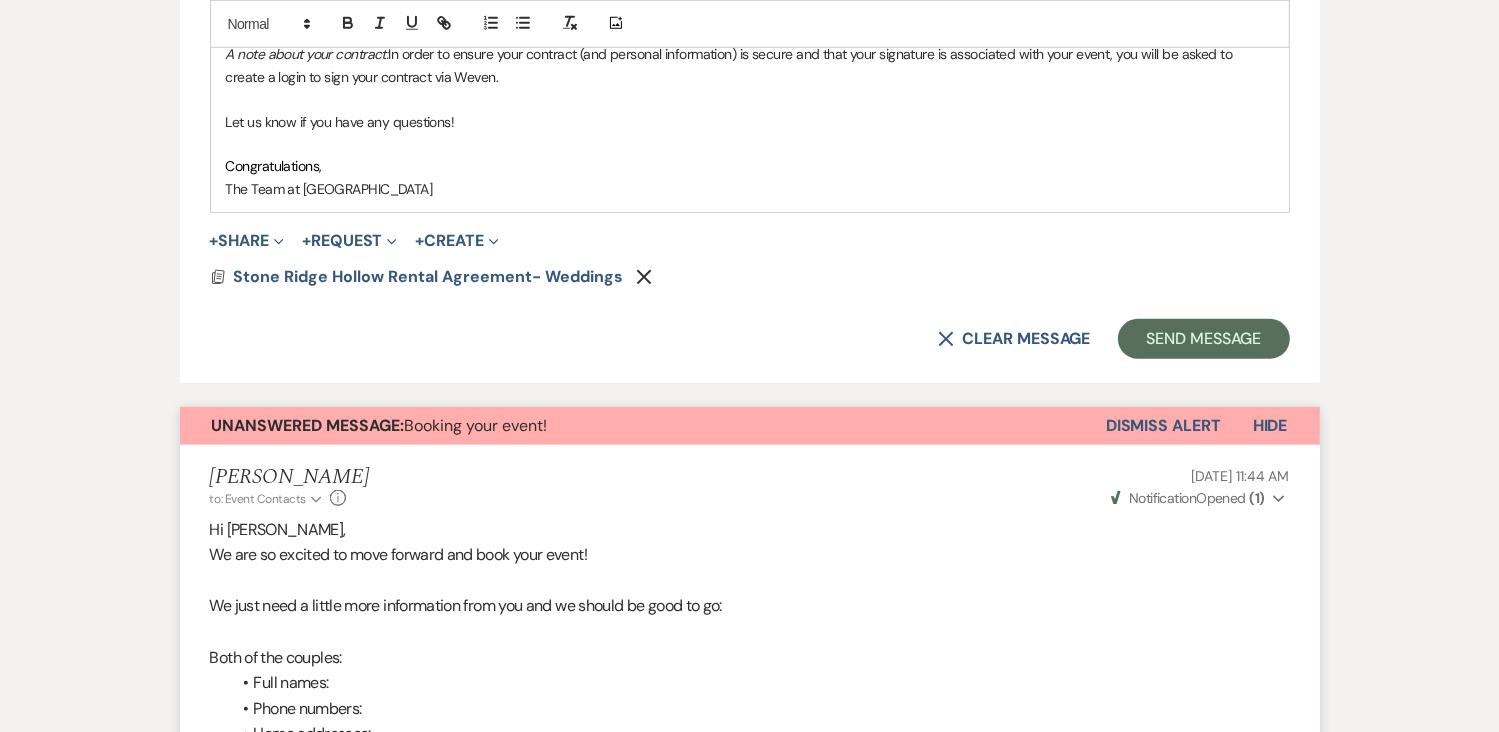 scroll, scrollTop: 1367, scrollLeft: 0, axis: vertical 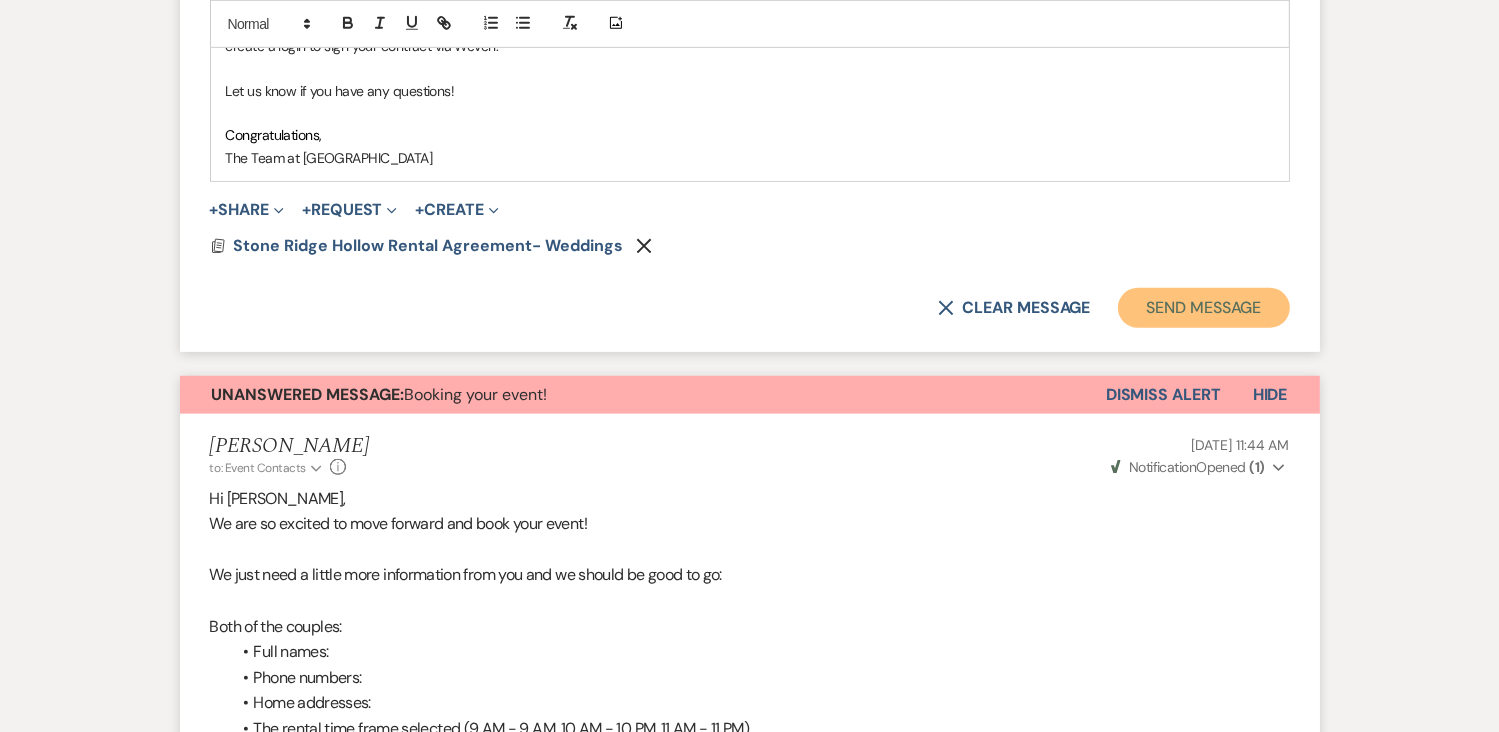 click on "Send Message" at bounding box center [1203, 308] 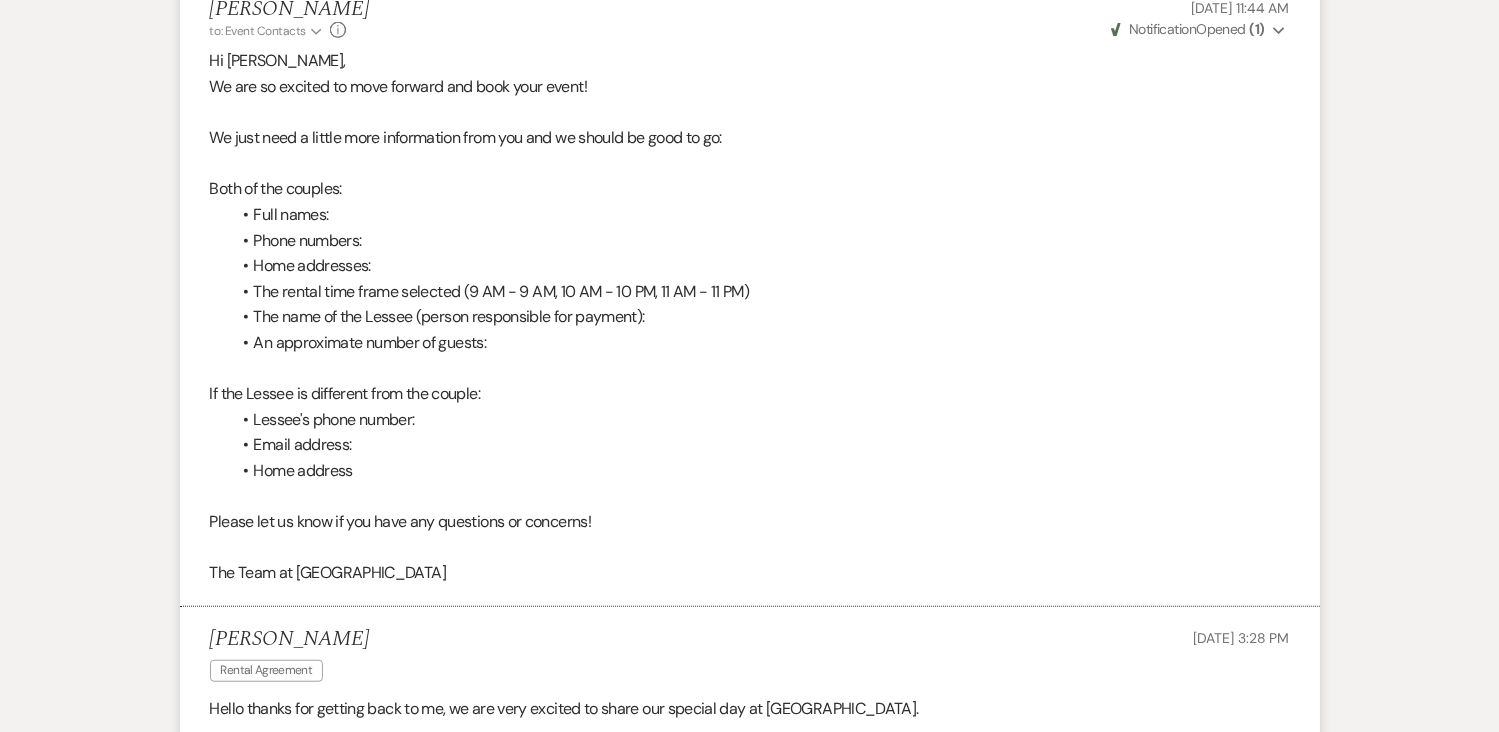 scroll, scrollTop: 625, scrollLeft: 0, axis: vertical 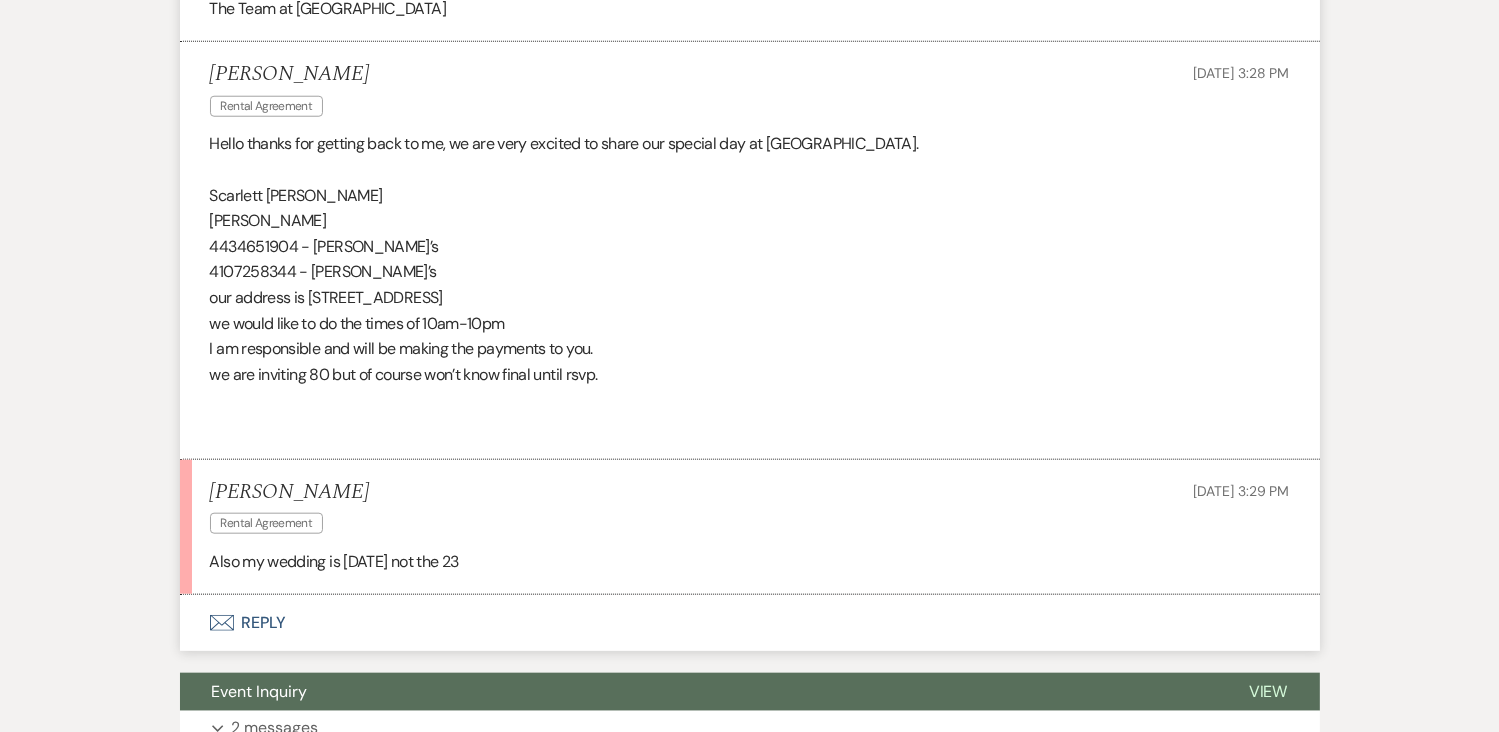 click on "Envelope Reply" at bounding box center [750, 623] 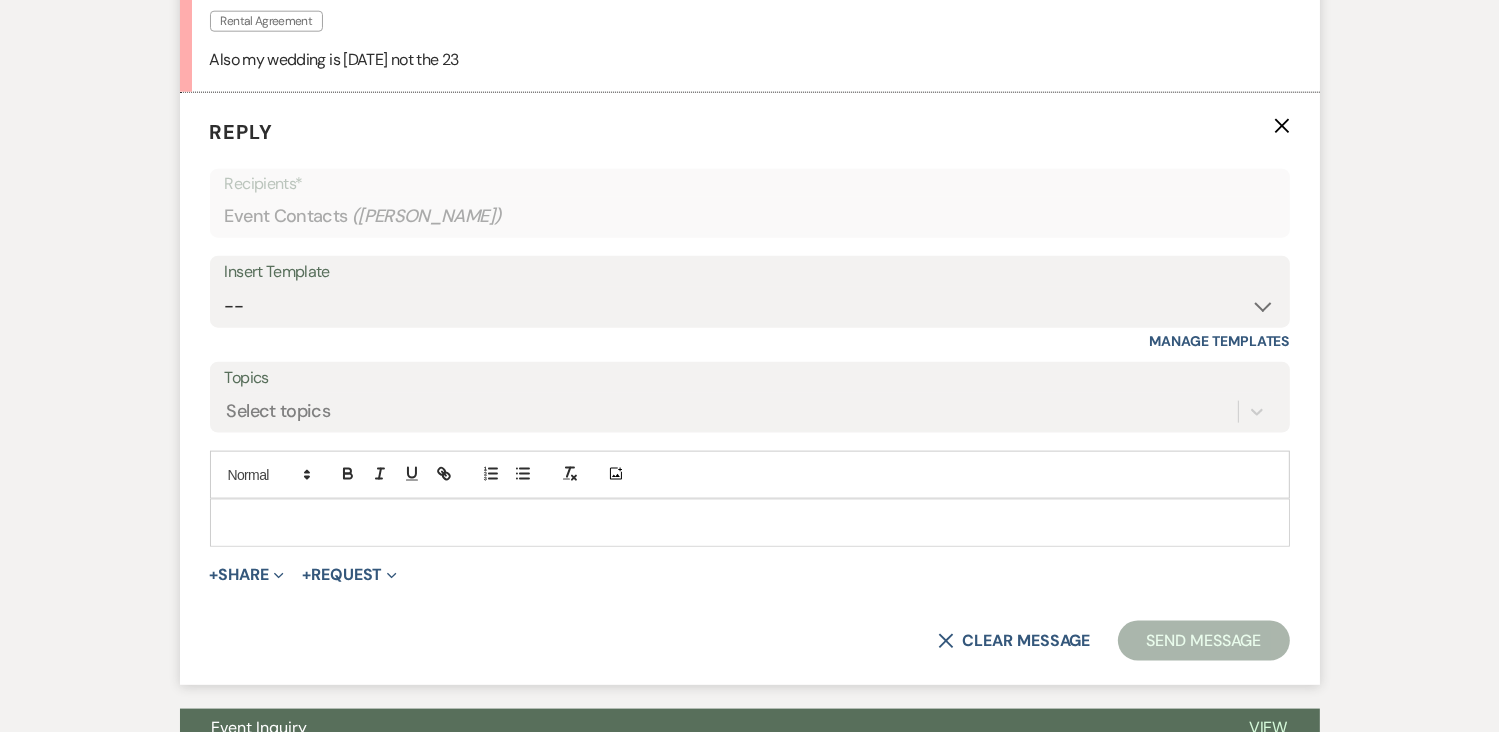 scroll, scrollTop: 2429, scrollLeft: 0, axis: vertical 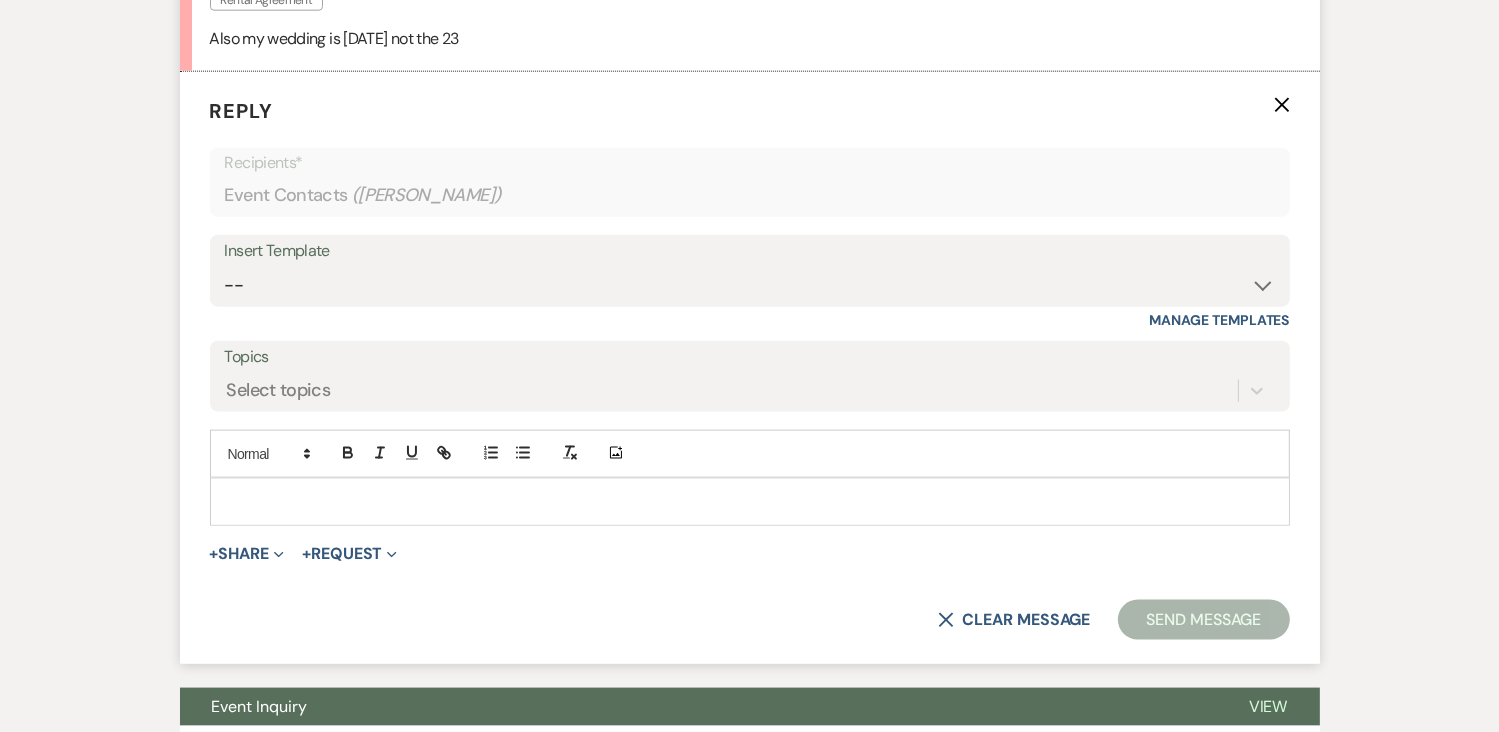 click at bounding box center [750, 502] 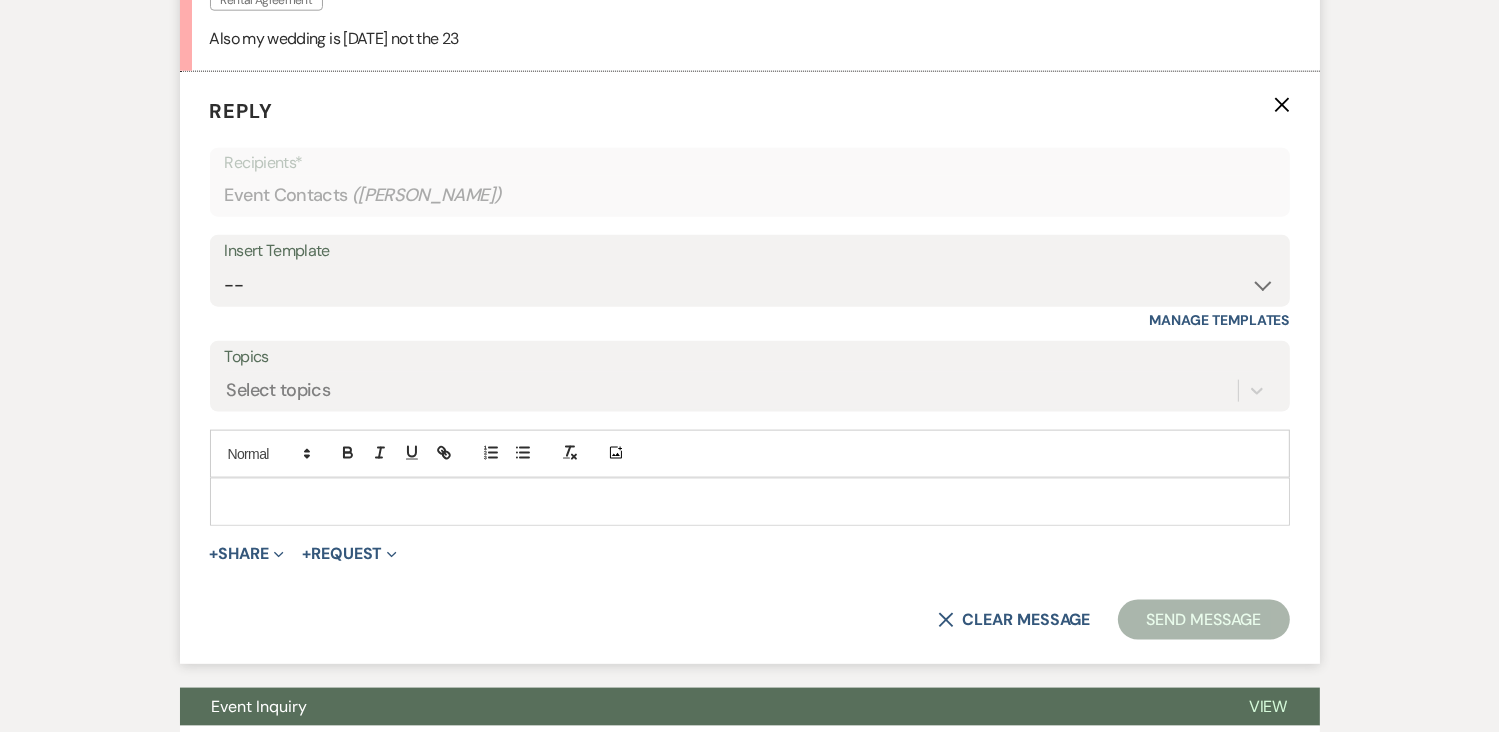 type 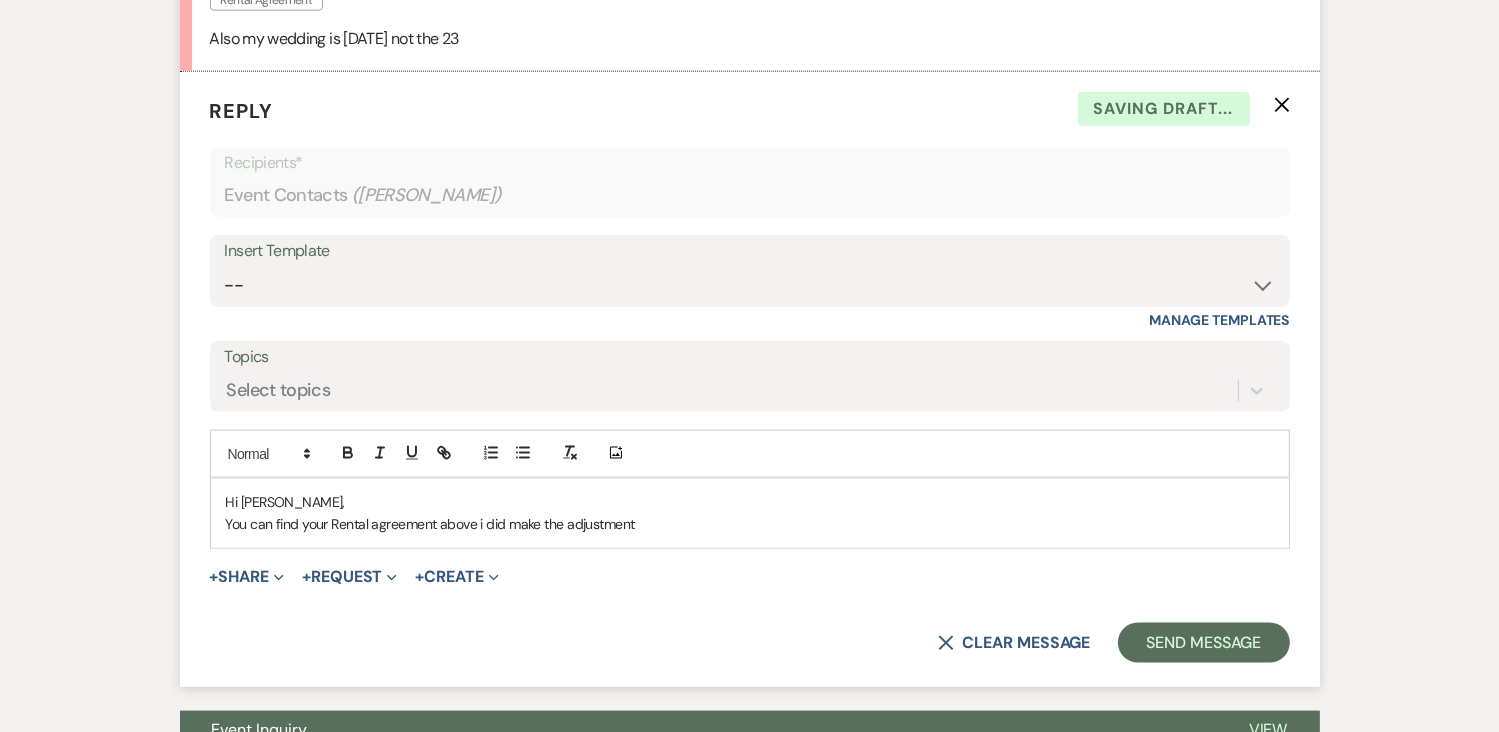 click on "You can find your Rental agreement above i did make the adjustment" at bounding box center [750, 524] 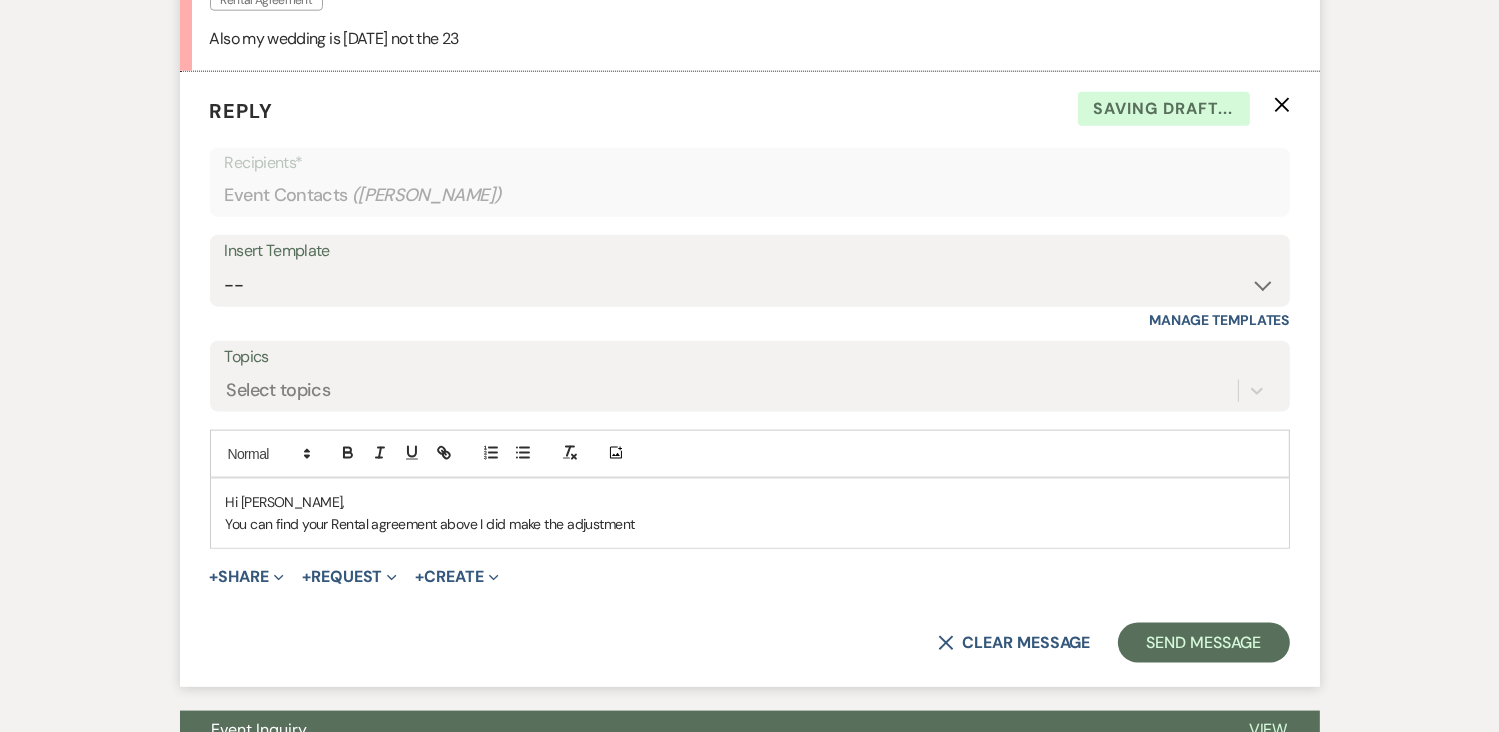 click on "You can find your Rental agreement above I did make the adjustment" at bounding box center [750, 524] 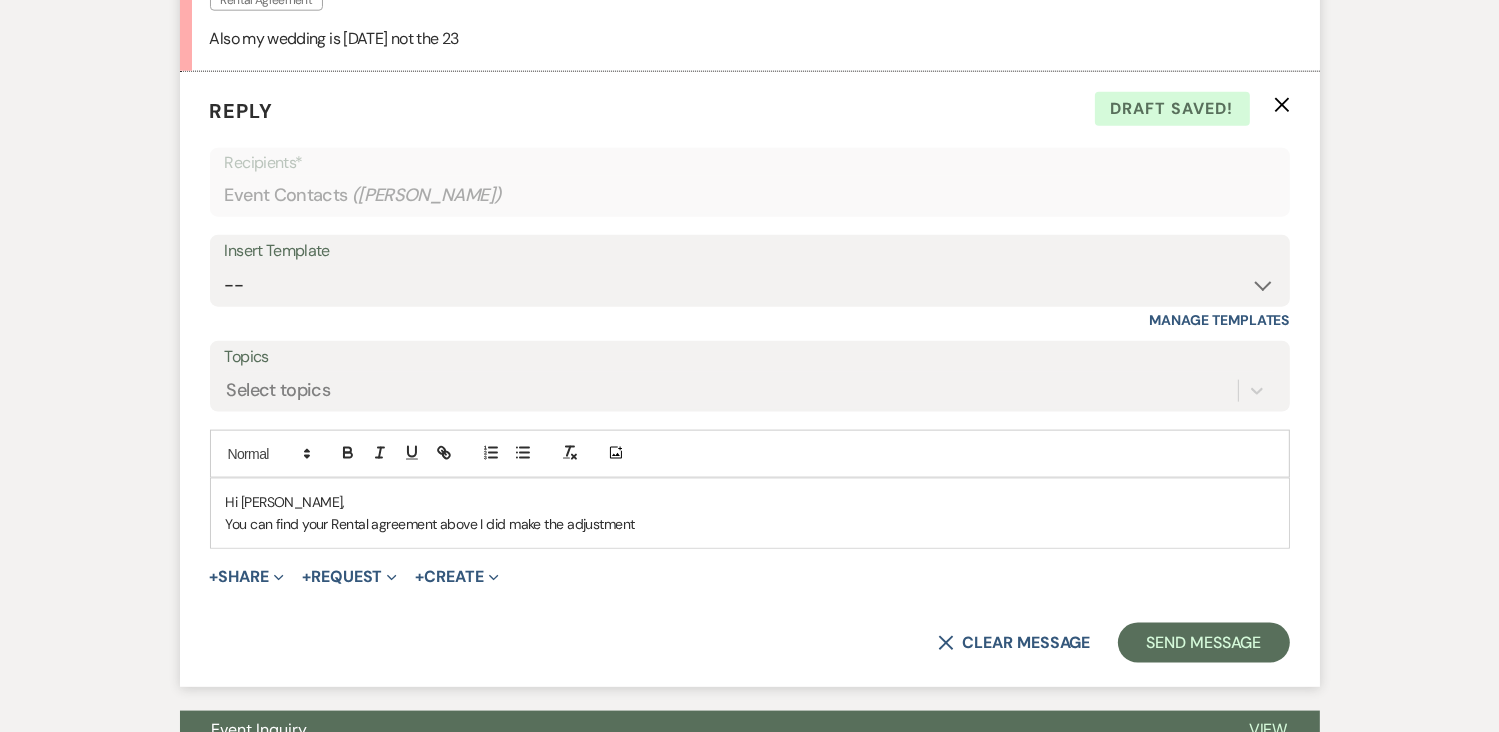 click on "You can find your Rental agreement above I did make the adjustment" at bounding box center [750, 524] 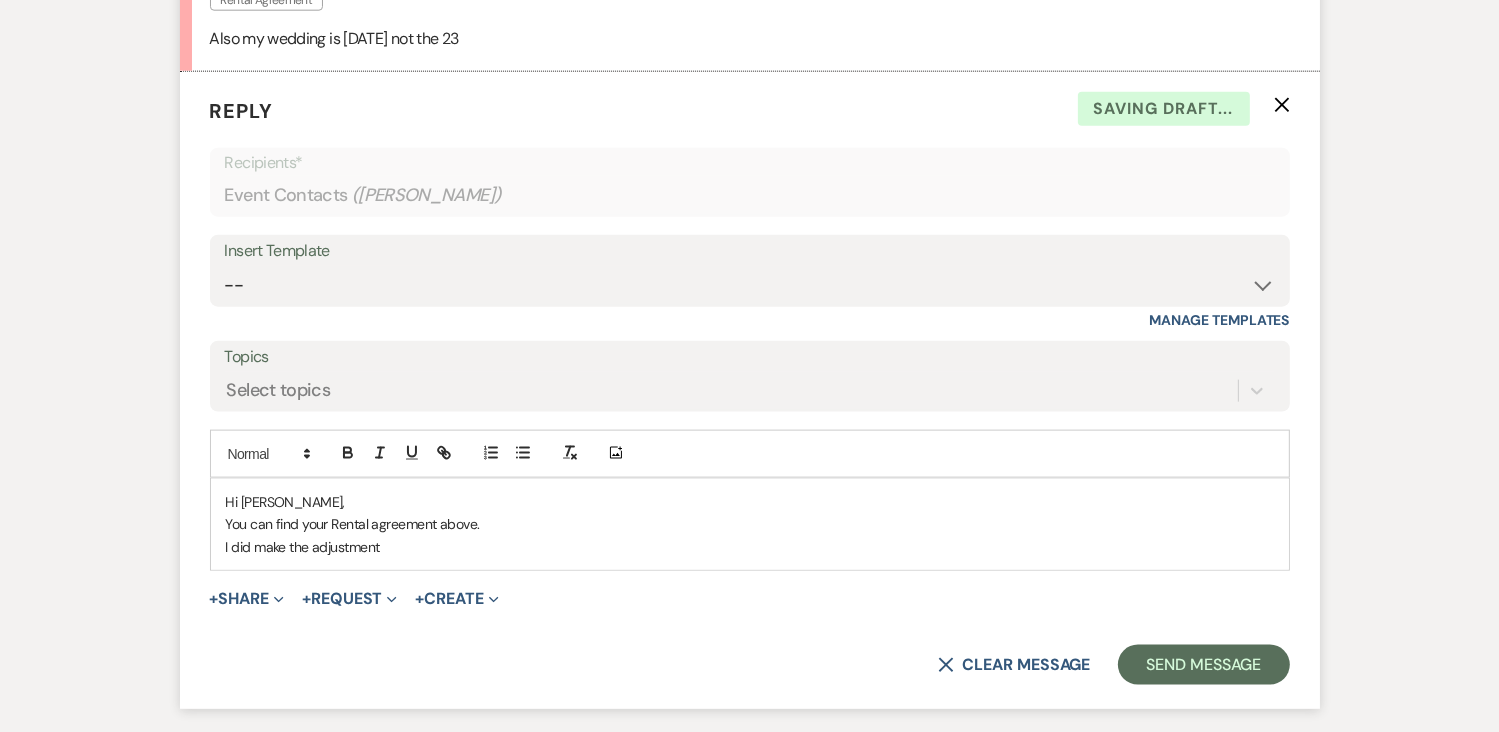 click on "I did make the adjustment" at bounding box center [750, 547] 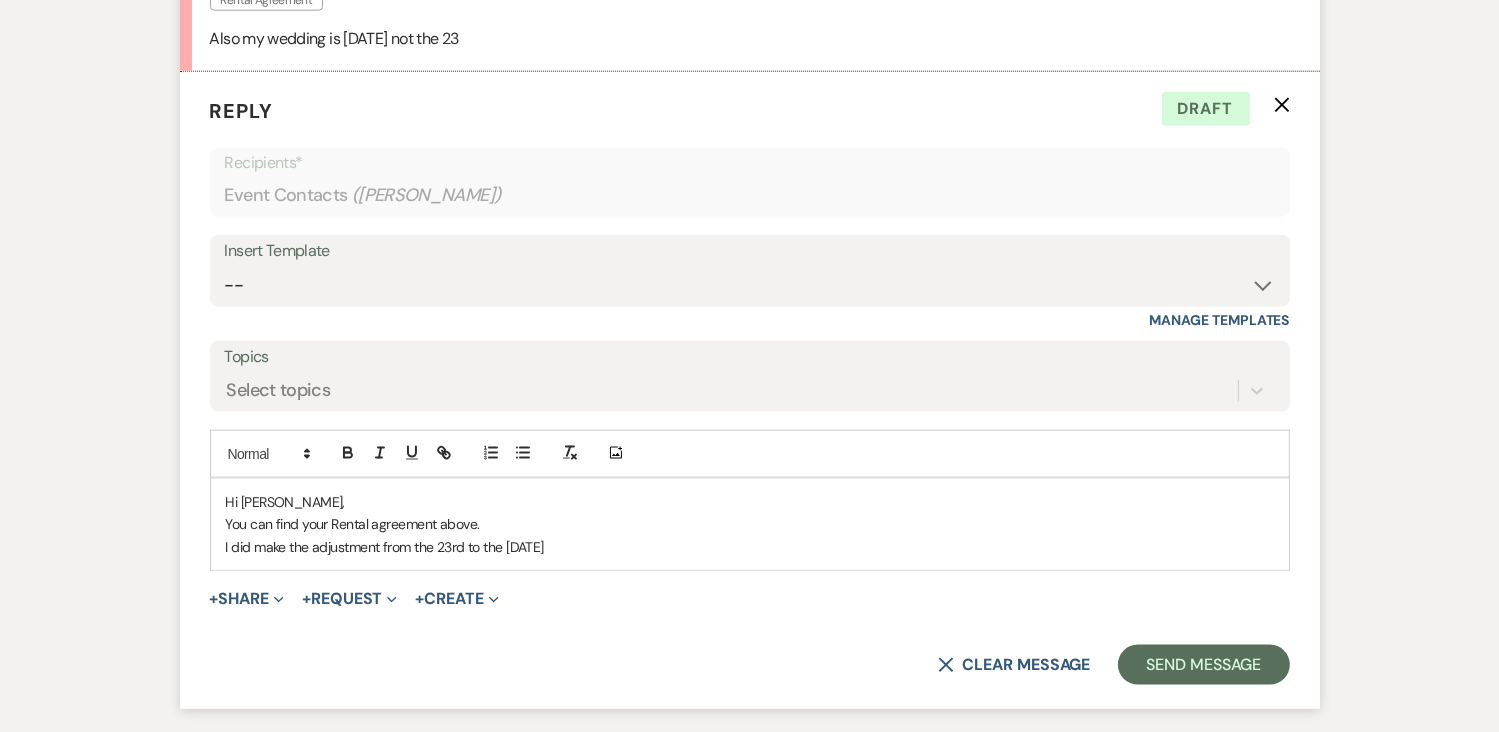 click on "I did make the adjustment from the 23rd to the [DATE]" at bounding box center [750, 547] 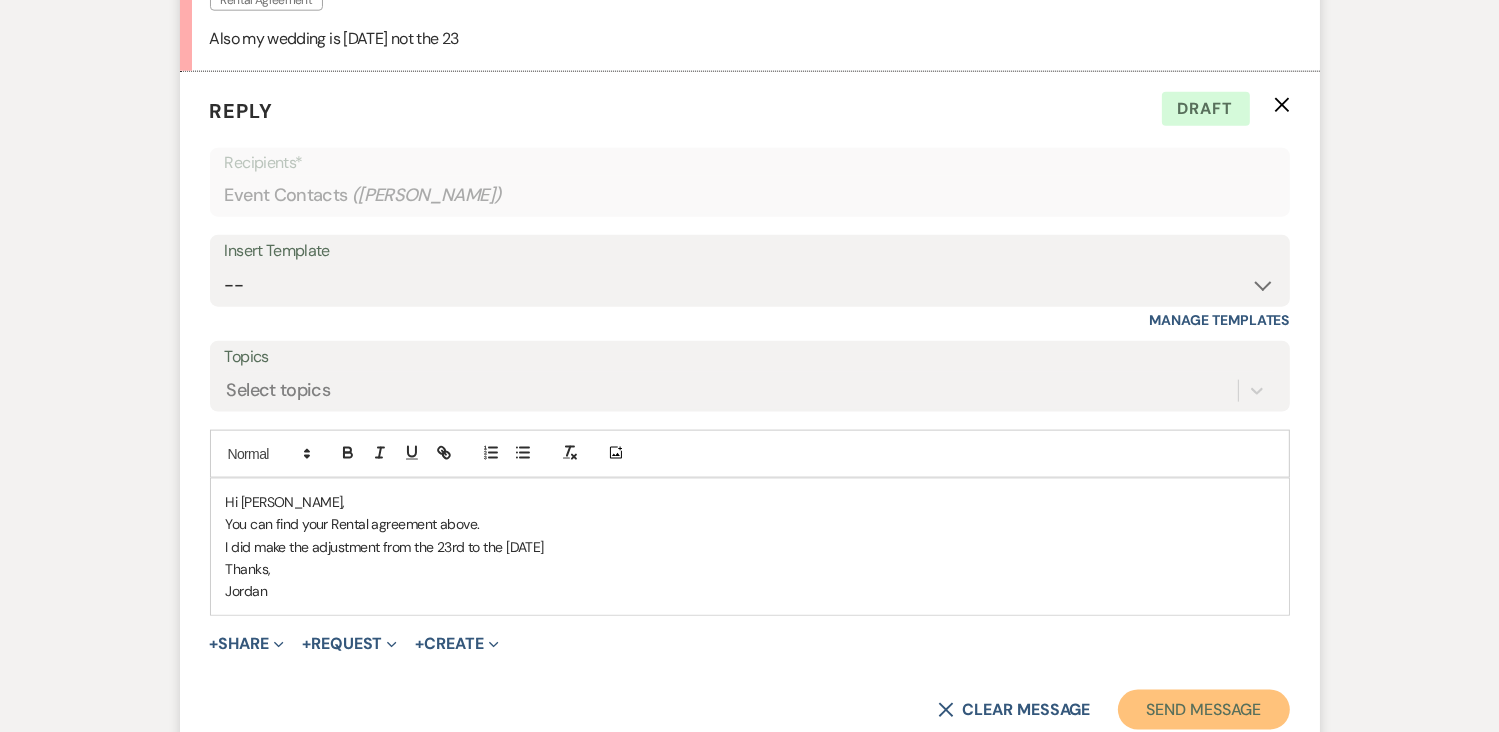 click on "Send Message" at bounding box center [1203, 710] 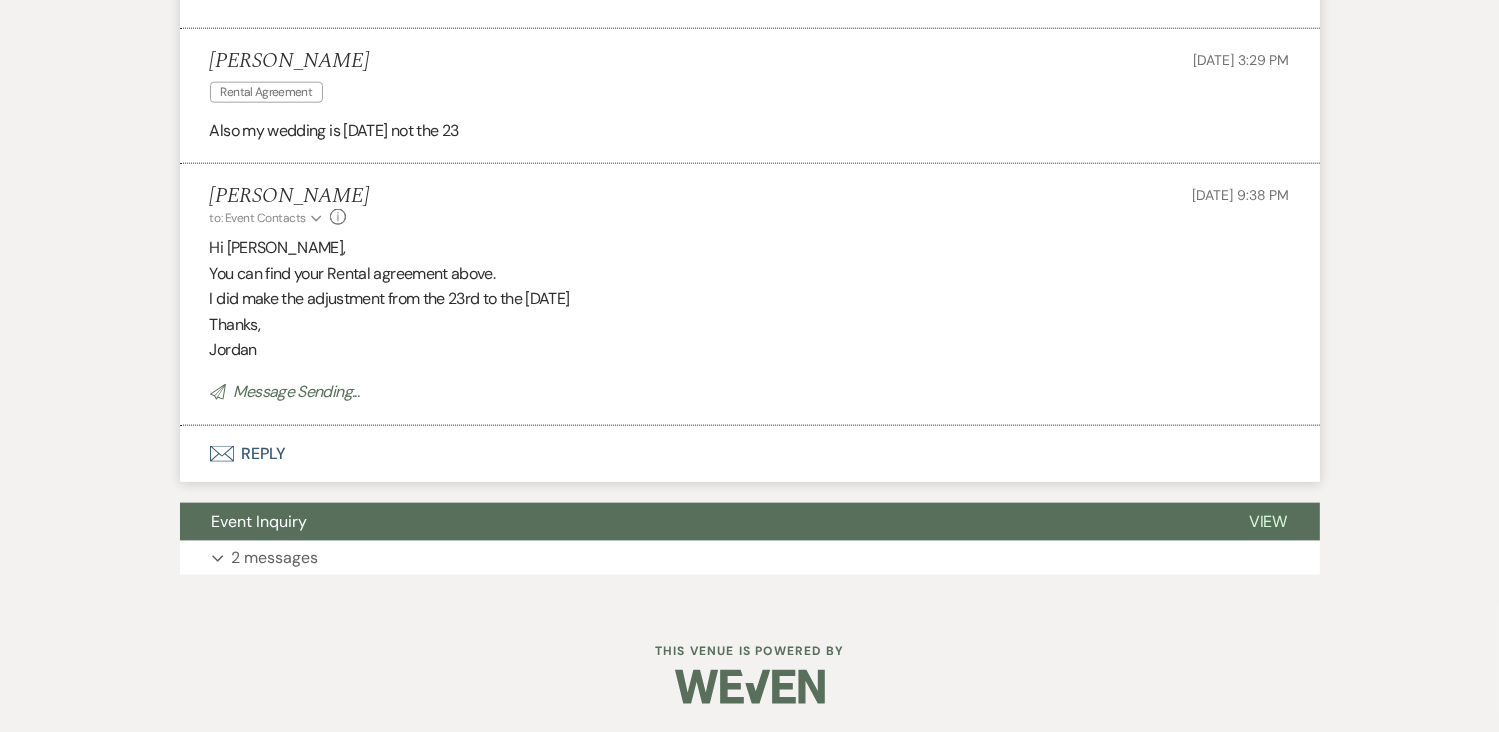 scroll, scrollTop: 2296, scrollLeft: 0, axis: vertical 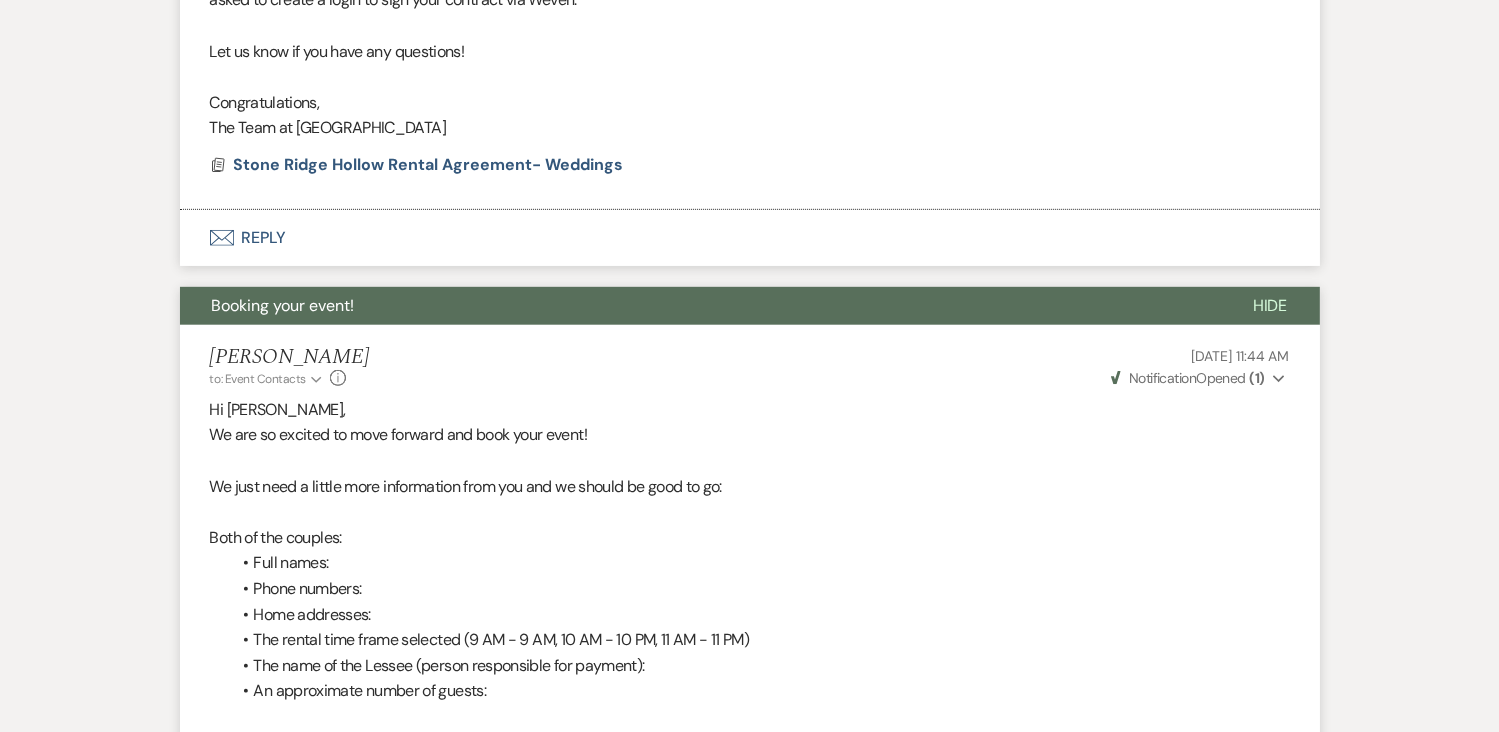 click on "Hide" at bounding box center (1270, 305) 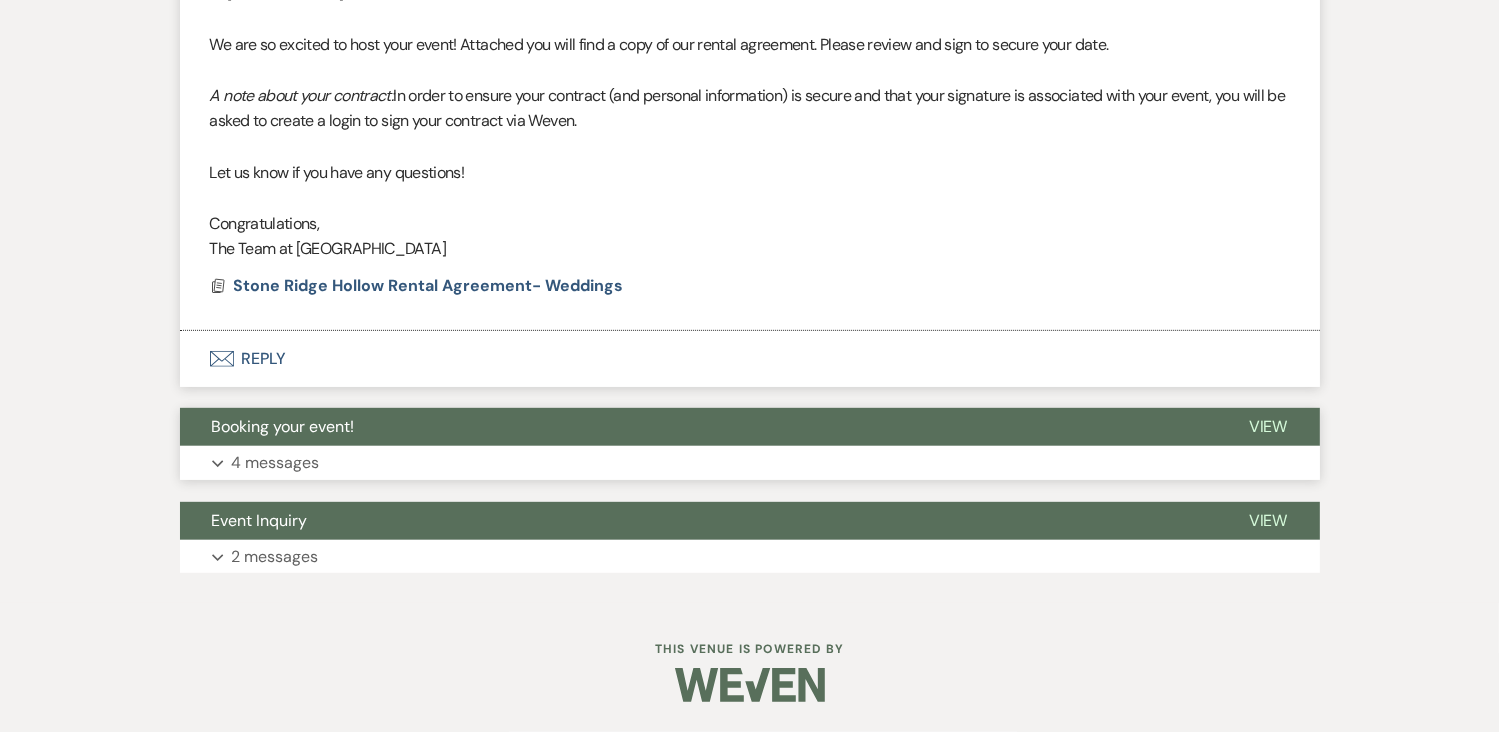 scroll, scrollTop: 871, scrollLeft: 0, axis: vertical 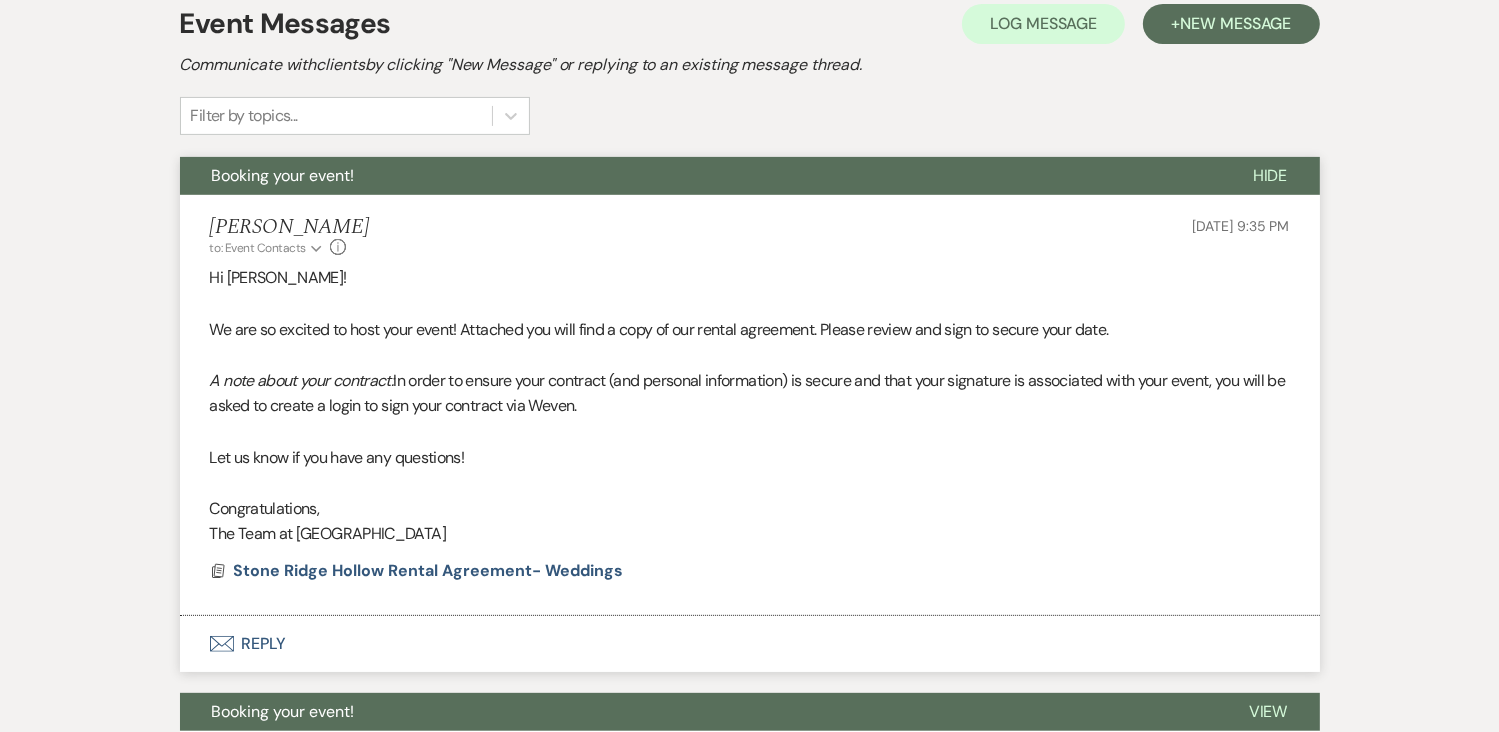 click on "Hide" at bounding box center [1270, 175] 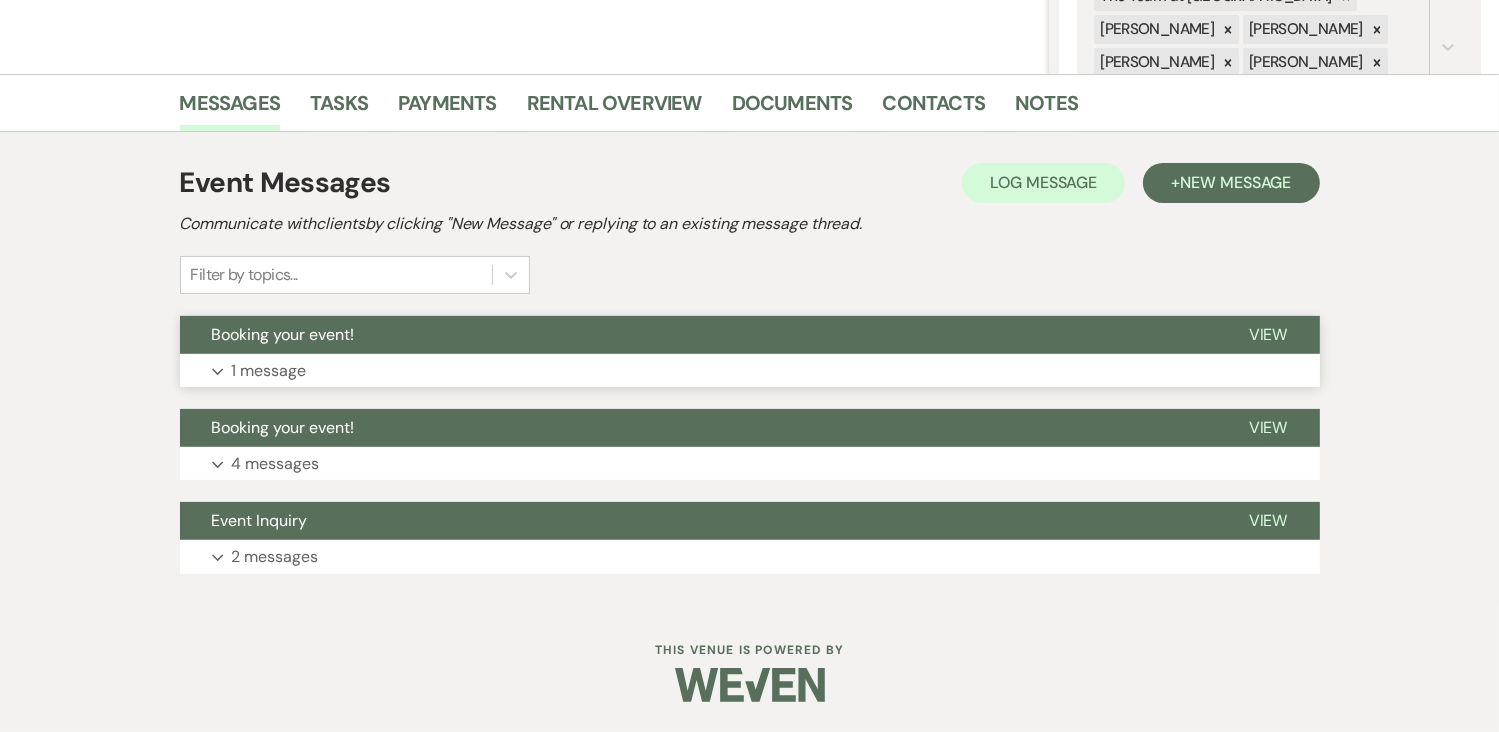 scroll, scrollTop: 428, scrollLeft: 0, axis: vertical 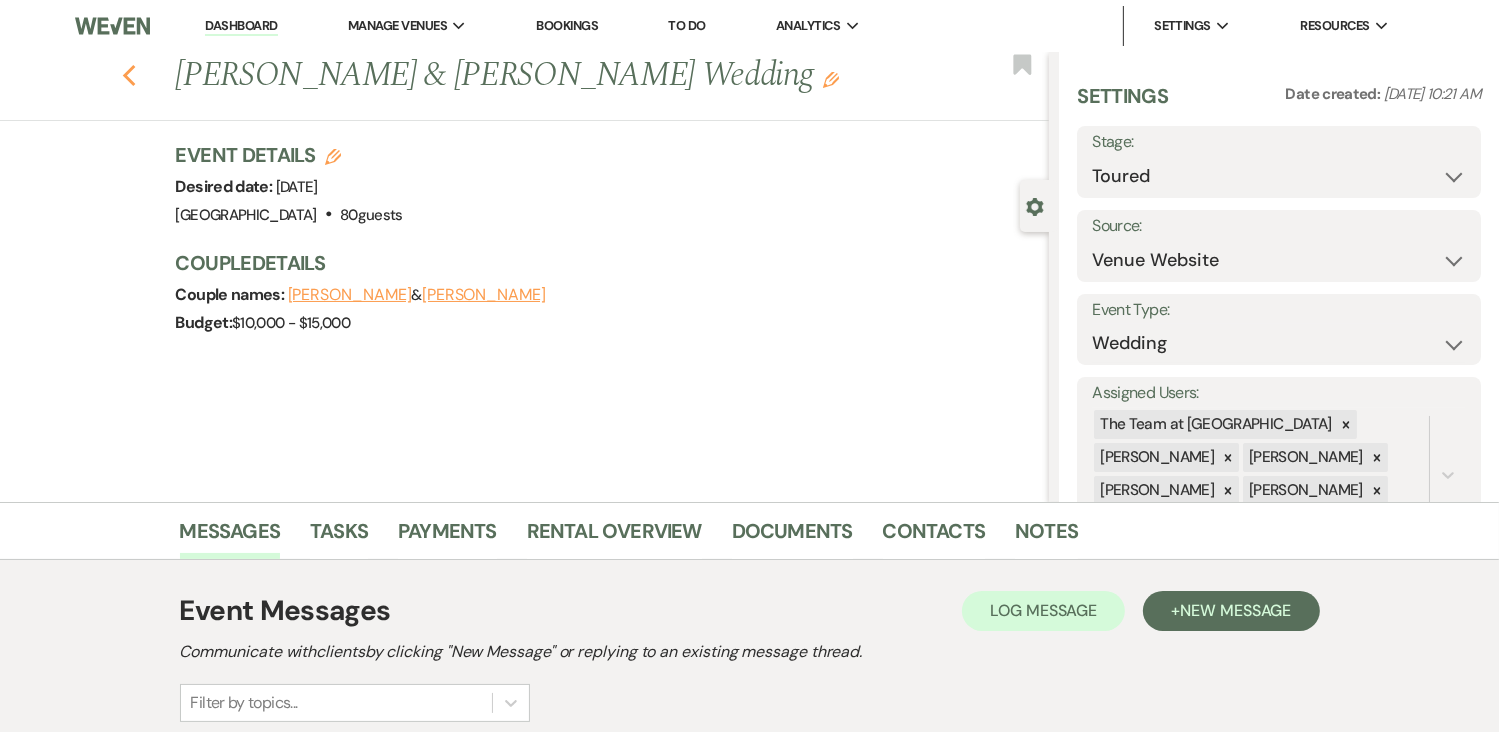 click 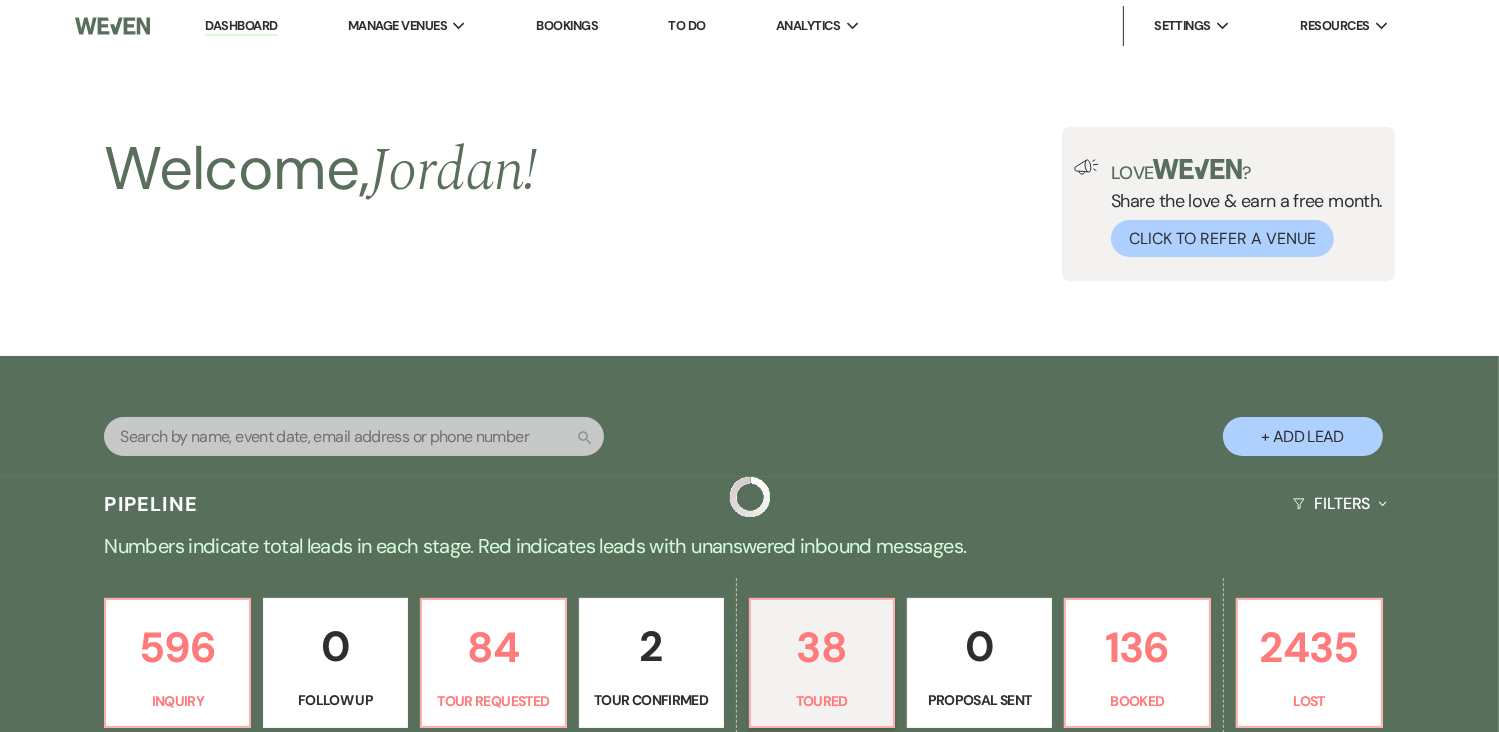 scroll, scrollTop: 825, scrollLeft: 0, axis: vertical 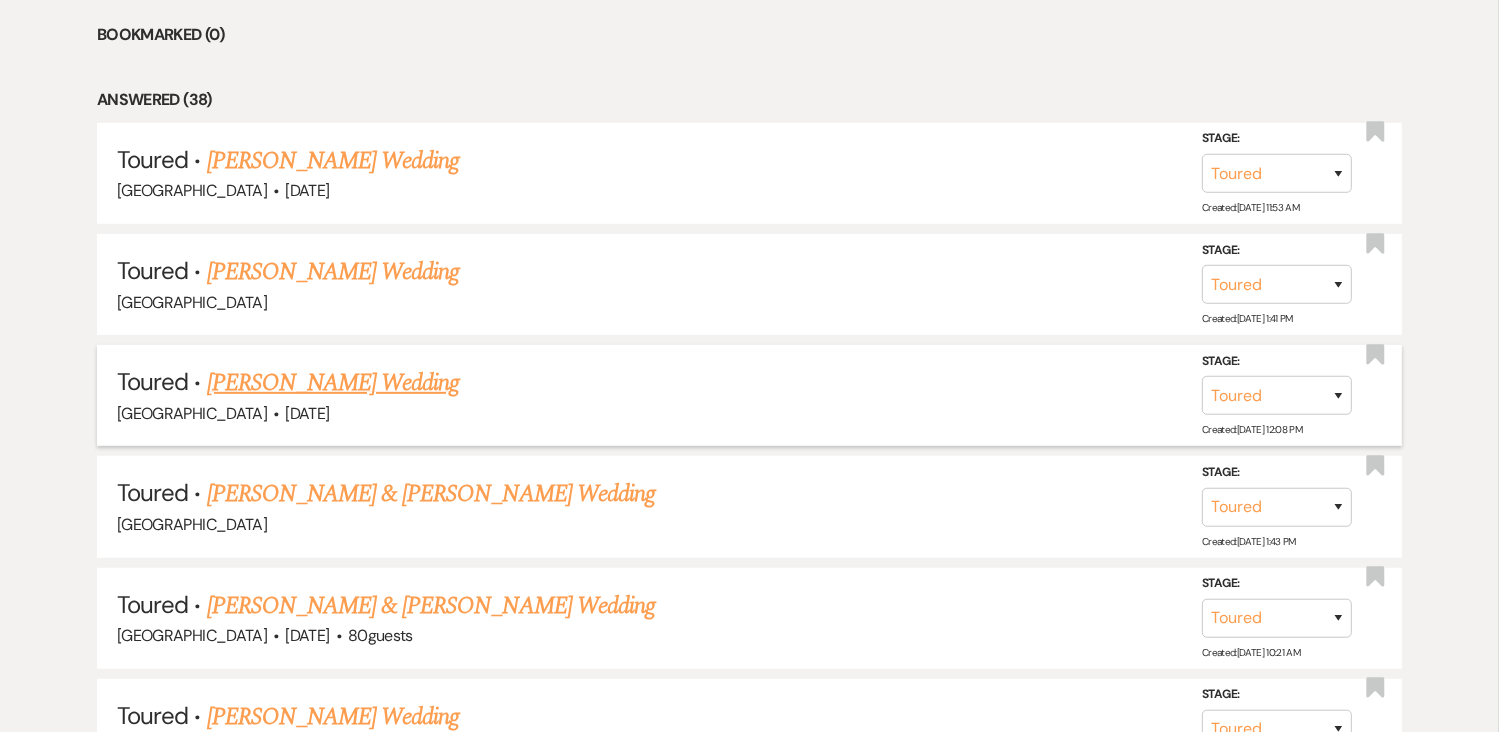 click on "[PERSON_NAME] Wedding" at bounding box center [333, 383] 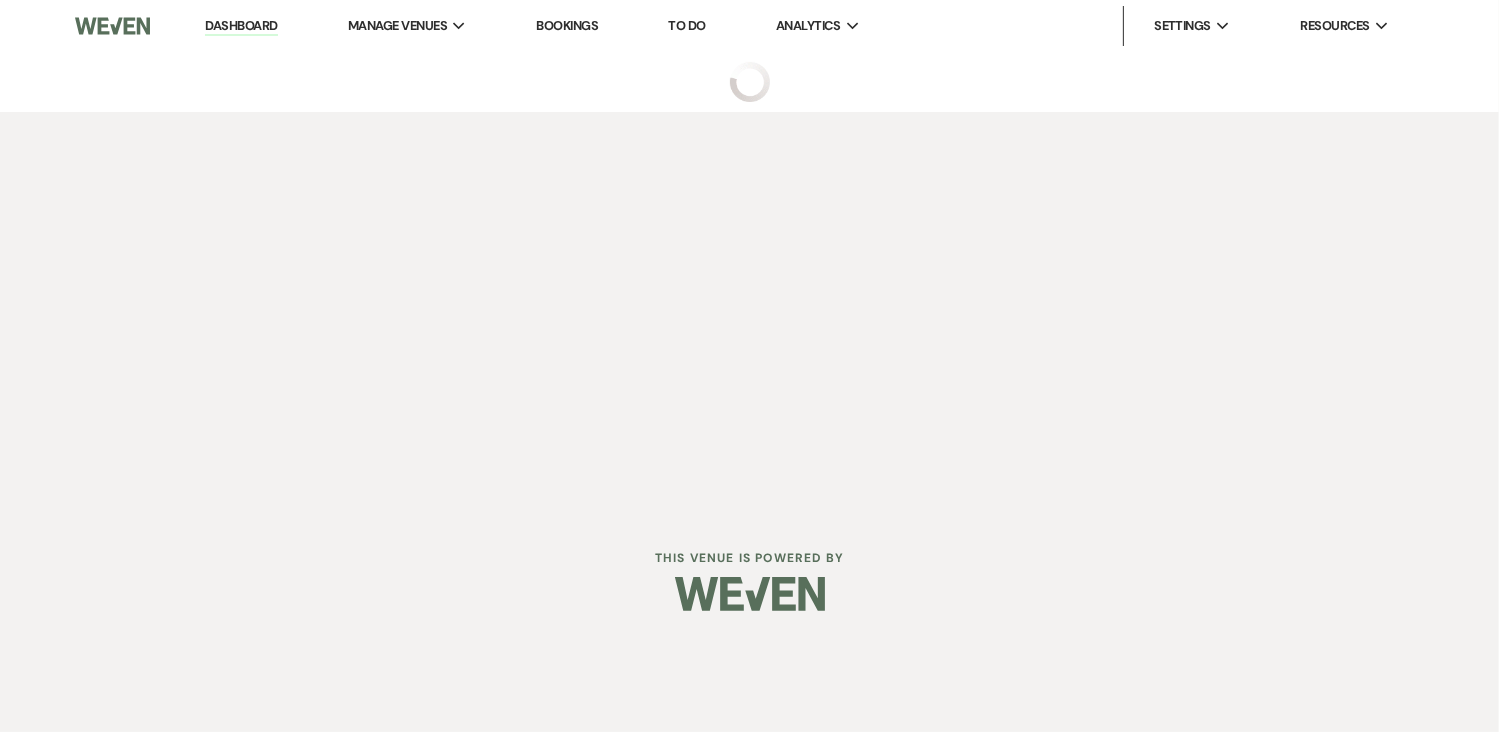 scroll, scrollTop: 0, scrollLeft: 0, axis: both 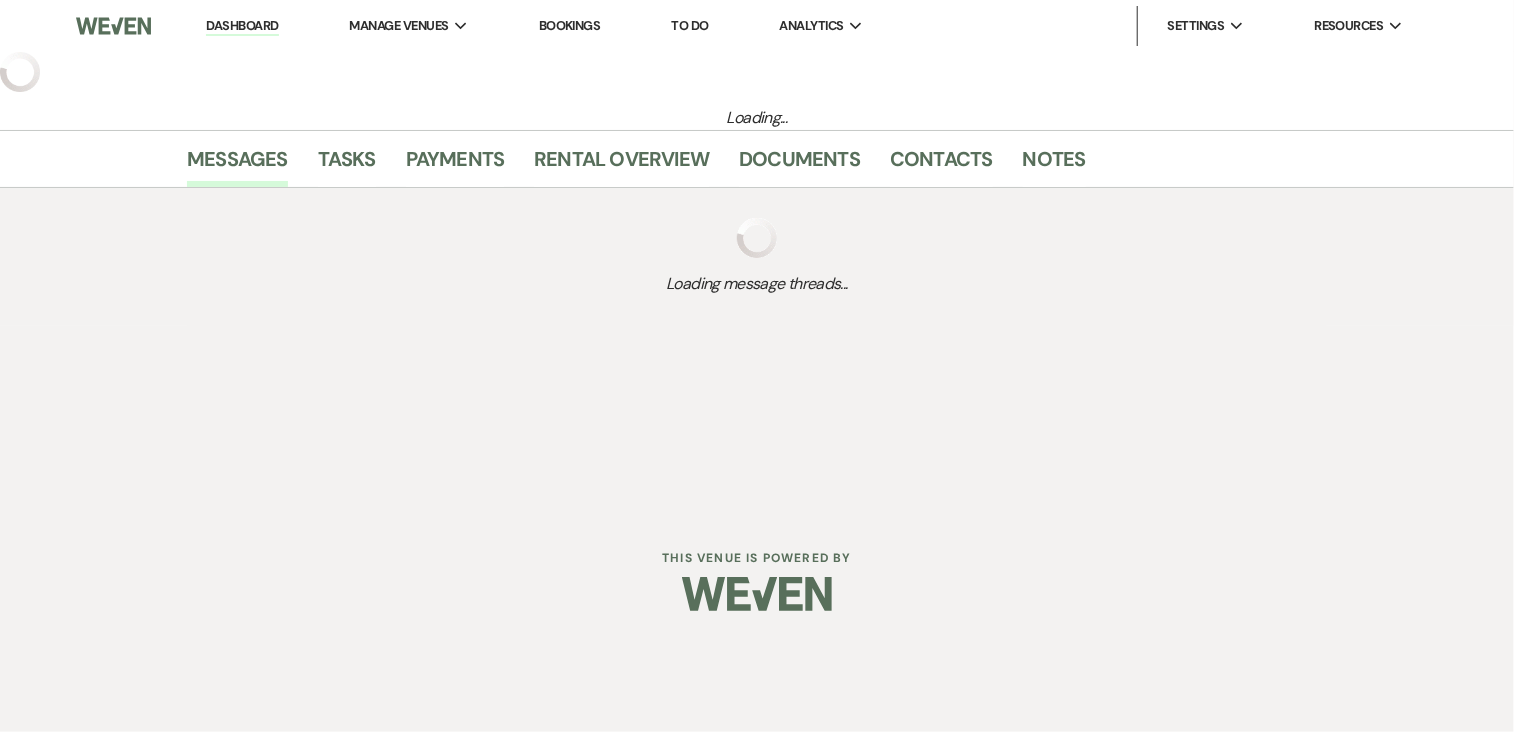 select on "5" 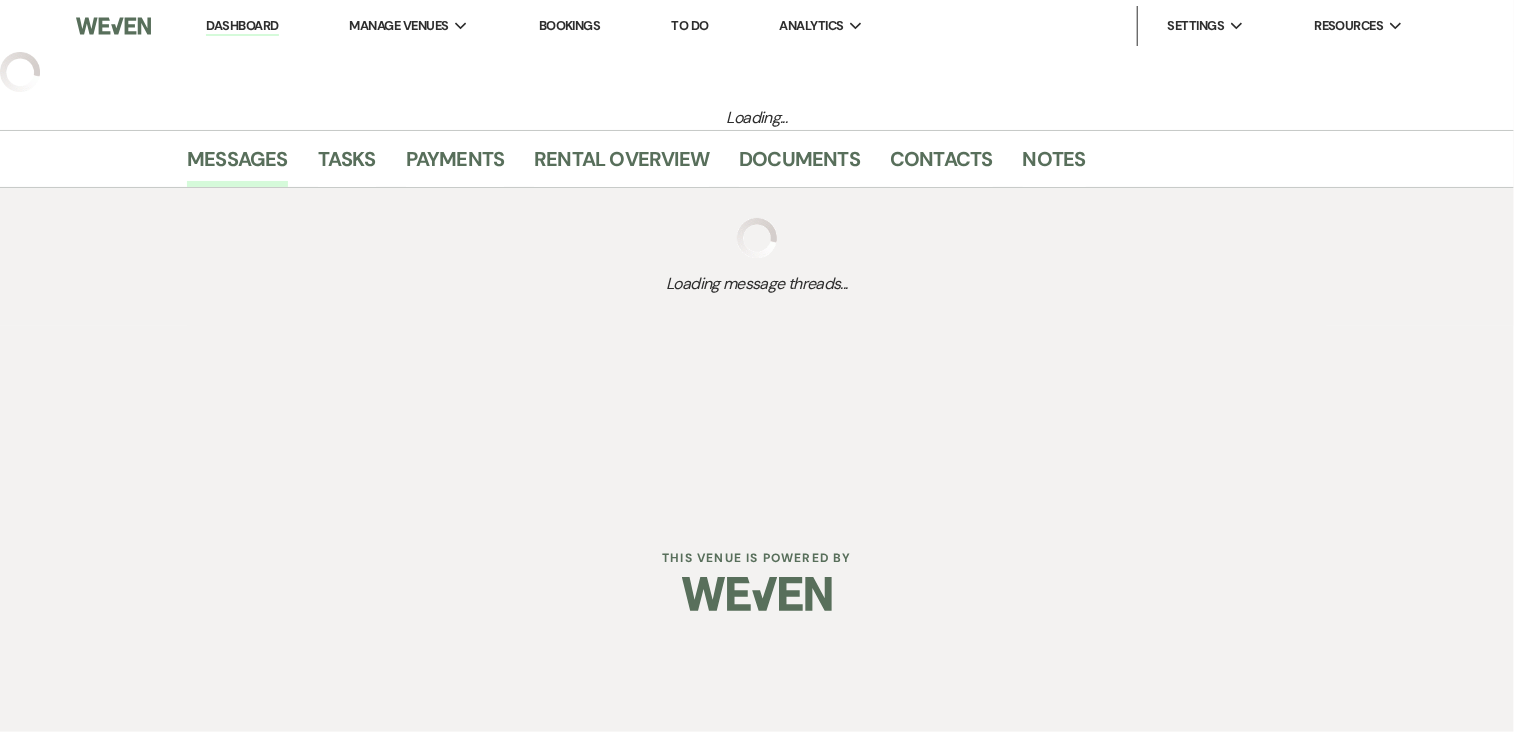 select on "1" 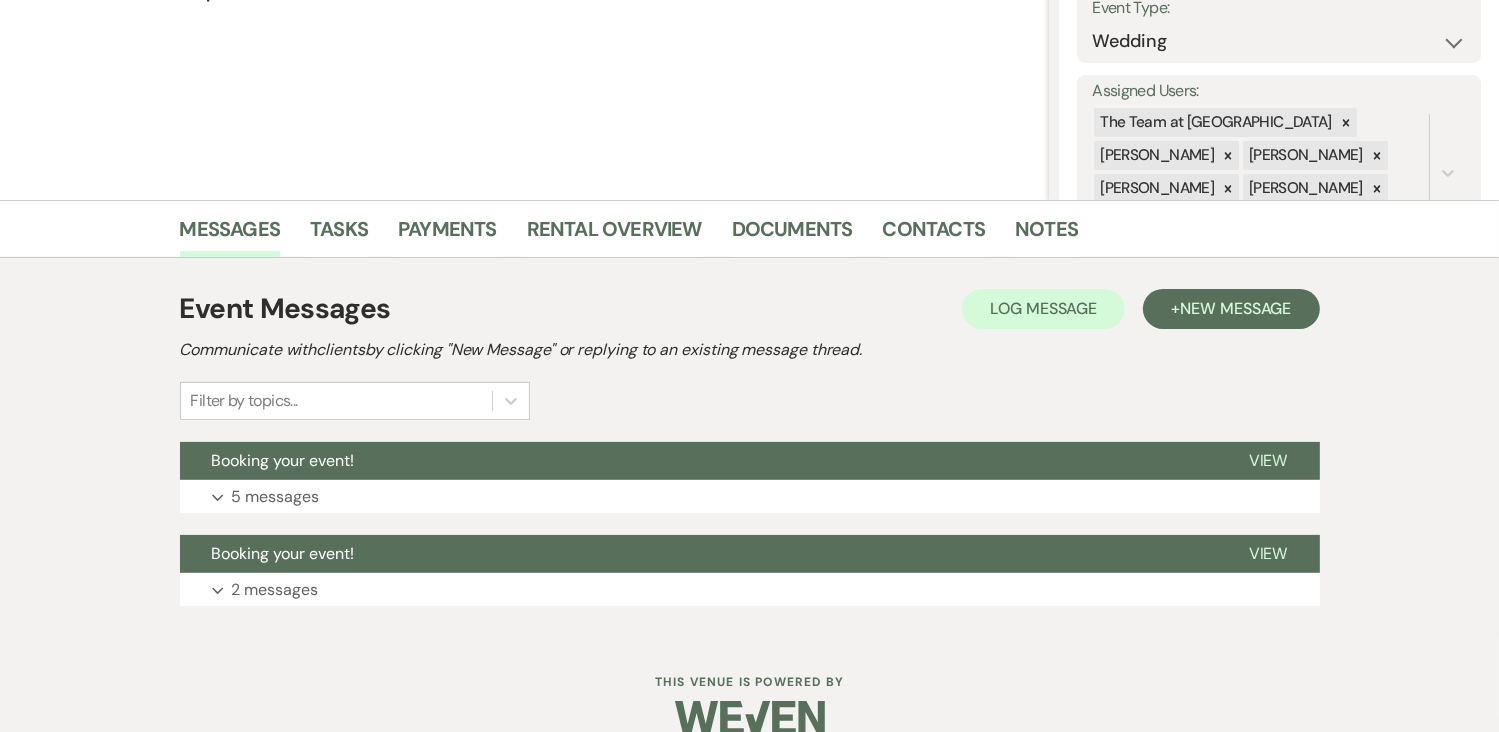 scroll, scrollTop: 304, scrollLeft: 0, axis: vertical 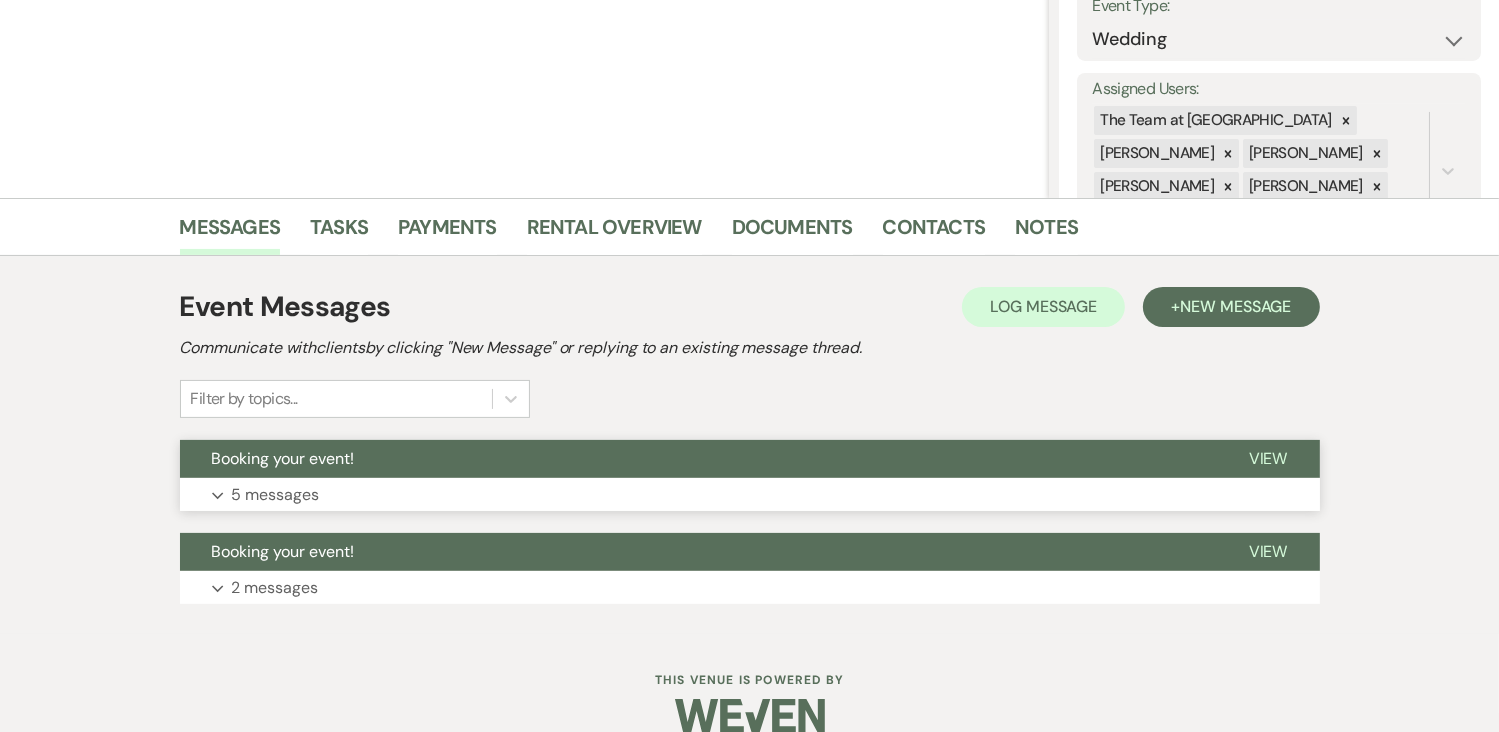 click on "Expand" 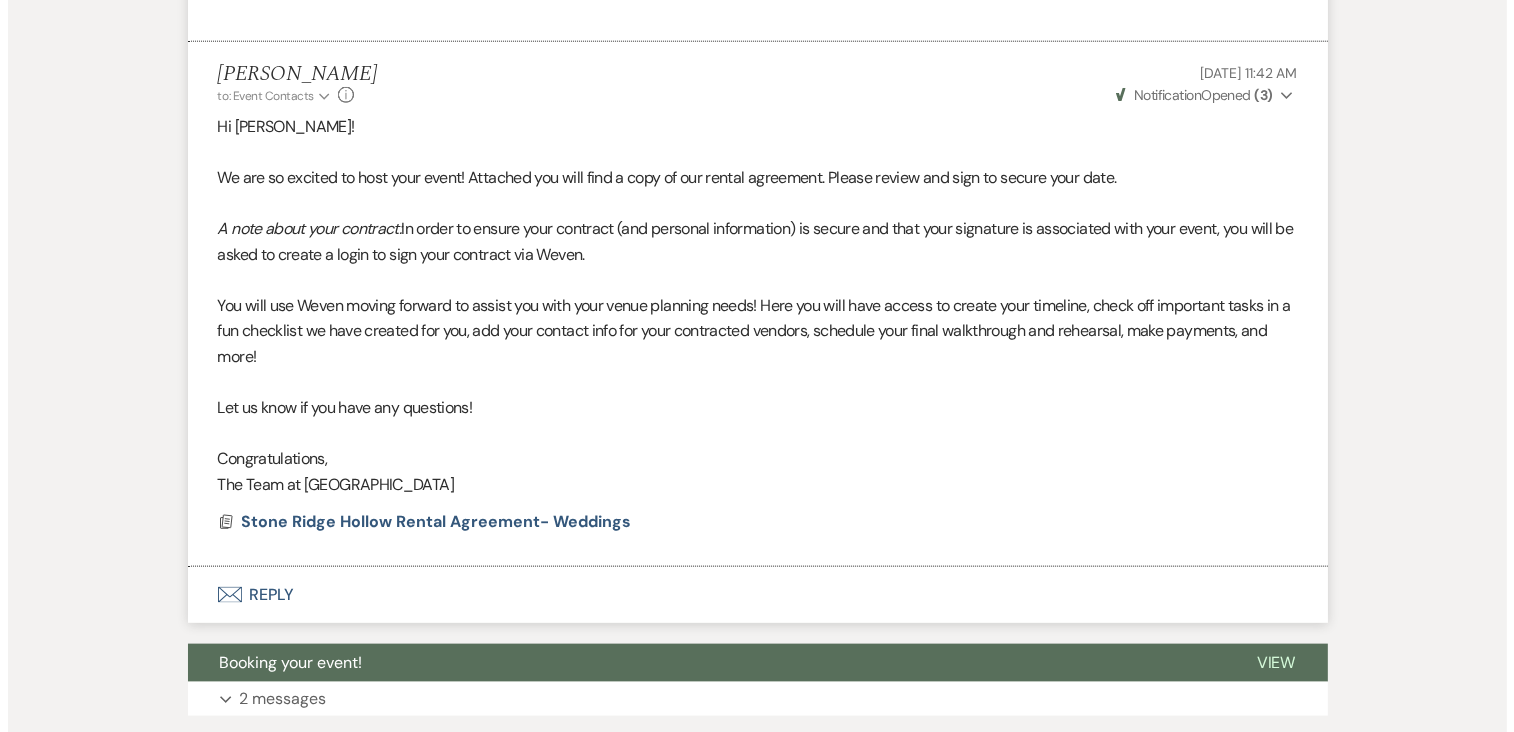 scroll, scrollTop: 2248, scrollLeft: 0, axis: vertical 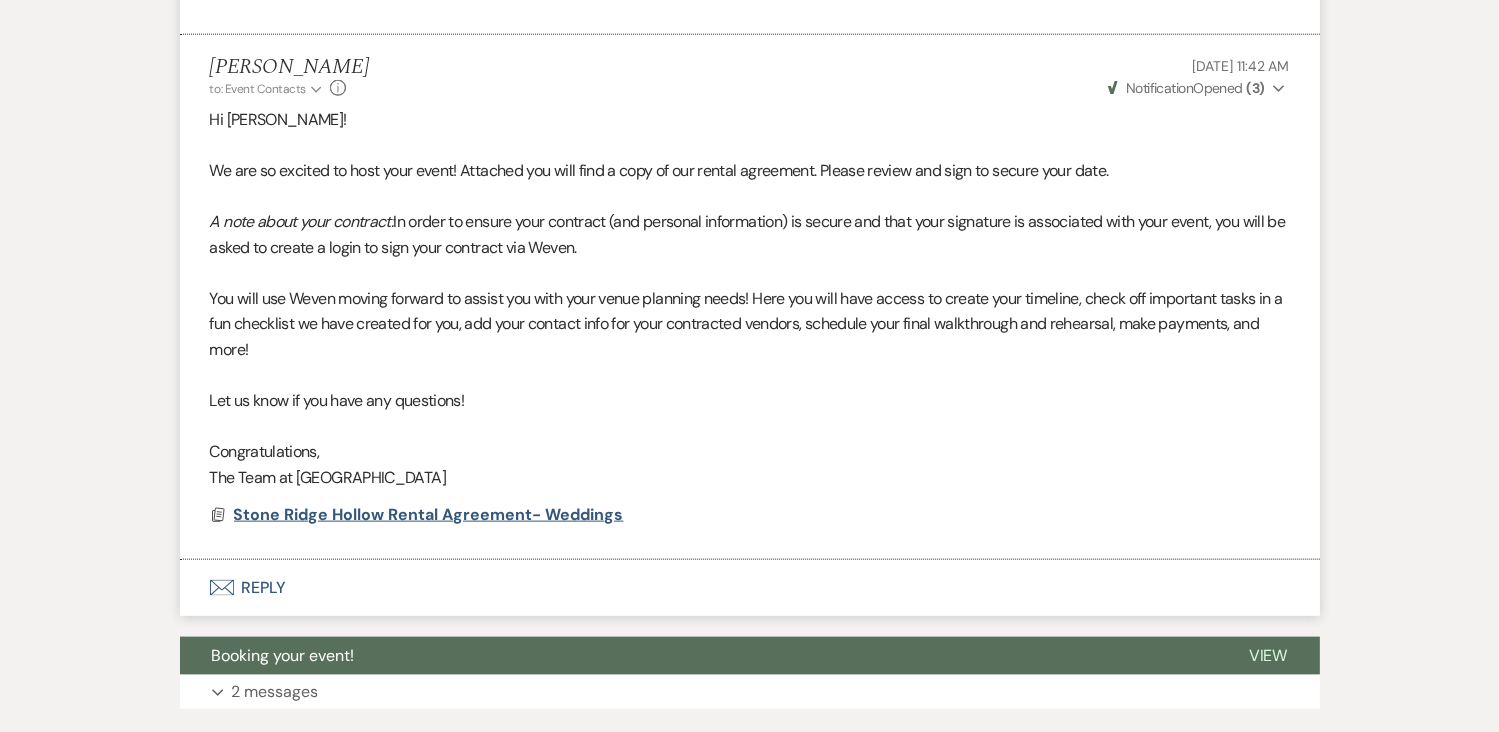 click on "Stone Ridge Hollow Rental Agreement- Weddings" at bounding box center (429, 514) 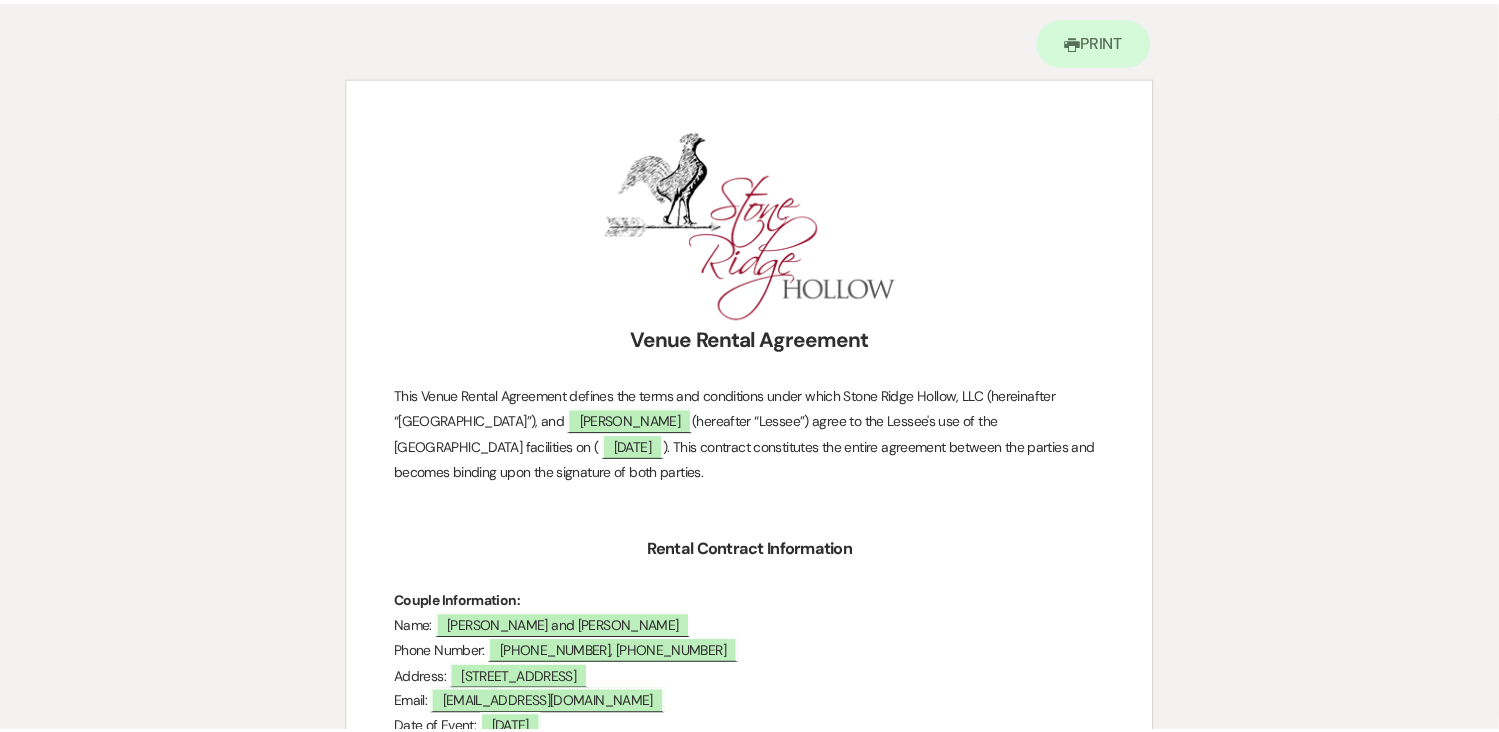 scroll, scrollTop: 0, scrollLeft: 0, axis: both 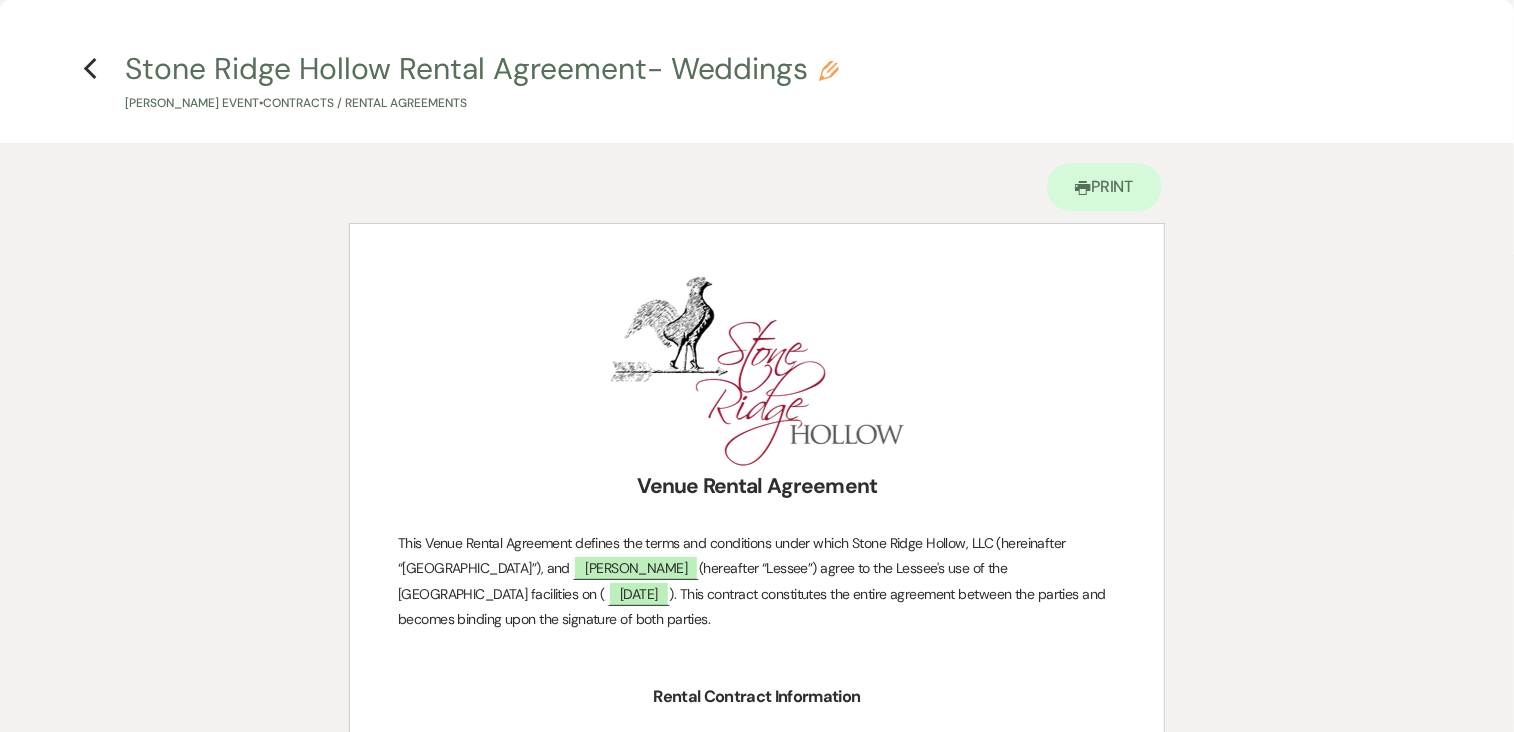 drag, startPoint x: 1284, startPoint y: 431, endPoint x: 1304, endPoint y: 494, distance: 66.09841 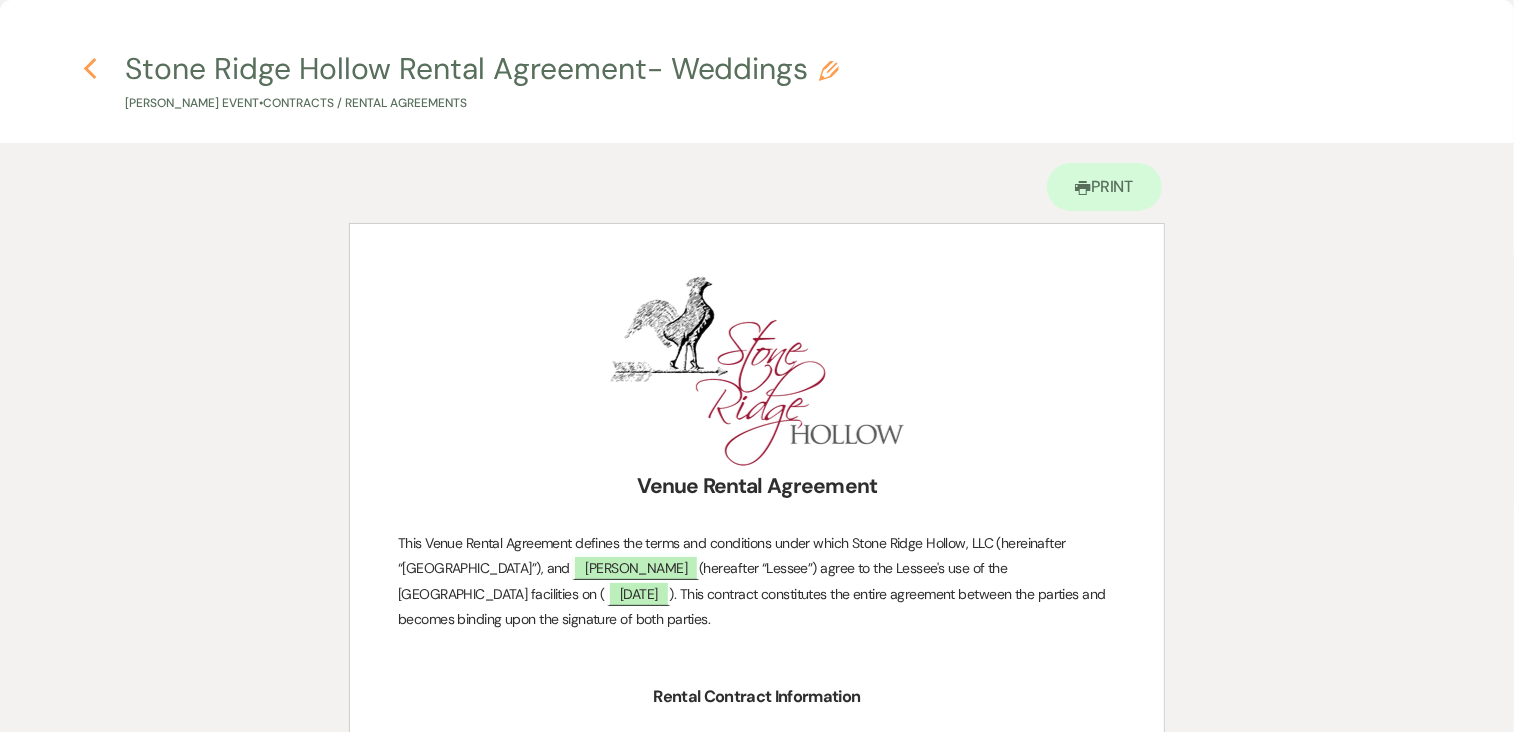 click 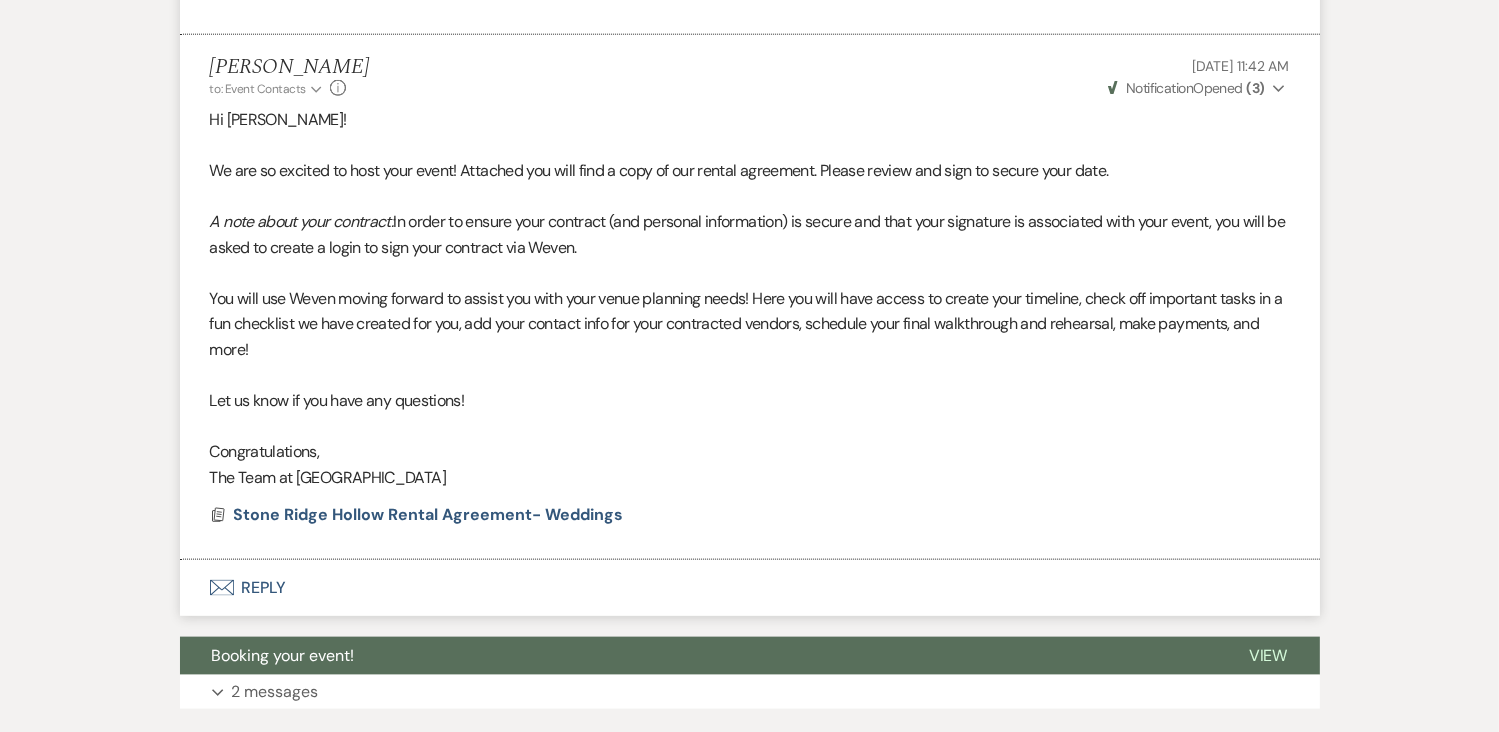 click 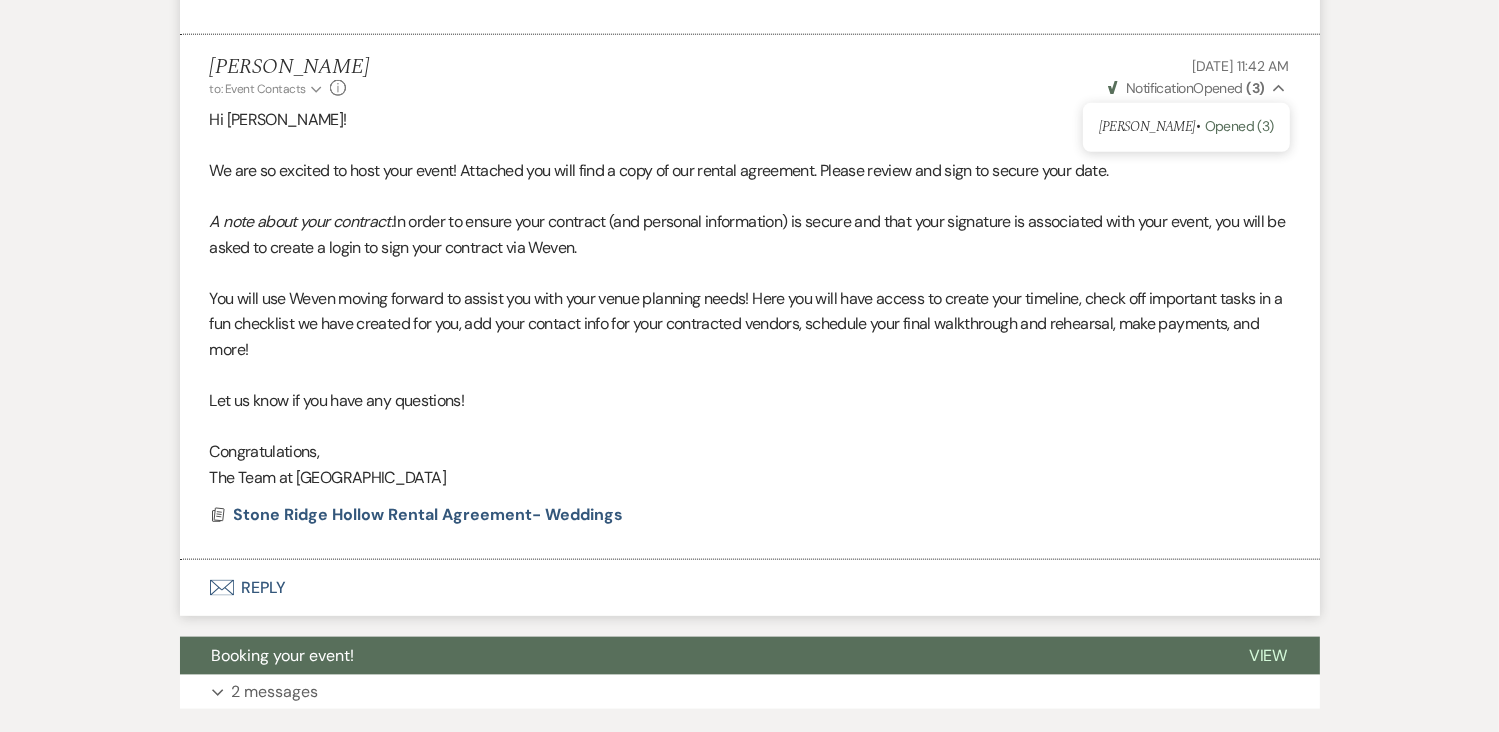 click on "Collapse" 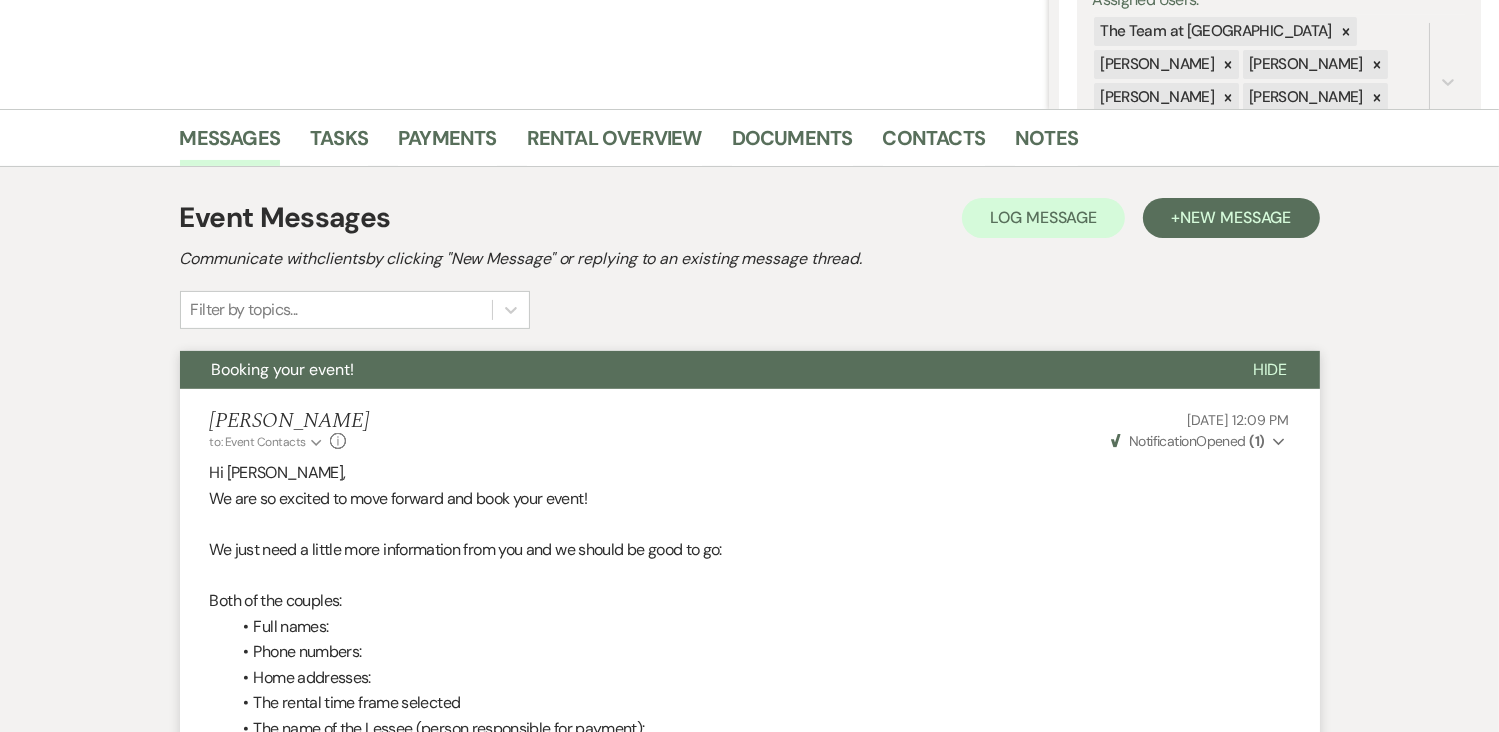 scroll, scrollTop: 0, scrollLeft: 0, axis: both 